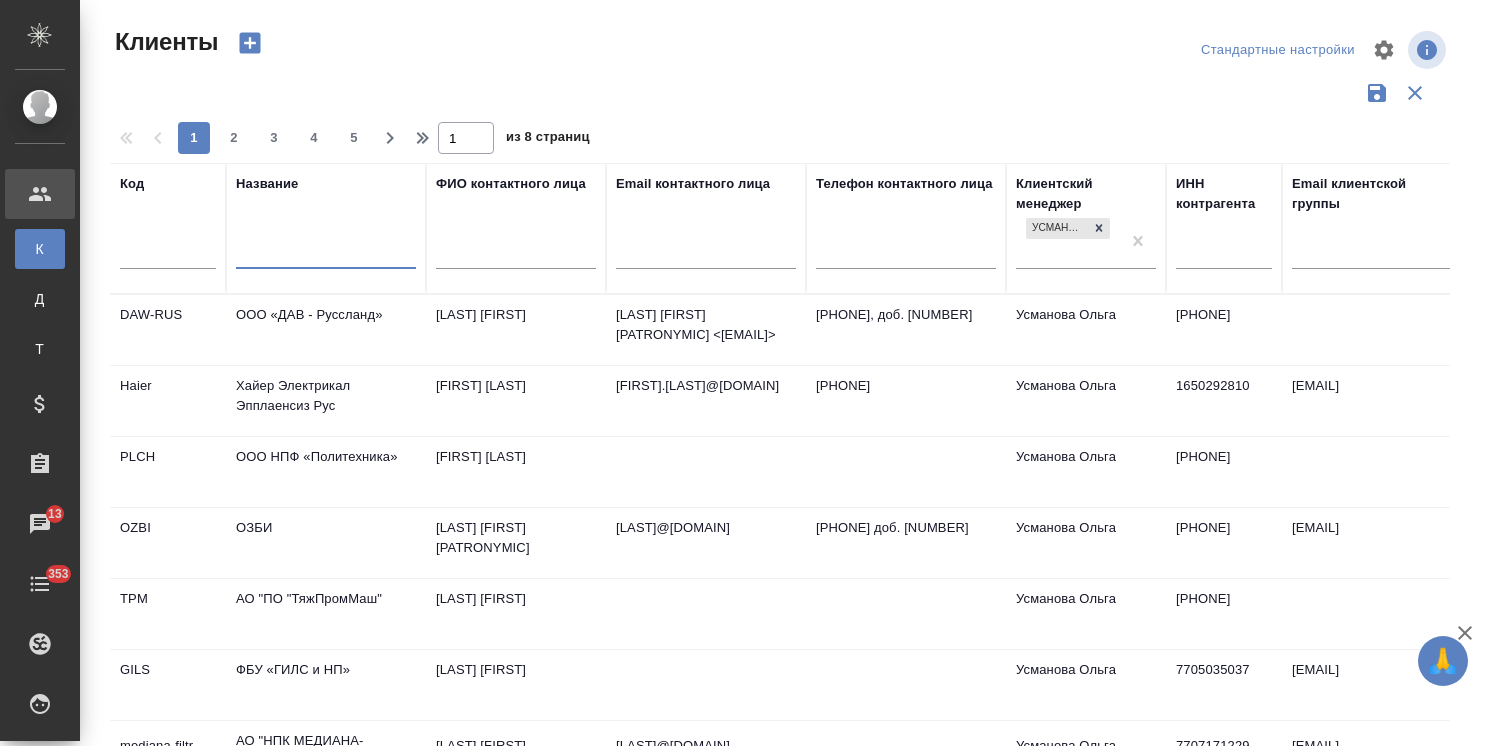 select on "RU" 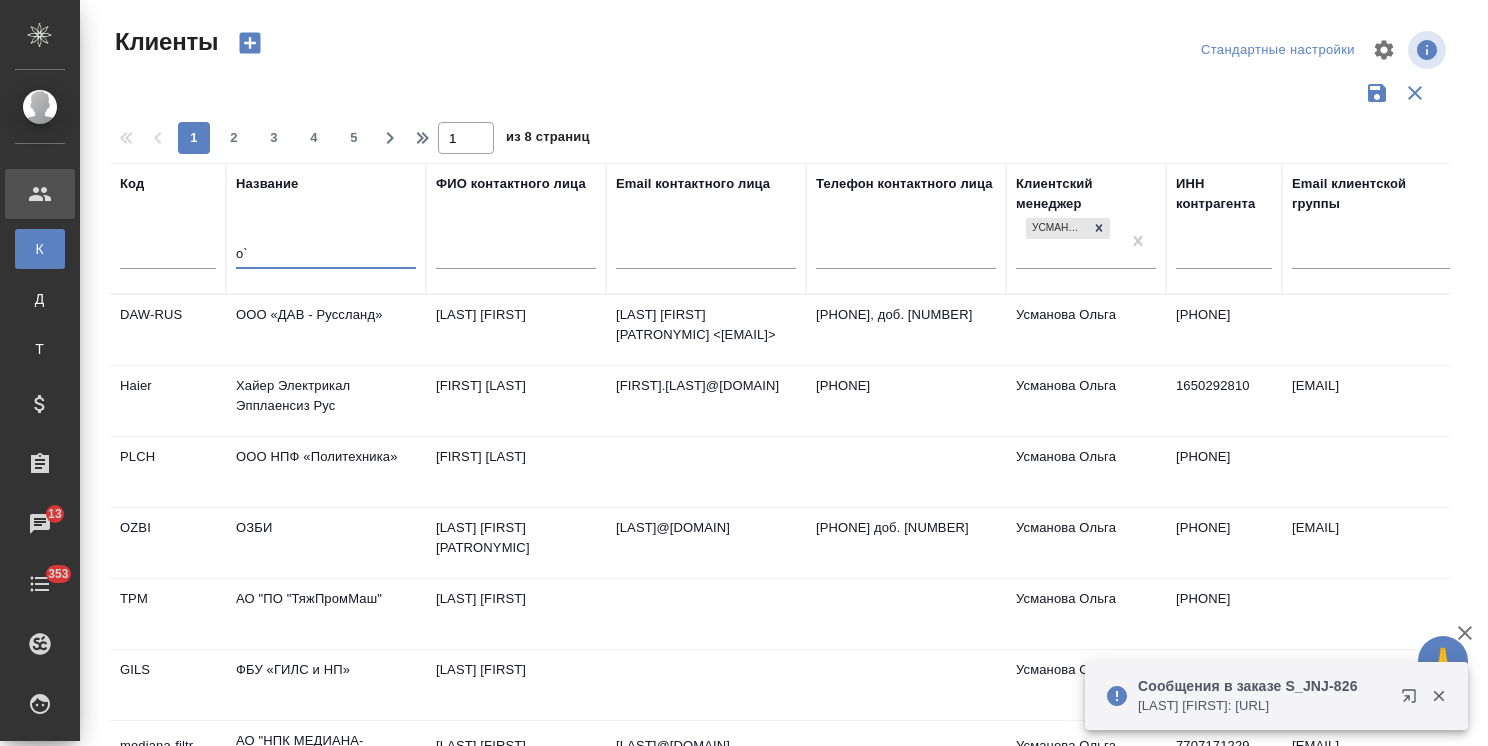 type on "o" 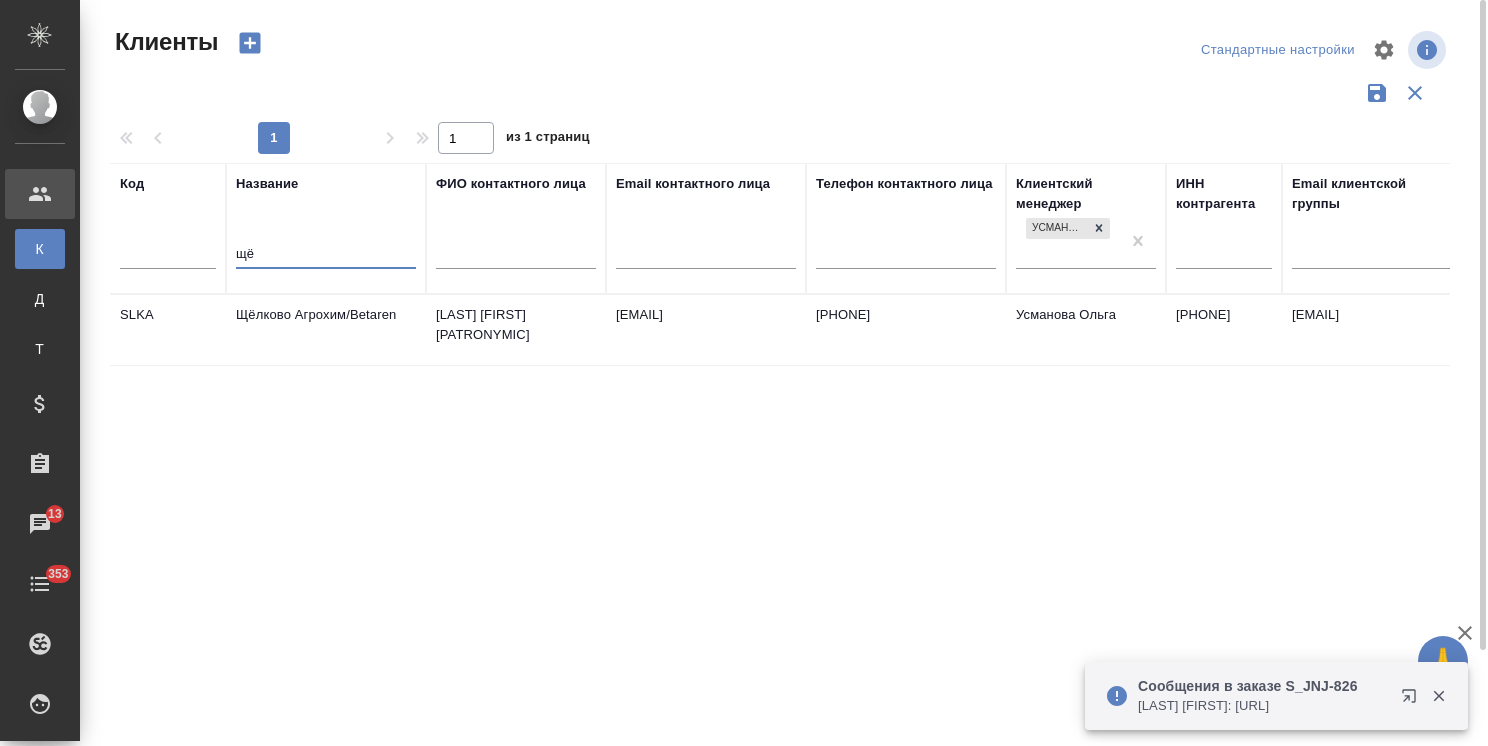 click on "Щёлково Агрохим/Betaren" at bounding box center [326, 330] 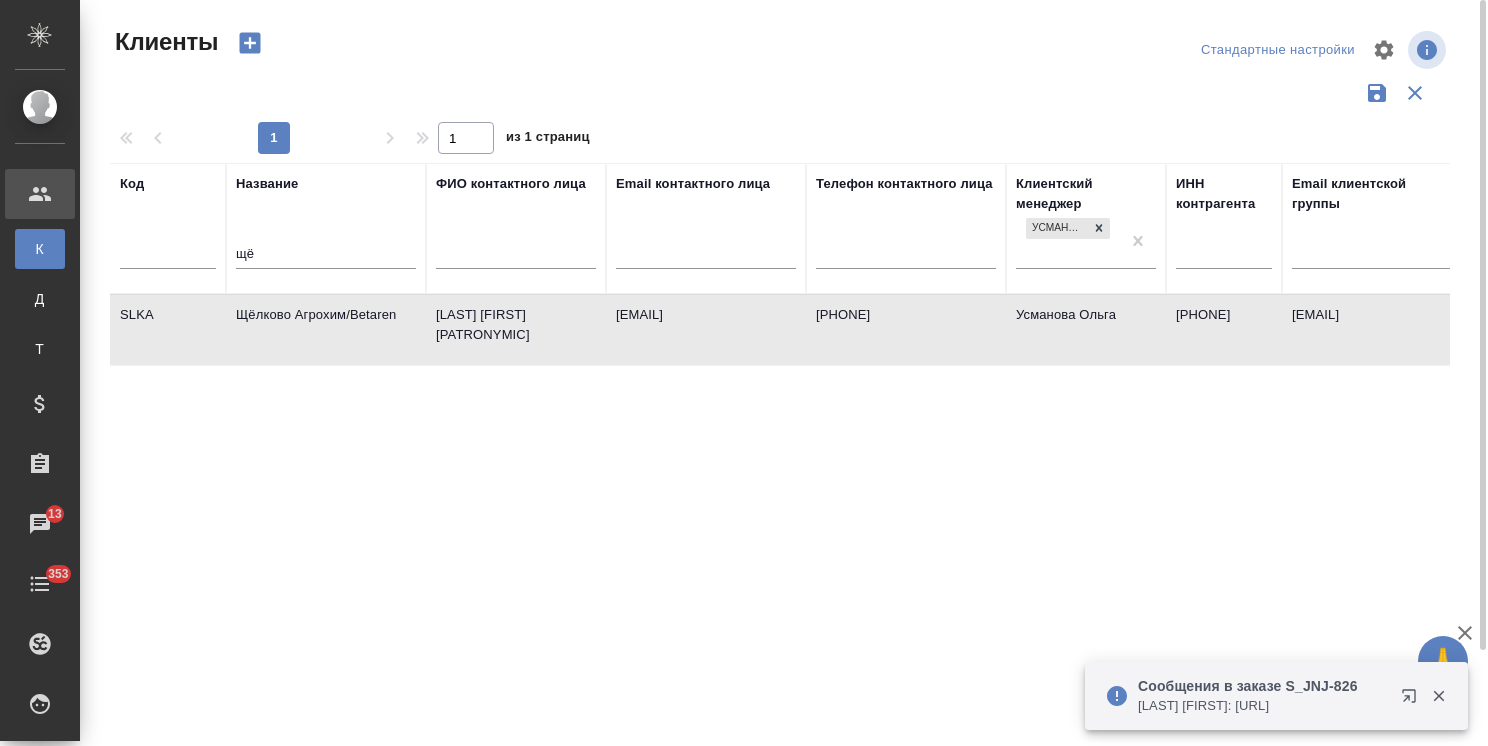 click on "Щёлково Агрохим/Betaren" at bounding box center (326, 330) 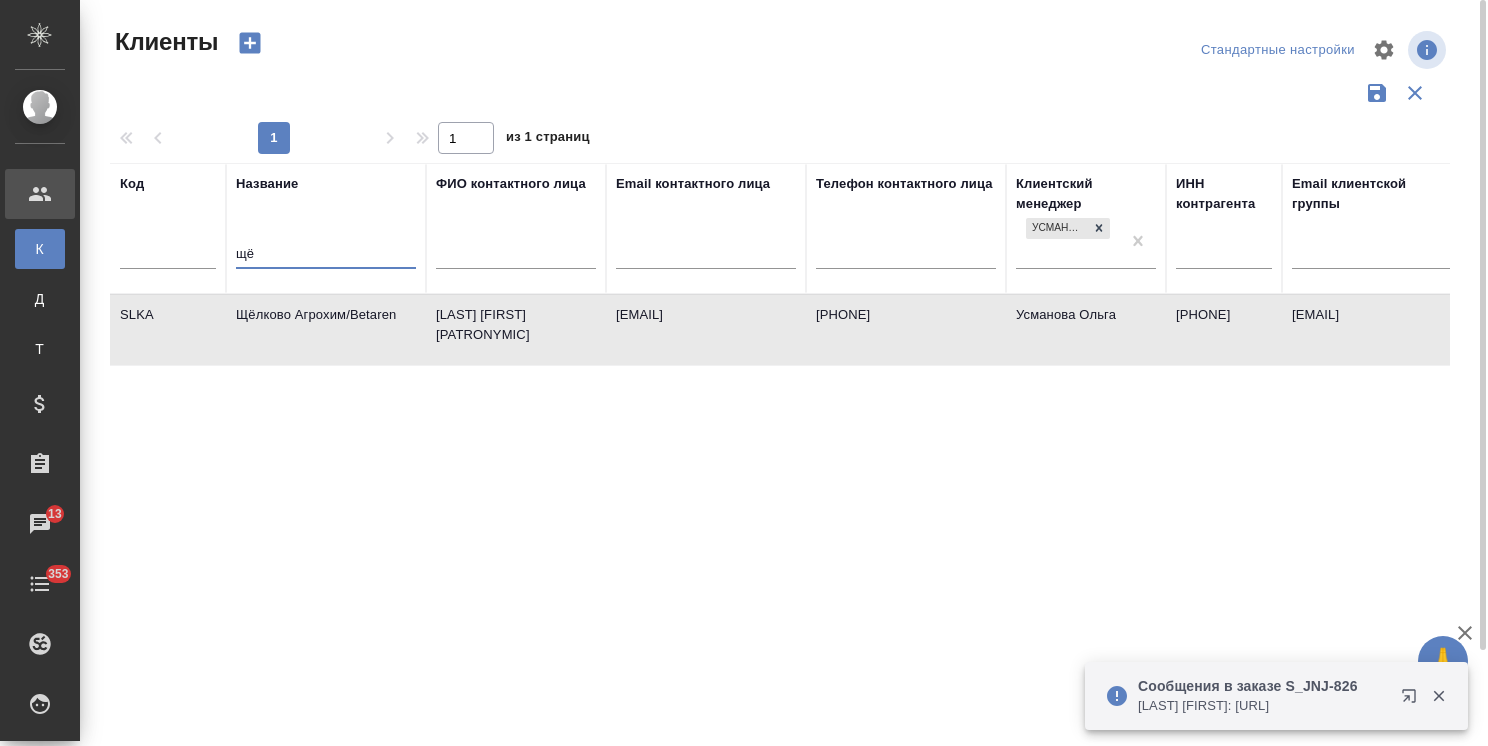 drag, startPoint x: 309, startPoint y: 259, endPoint x: 134, endPoint y: 262, distance: 175.02571 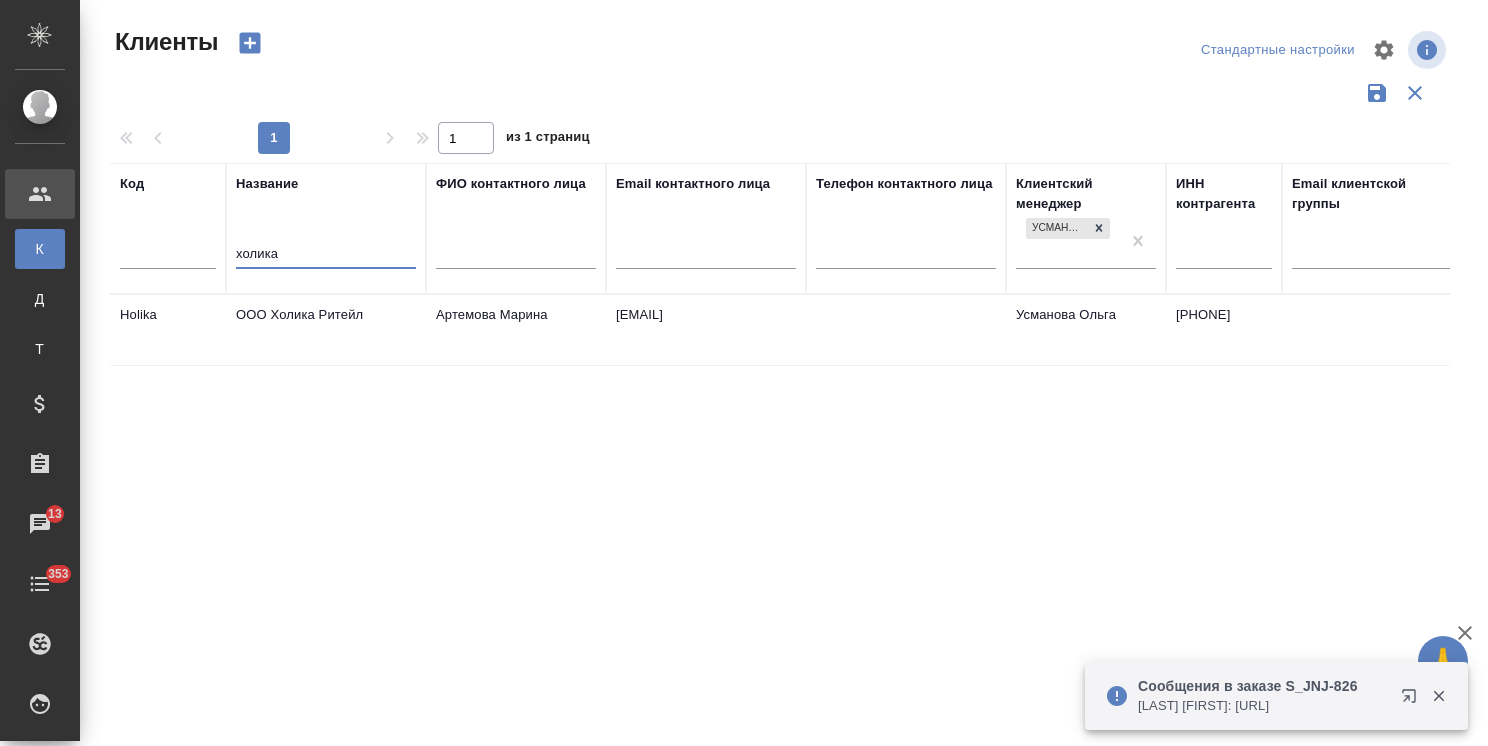 type on "холика" 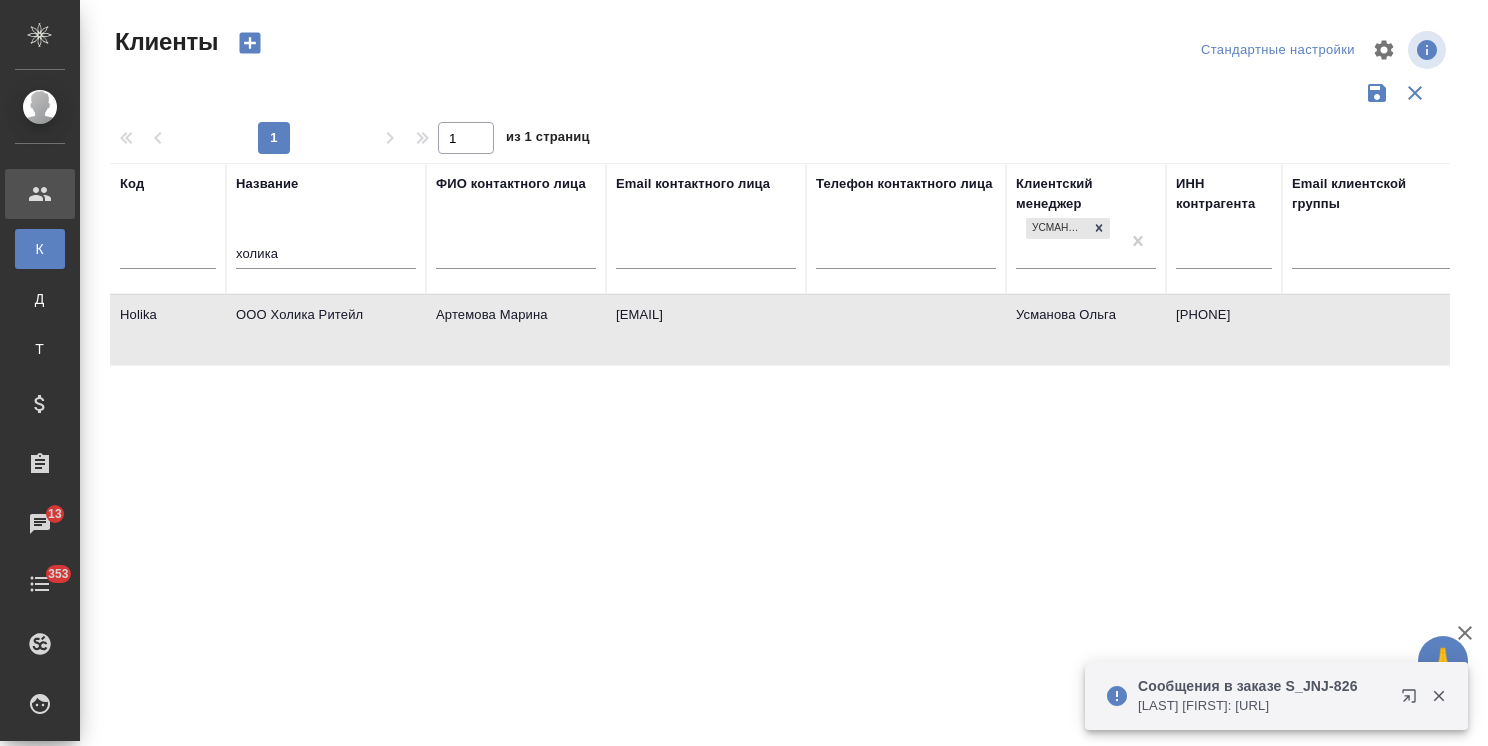 click on "ООО Холика Ритейл" at bounding box center (326, 330) 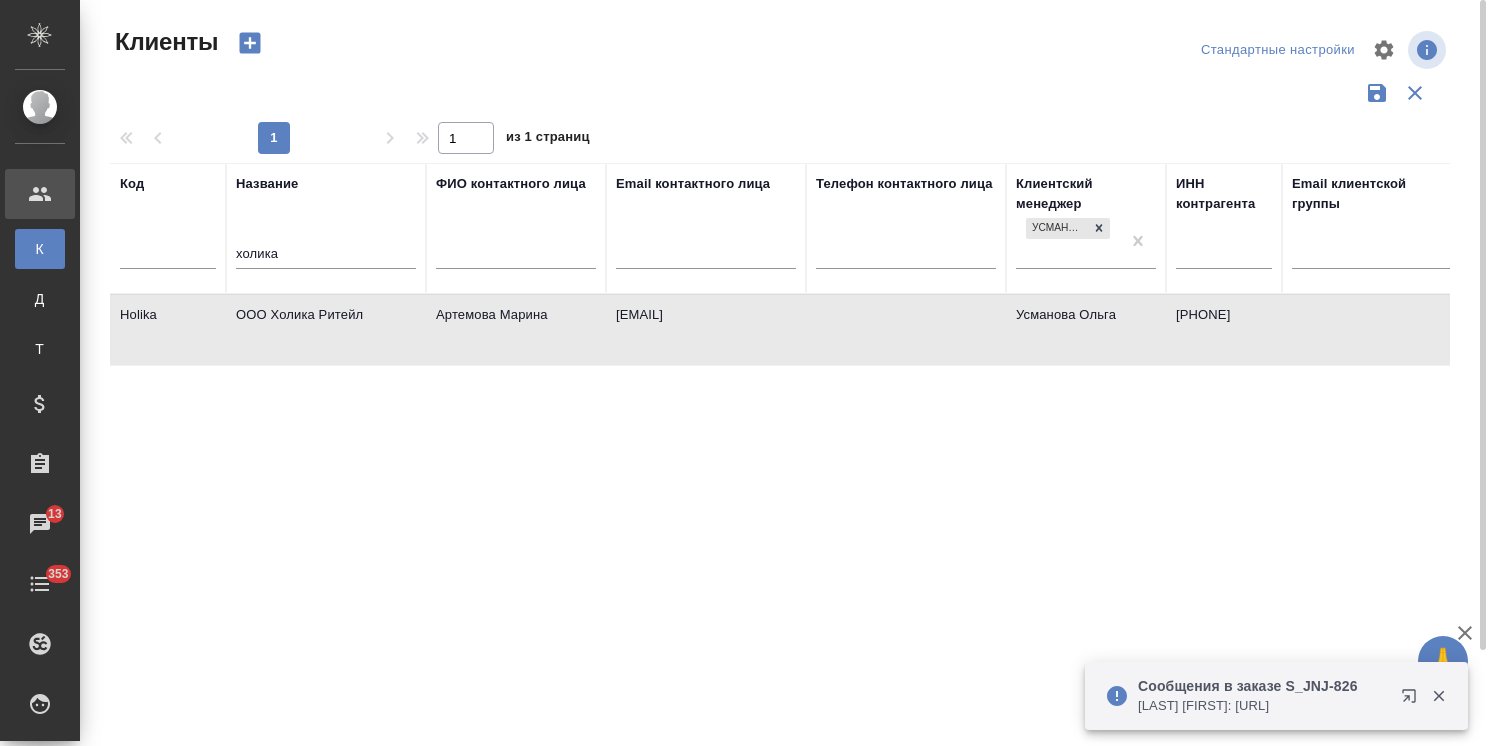 drag, startPoint x: 229, startPoint y: 250, endPoint x: 172, endPoint y: 250, distance: 57 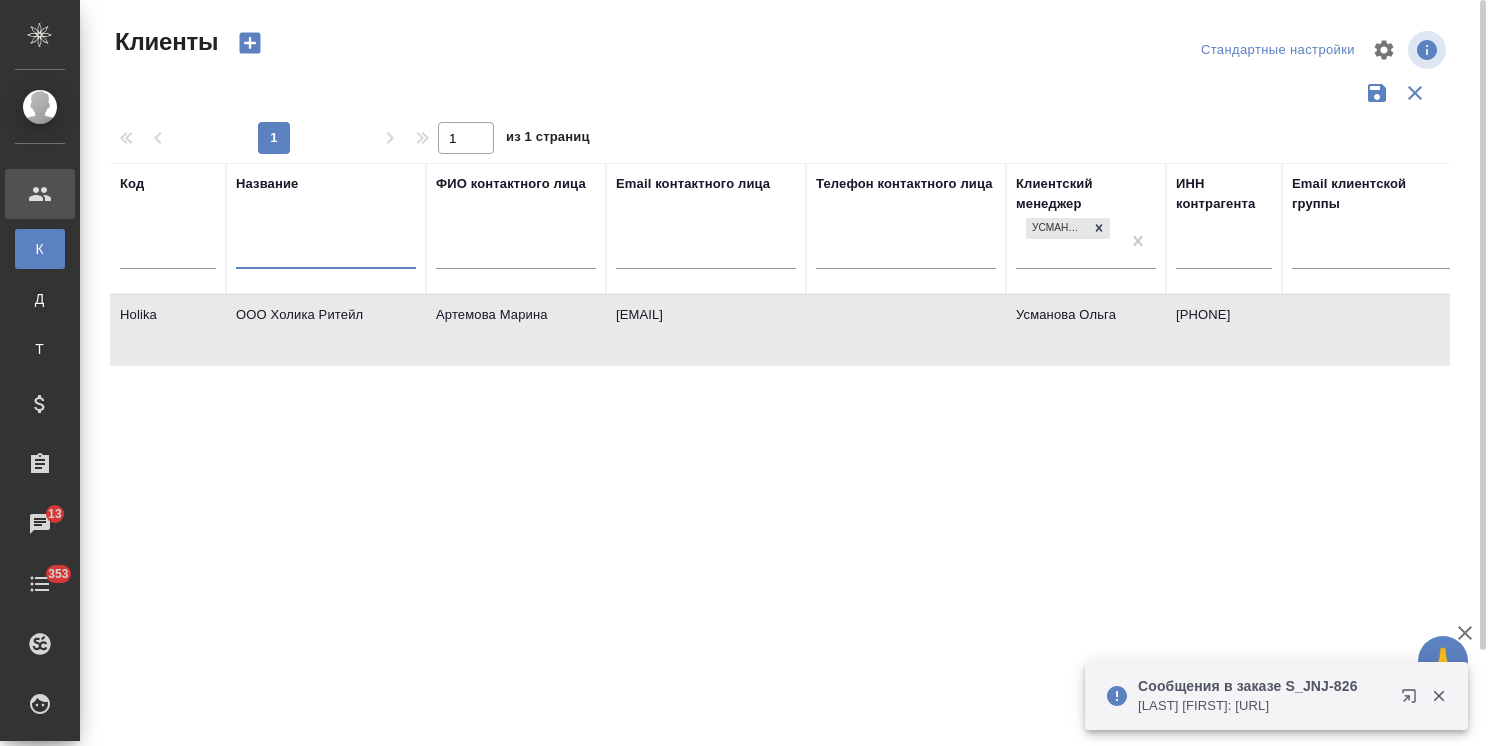 type 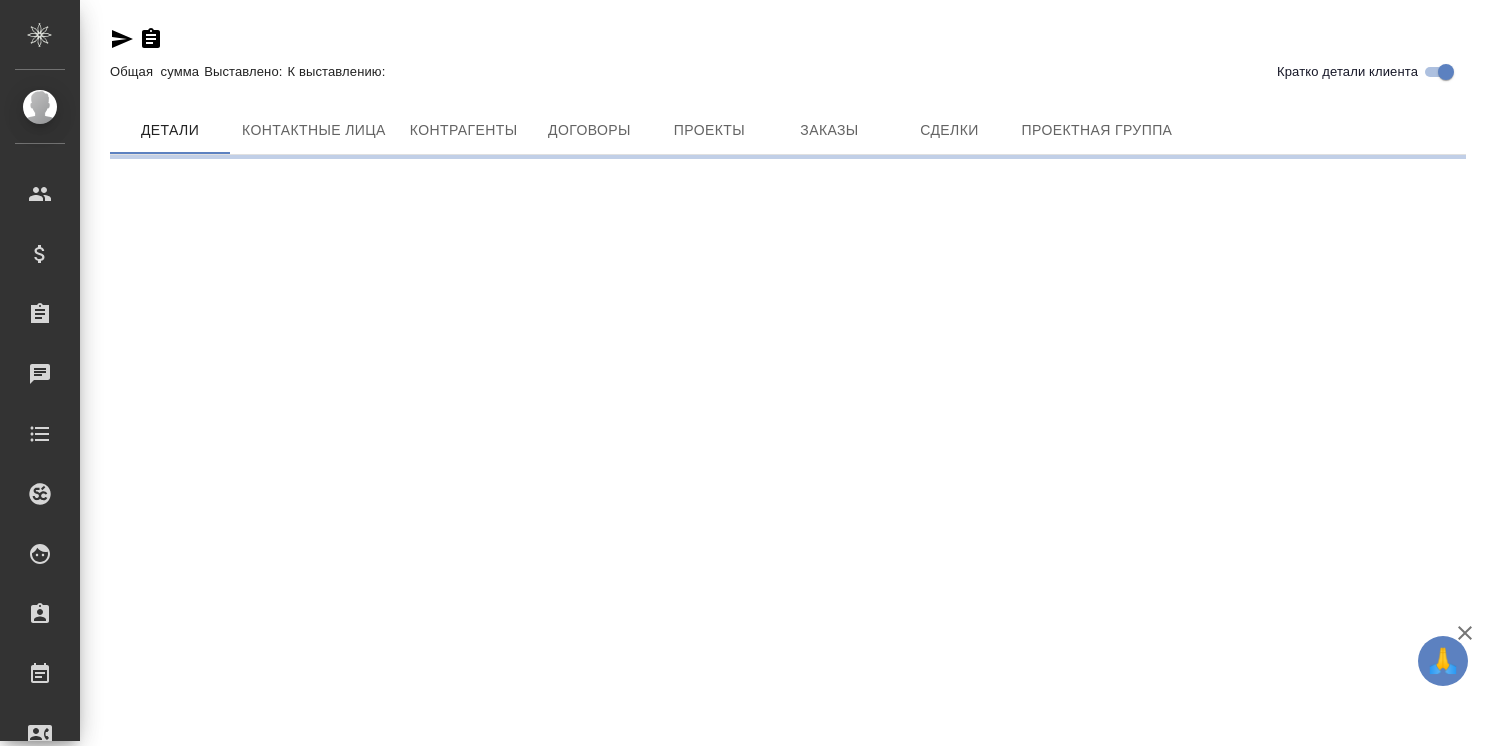 scroll, scrollTop: 0, scrollLeft: 0, axis: both 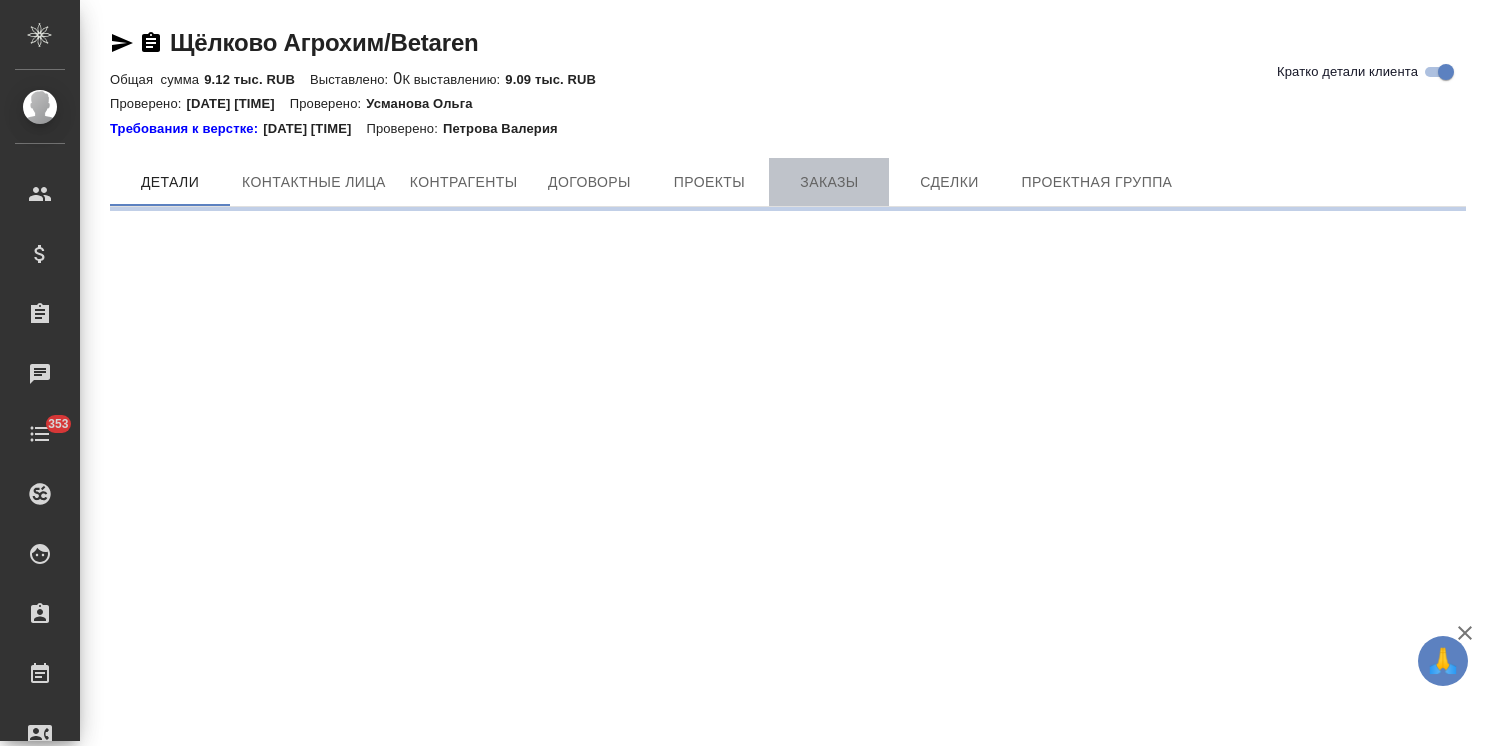 click on "Заказы" at bounding box center (829, 182) 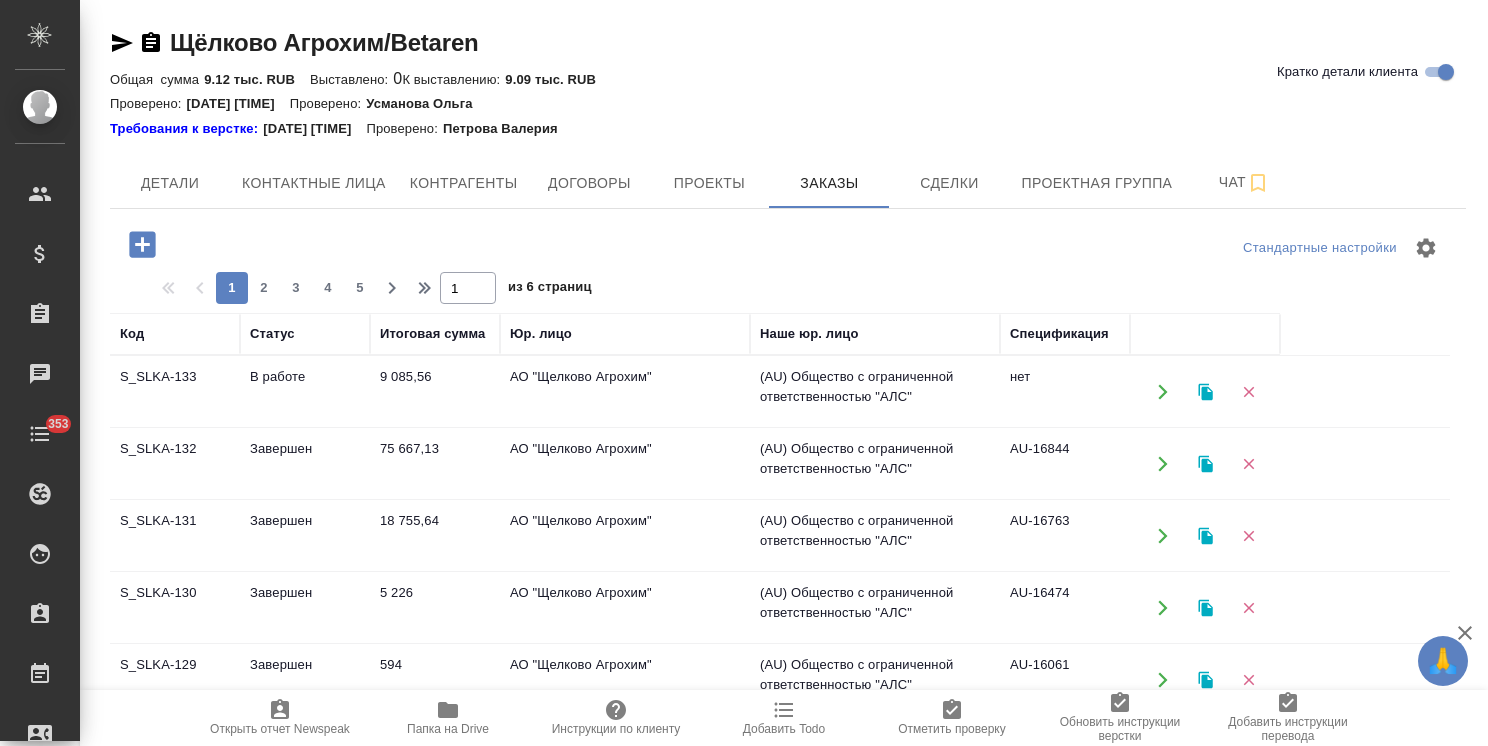 click 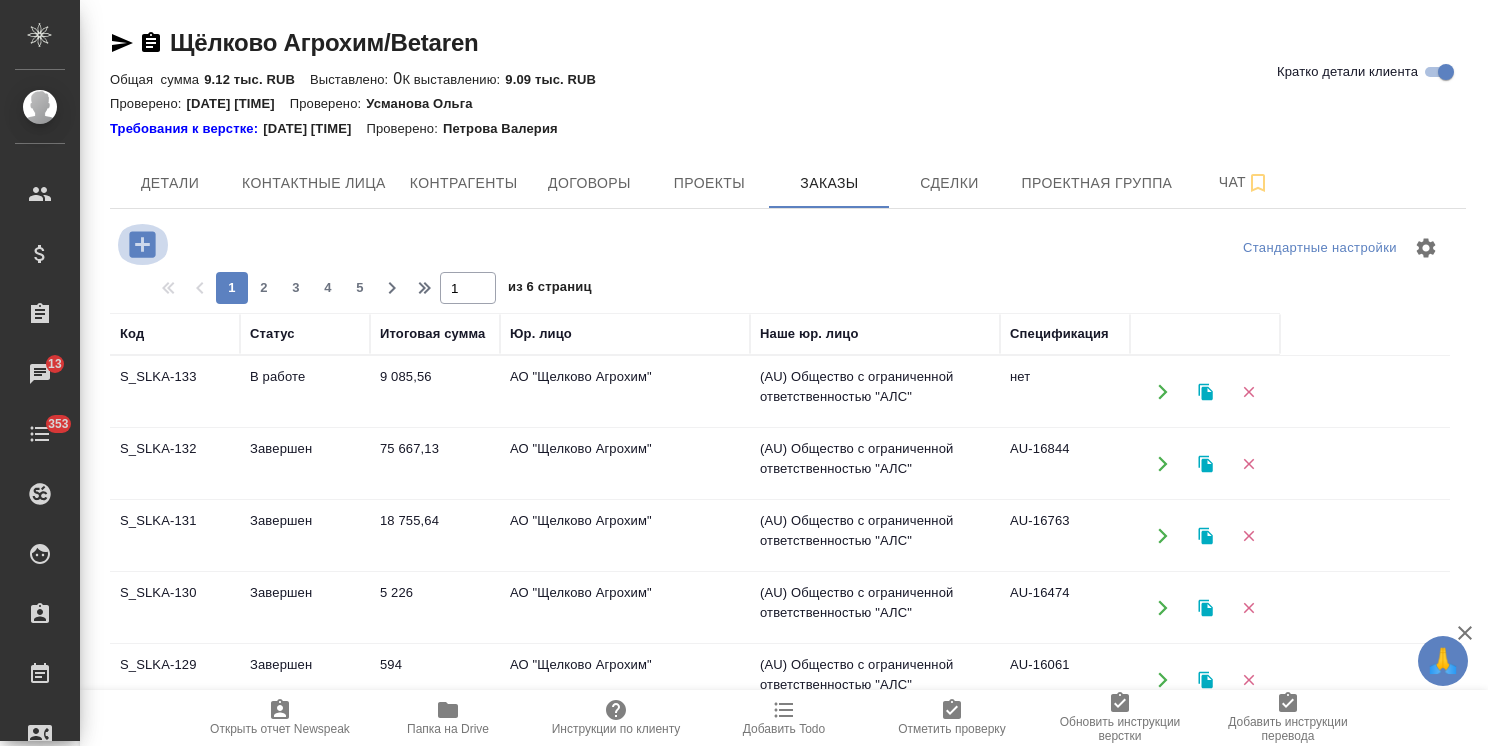 click 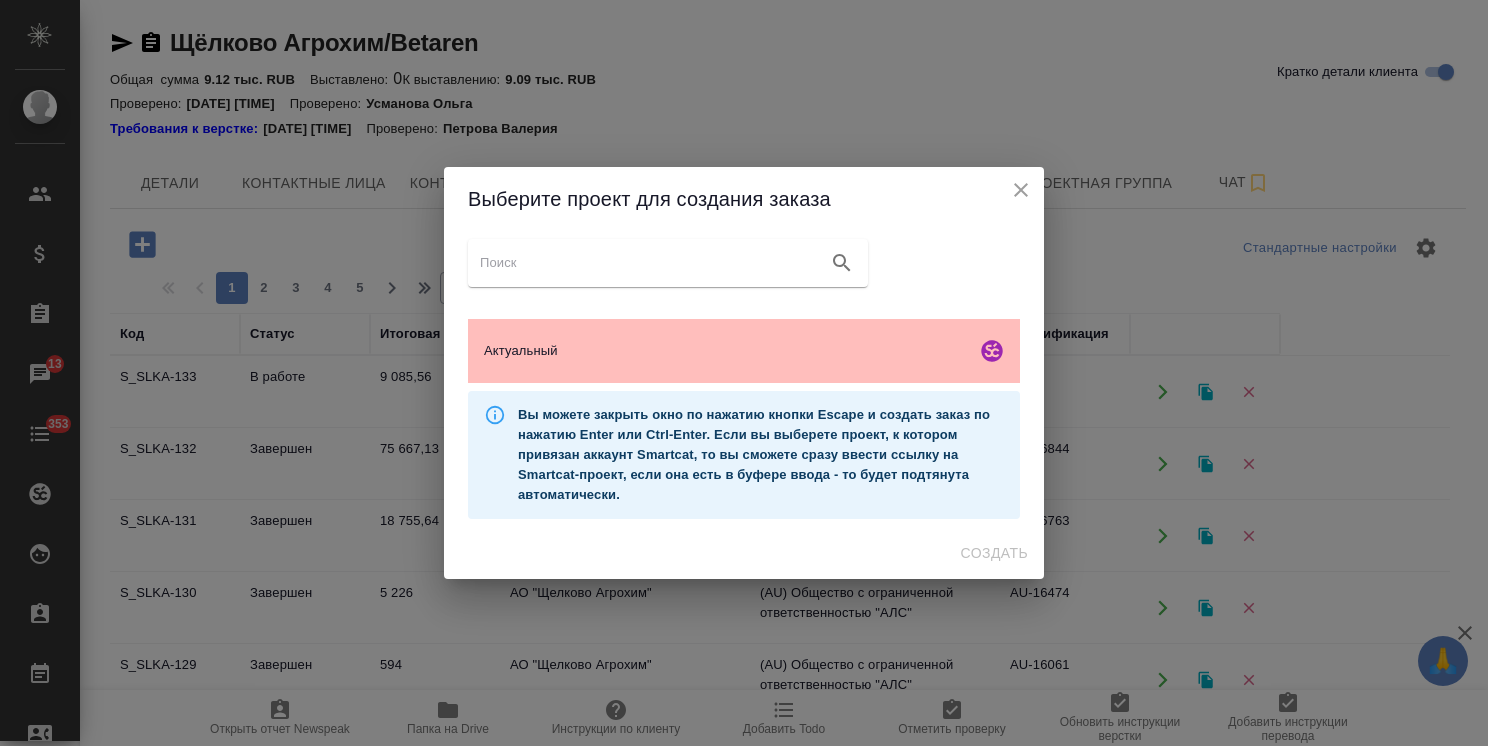 click on "Актуальный" at bounding box center [726, 351] 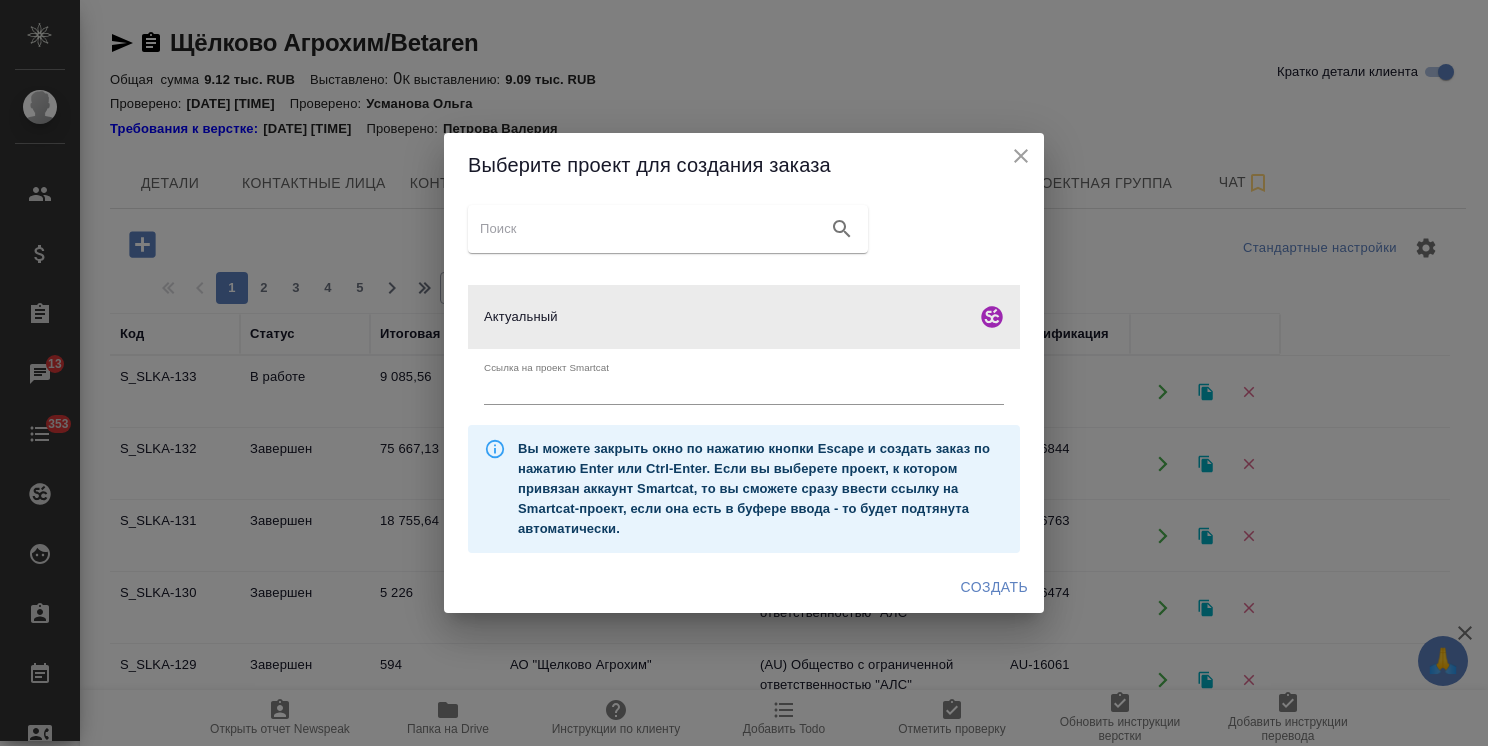 click on "Создать" at bounding box center (994, 587) 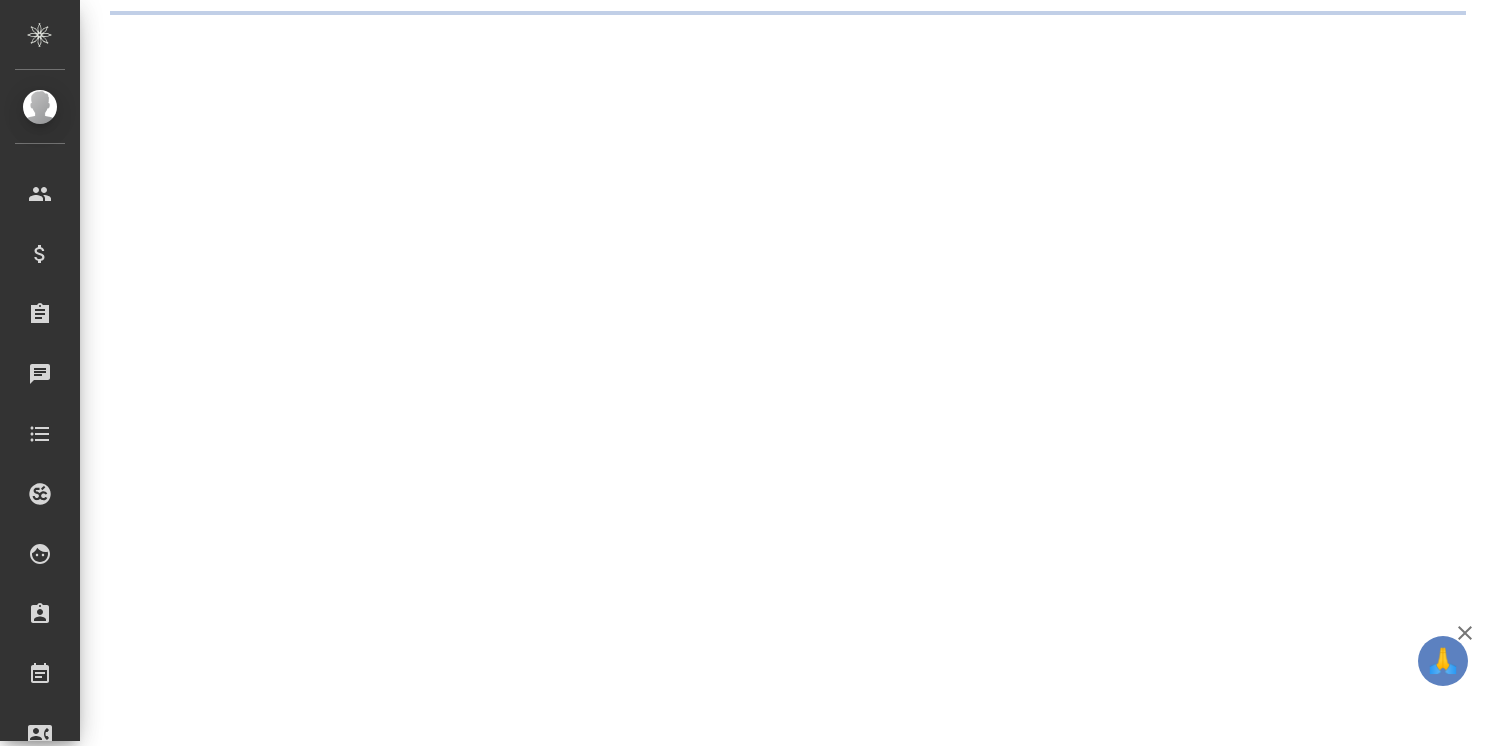 scroll, scrollTop: 0, scrollLeft: 0, axis: both 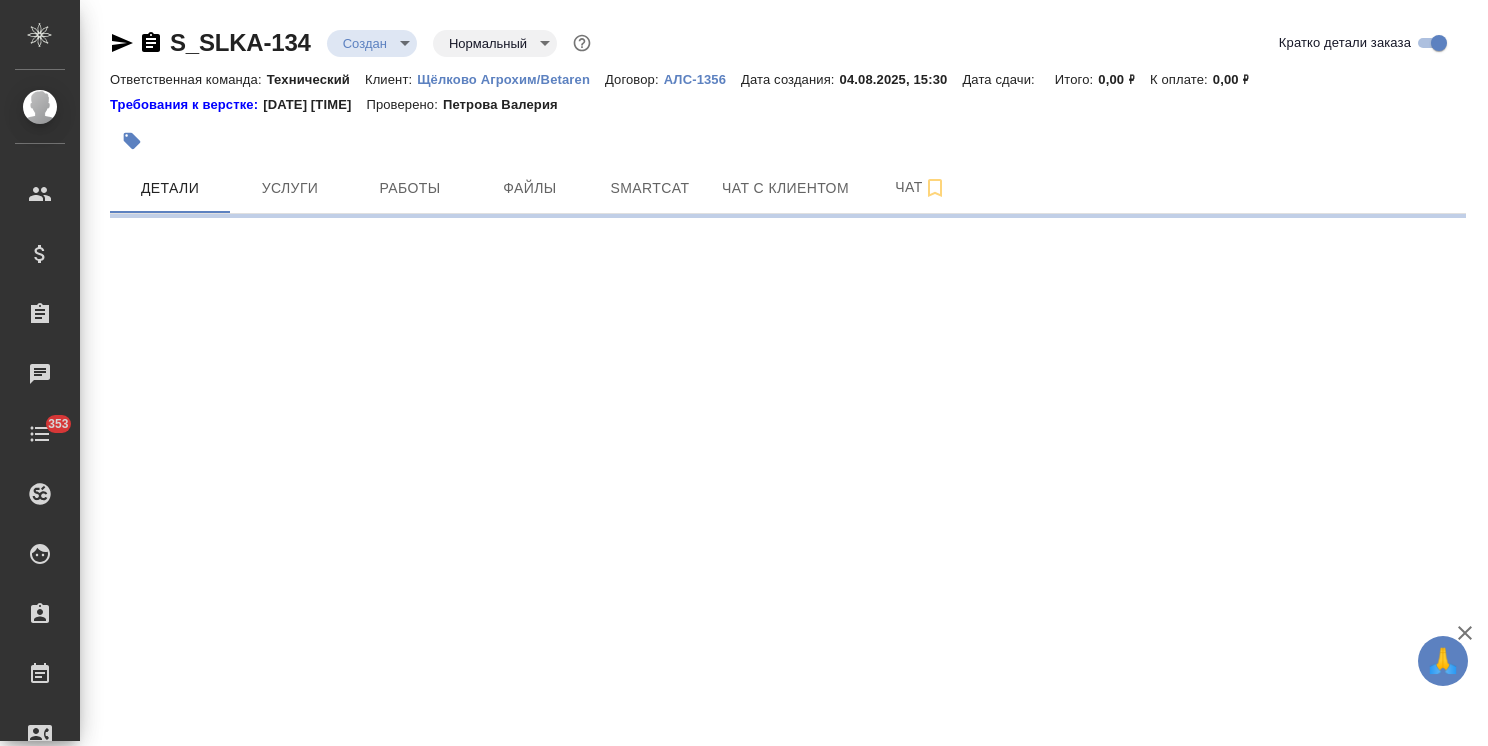 select on "RU" 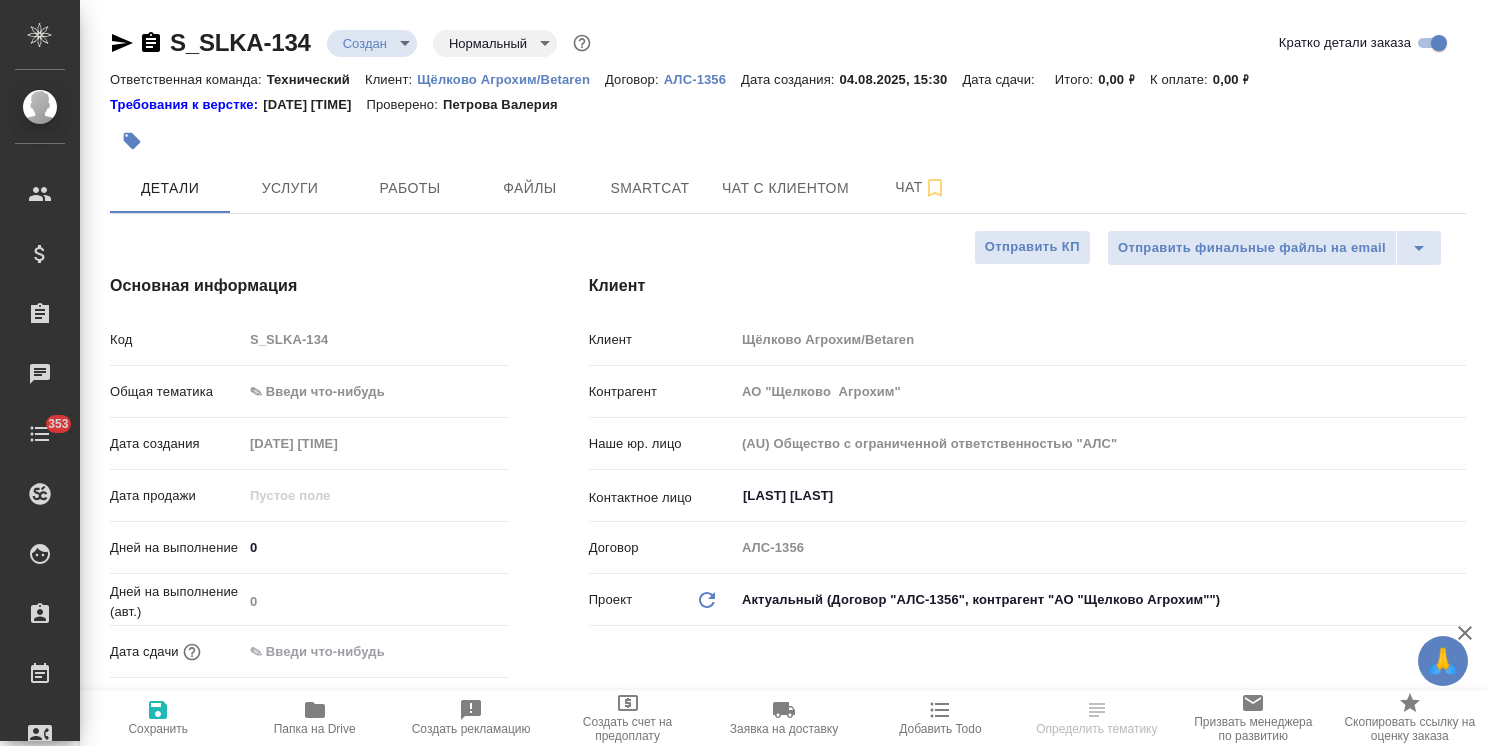 type on "x" 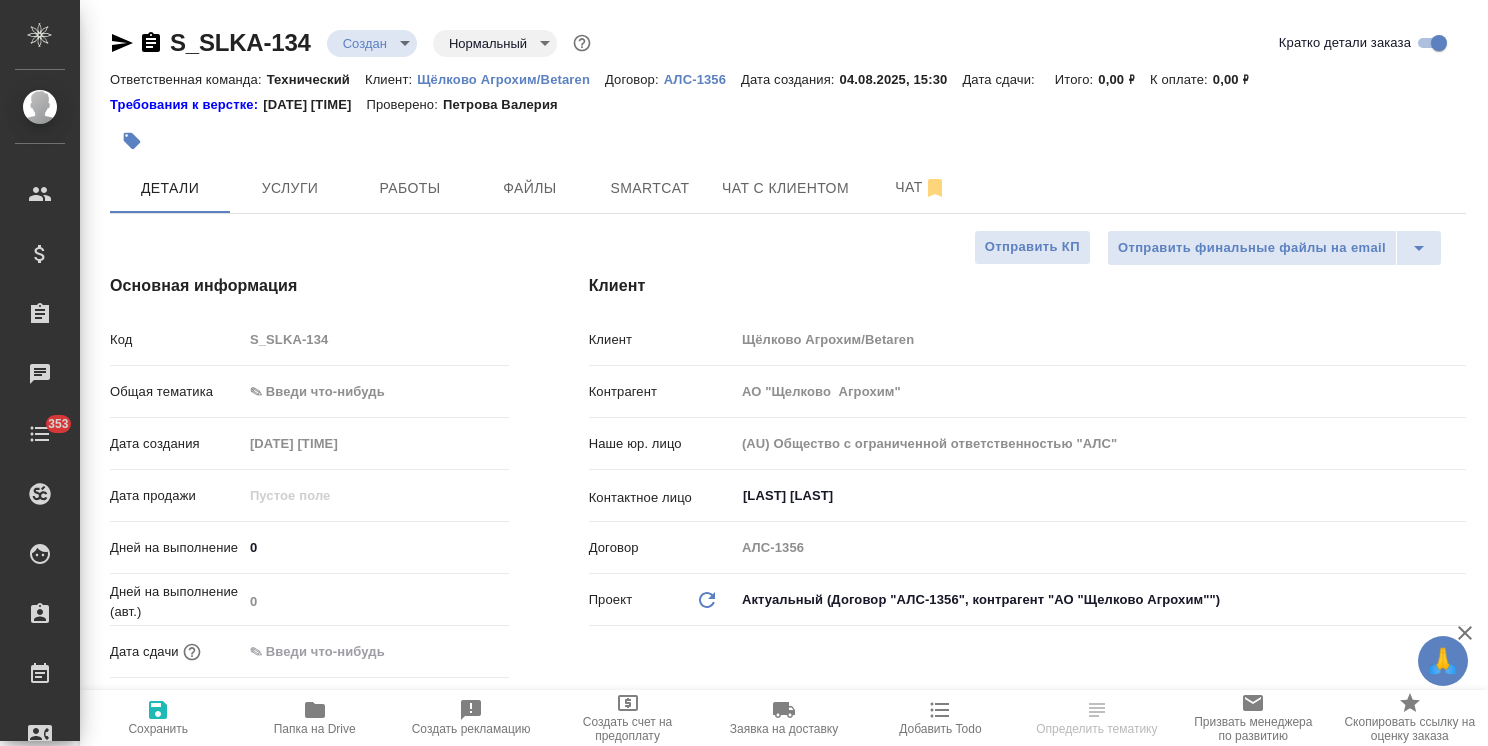 type on "x" 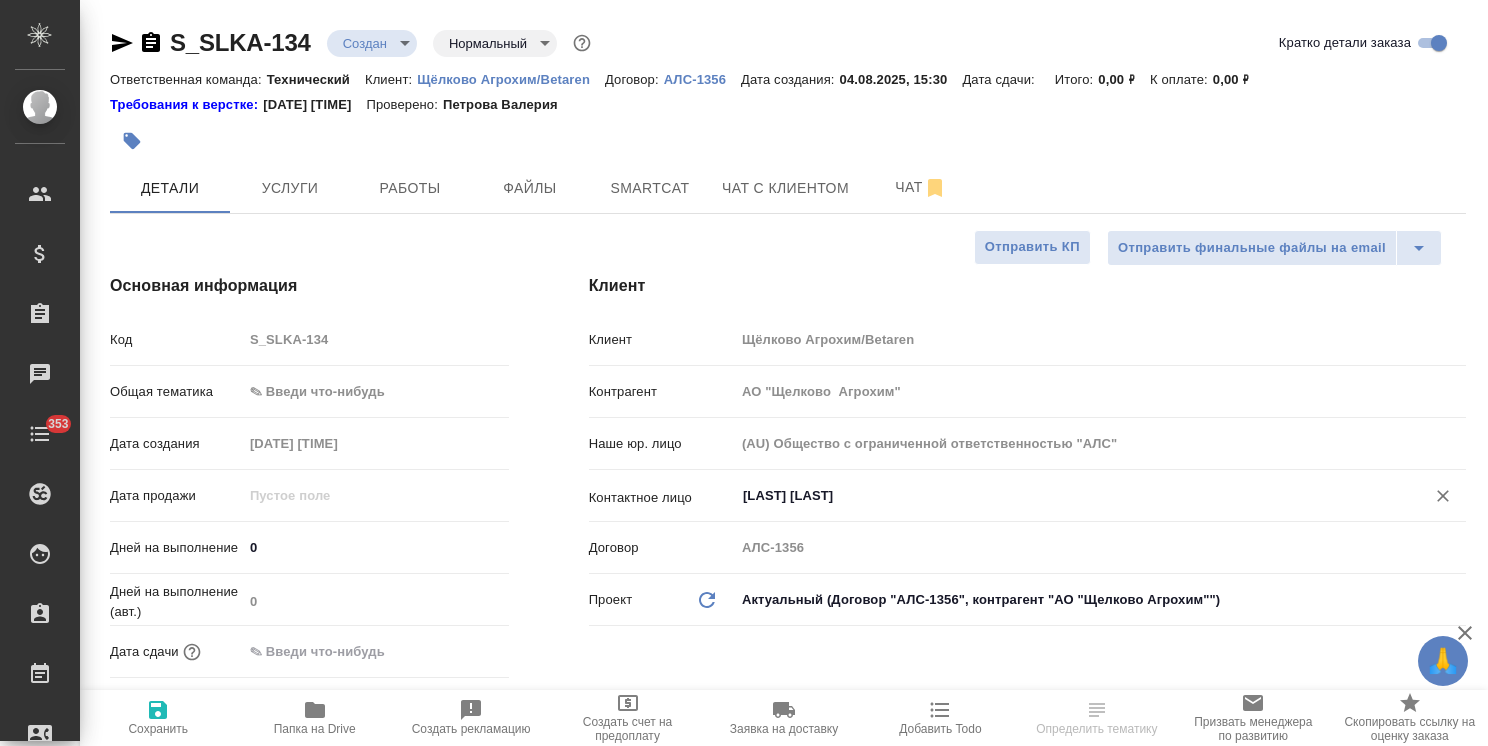 click on "[LAST] [LAST] ​​" at bounding box center (1100, 496) 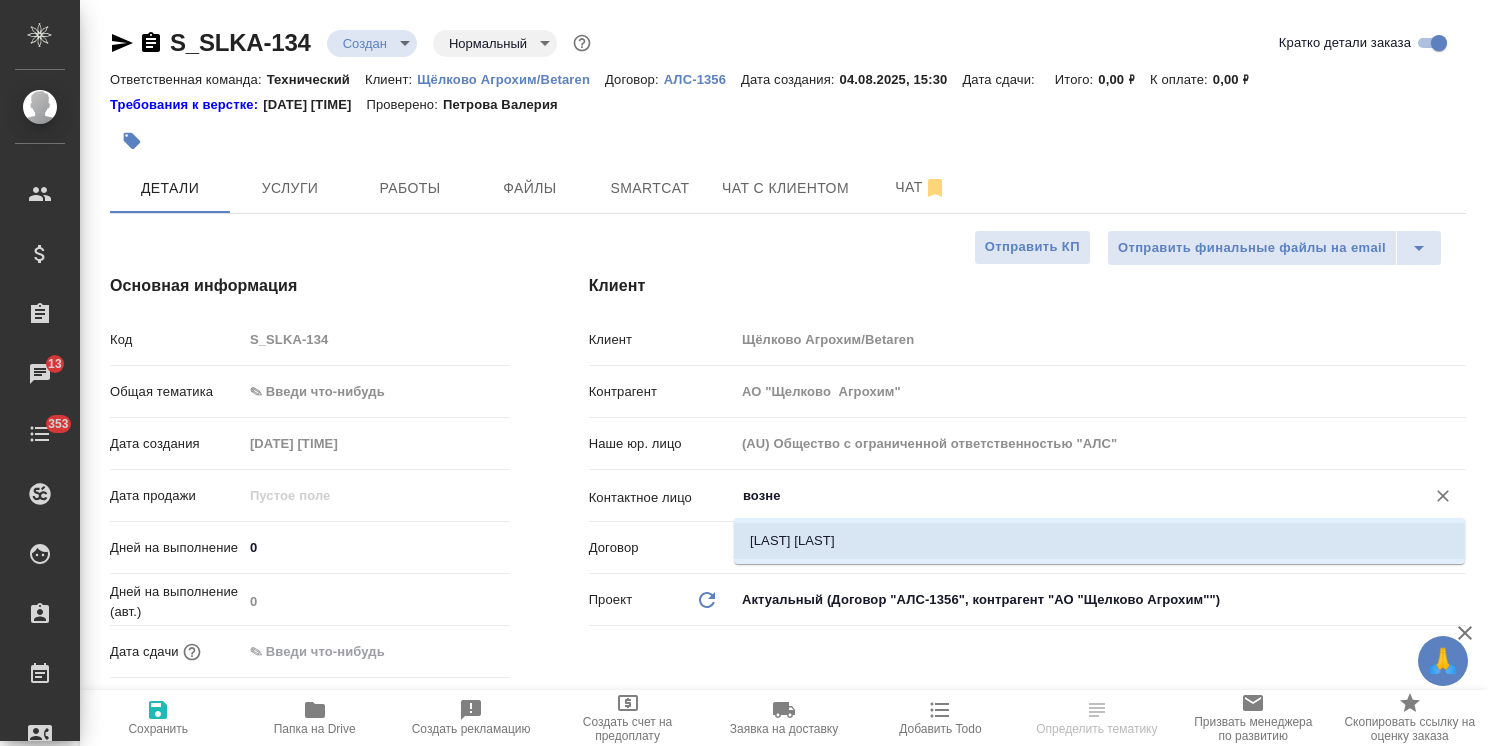 click on "Вознесенский Никита" at bounding box center (1099, 541) 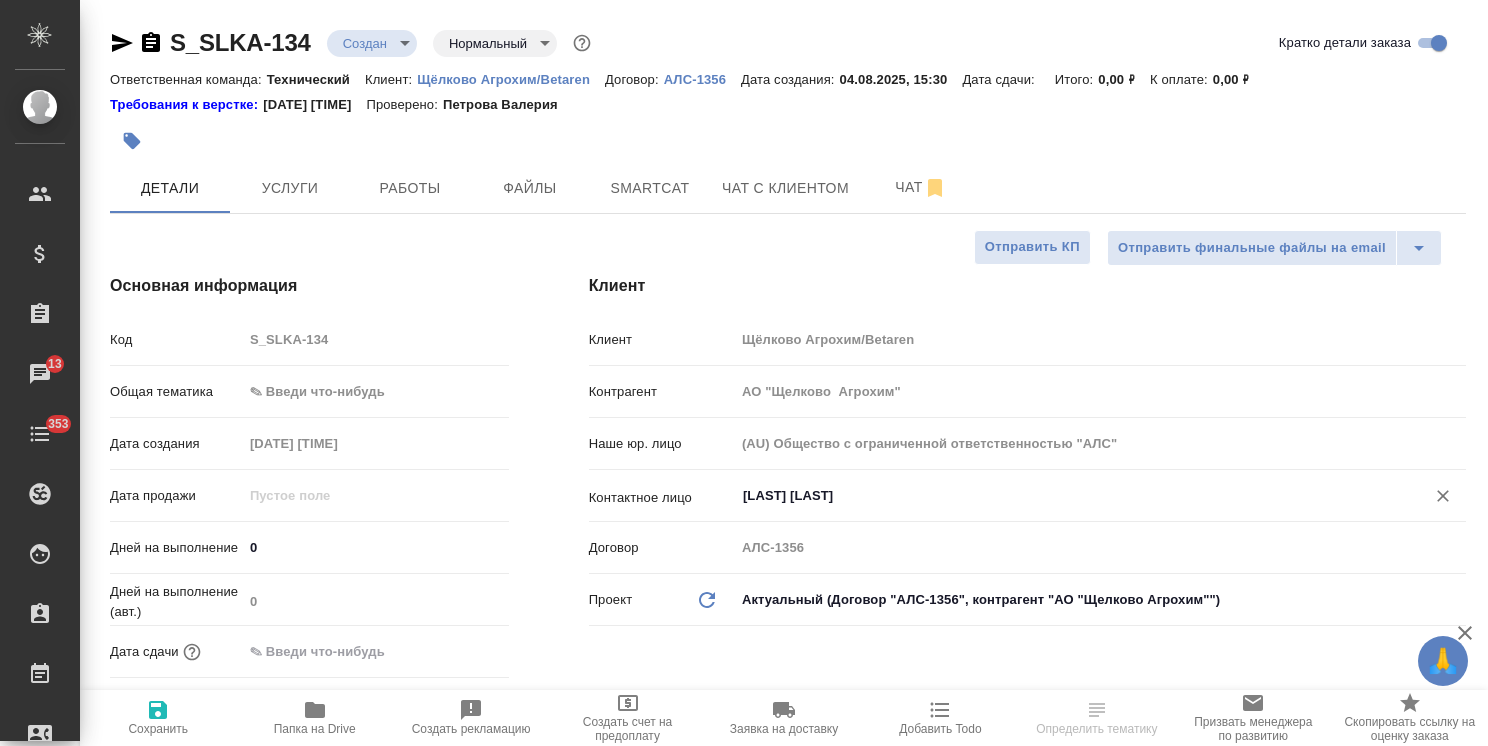 type on "Вознесенский Никита" 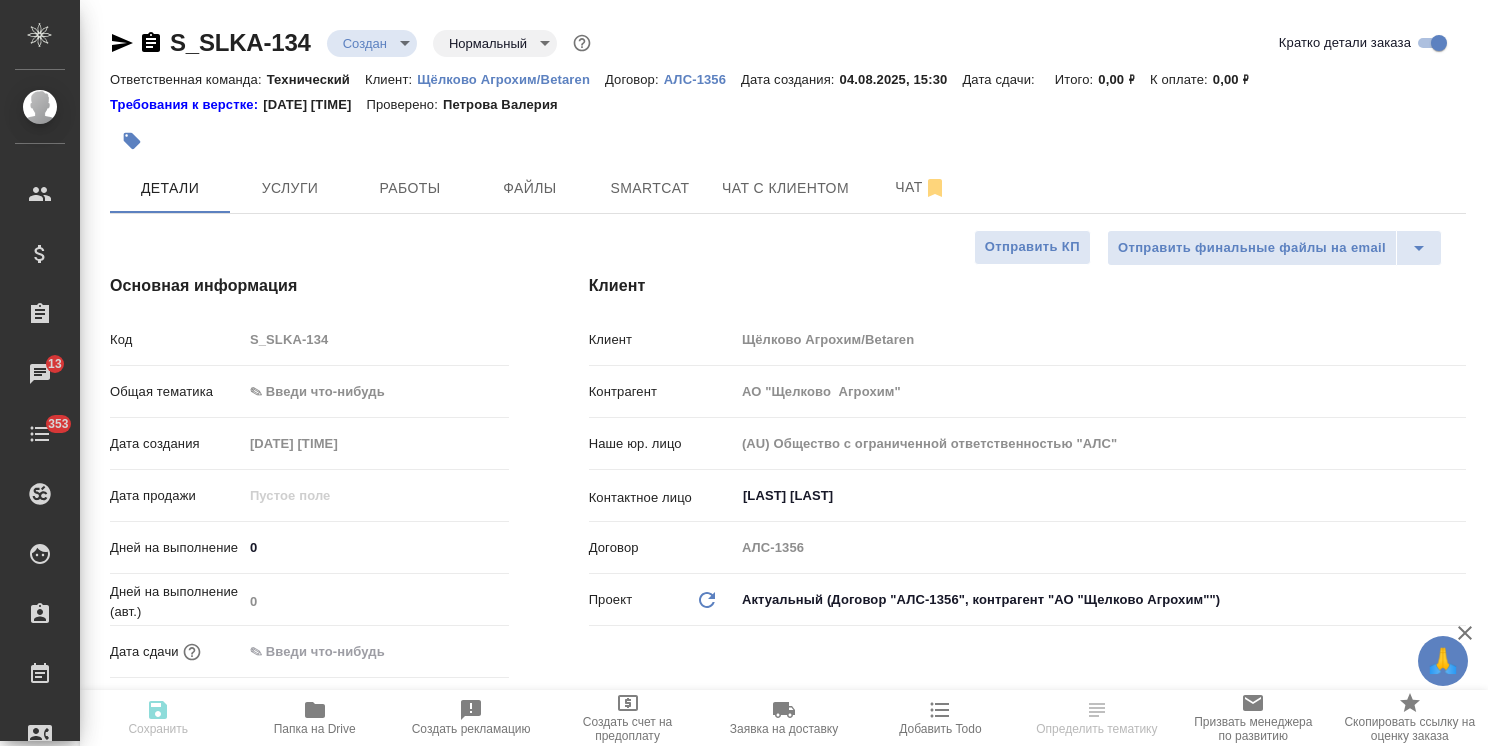 type on "x" 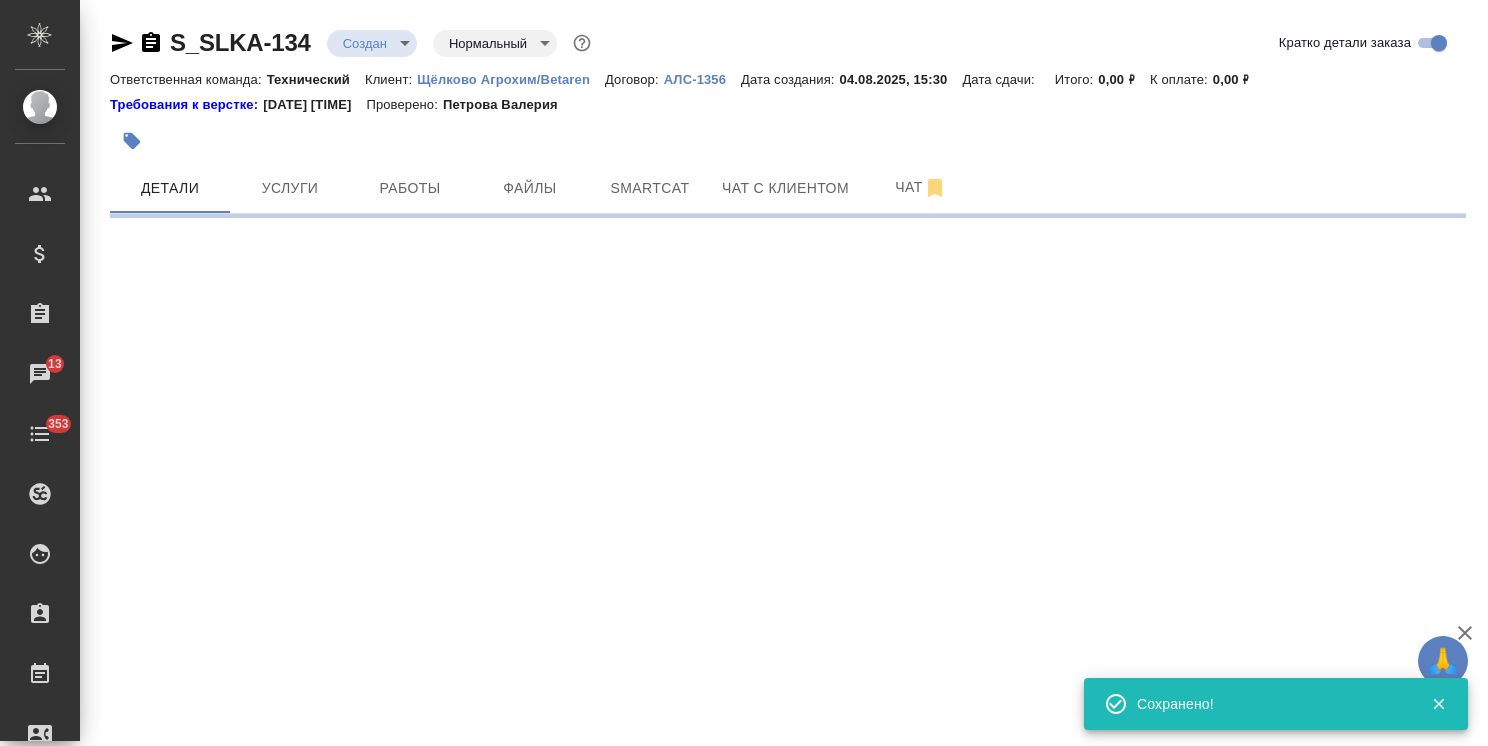 type on "holyTrinity" 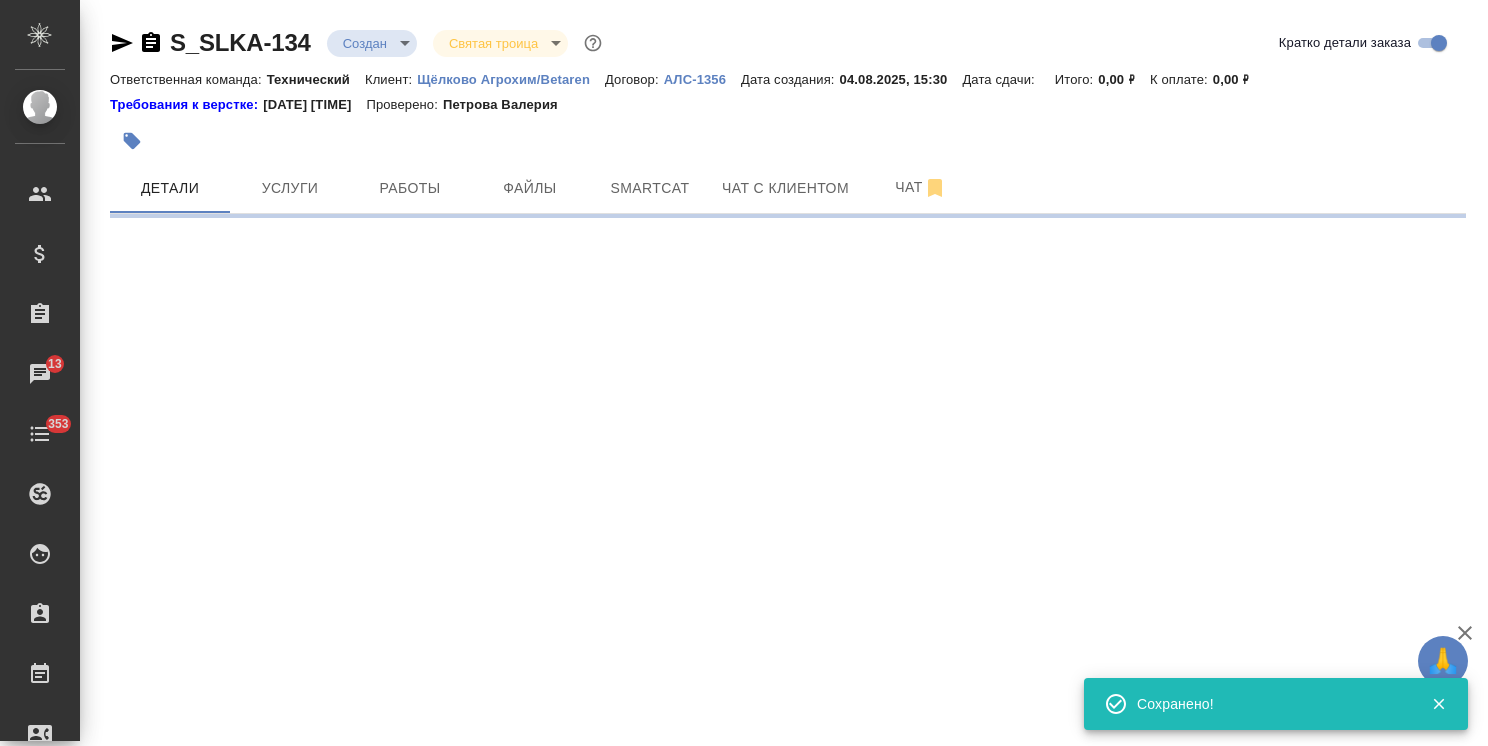 select on "RU" 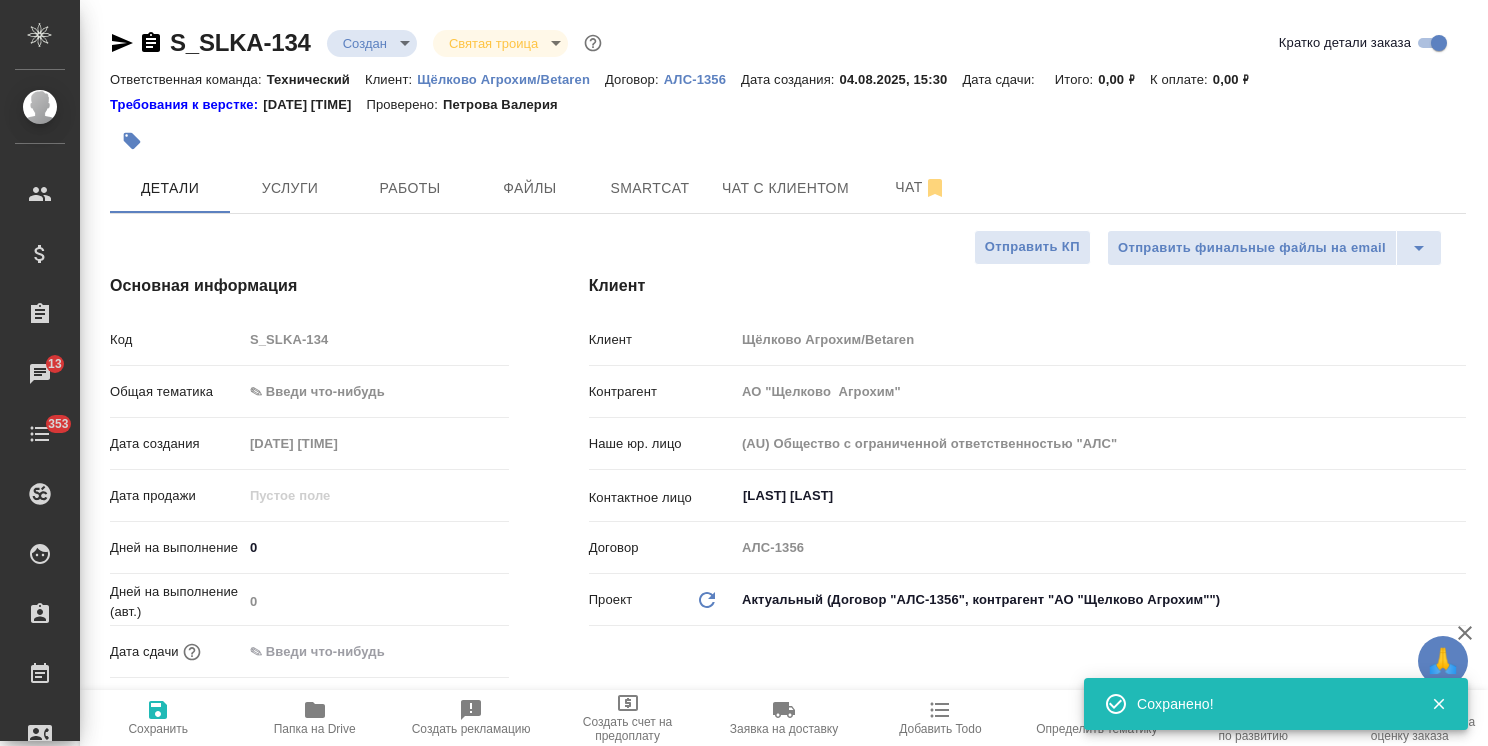 type on "x" 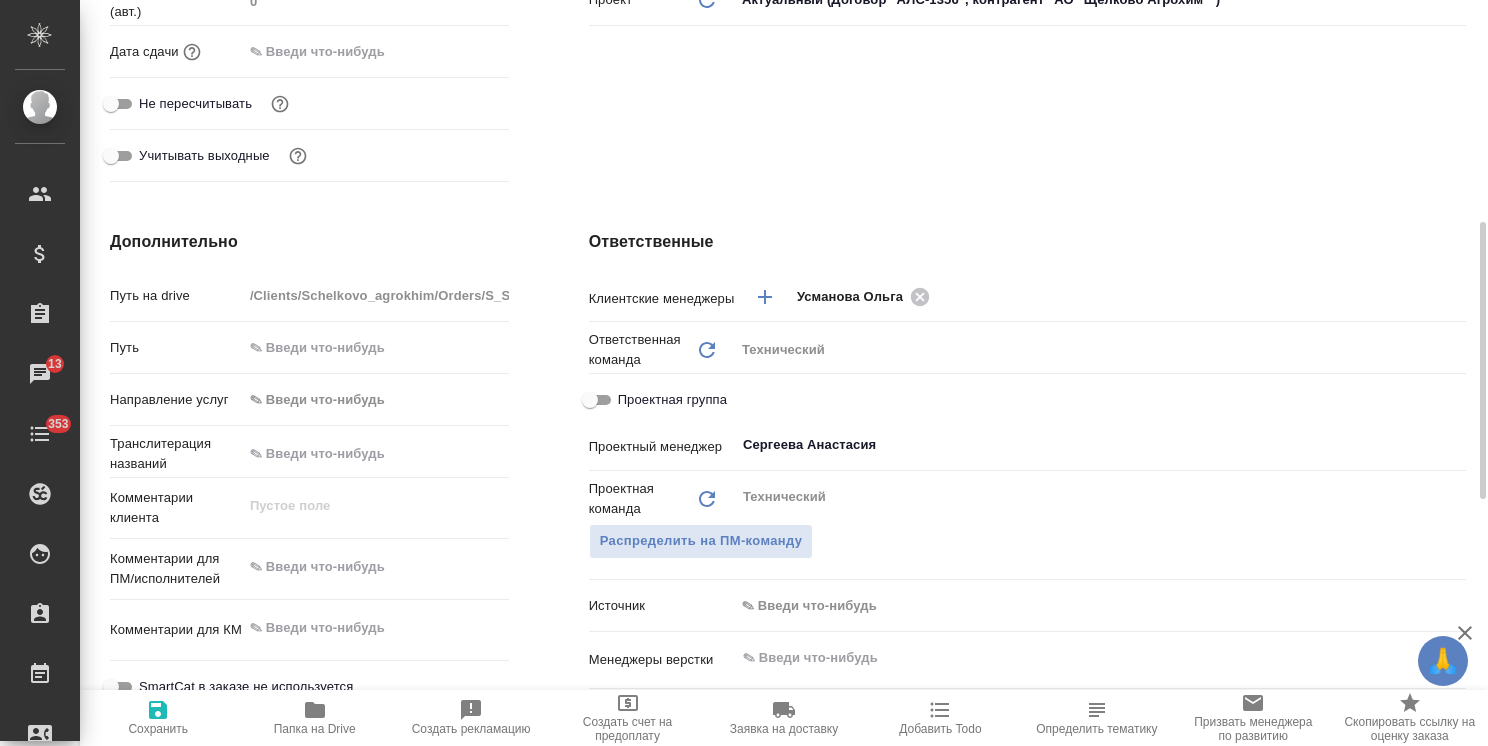 scroll, scrollTop: 700, scrollLeft: 0, axis: vertical 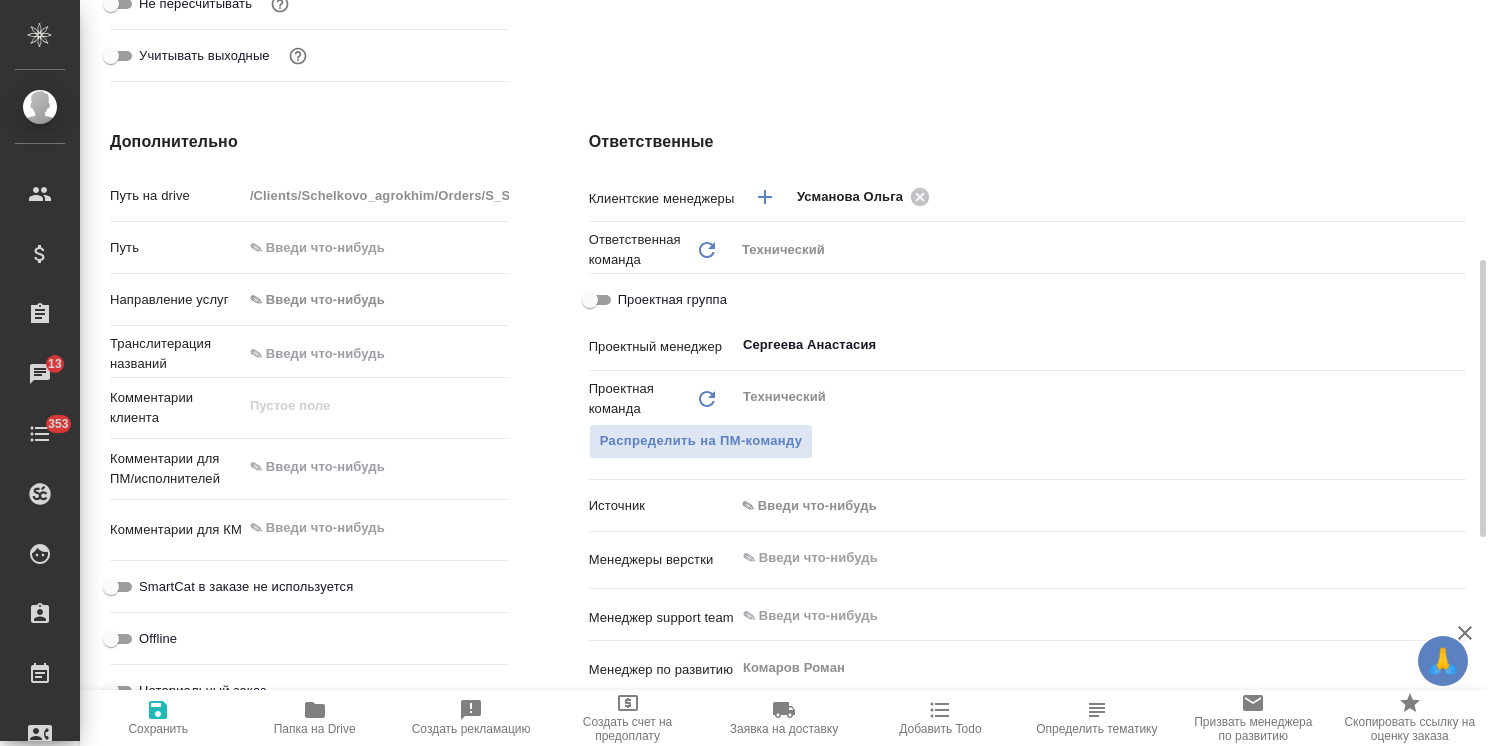 type on "x" 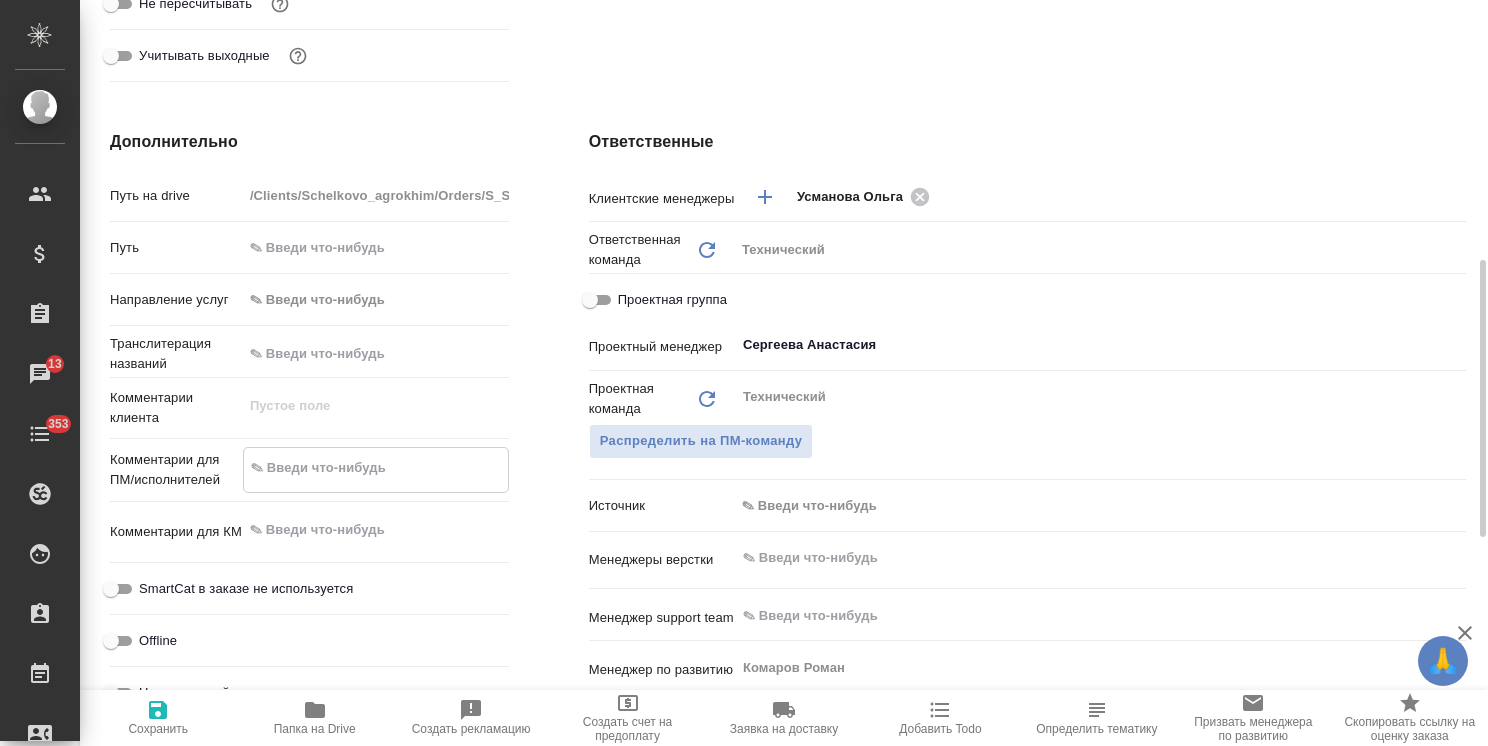 paste on "Некоторые файлы на немецком, некоторые – на английском. Перевод на русский язык." 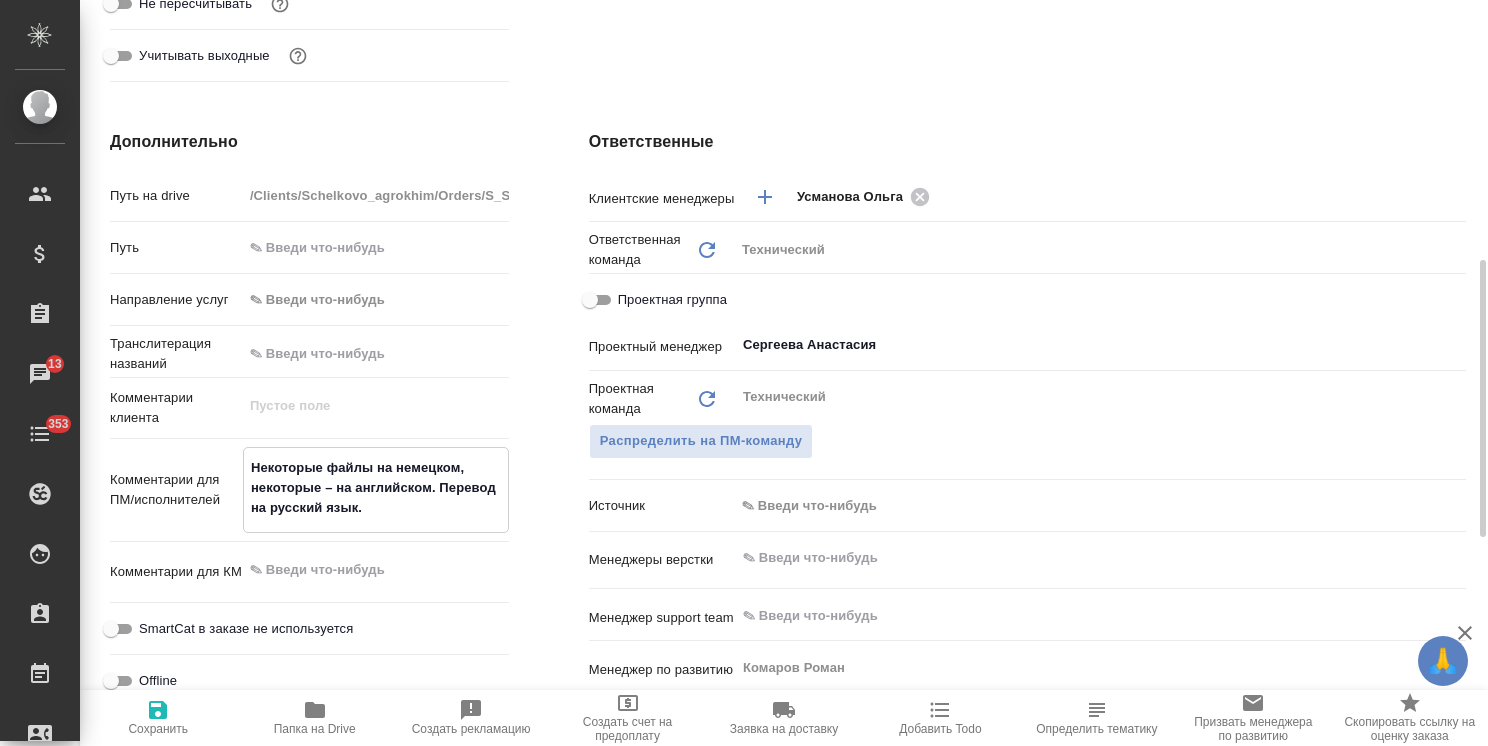 type on "Некоторые файлы на немецком, некоторые – на английском. Перевод на русский язык." 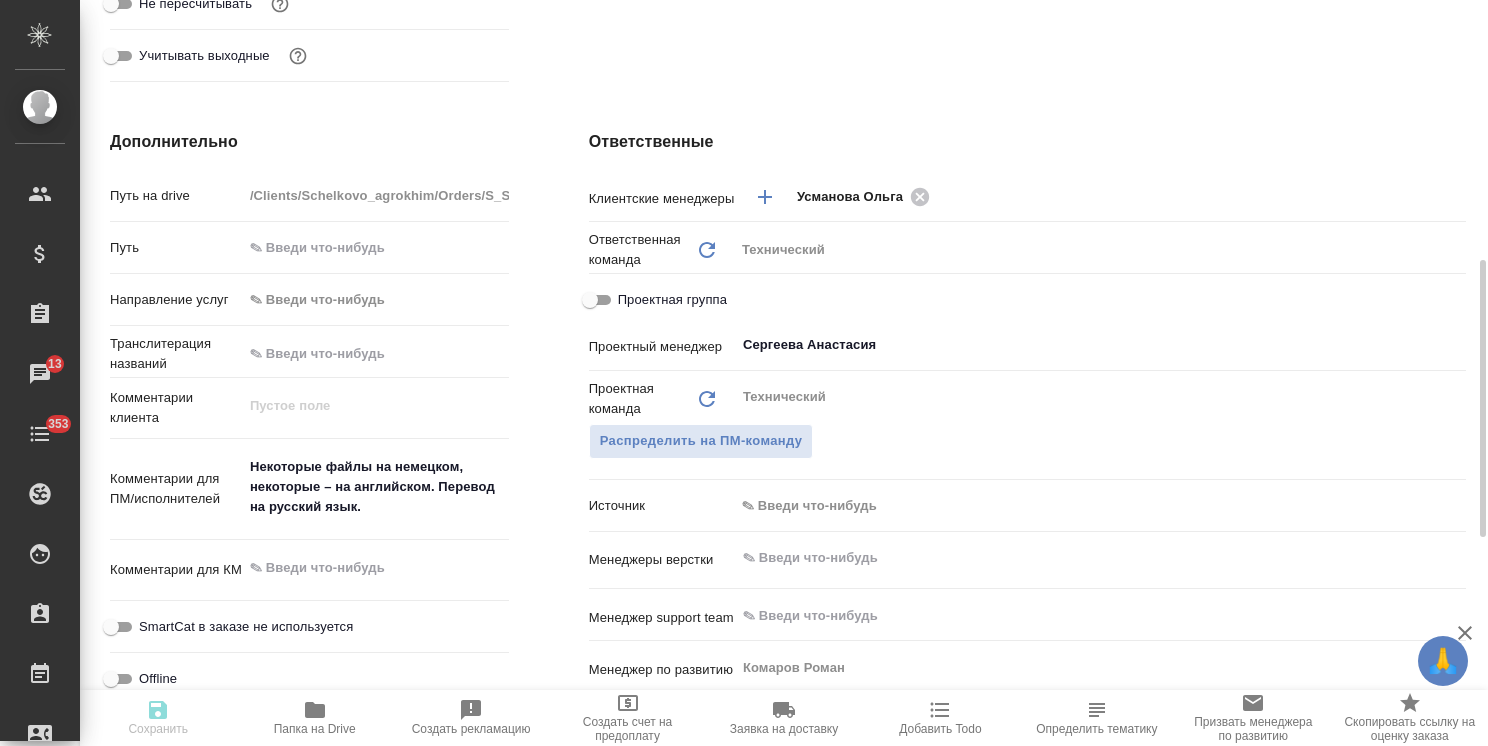type on "x" 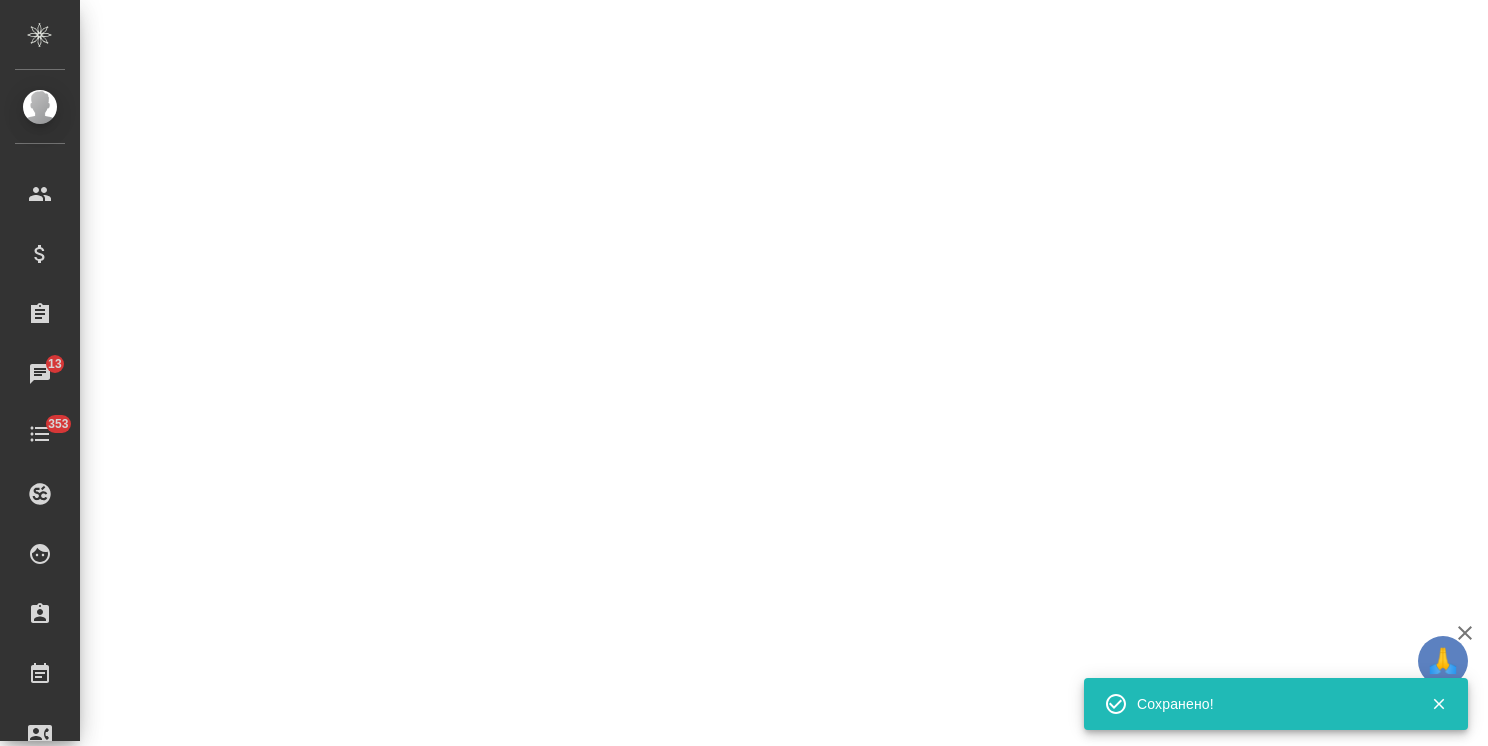 select on "RU" 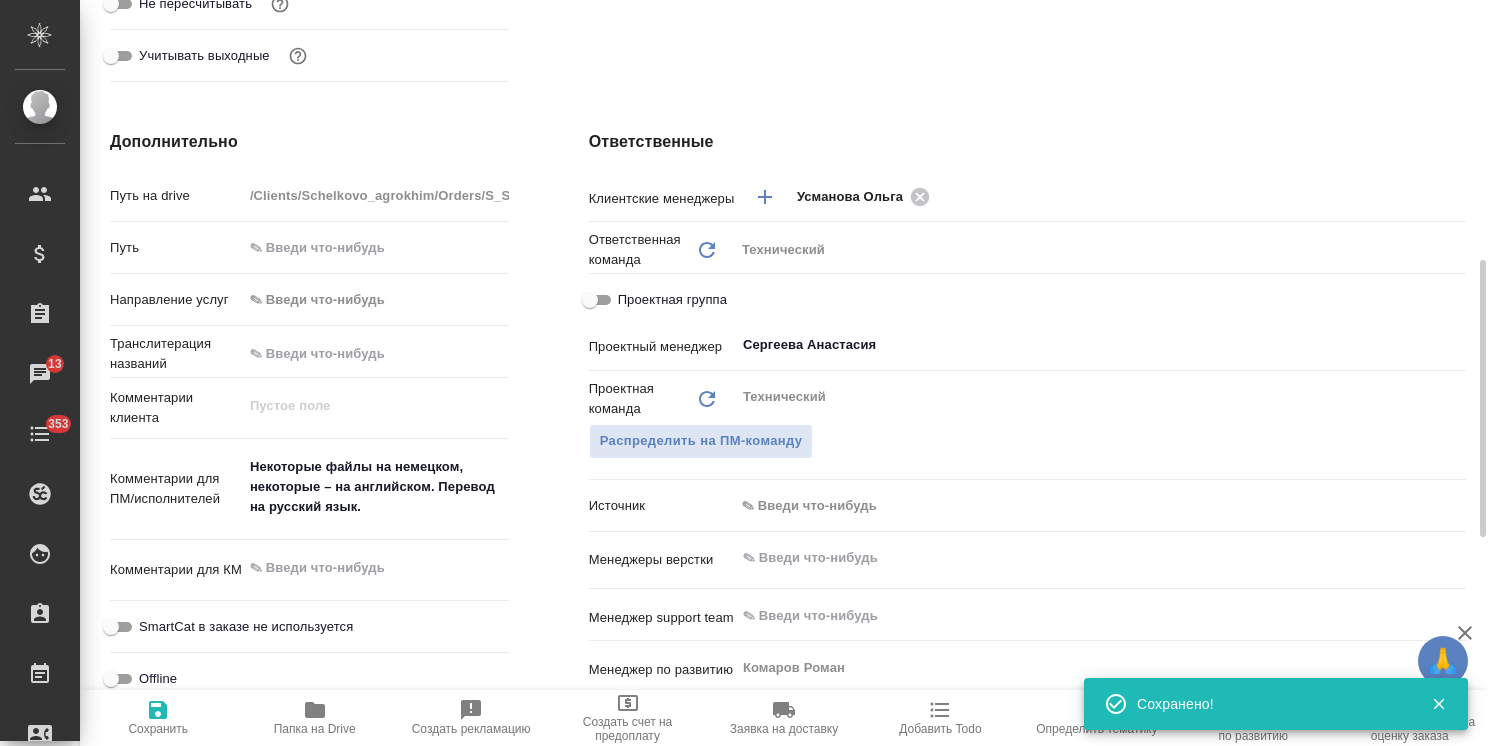type on "x" 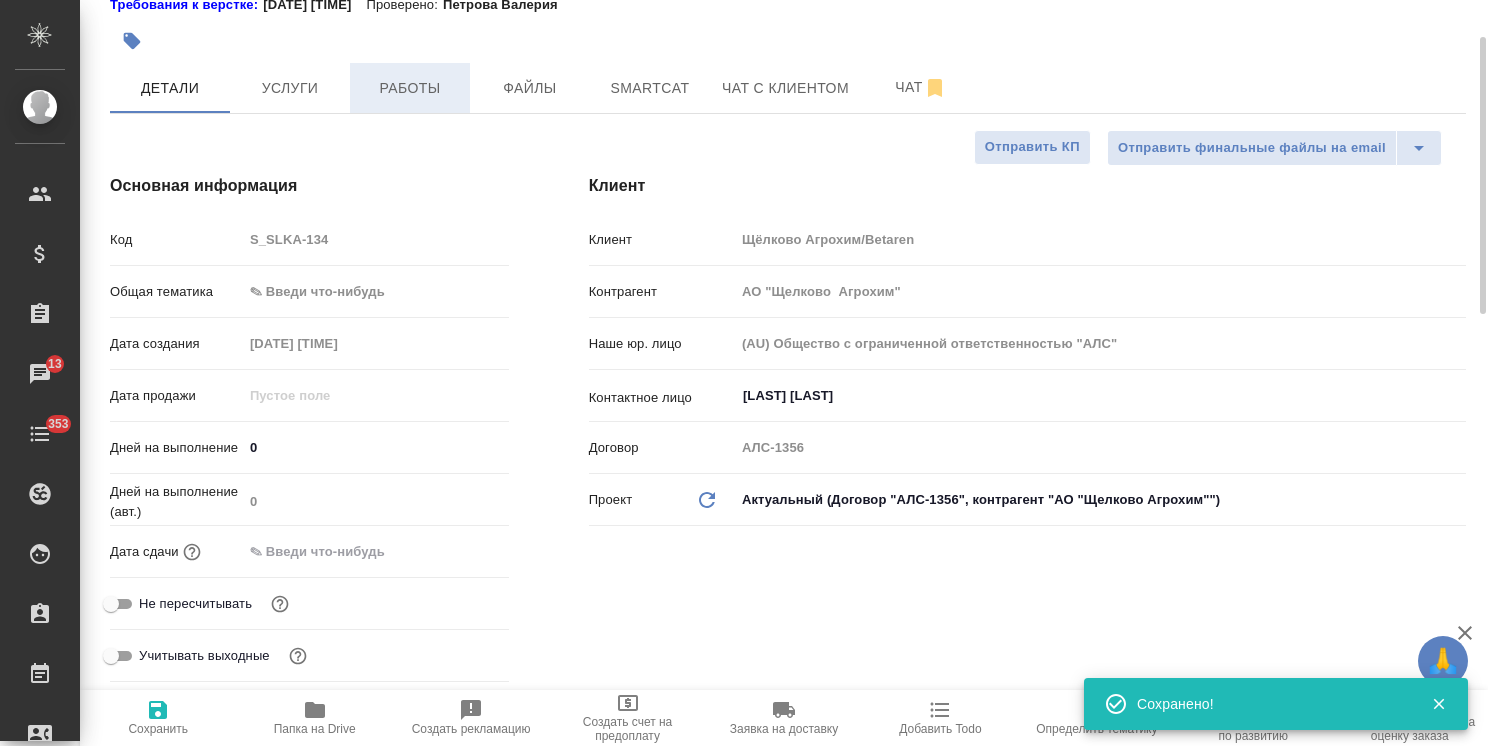 scroll, scrollTop: 0, scrollLeft: 0, axis: both 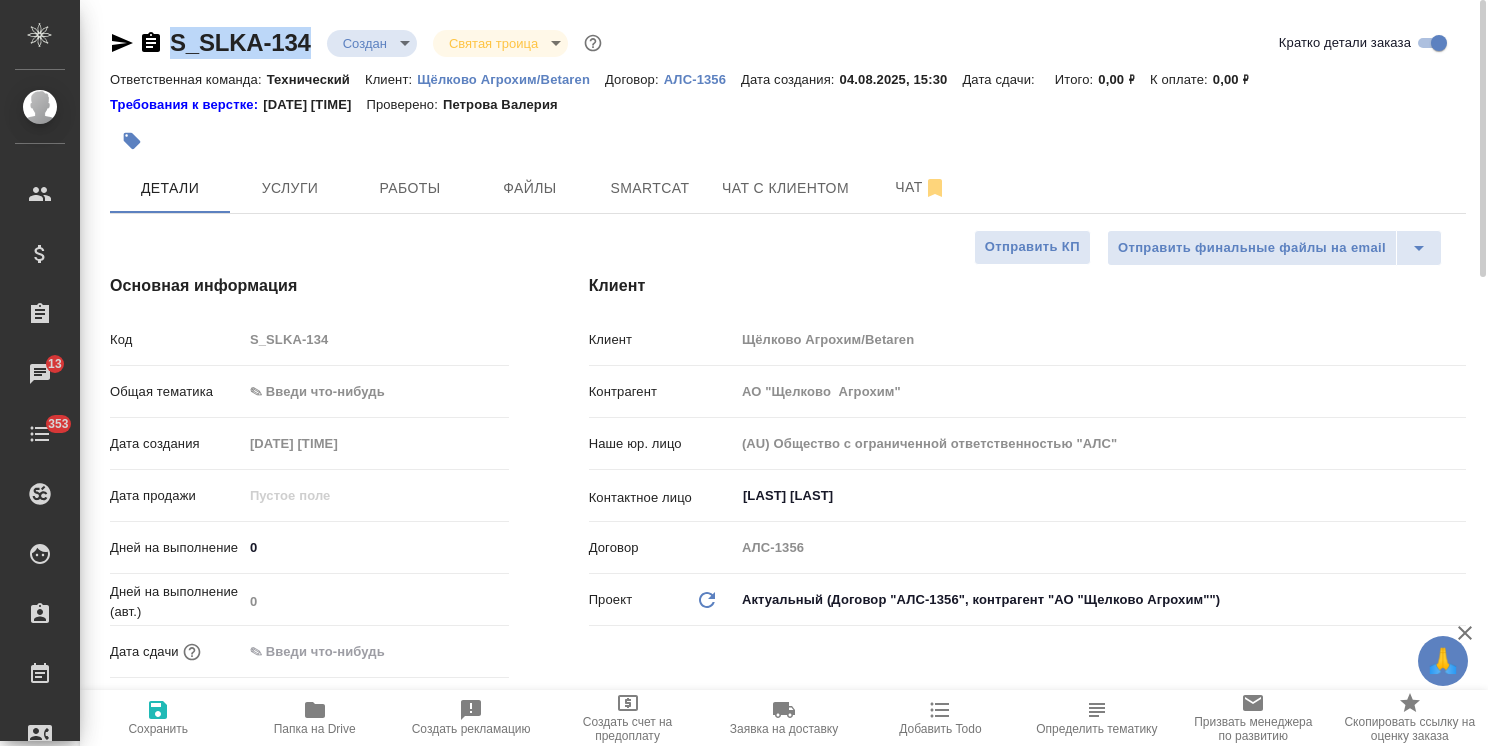 drag, startPoint x: 324, startPoint y: 22, endPoint x: 146, endPoint y: 1, distance: 179.23448 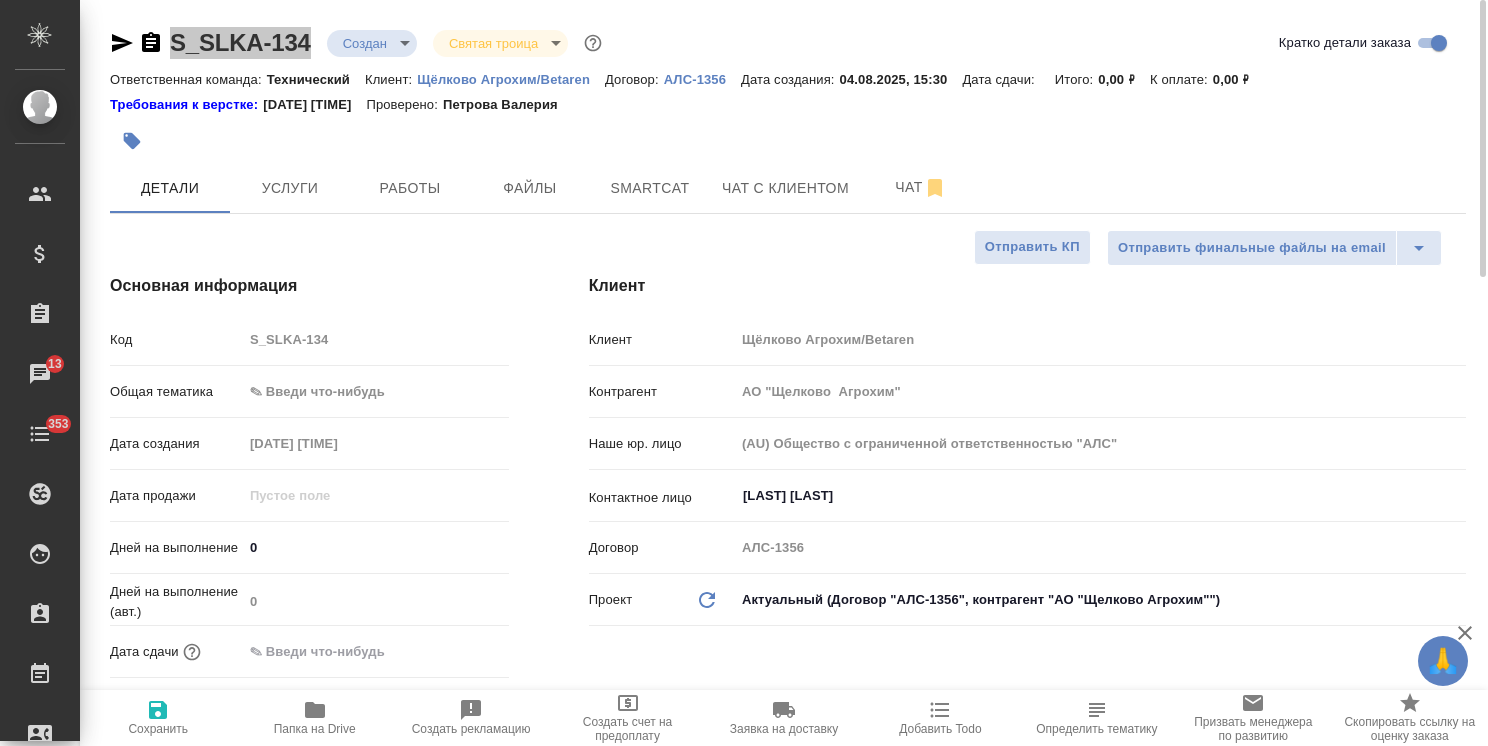 type on "x" 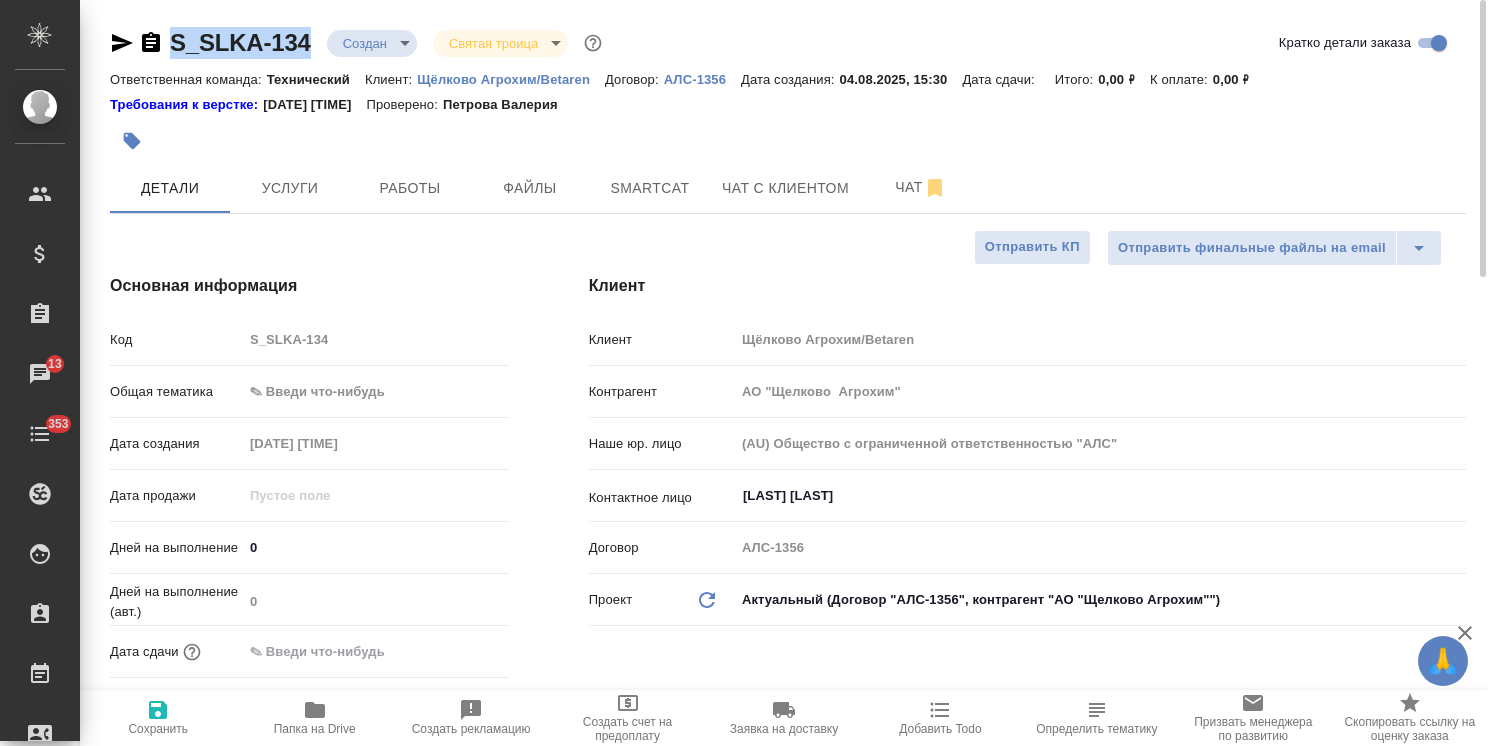 type on "x" 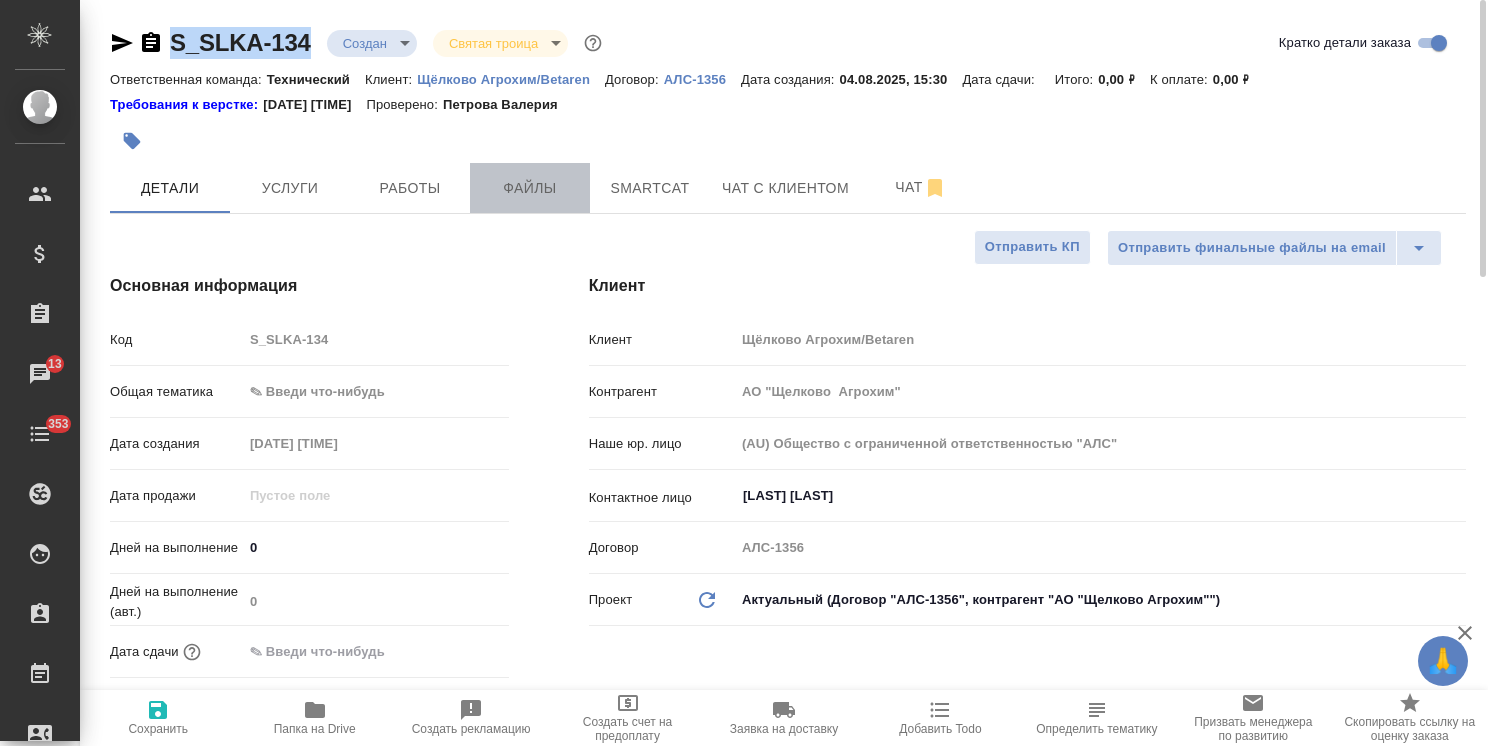 click on "Файлы" at bounding box center [530, 188] 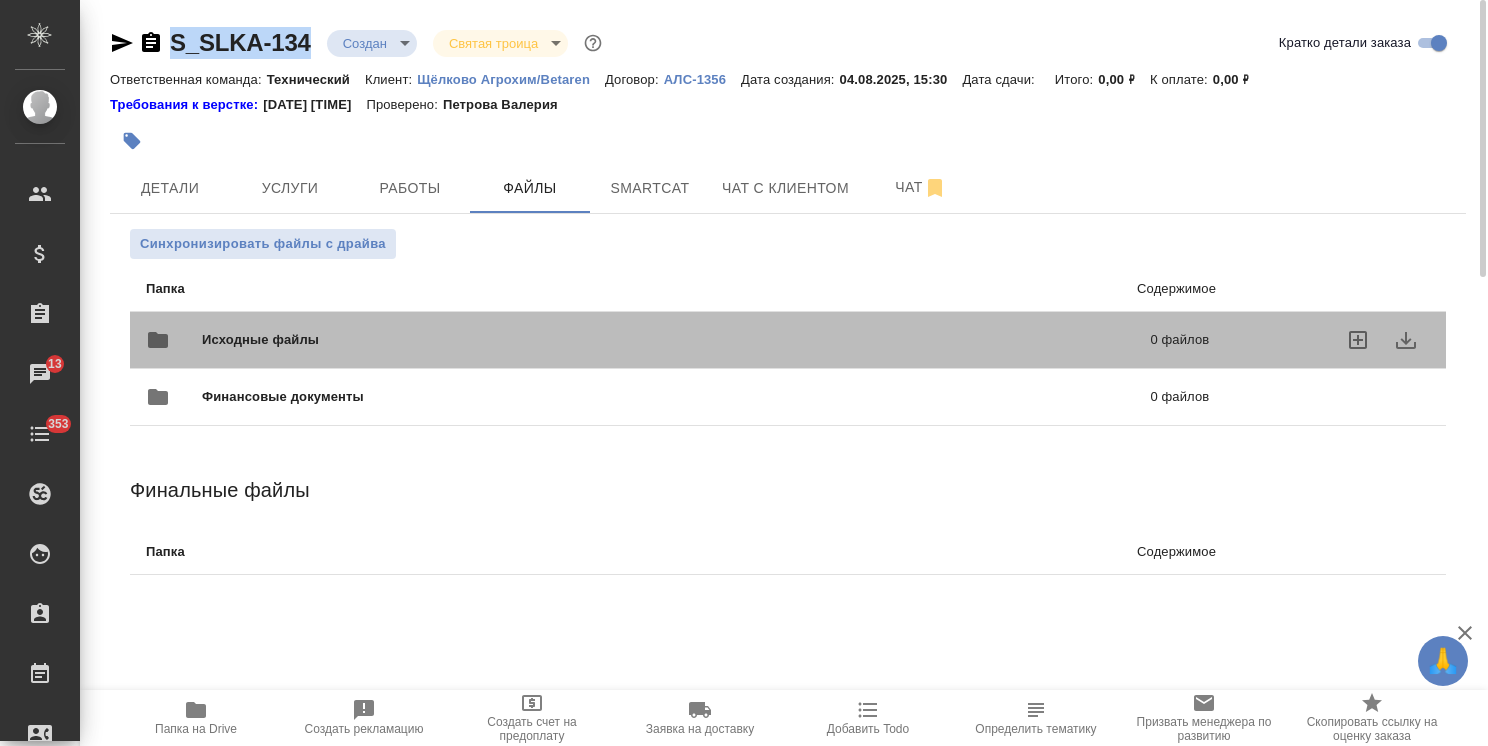 click on "Исходные файлы" at bounding box center [468, 340] 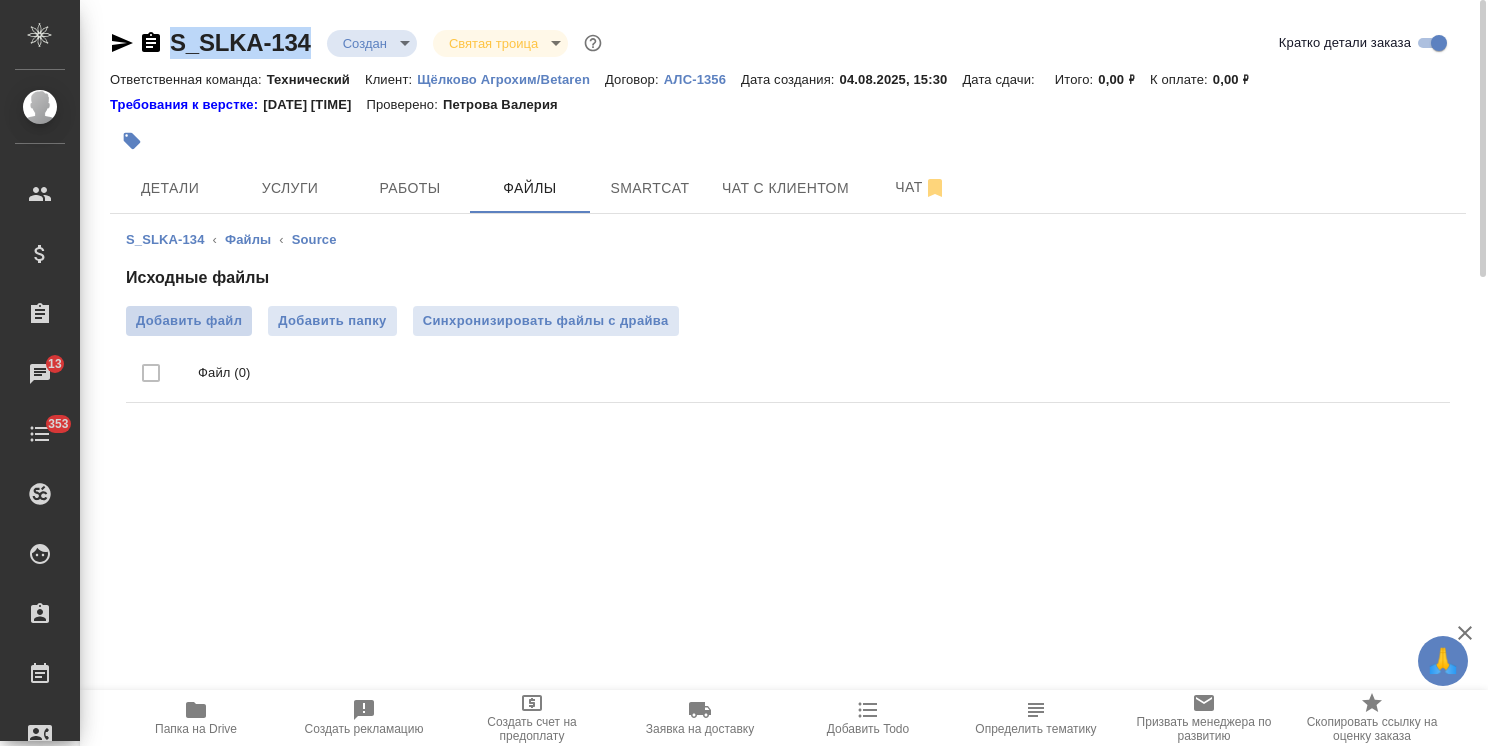 click on "Добавить файл" at bounding box center [189, 321] 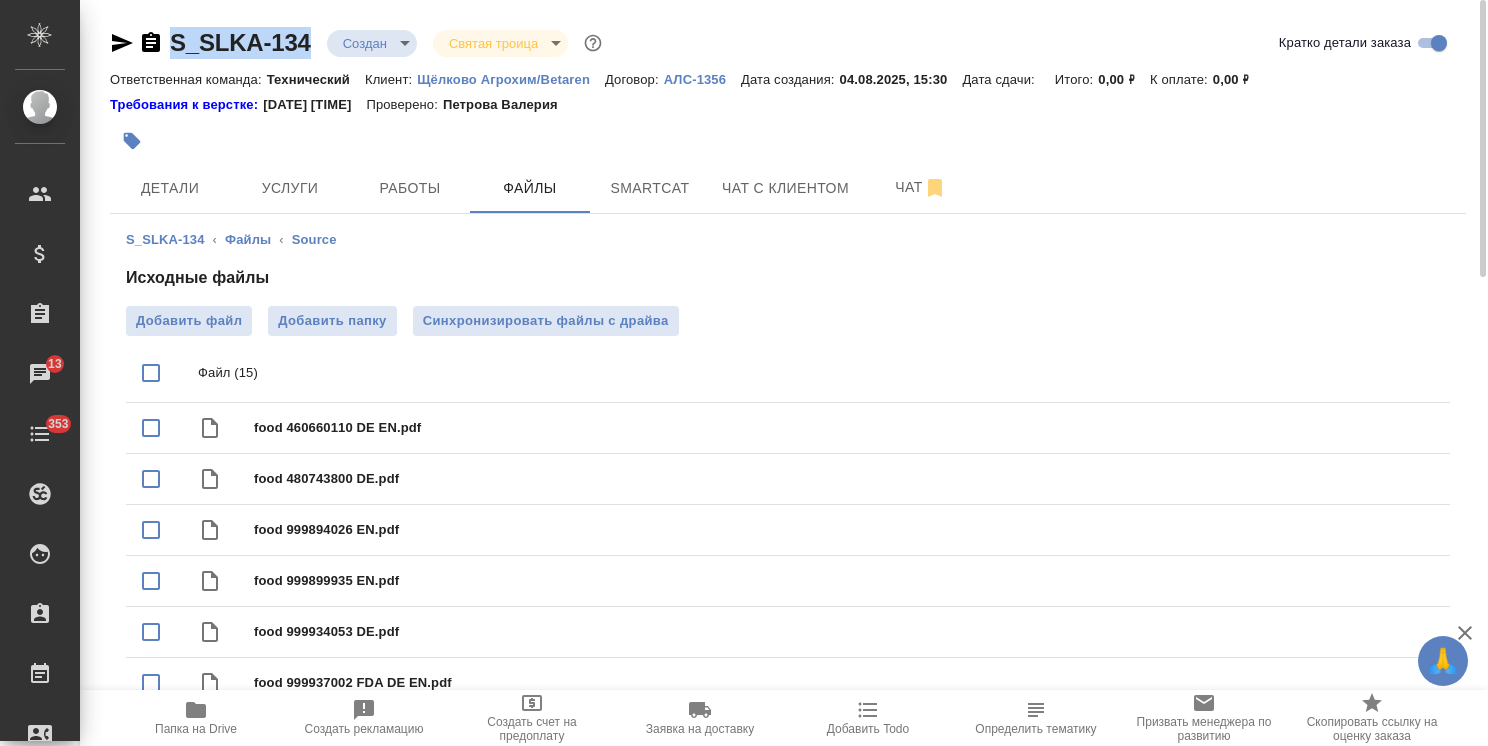 click on "🙏 .cls-1
fill:#fff;
AWATERA Usmanova Olga Клиенты Спецификации Заказы 13 Чаты 353 Todo Проекты SC Исполнители Кандидаты Работы Входящие заявки Заявки на доставку Рекламации Проекты процессинга Конференции Выйти S_SLKA-134 Создан new Святая троица holyTrinity Кратко детали заказа Ответственная команда: Технический Клиент: Щёлково Агрохим/Betaren Договор: АЛС-1356 Дата создания: 04.08.2025, 15:30 Дата сдачи: Итого: 0,00 ₽ К оплате: 0,00 ₽ Требования к верстке: 30.01.2024 14:05 Проверено: Петрова Валерия Детали Услуги Работы Файлы Smartcat Чат с клиентом Чат S_SLKA-134 ‹ Файлы ‹ Source Исходные файлы Файл (15)" at bounding box center [744, 373] 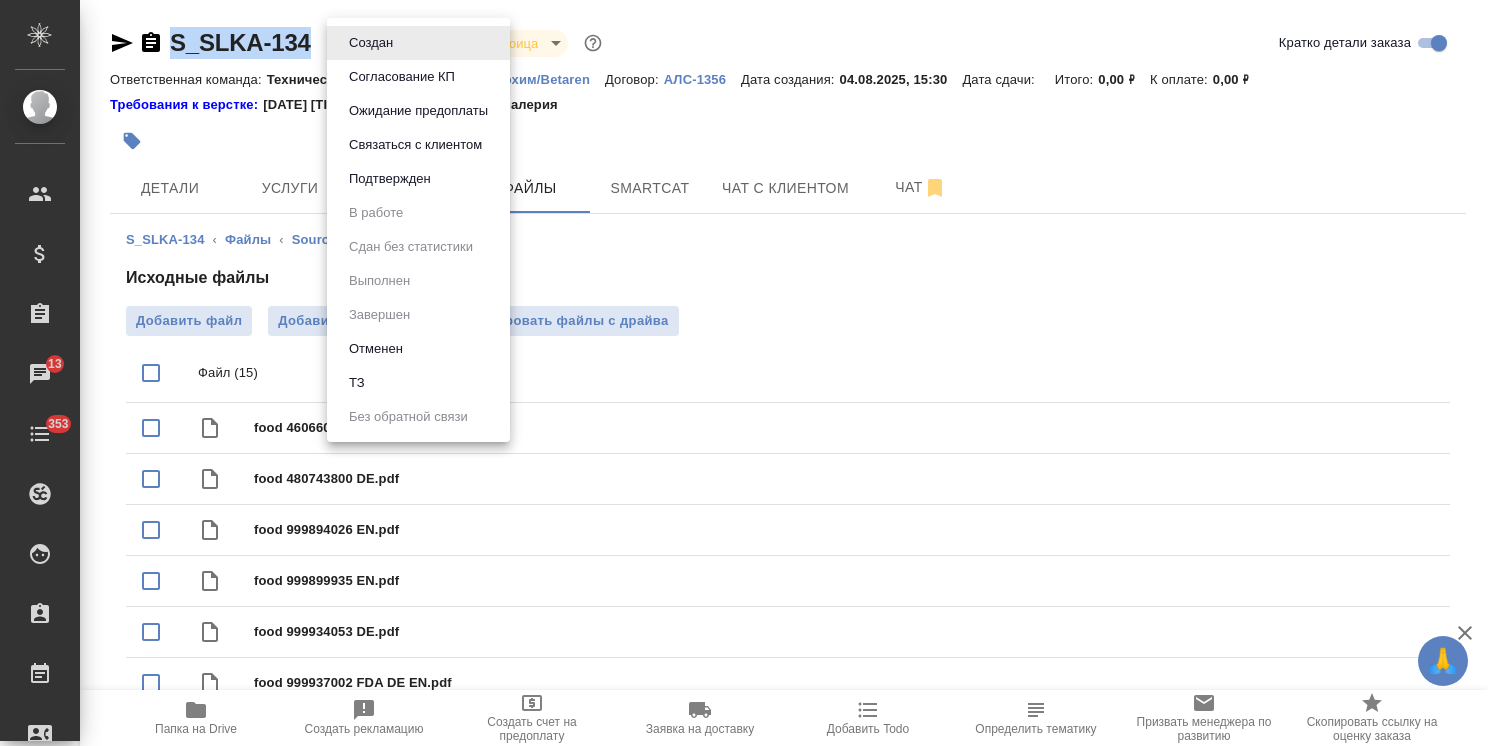 click on "ТЗ" at bounding box center (418, 383) 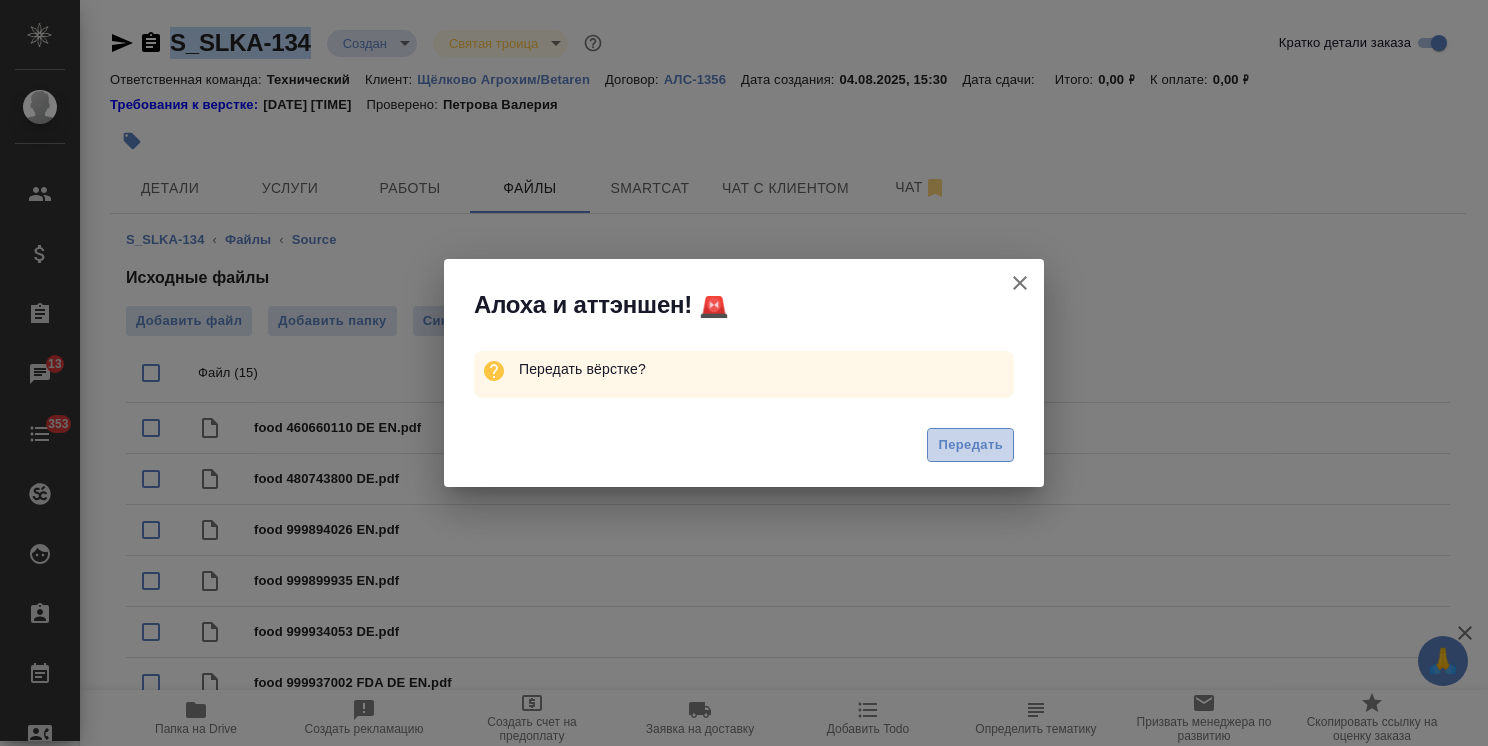 click on "Передать" at bounding box center [970, 445] 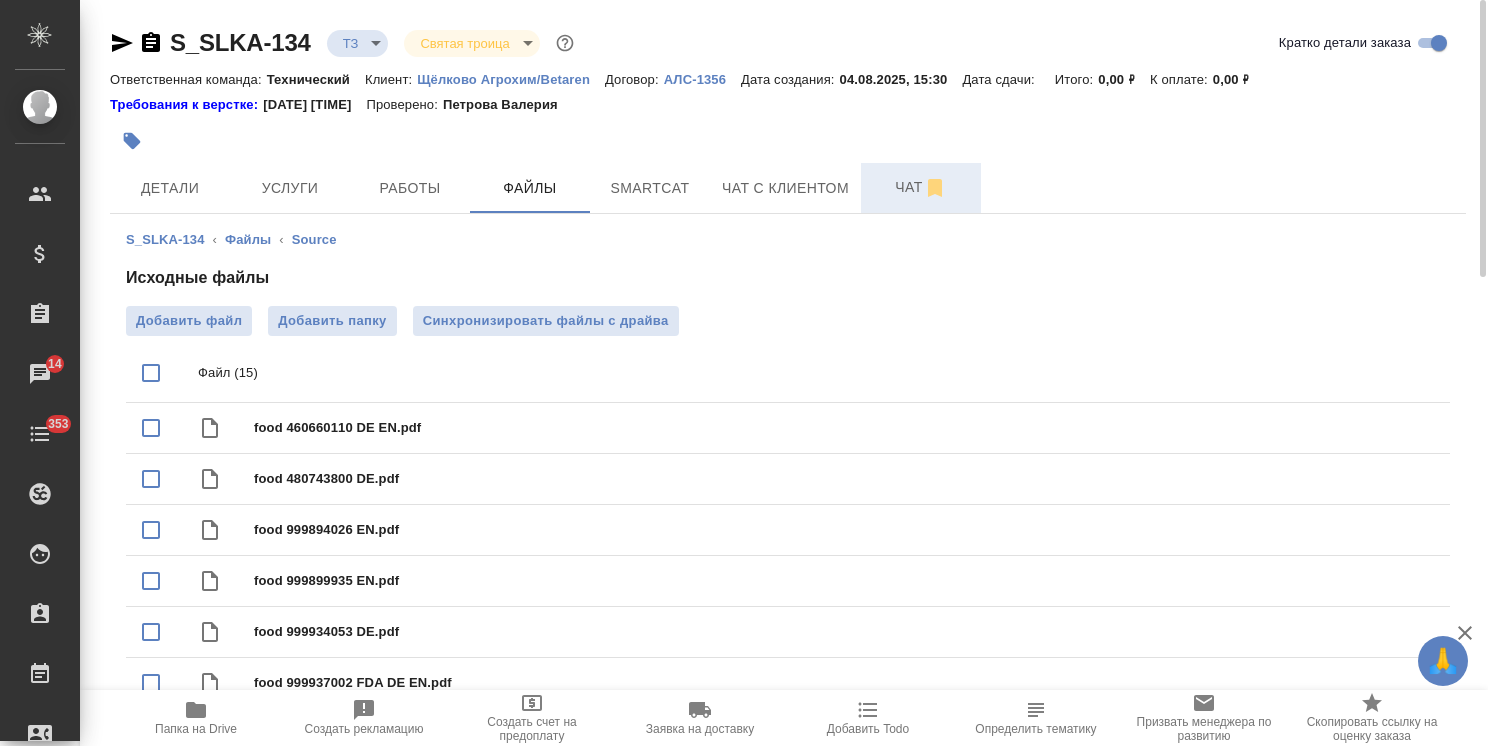 click on "Чат" at bounding box center (921, 187) 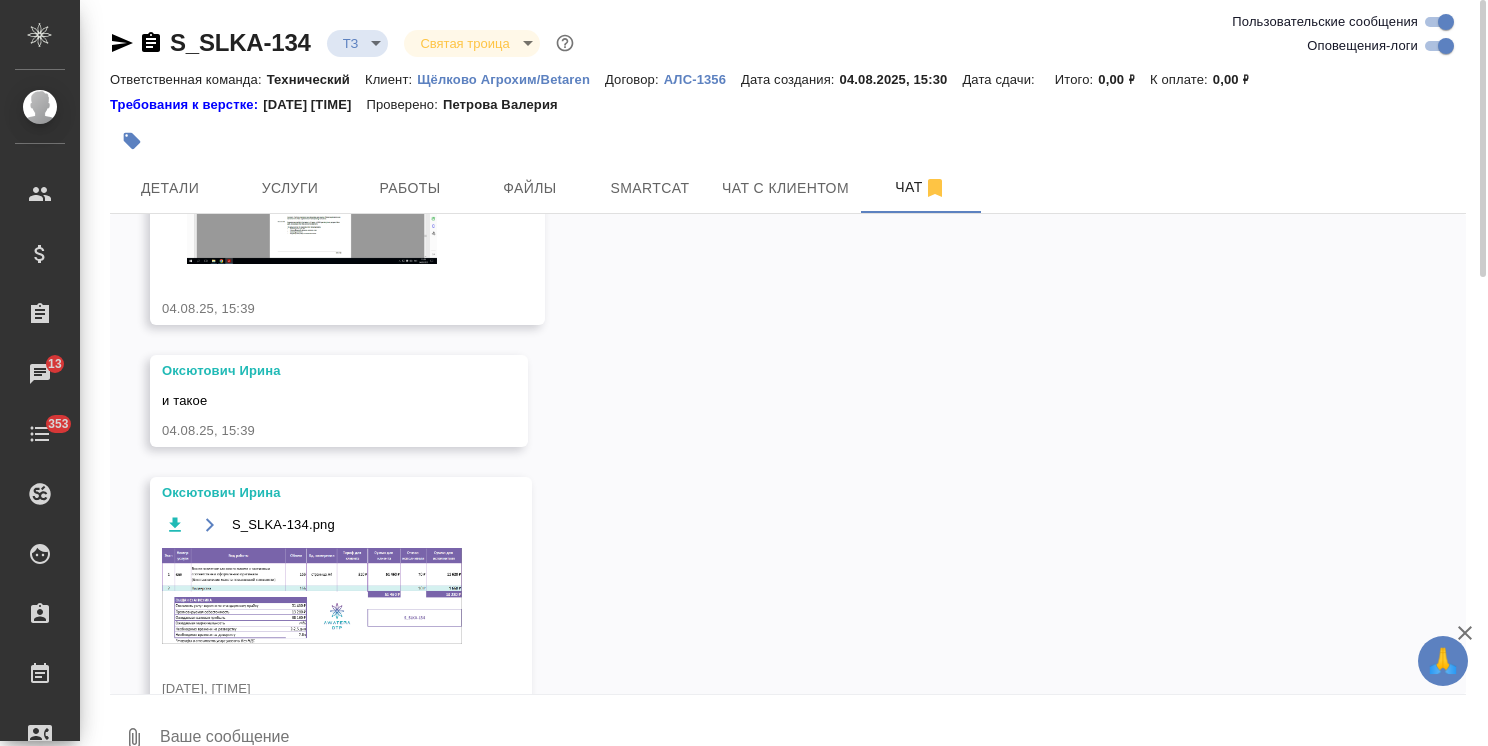 scroll, scrollTop: 1592, scrollLeft: 0, axis: vertical 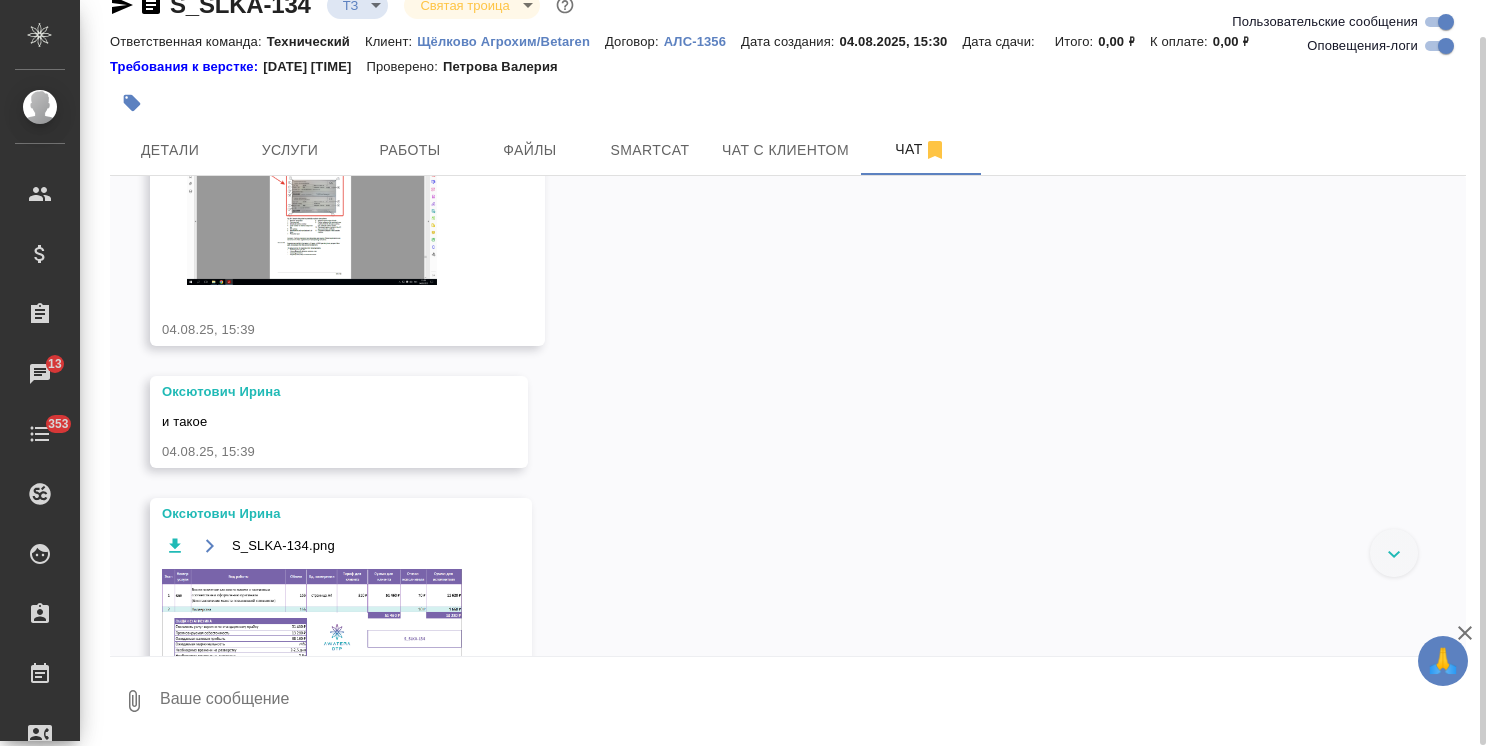 click at bounding box center [812, 701] 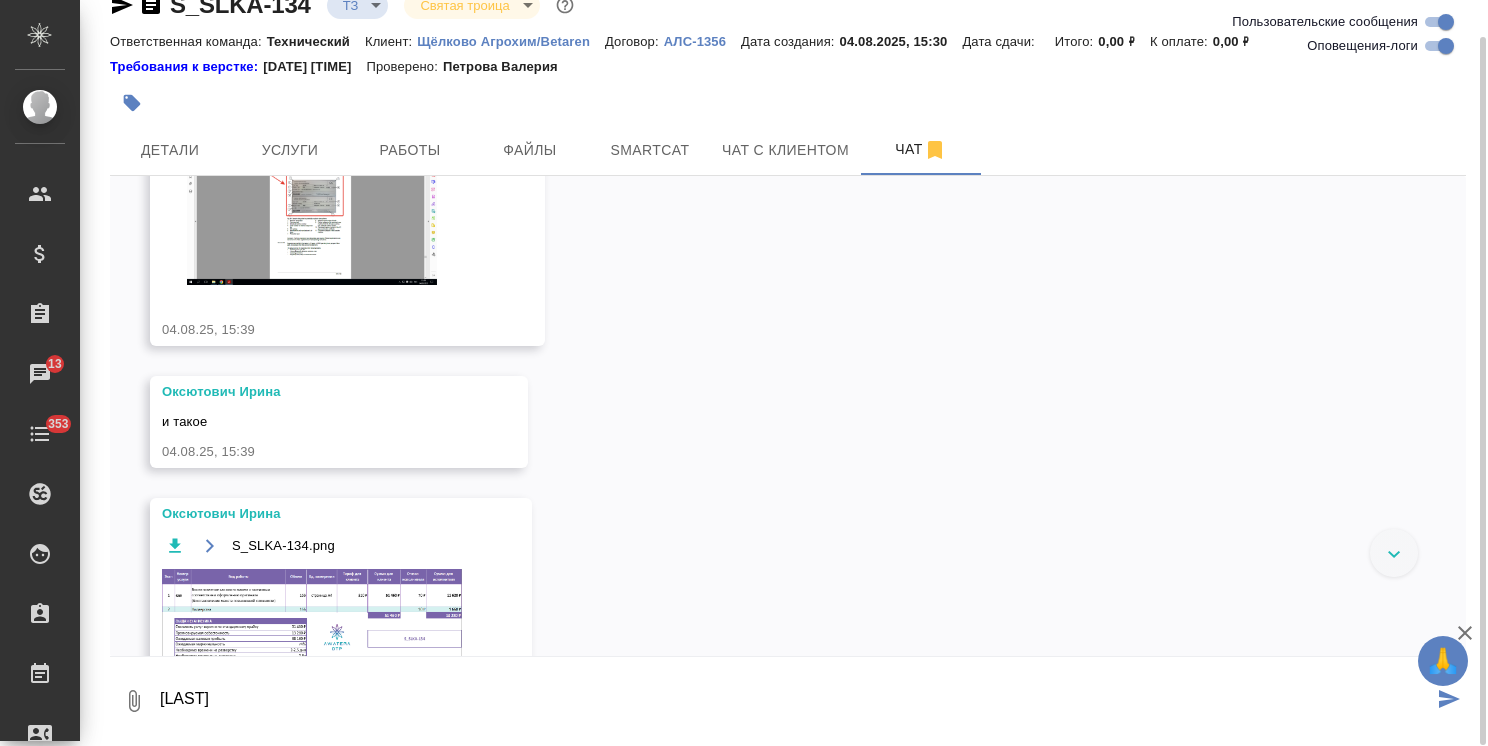 type on "G" 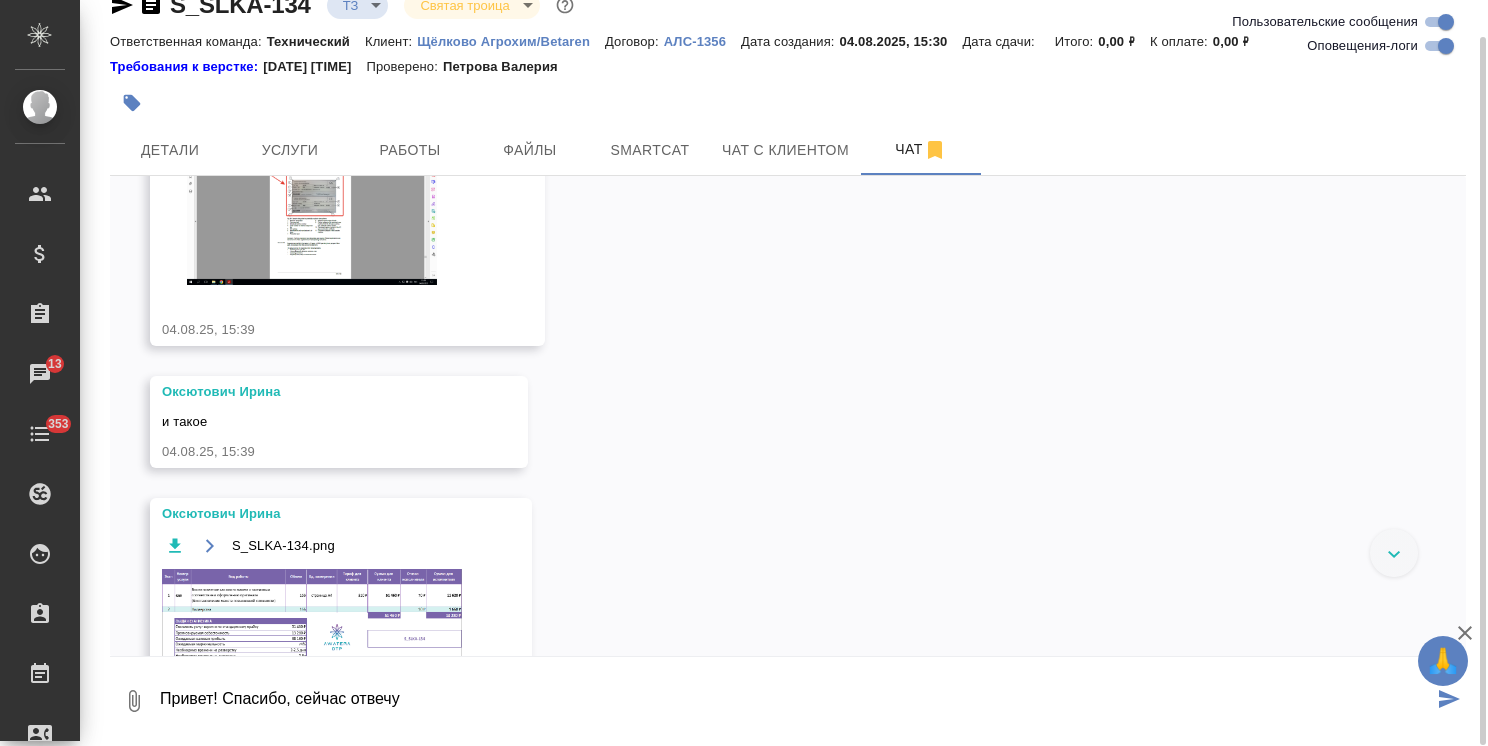 type on "Привет! Спасибо, сейчас отвечу" 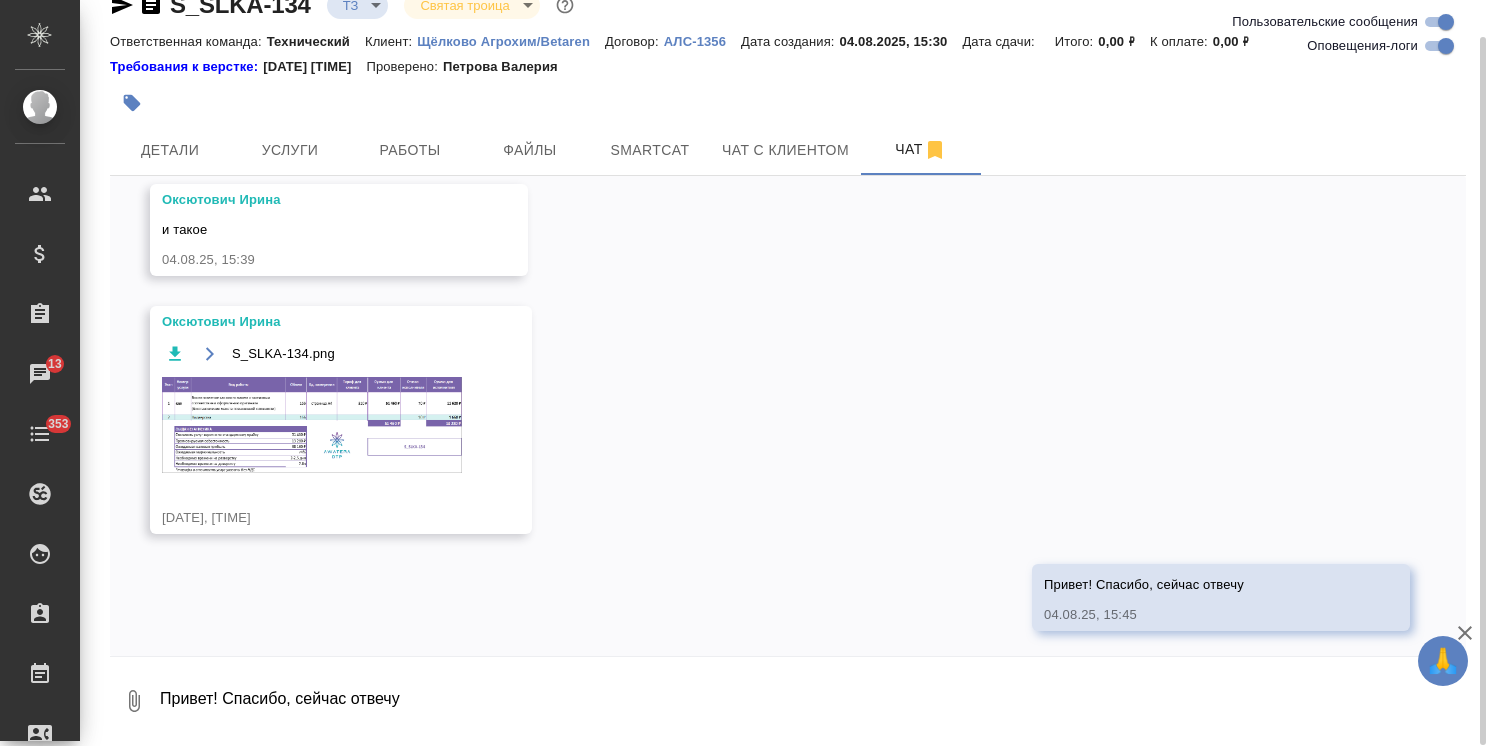 scroll, scrollTop: 1689, scrollLeft: 0, axis: vertical 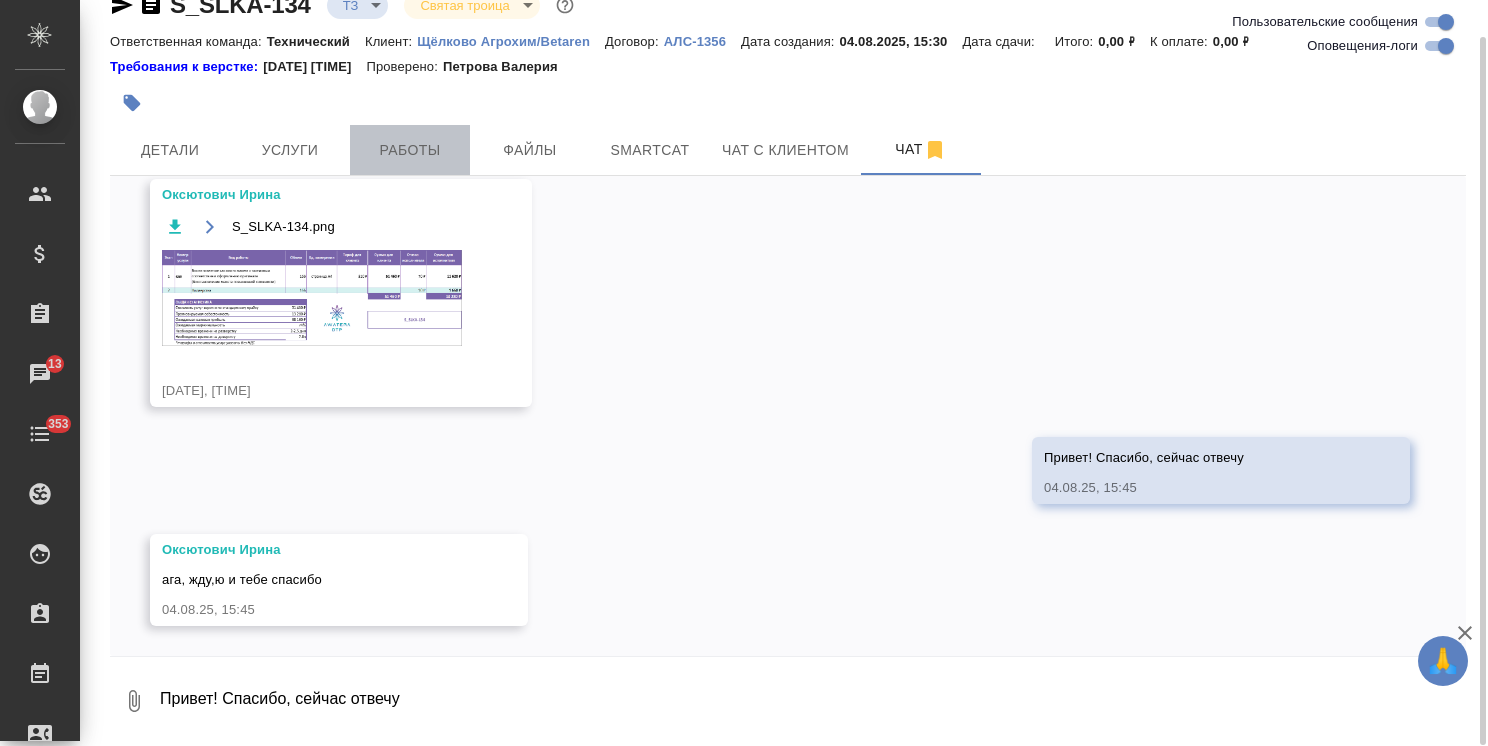 click on "Работы" at bounding box center (410, 150) 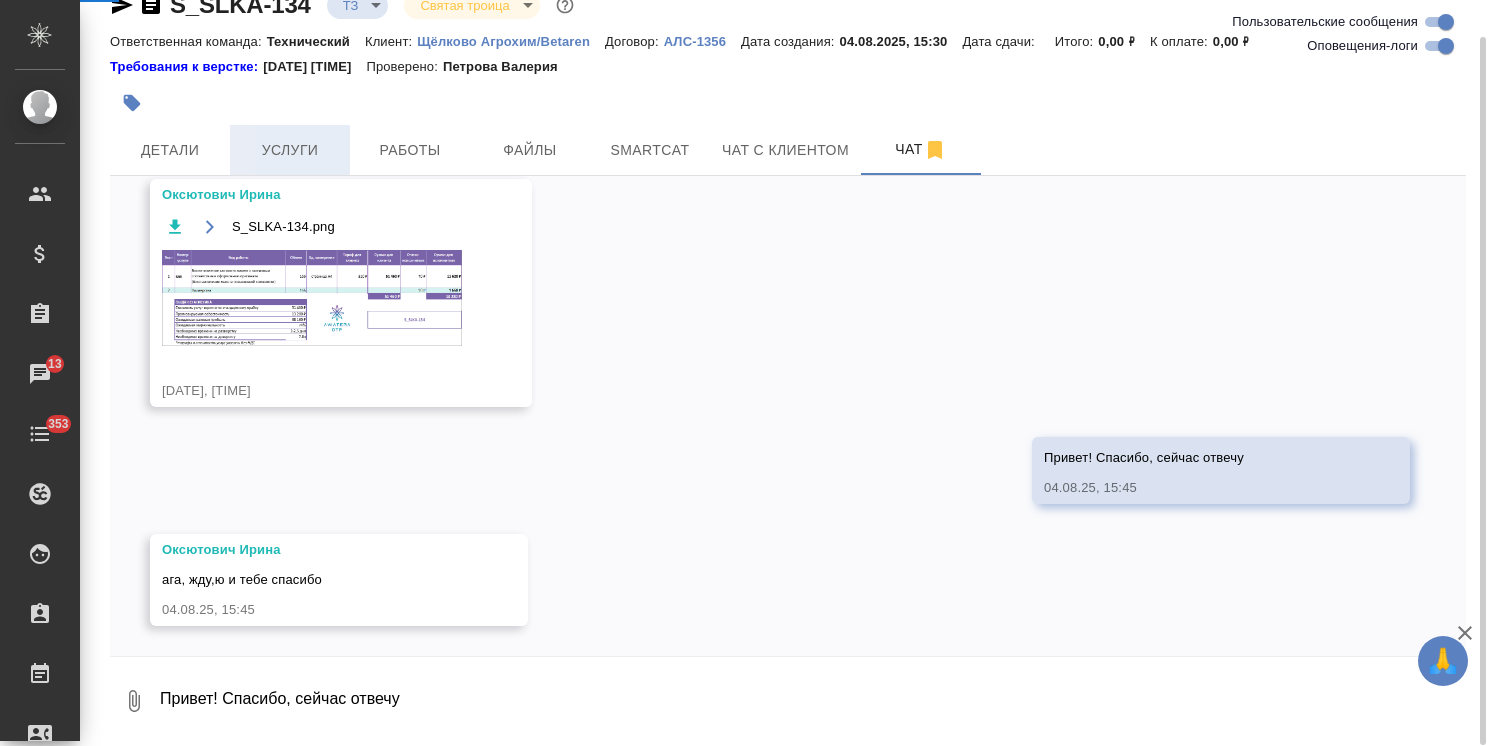 click on "Услуги" at bounding box center [290, 150] 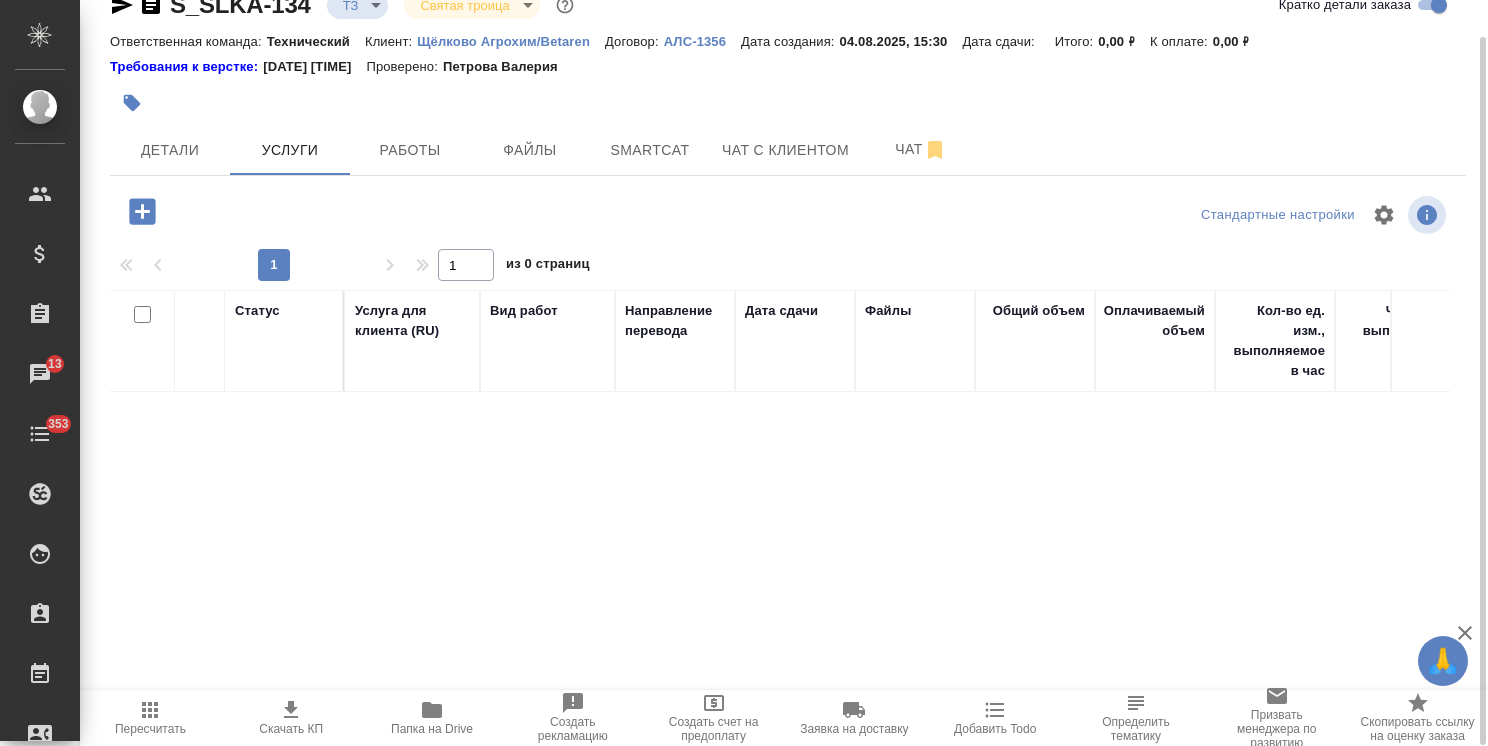click 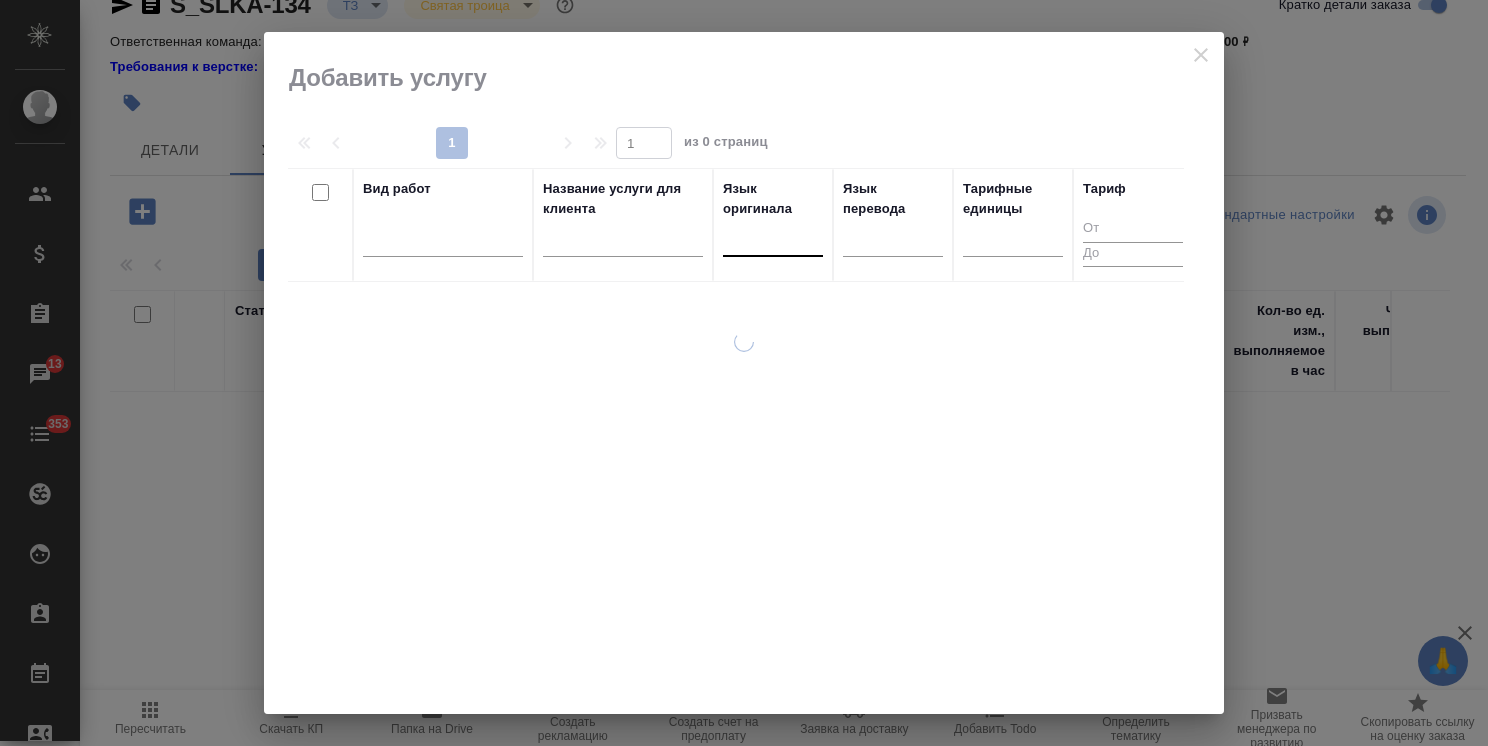 click at bounding box center [773, 236] 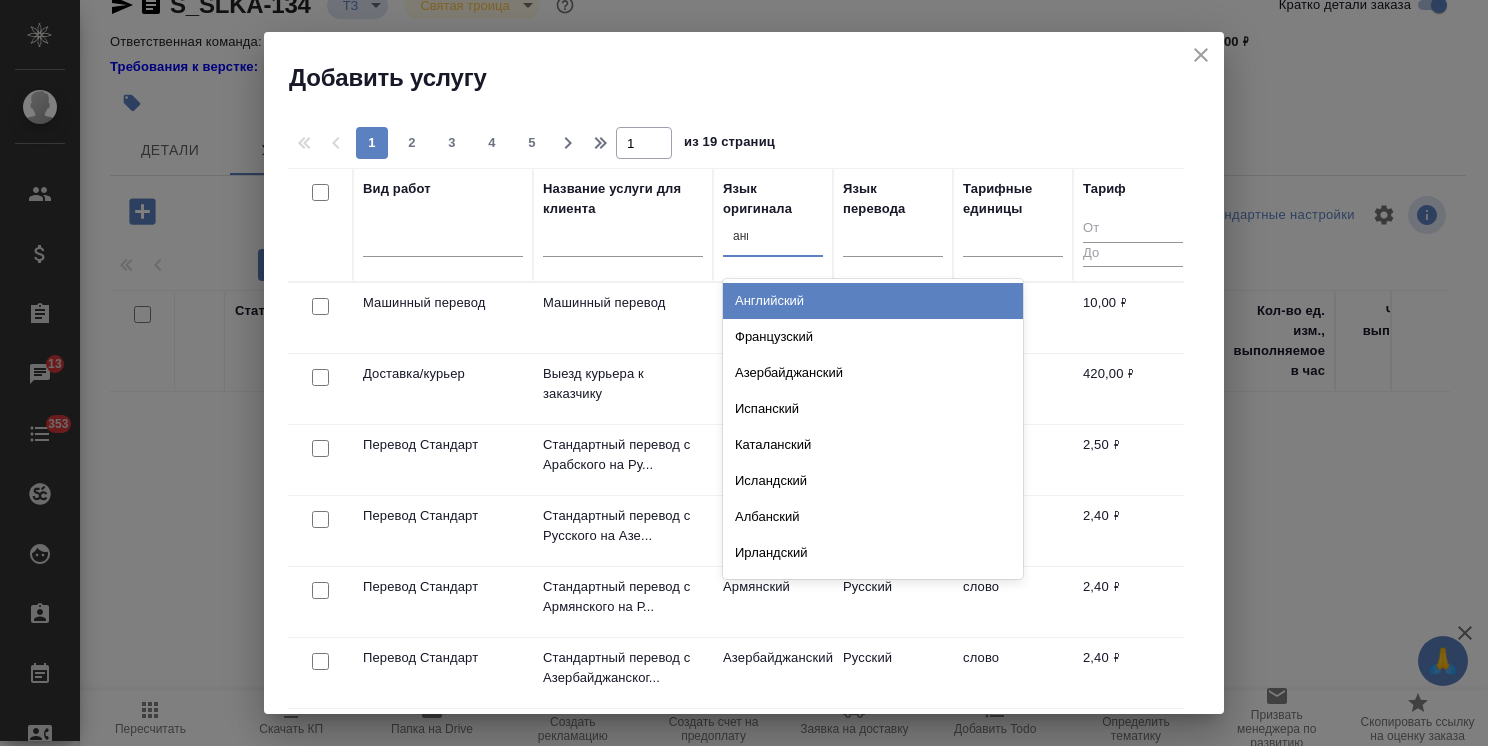 type on "англ" 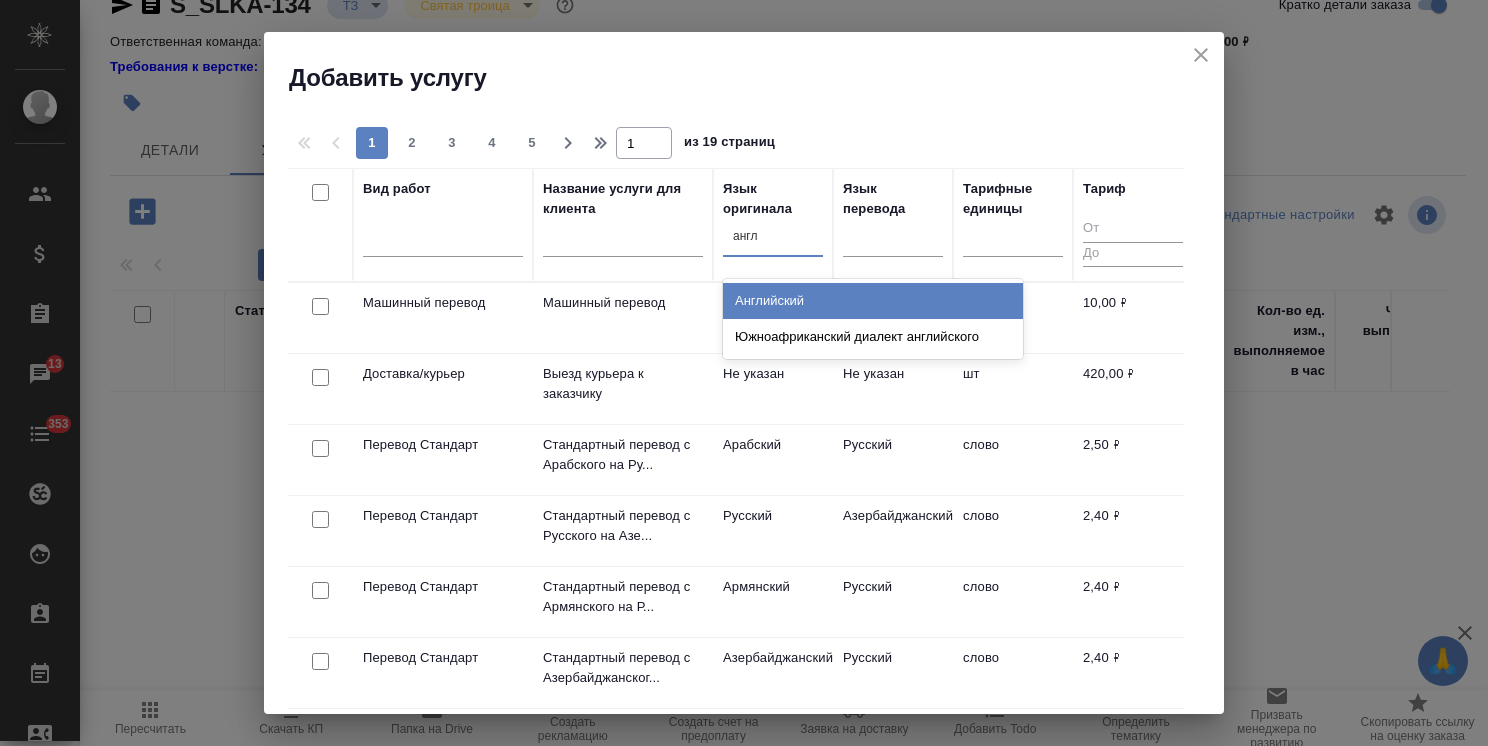 click on "Английский" at bounding box center [873, 301] 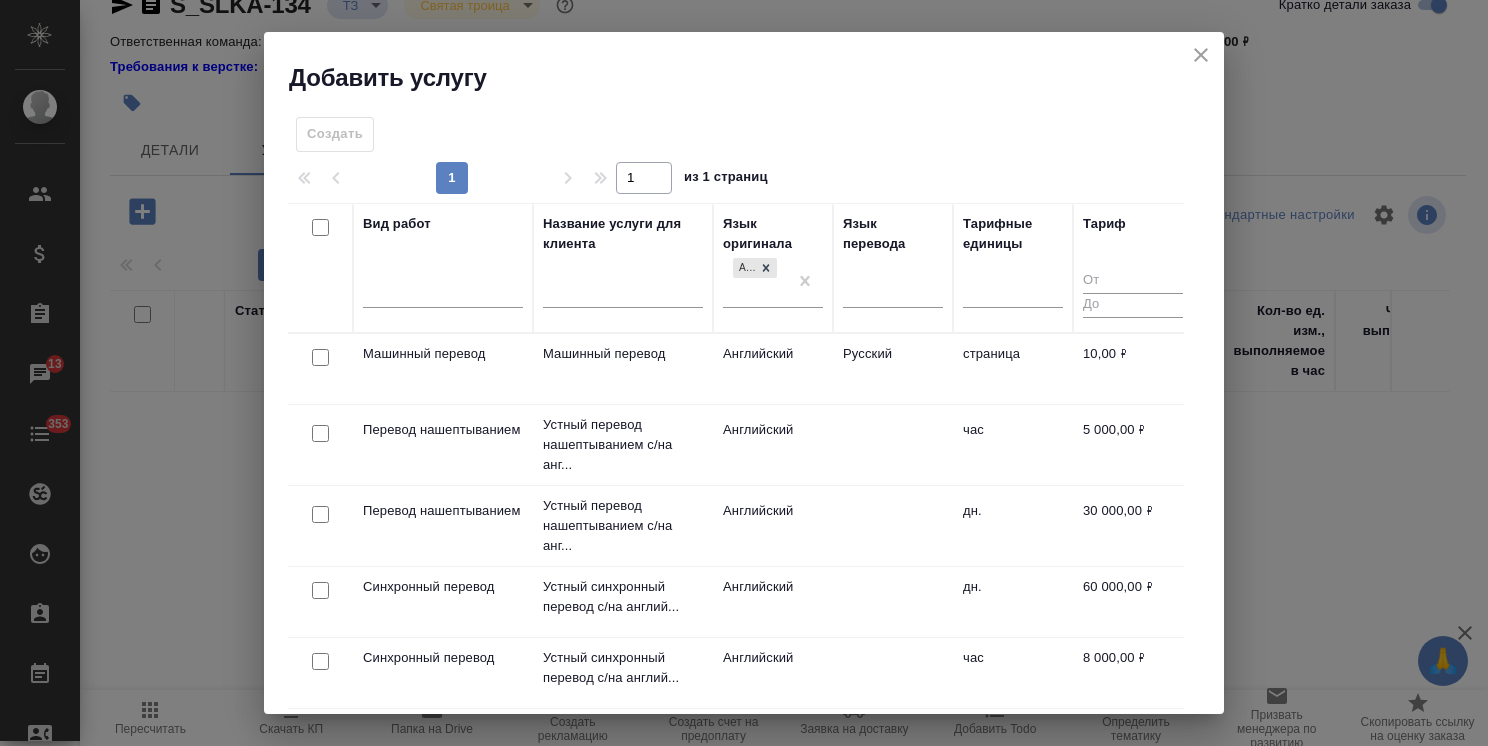 click at bounding box center (623, 297) 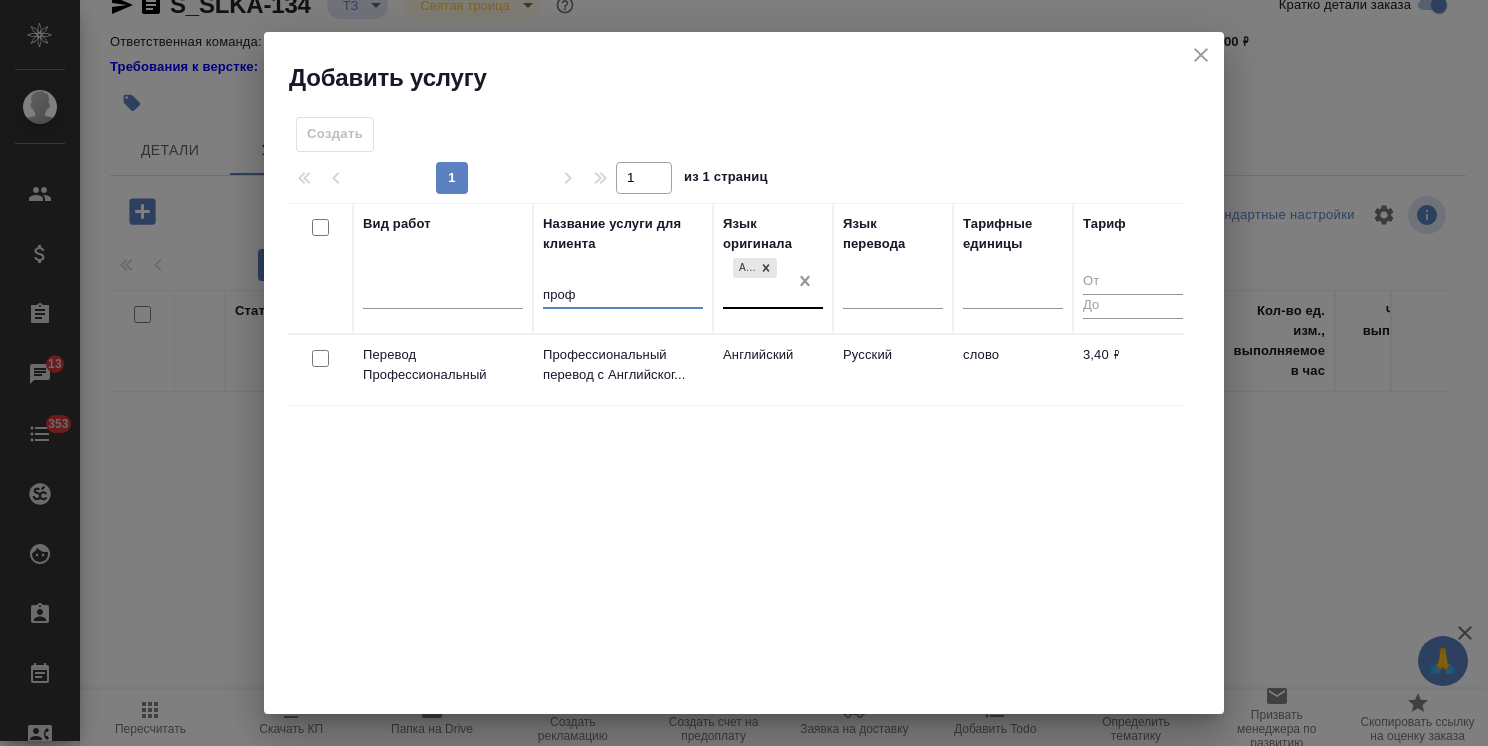 type on "проф" 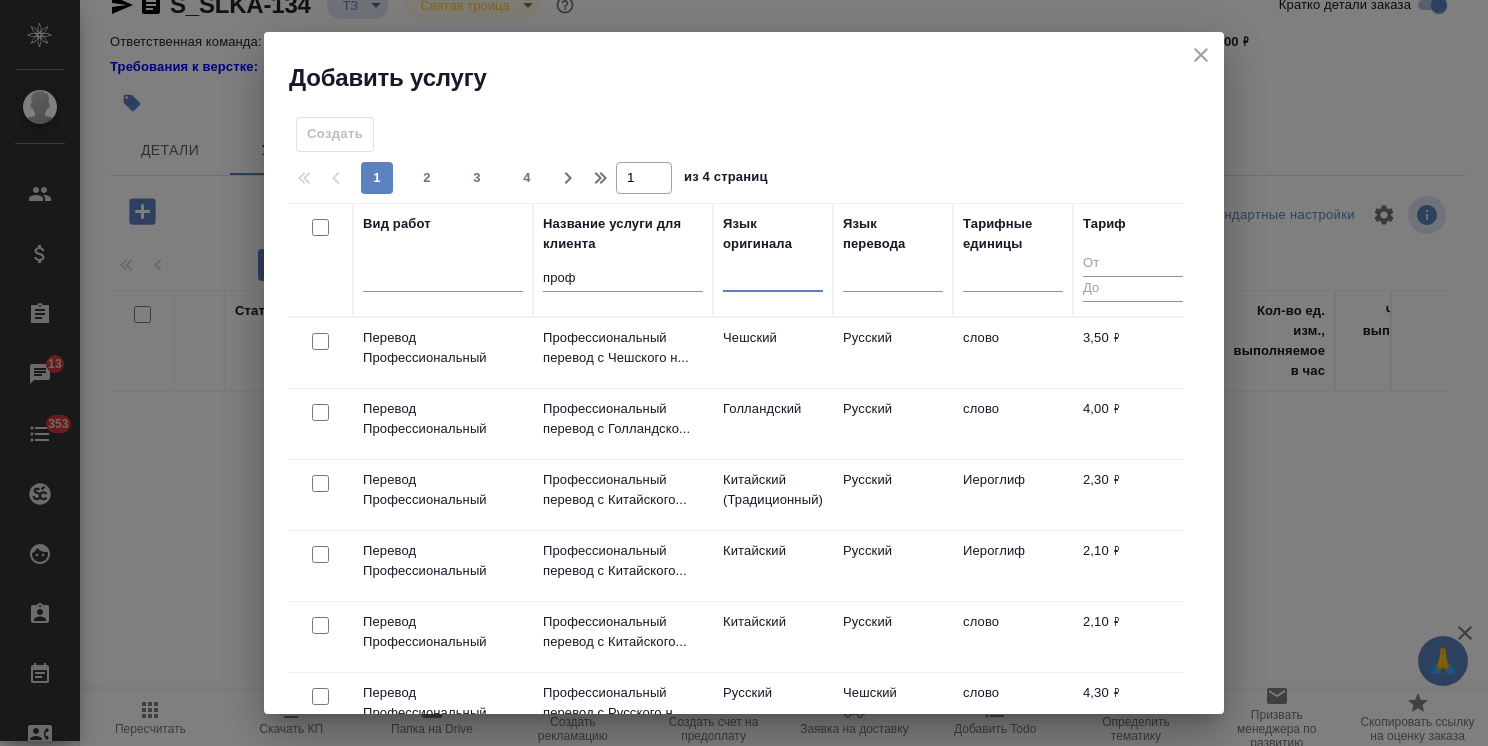 click on "option Английский, selected.     0 results available. Select is focused ,type to refine list, press Down to open the menu,  press left to focus selected values" at bounding box center [773, 280] 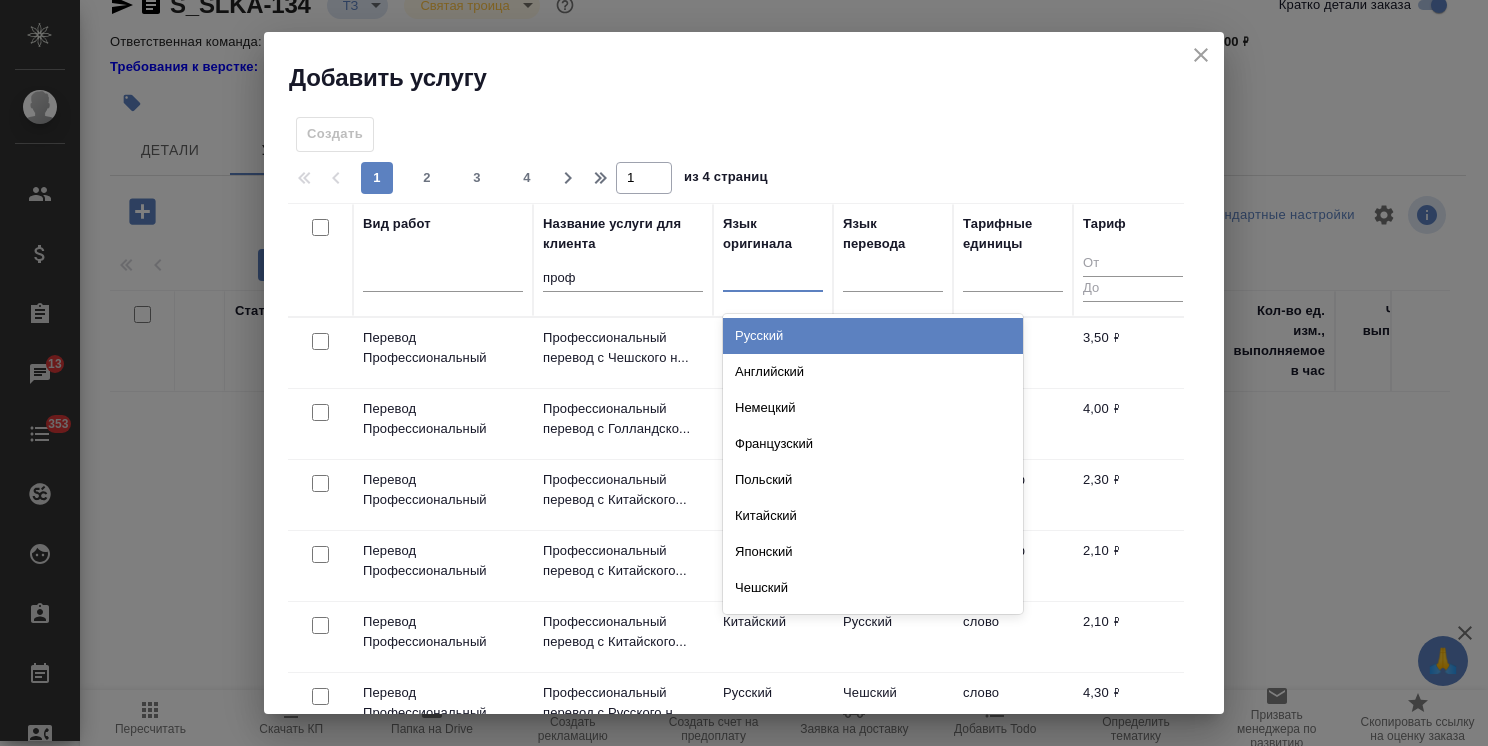 click at bounding box center (773, 271) 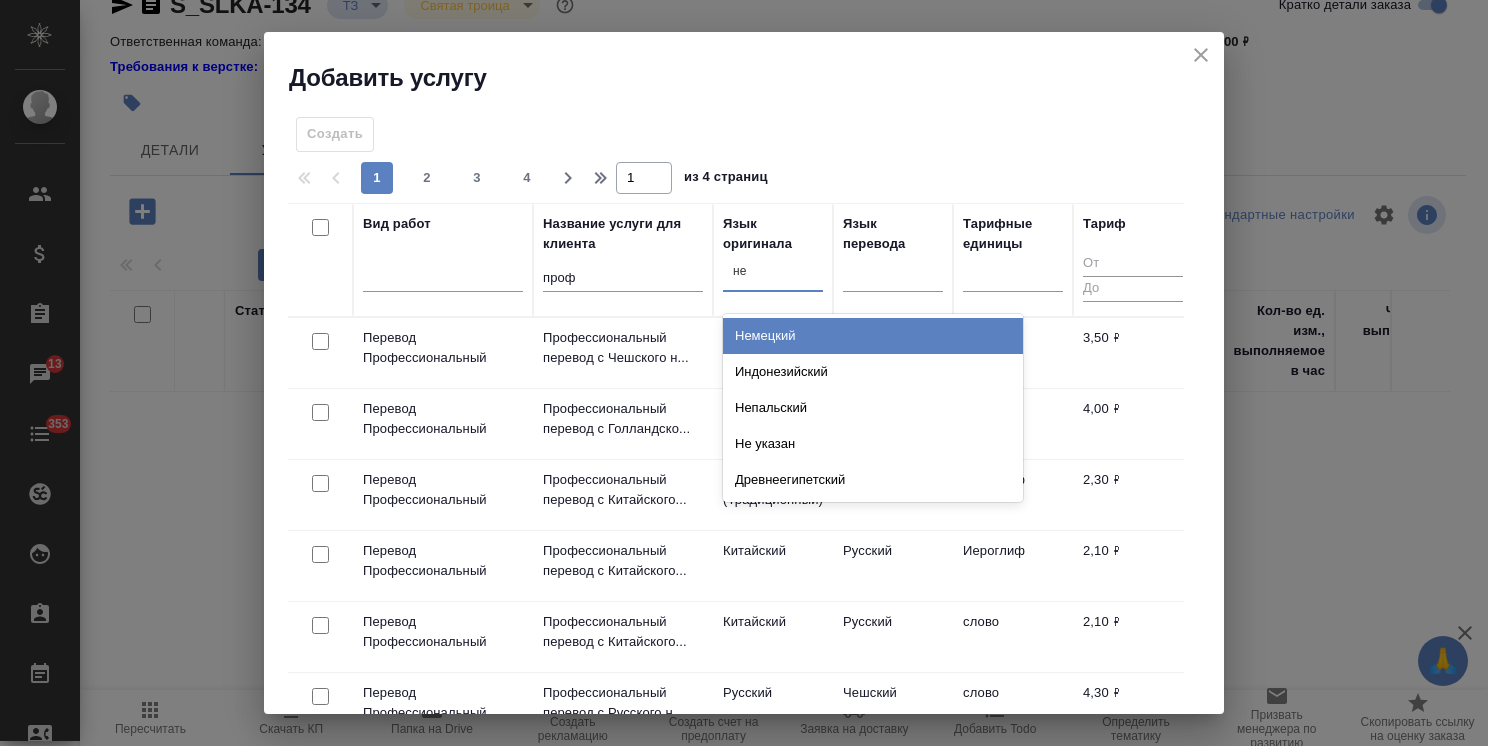 type on "нем" 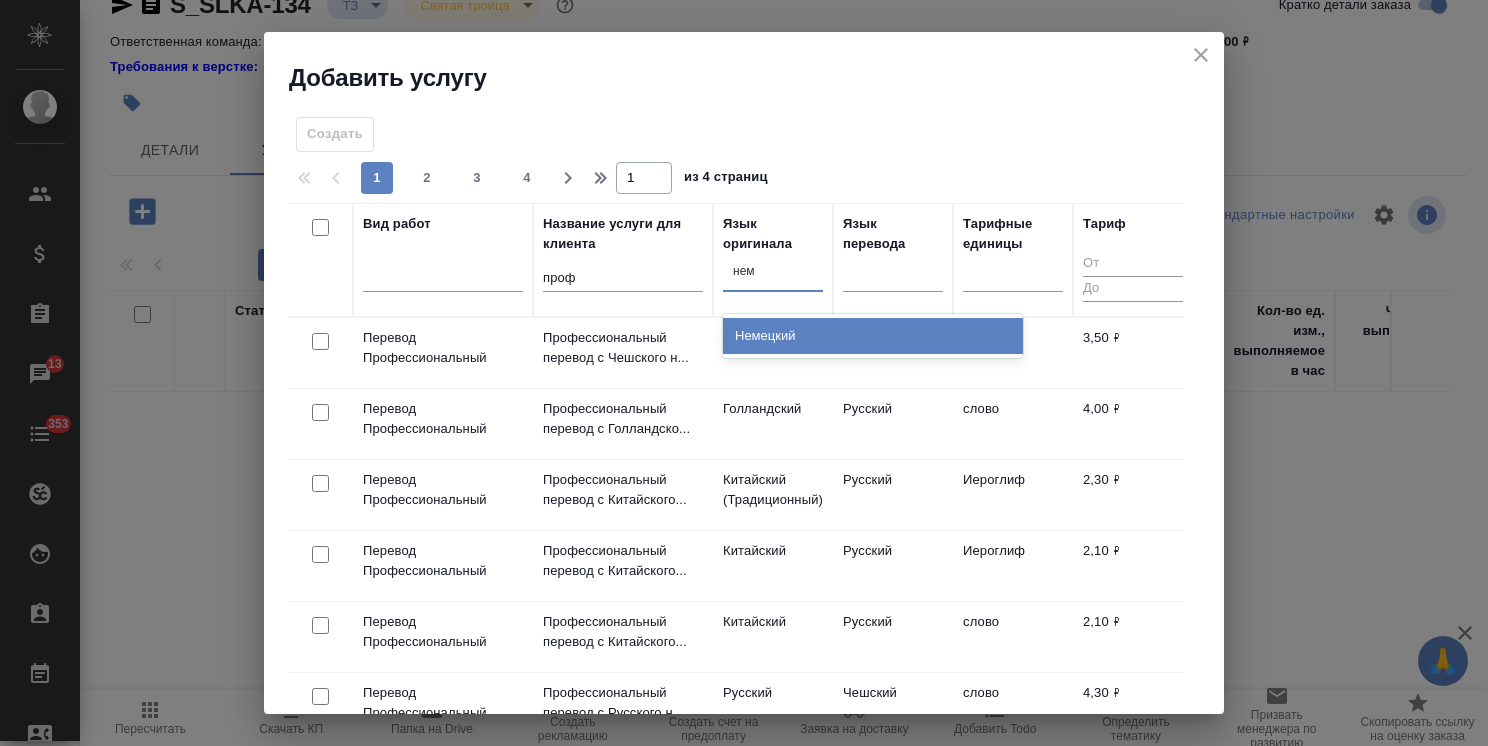 click on "Немецкий" at bounding box center (873, 336) 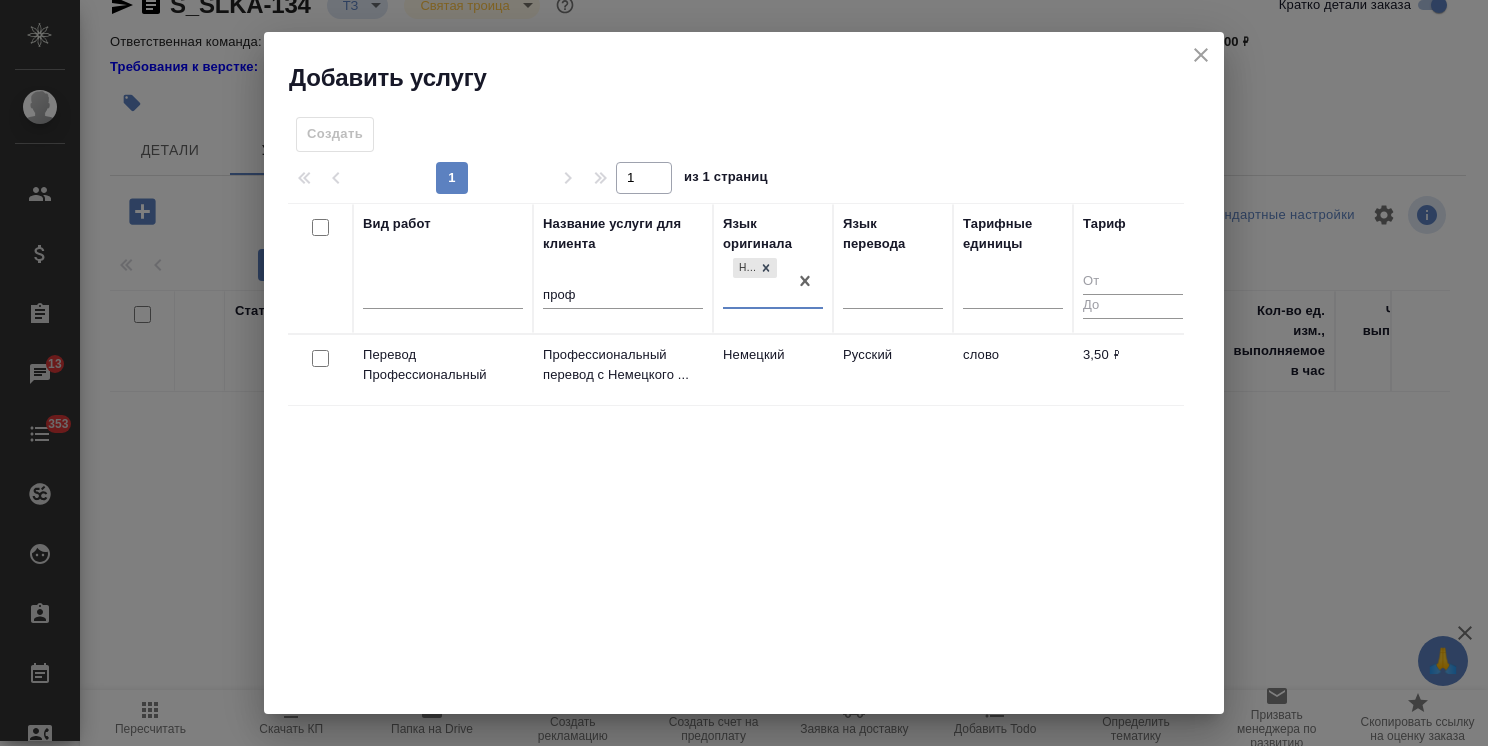 click on "Добавить услугу" at bounding box center (744, 63) 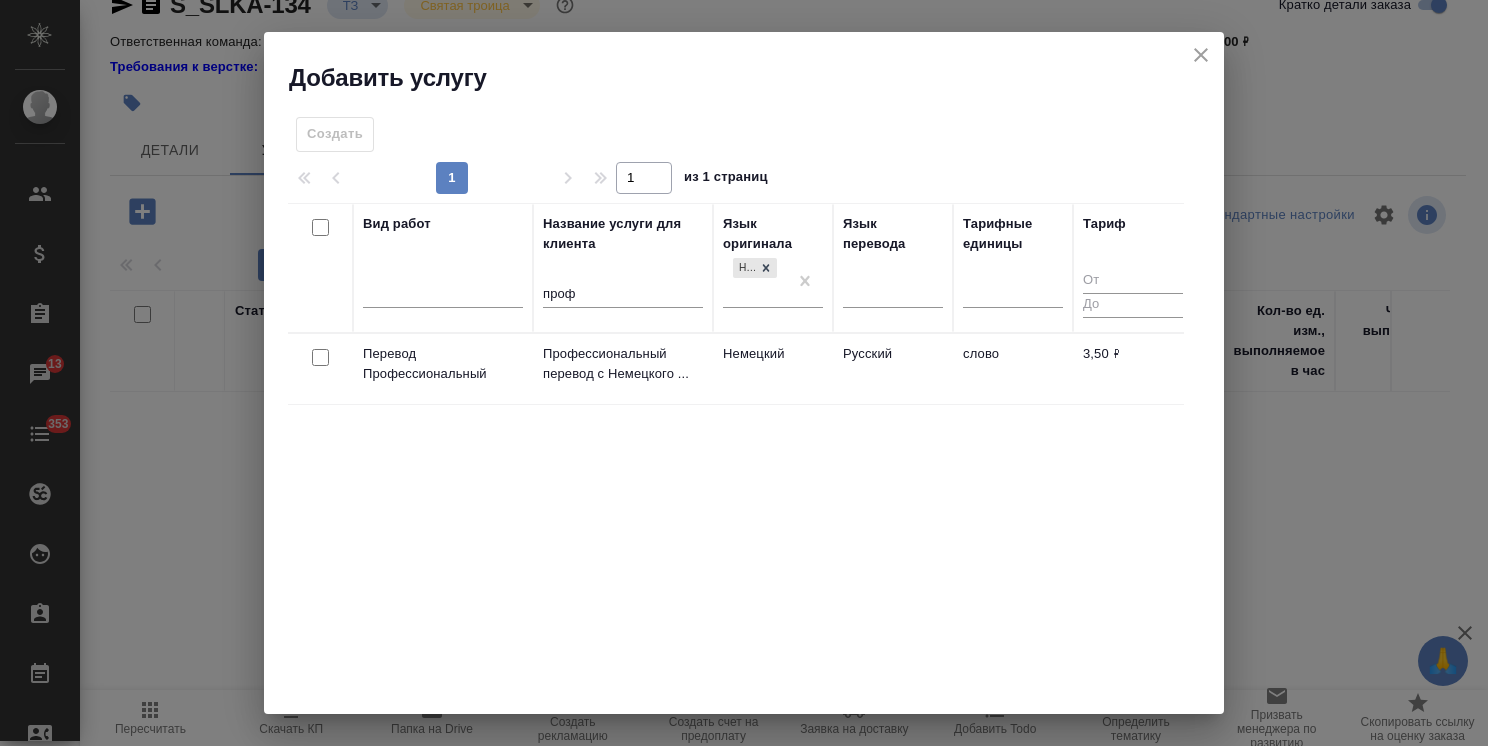 click 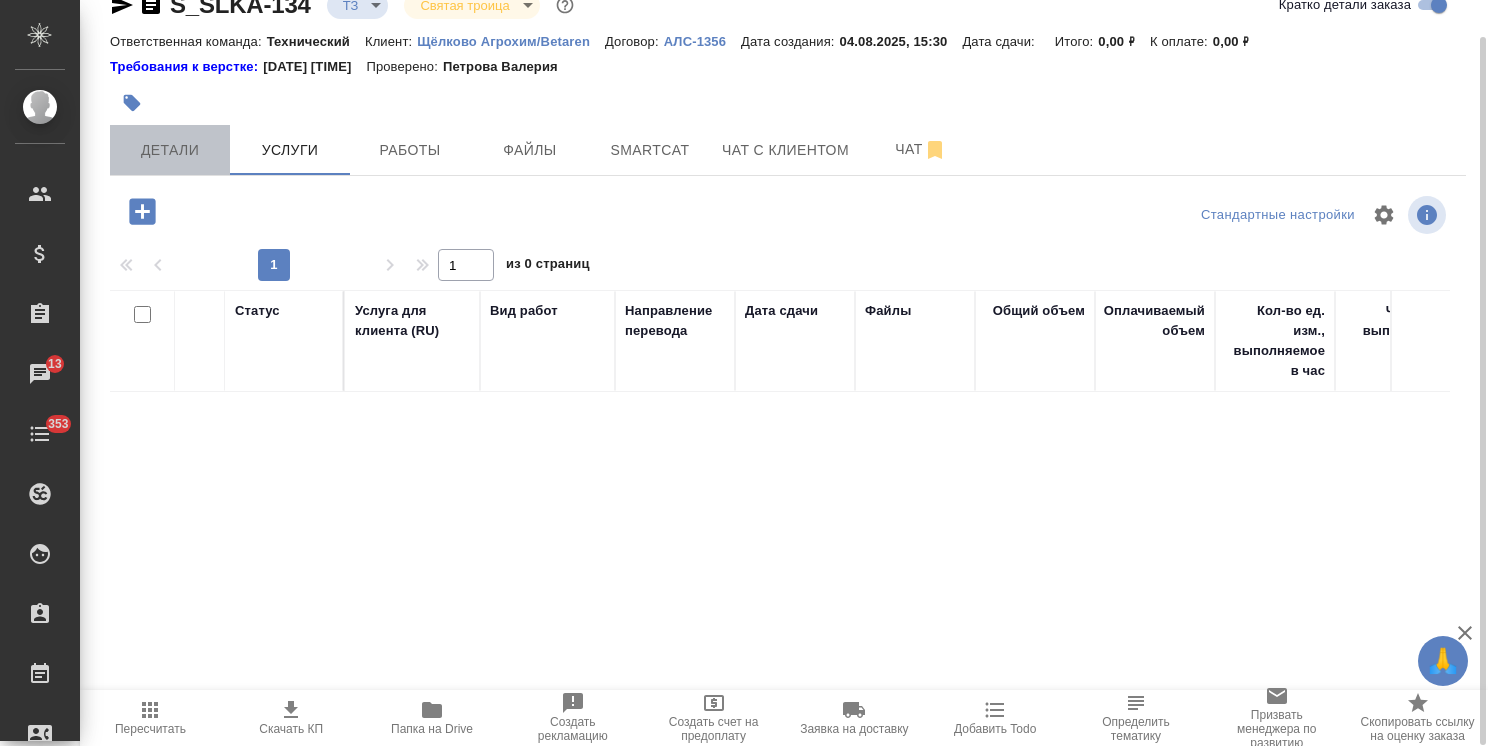 click on "Детали" at bounding box center (170, 150) 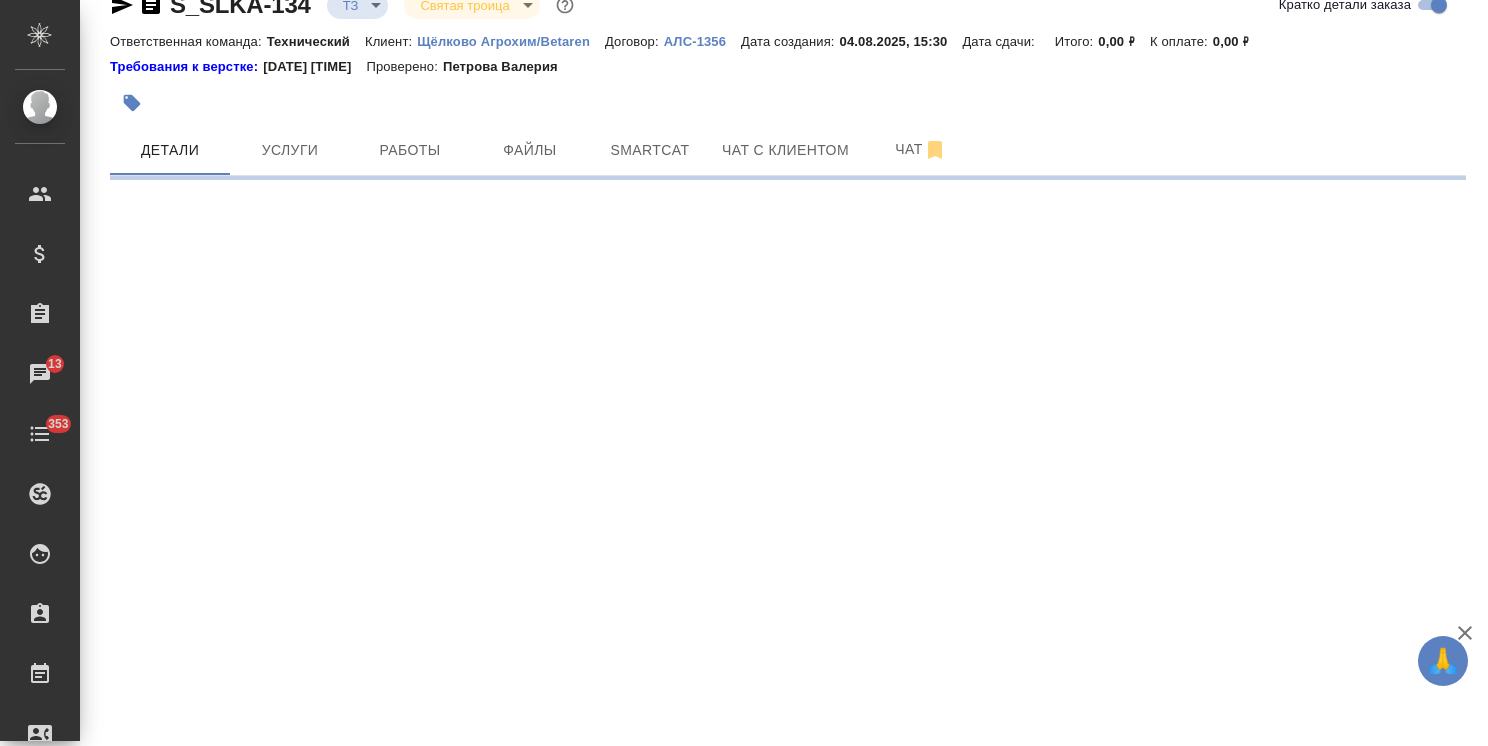 select on "RU" 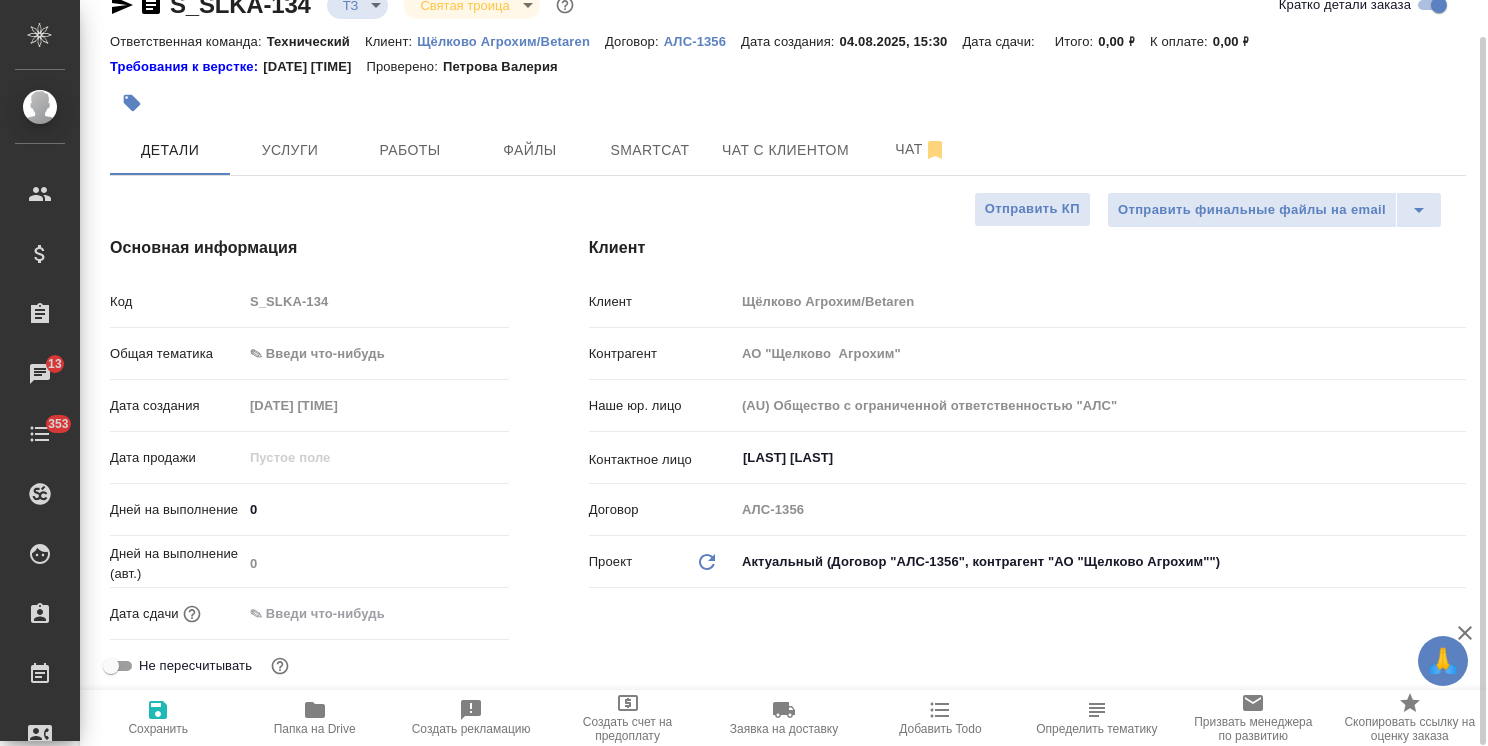 type on "x" 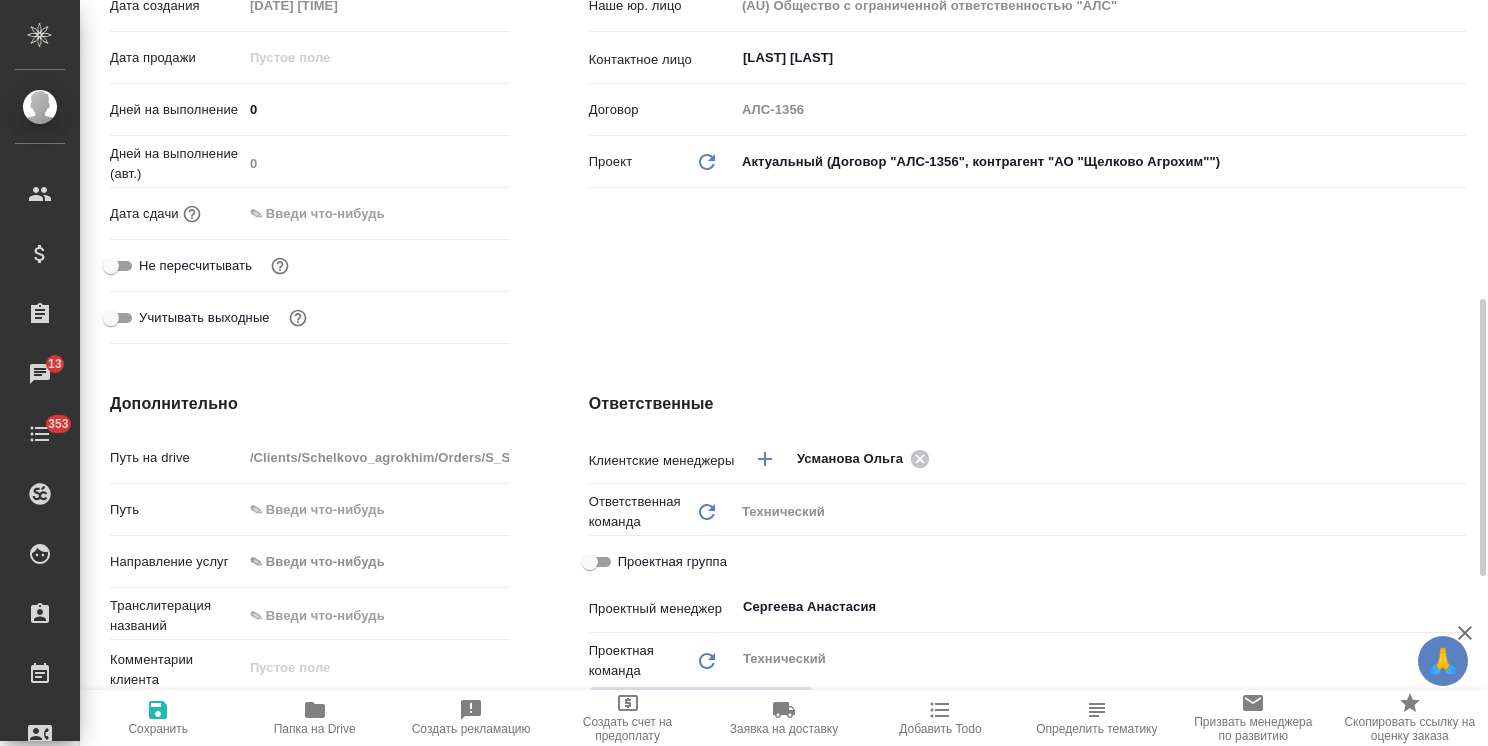scroll, scrollTop: 538, scrollLeft: 0, axis: vertical 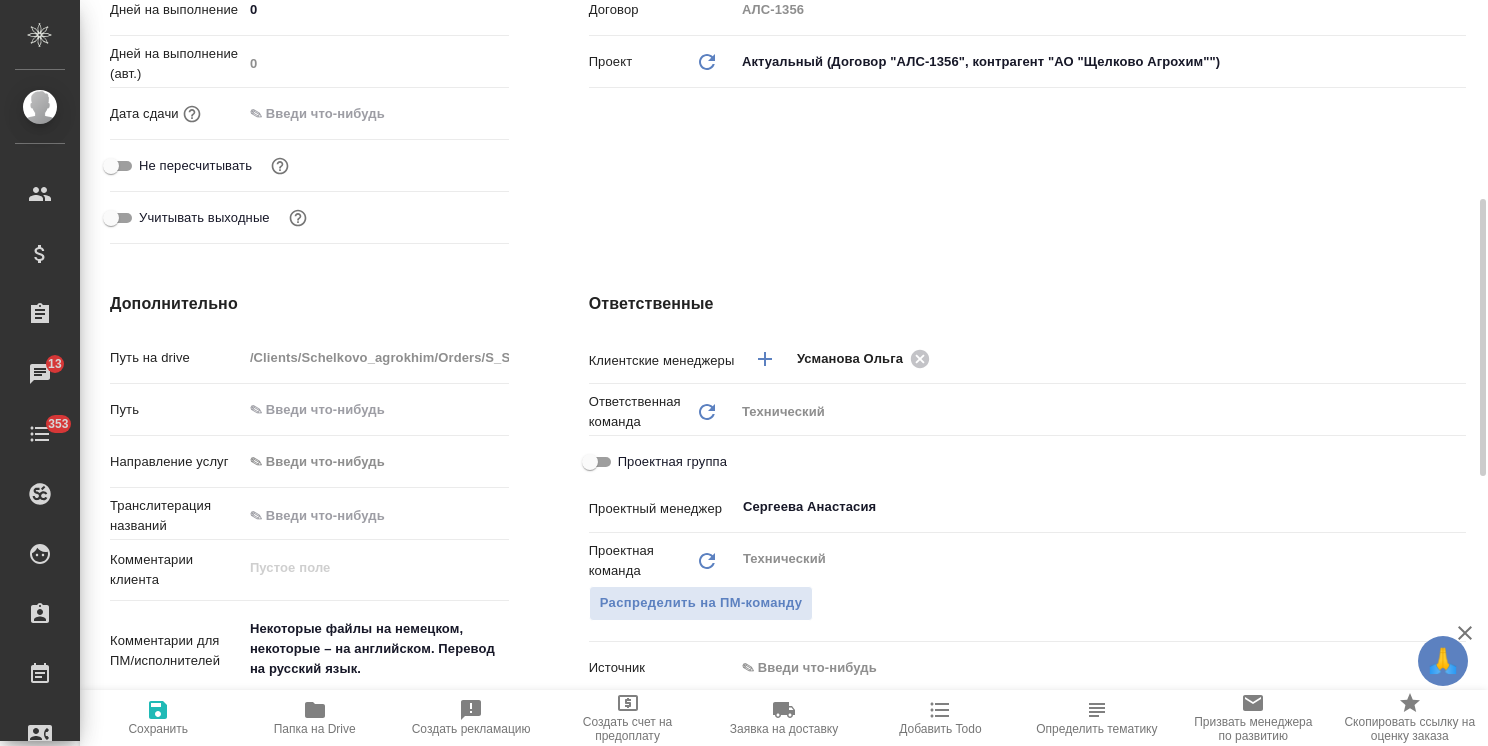 type on "x" 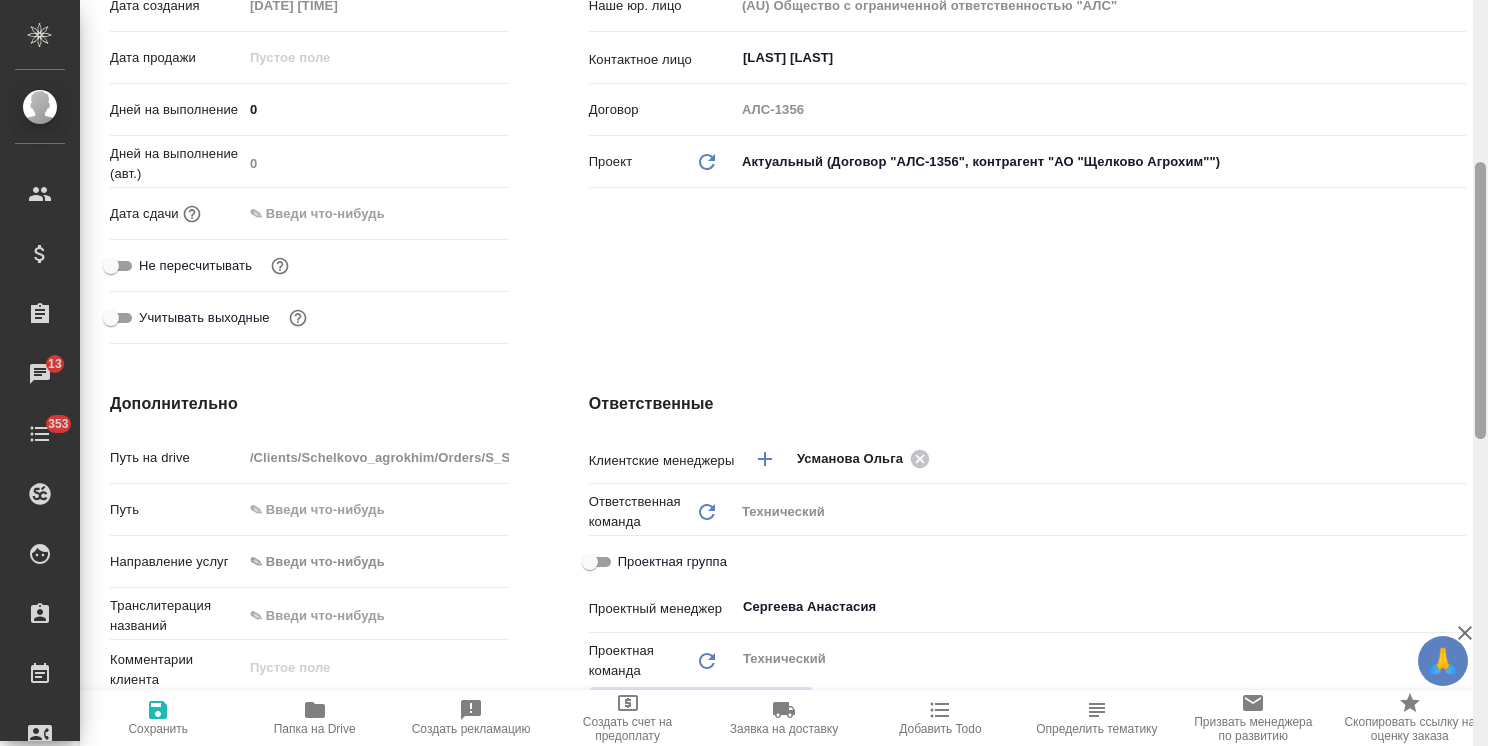 scroll, scrollTop: 61, scrollLeft: 0, axis: vertical 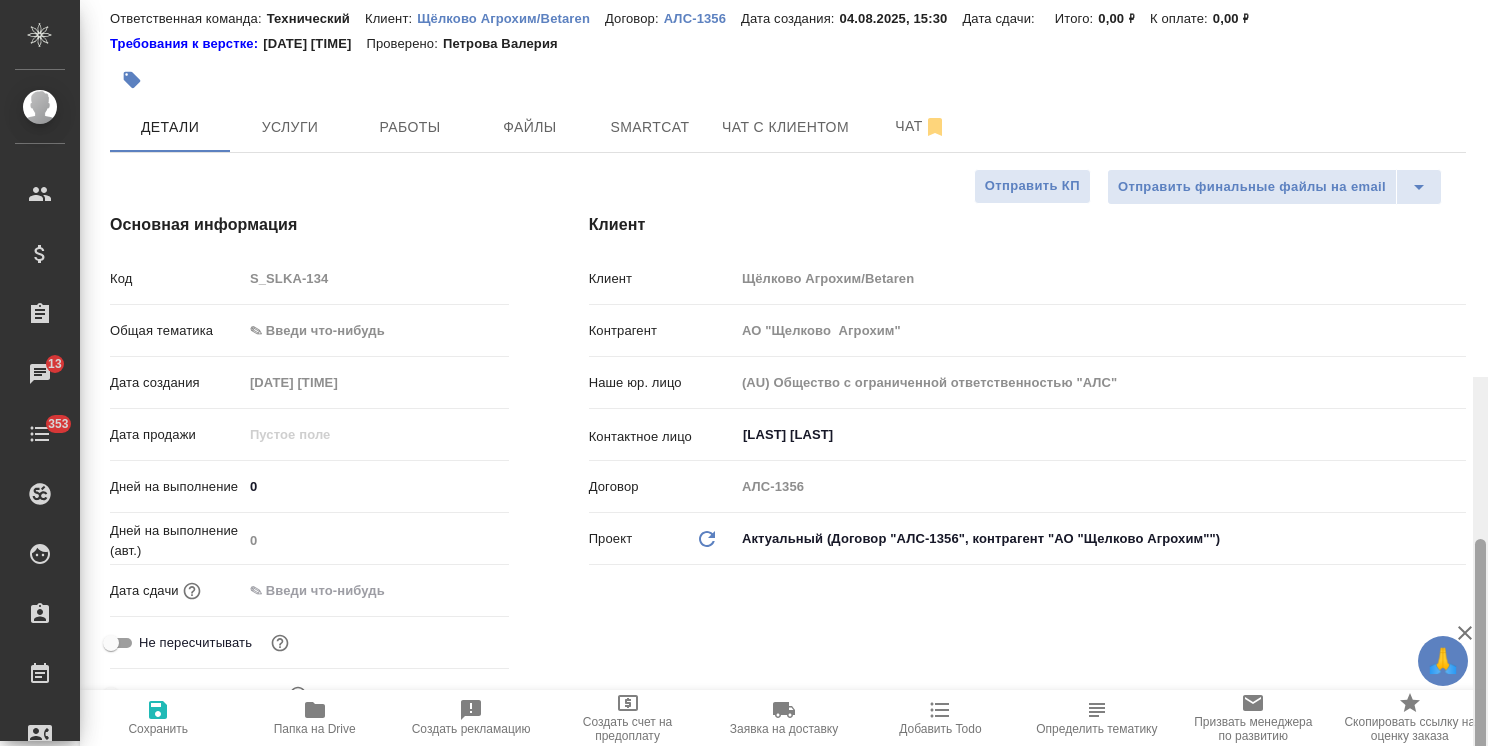 drag, startPoint x: 1482, startPoint y: 274, endPoint x: 1446, endPoint y: 67, distance: 210.10712 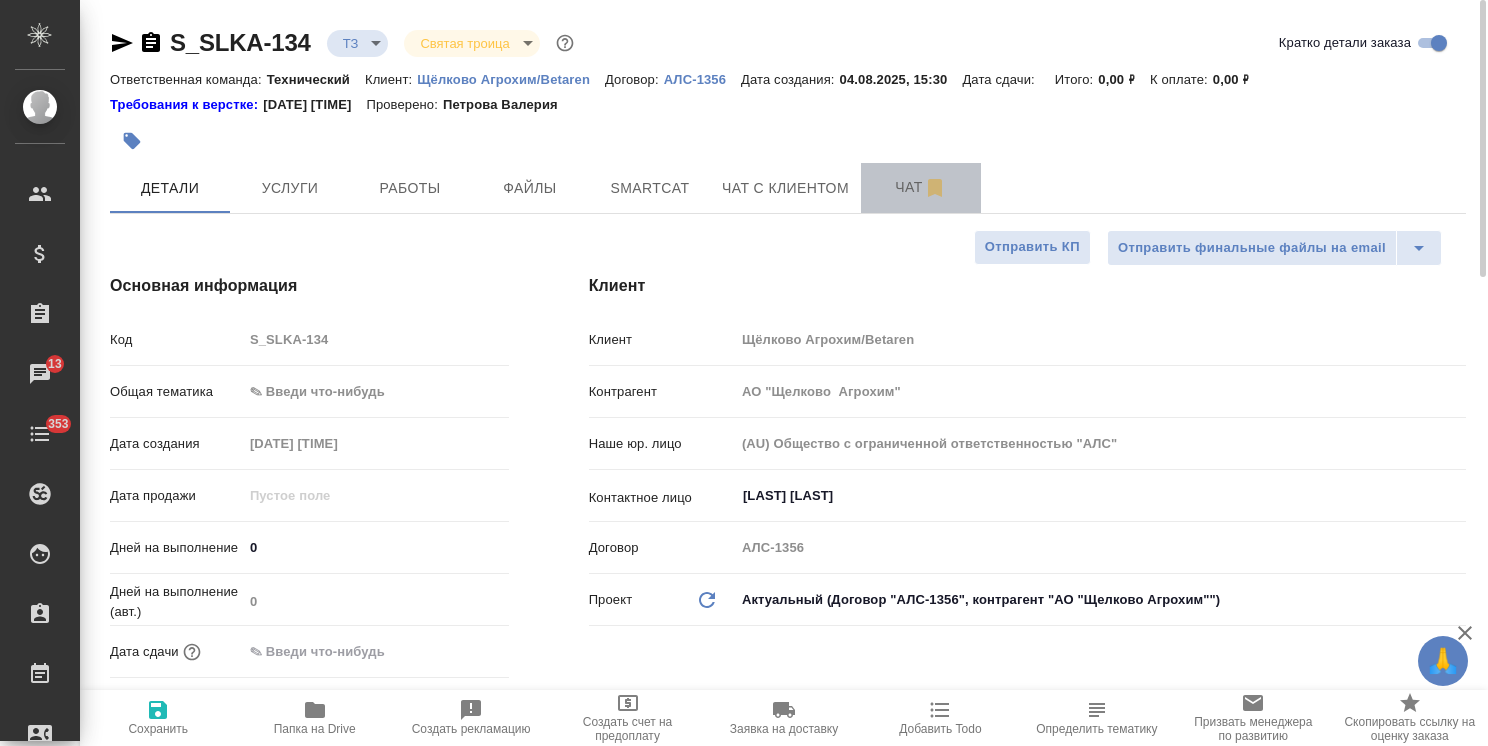 click on "Чат" at bounding box center (921, 187) 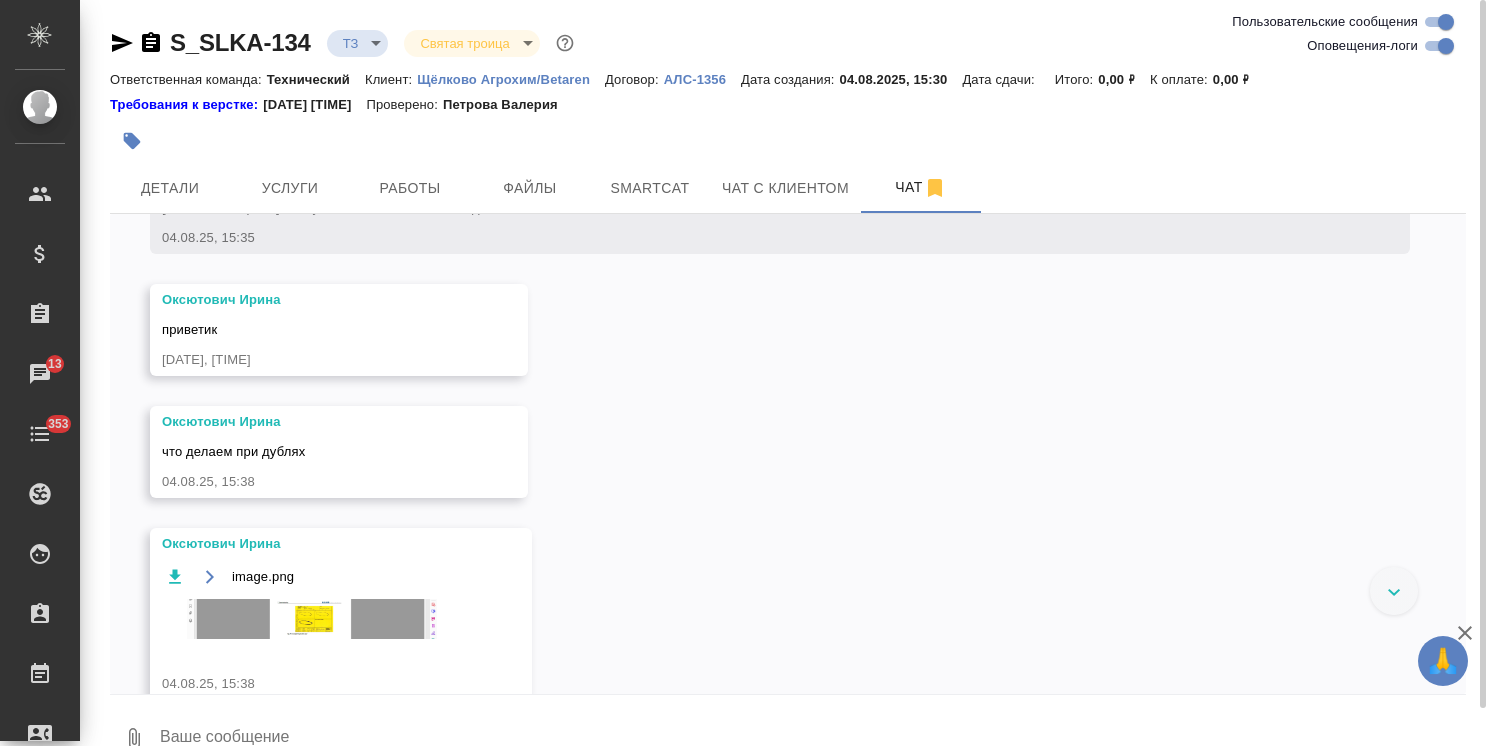 scroll, scrollTop: 514, scrollLeft: 0, axis: vertical 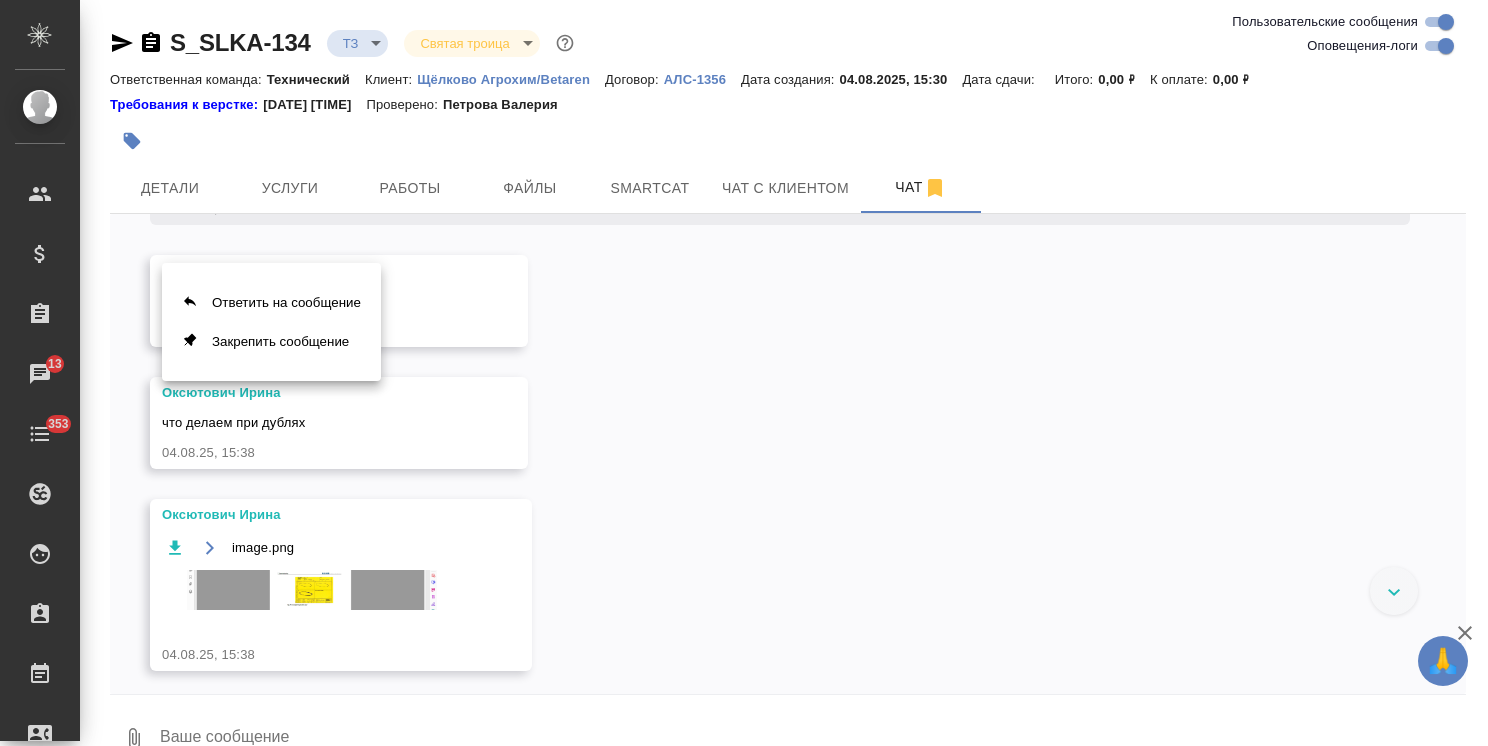 drag, startPoint x: 247, startPoint y: 426, endPoint x: 225, endPoint y: 422, distance: 22.36068 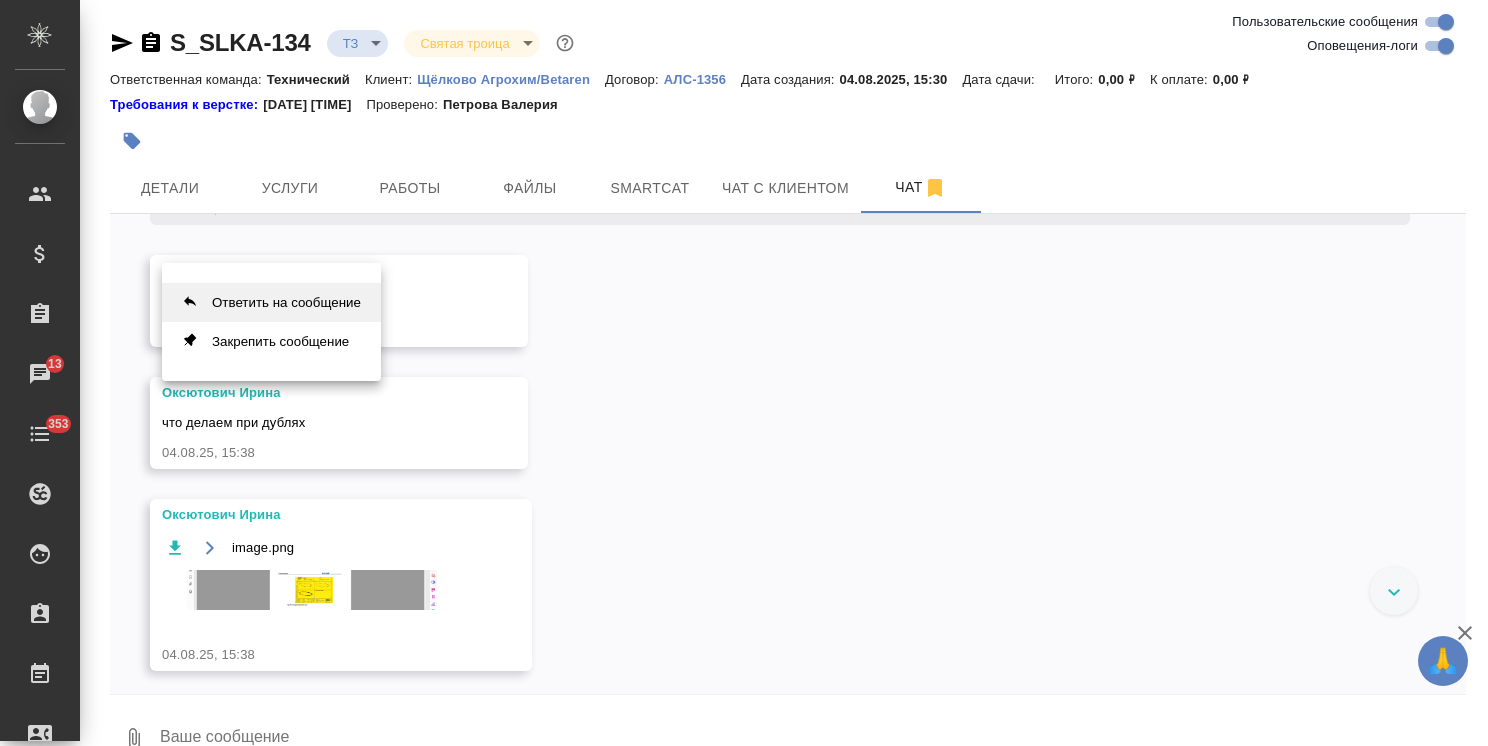 click on "Ответить на сообщение" at bounding box center (271, 302) 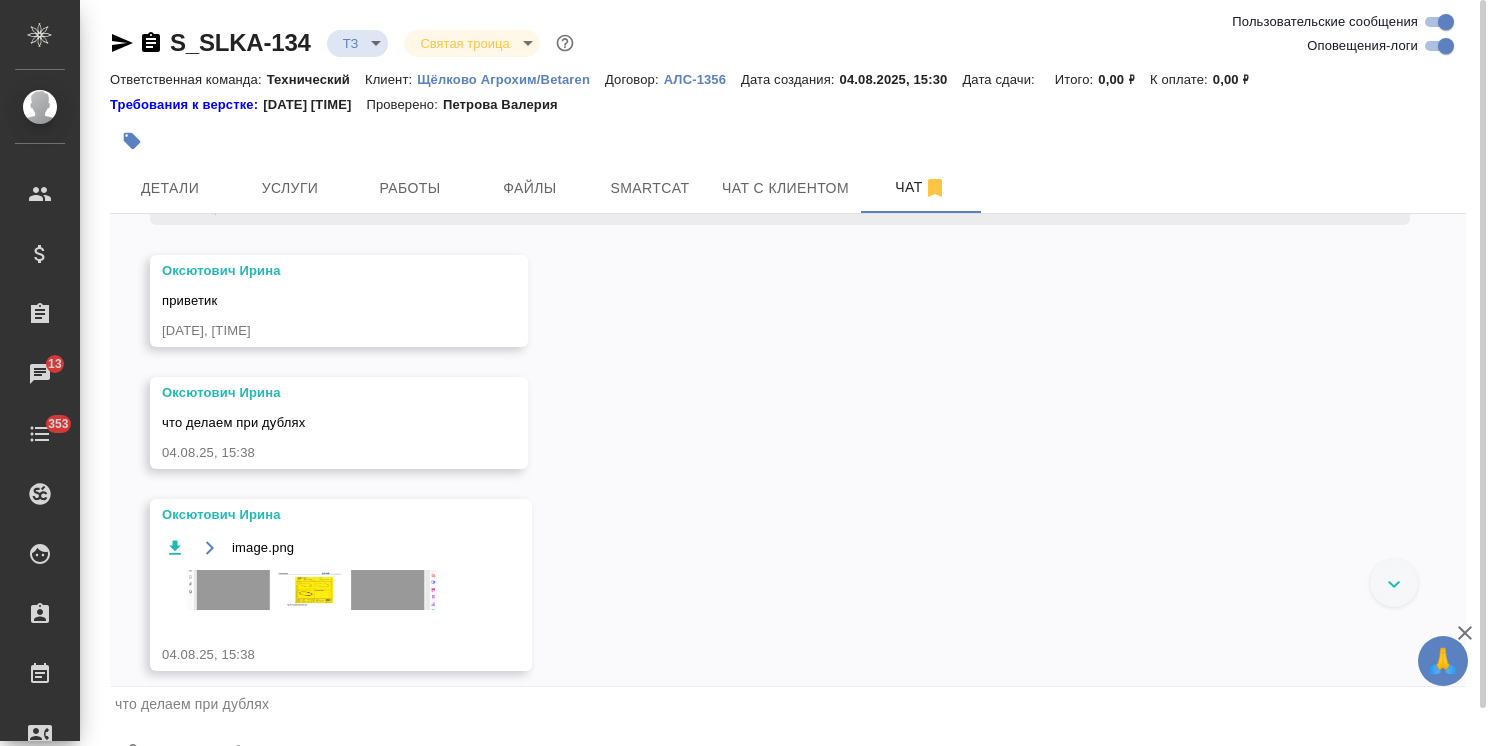 click on "что делаем при дублях" at bounding box center [788, 704] 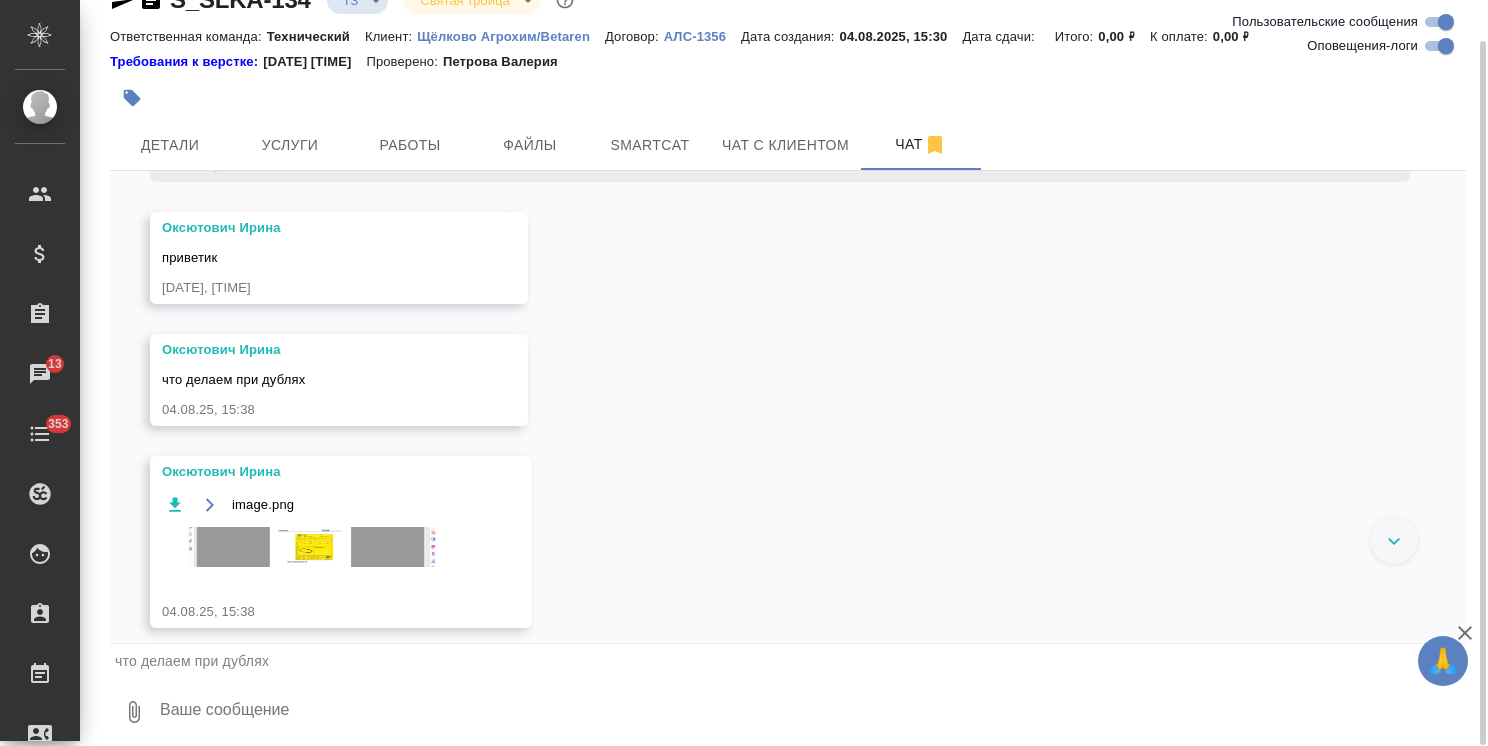 click at bounding box center (812, 712) 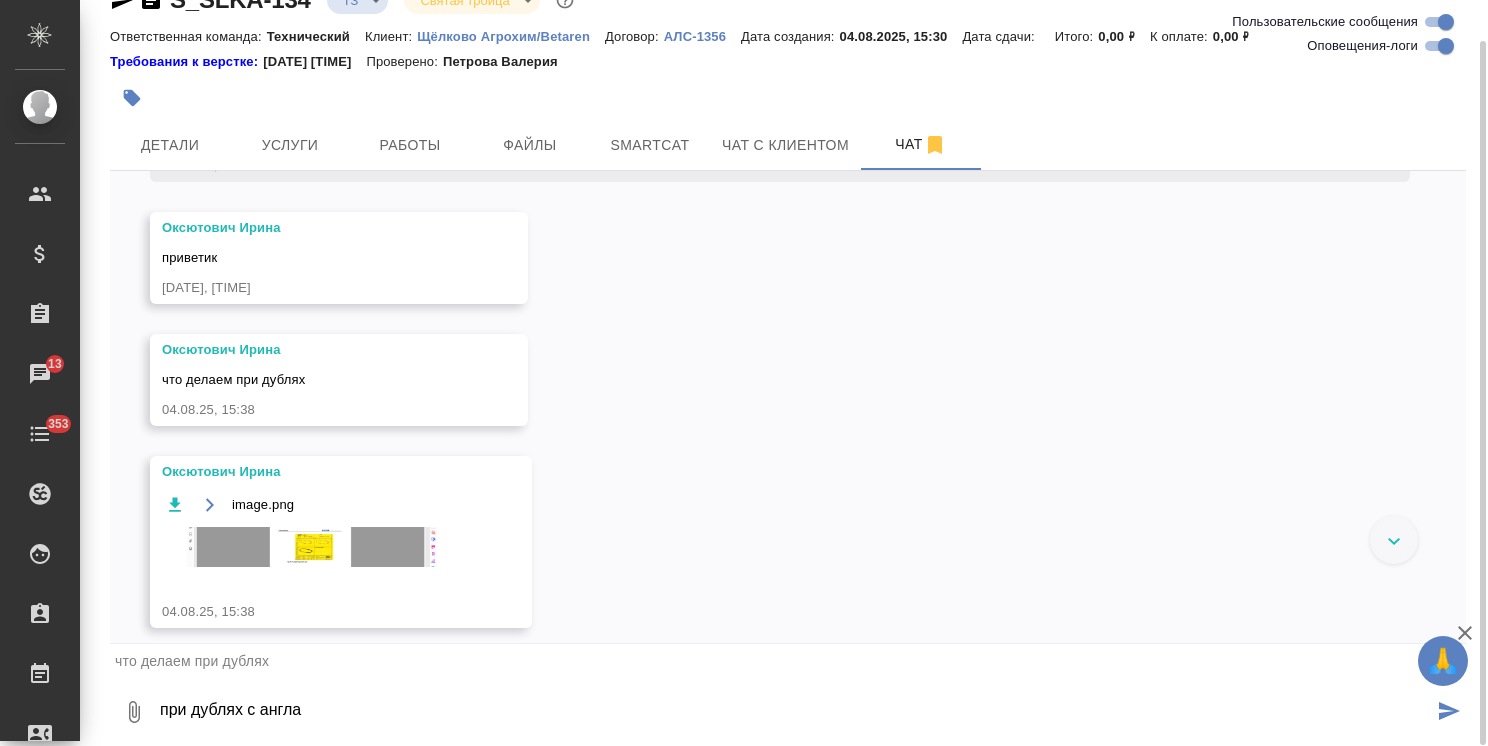 type on "при дублях с англа" 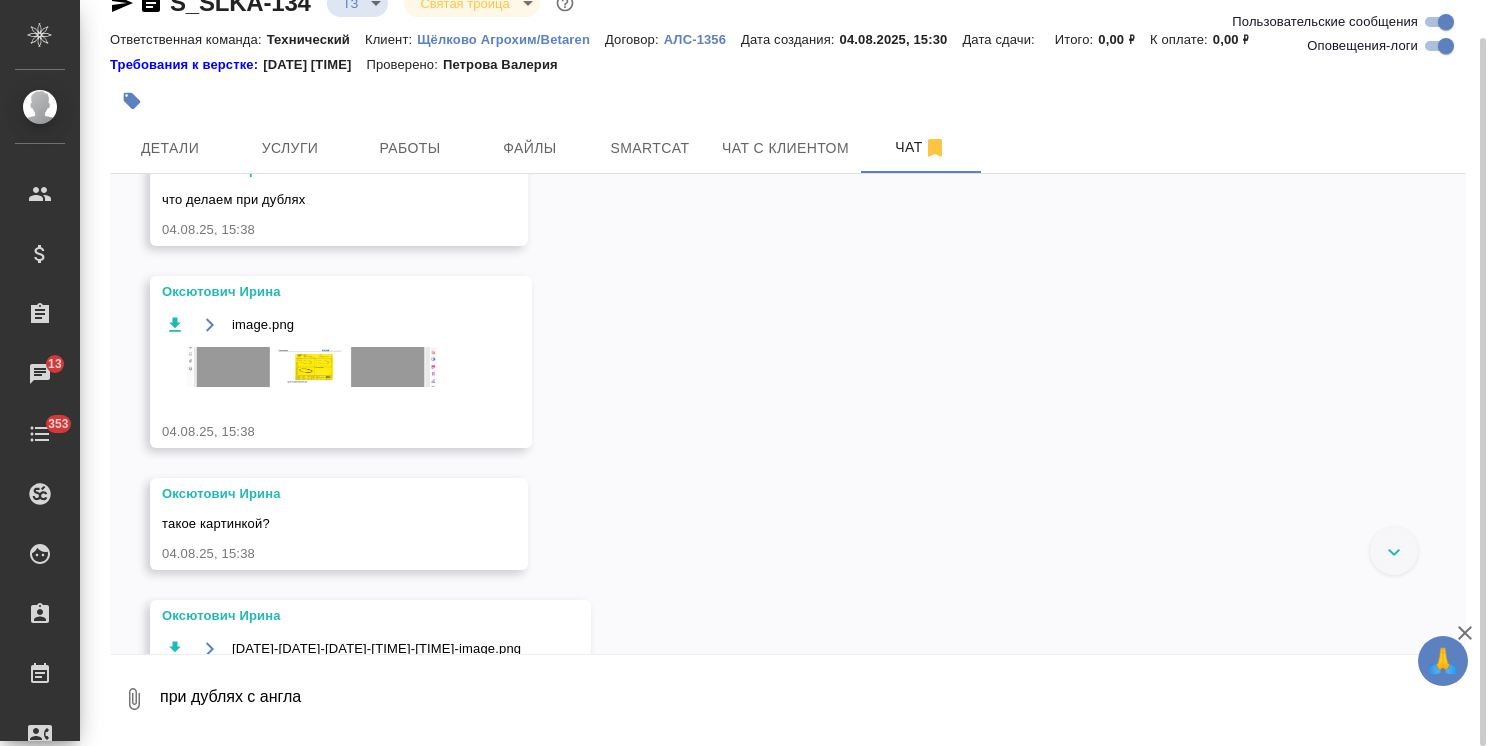 scroll, scrollTop: 733, scrollLeft: 0, axis: vertical 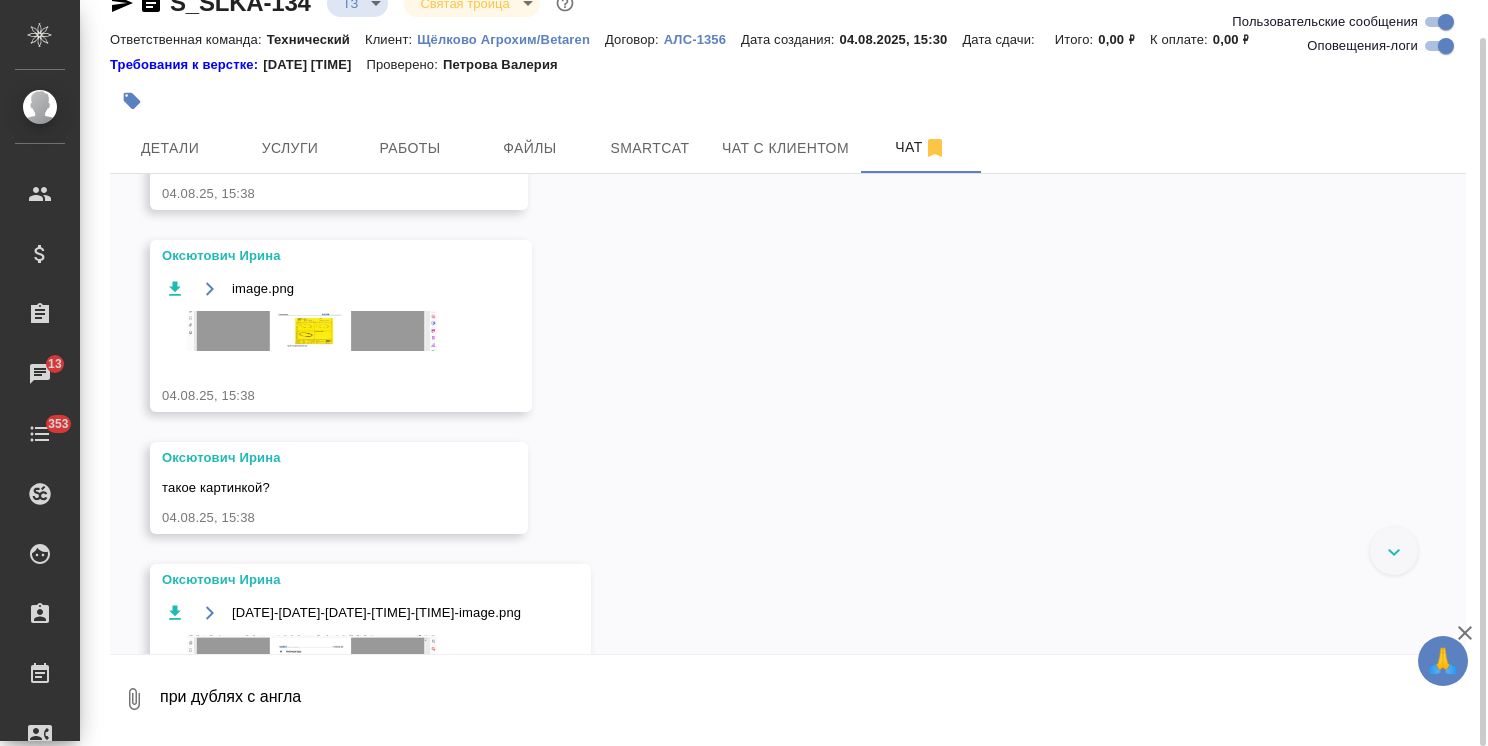 click at bounding box center [312, 331] 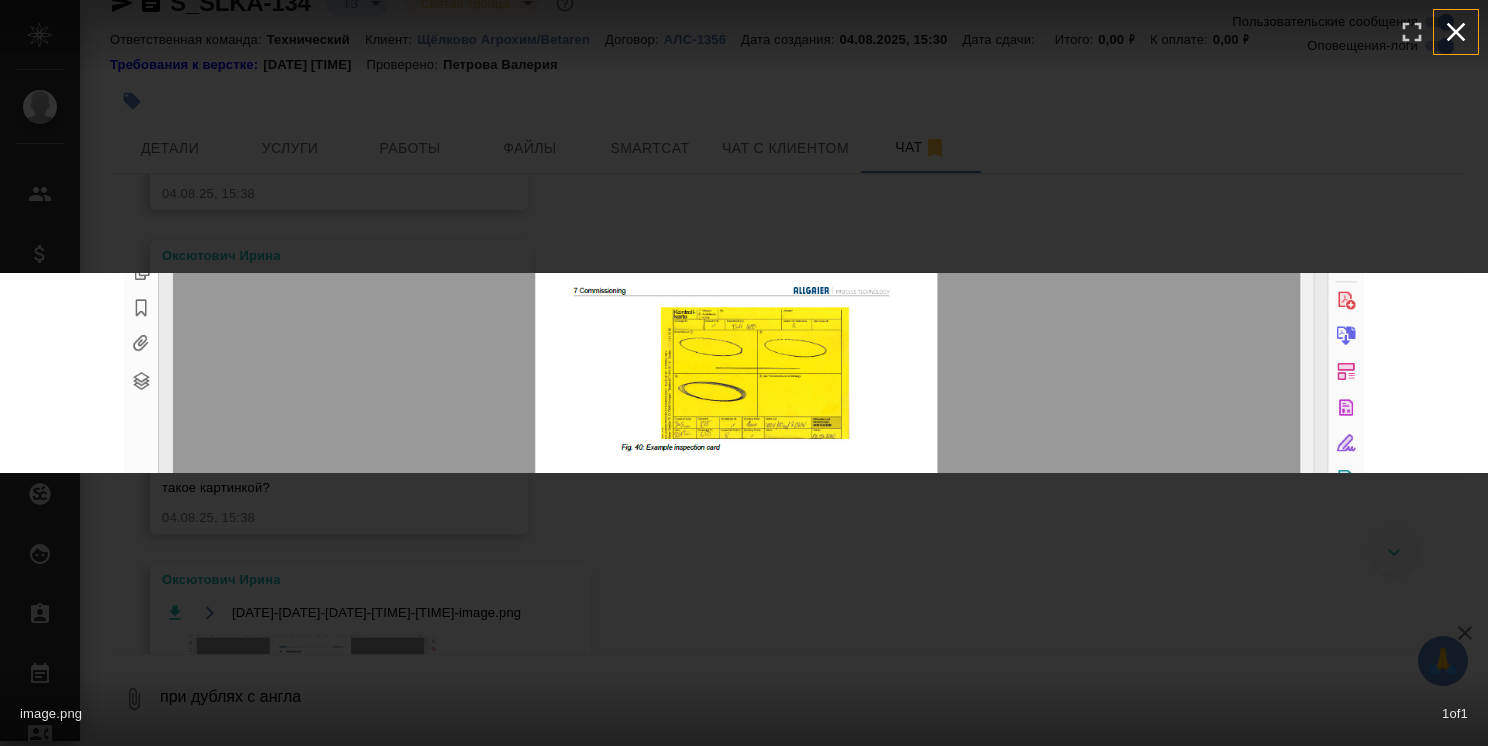click 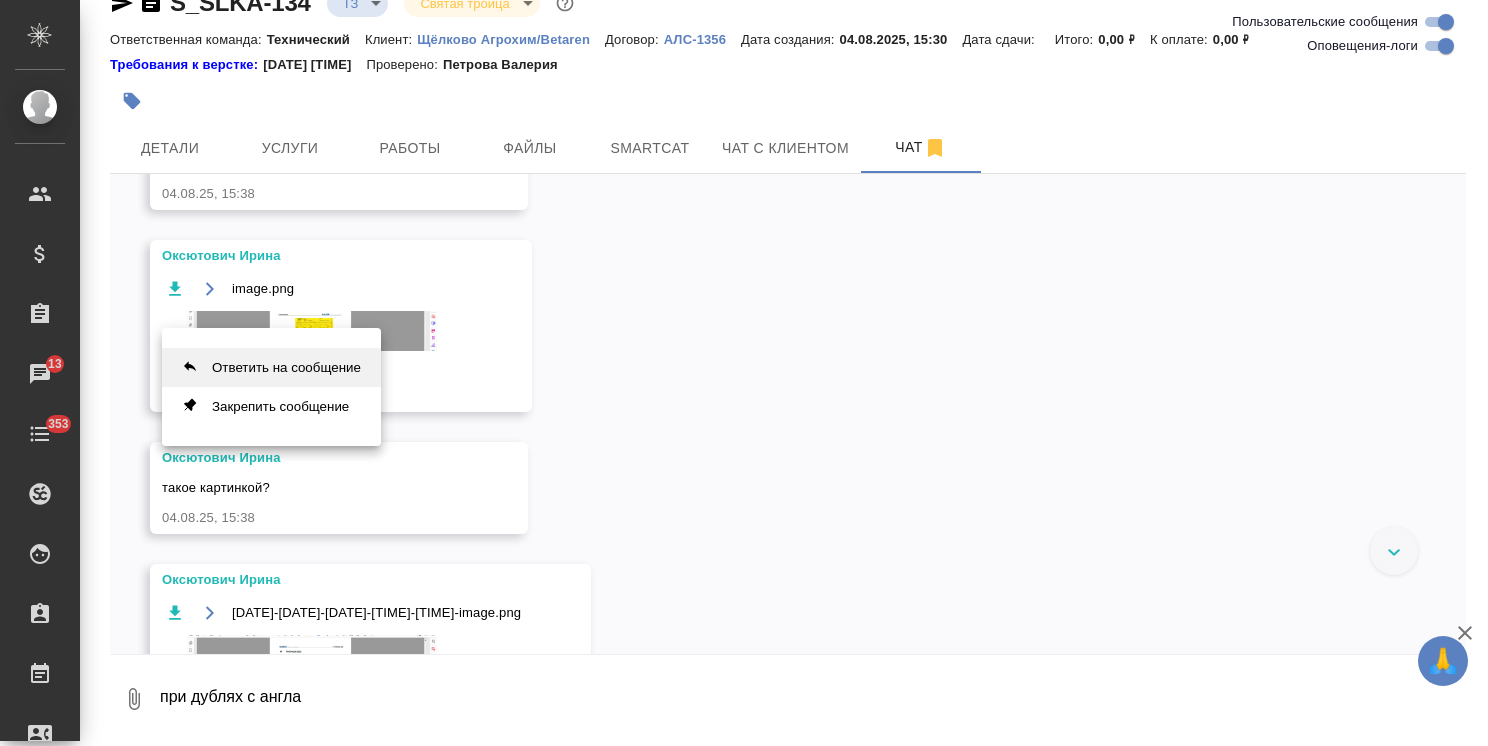 click on "Ответить на сообщение" at bounding box center (271, 367) 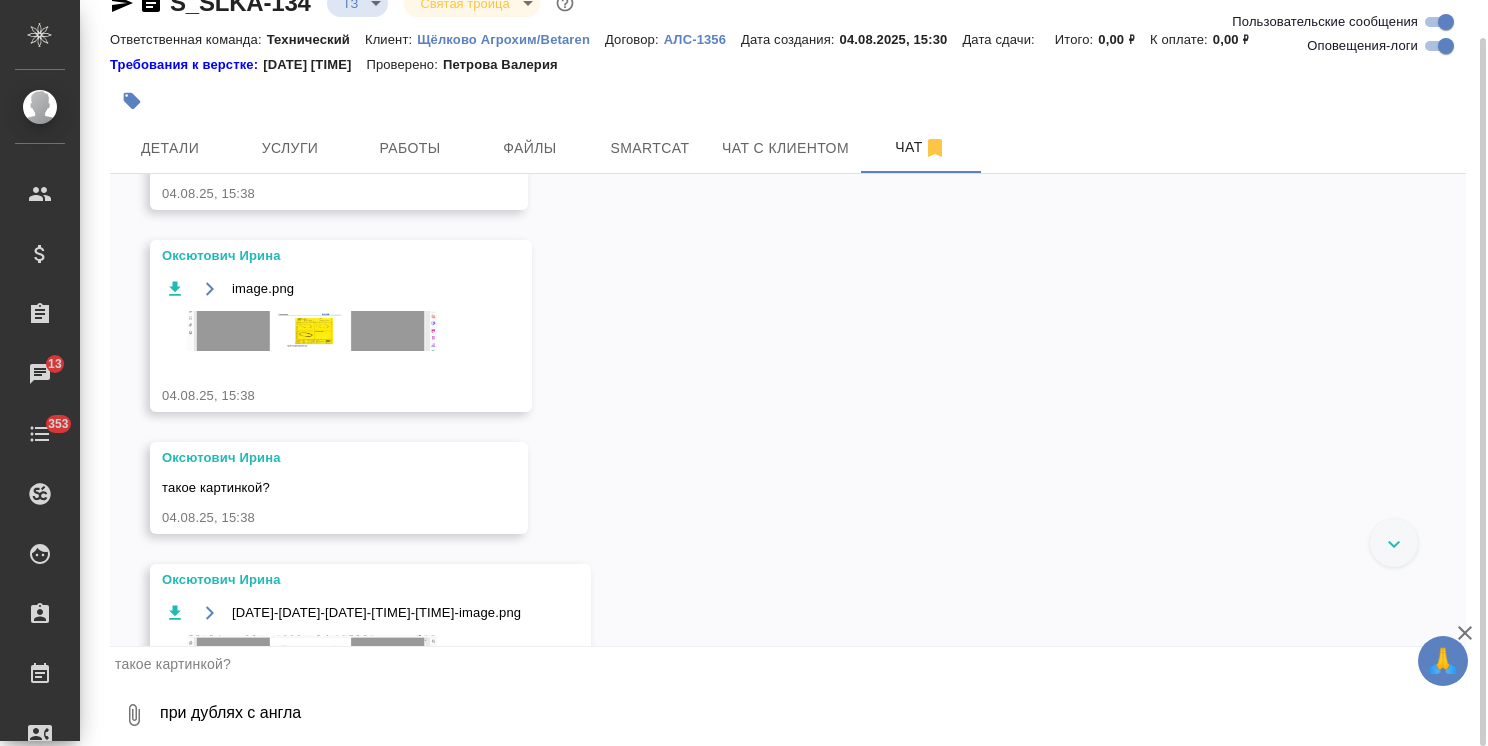 click on "при дублях с англа" at bounding box center (812, 715) 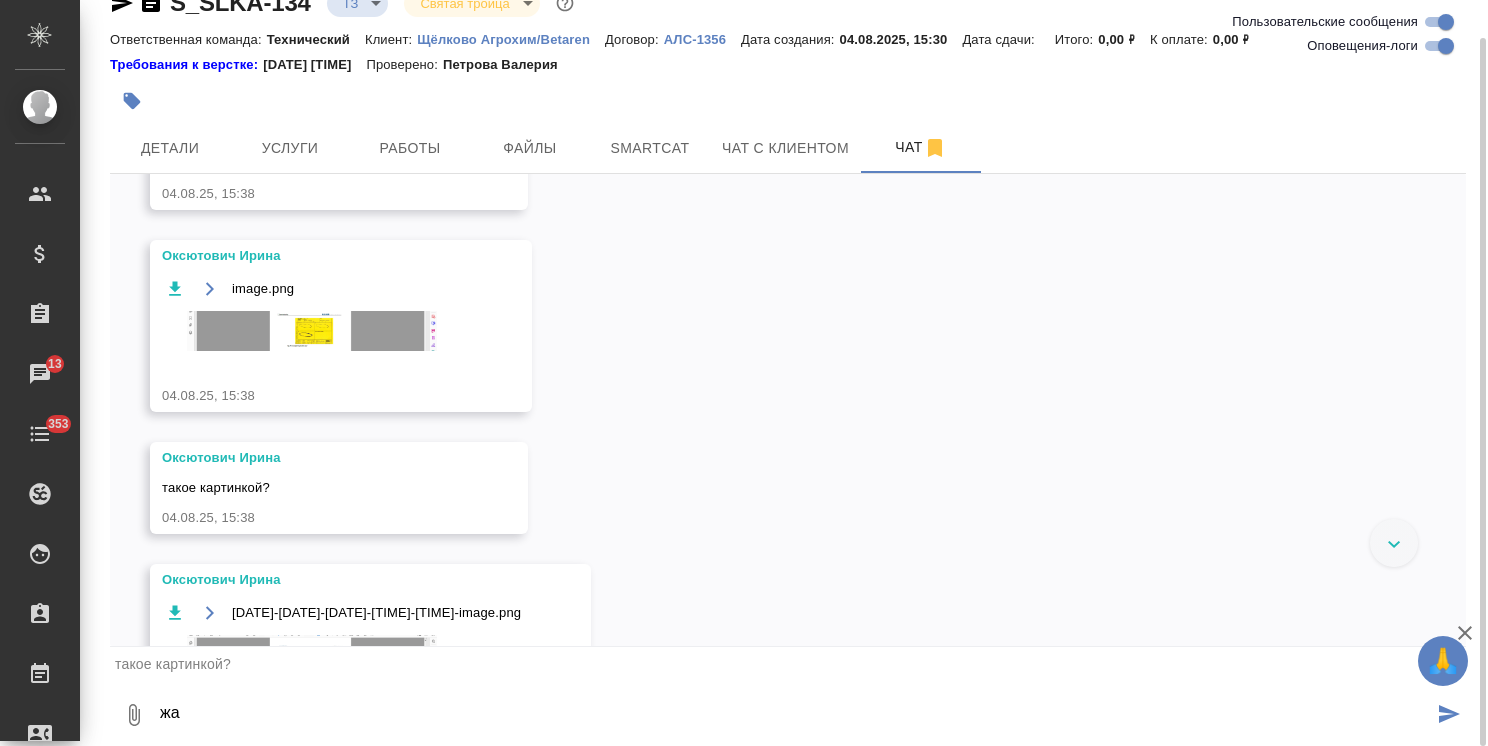 type on "ж" 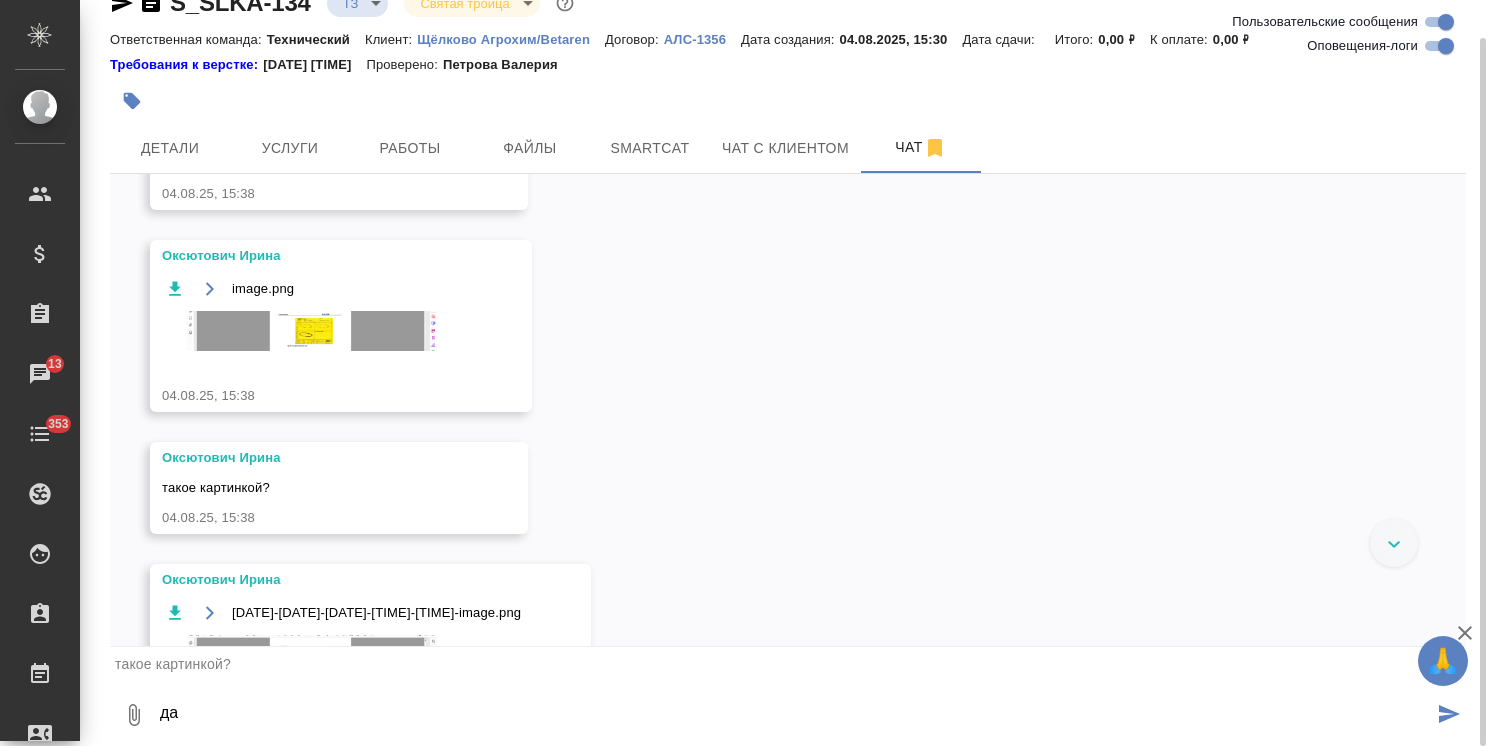 type on "да" 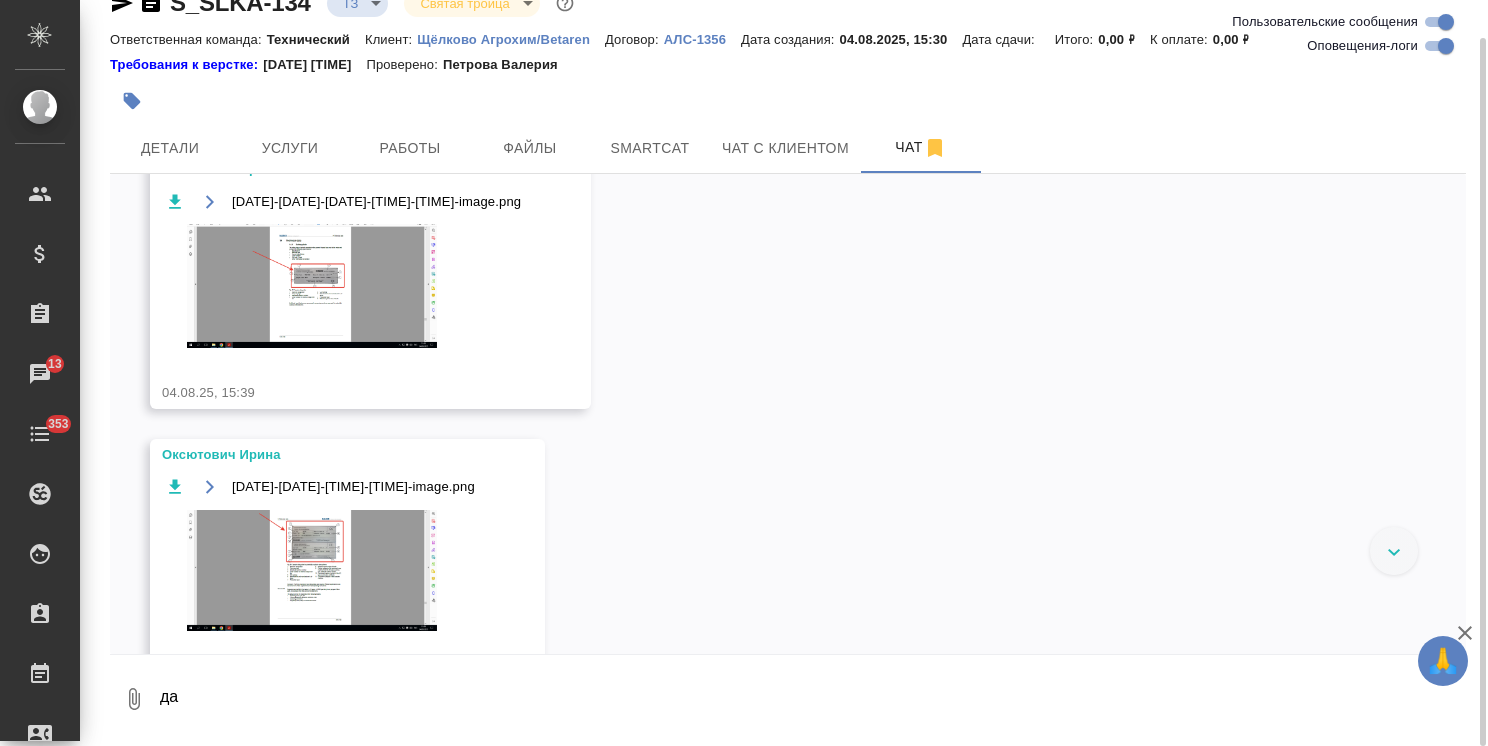 scroll, scrollTop: 1125, scrollLeft: 0, axis: vertical 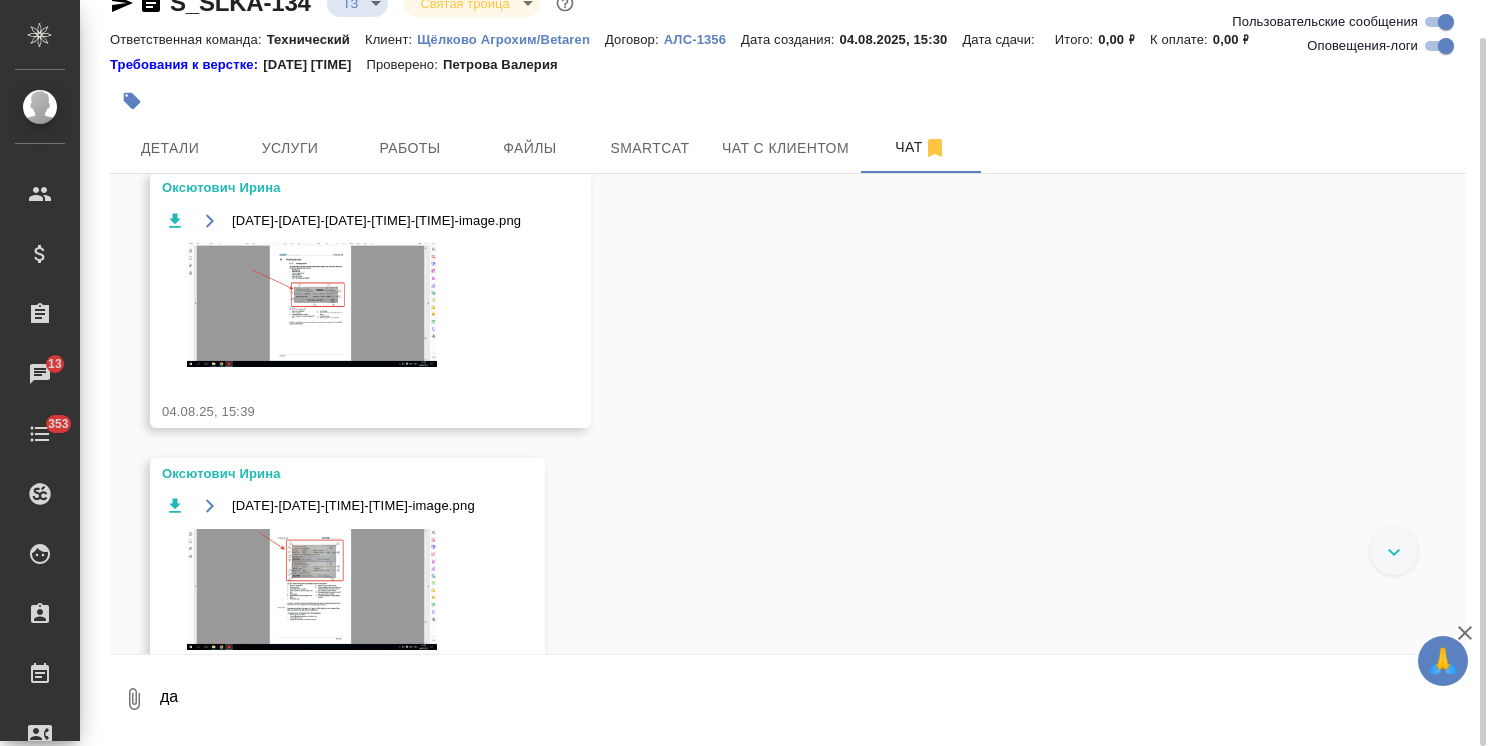 click at bounding box center (312, 304) 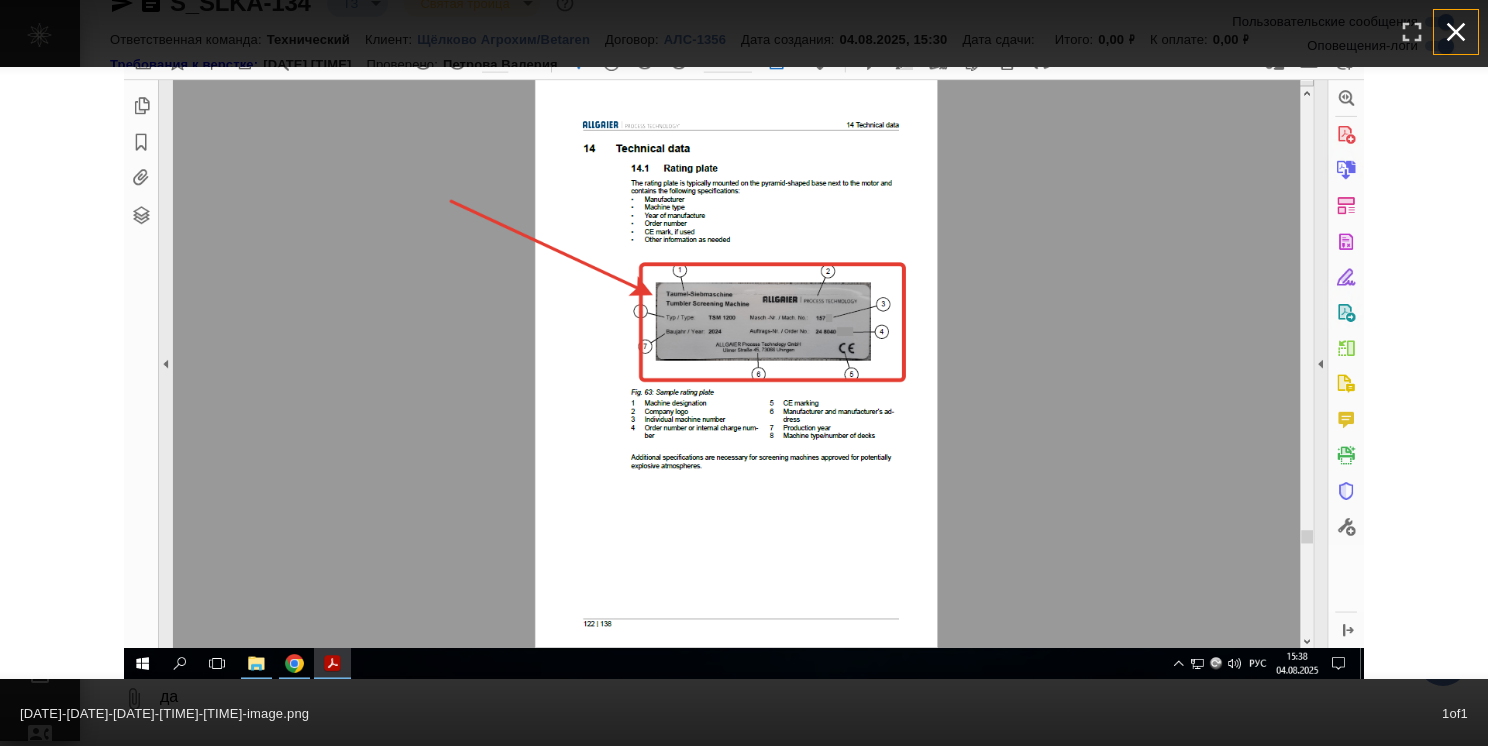 click 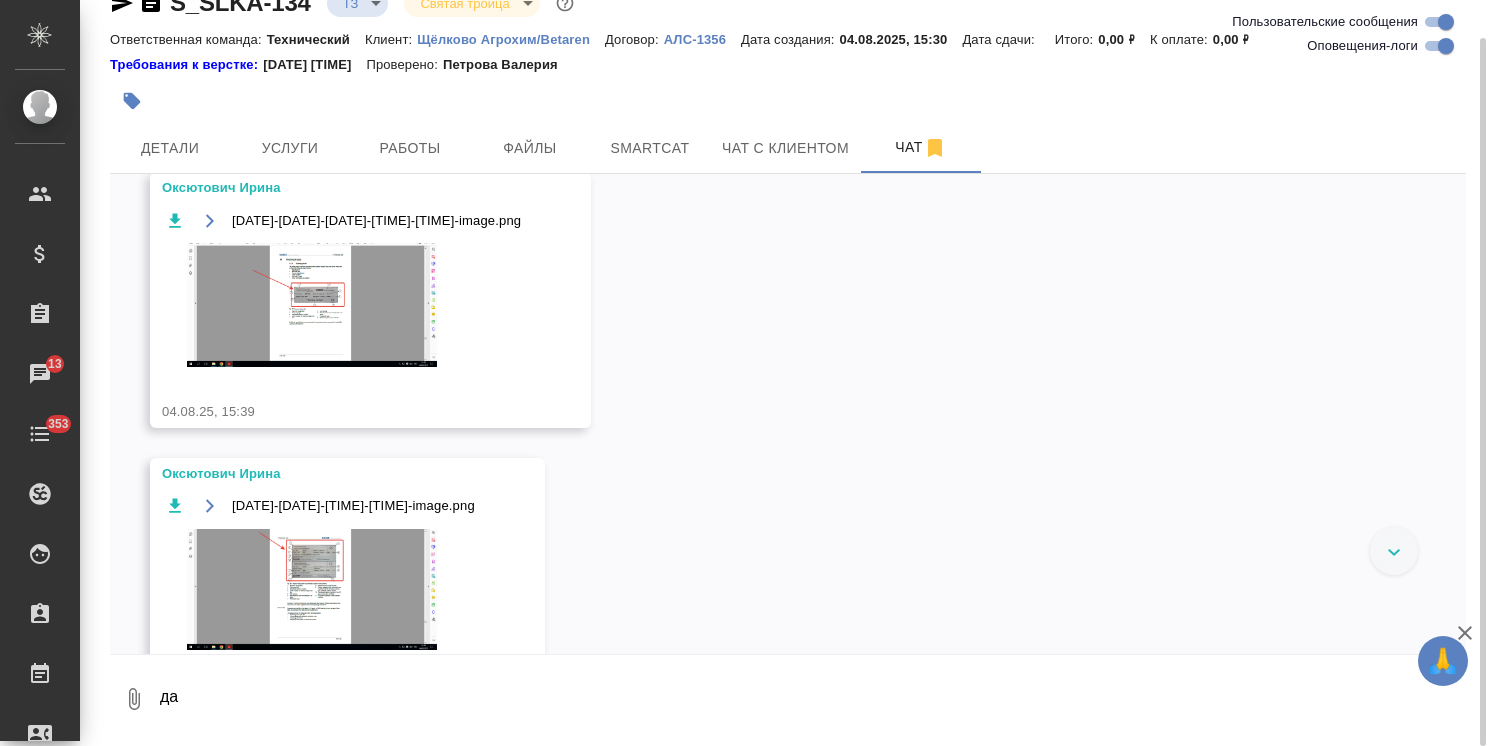 click at bounding box center (312, 589) 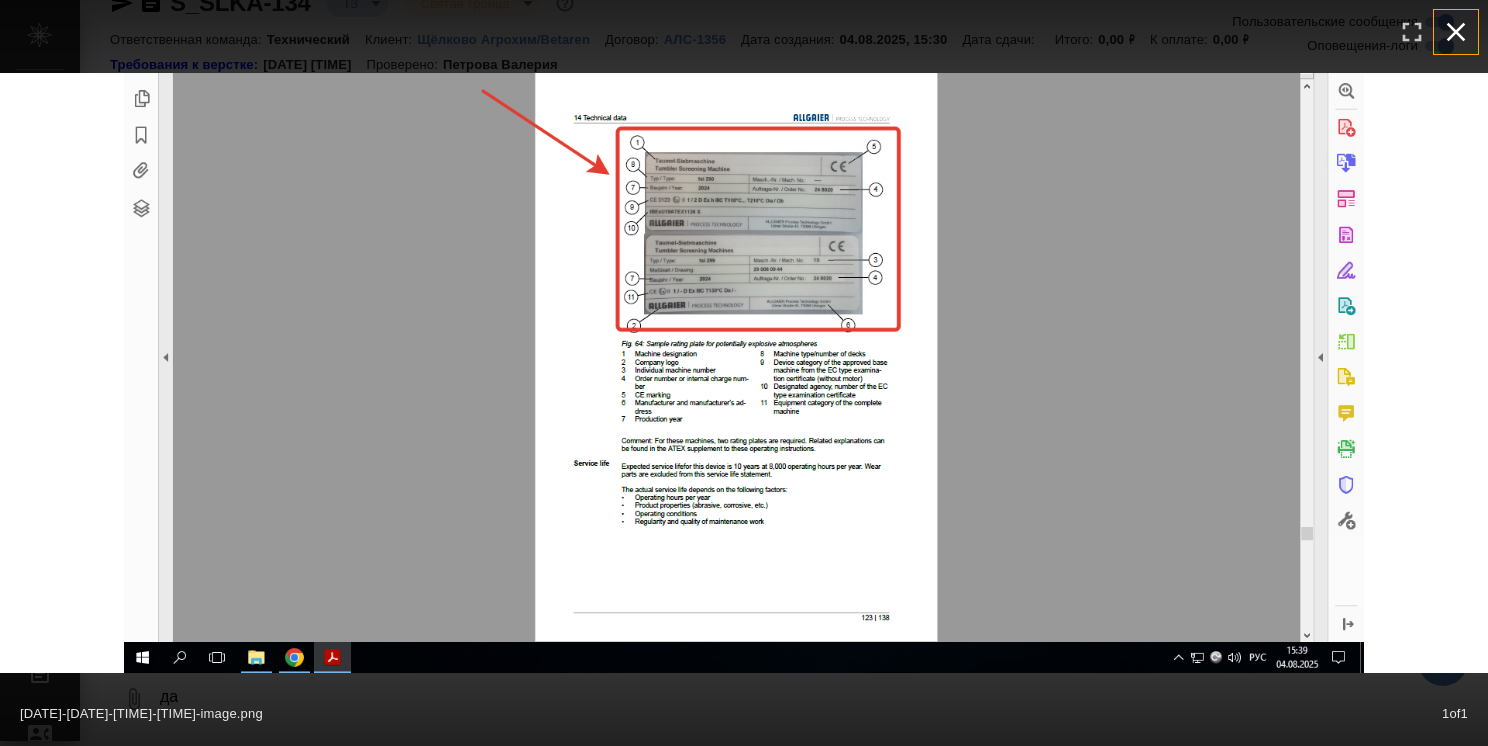 click 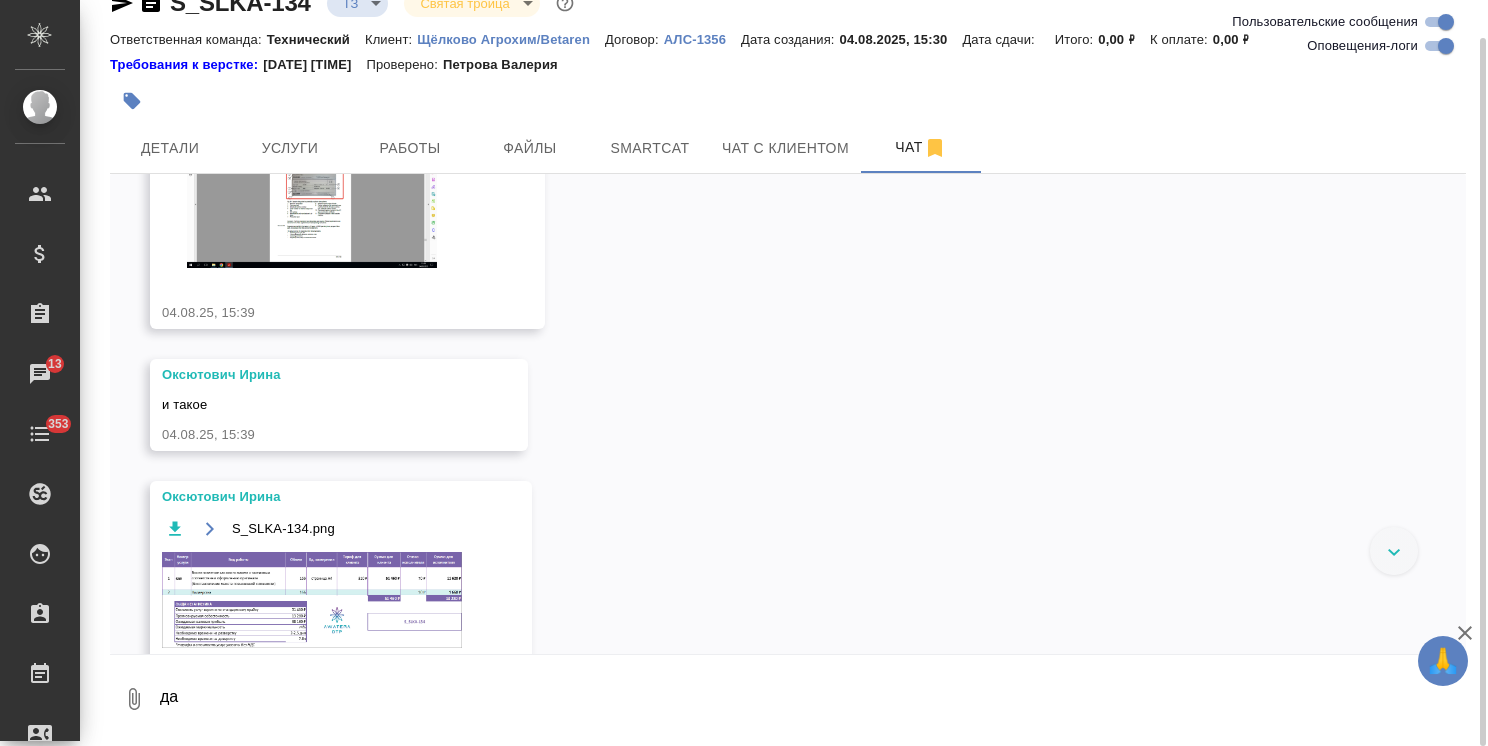 scroll, scrollTop: 1525, scrollLeft: 0, axis: vertical 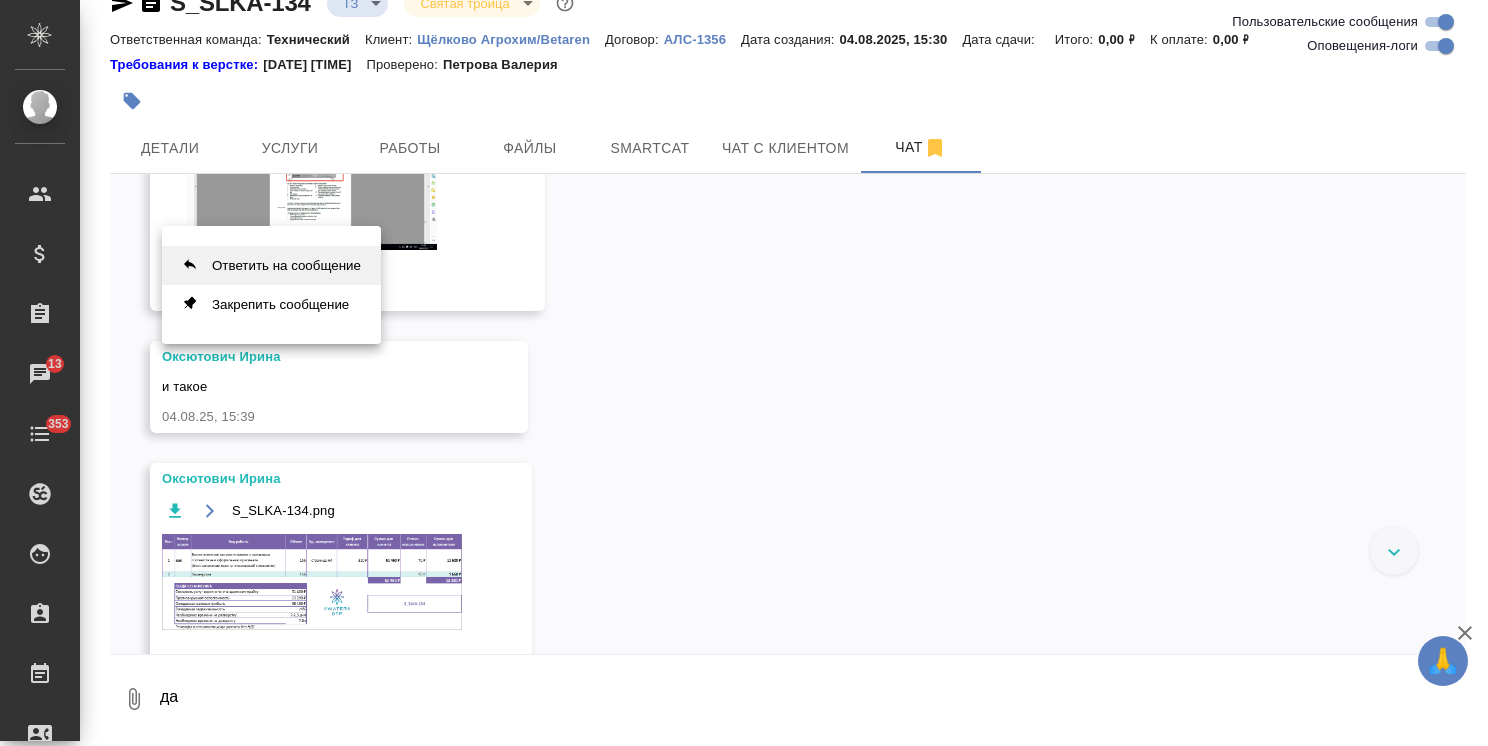 click on "Ответить на сообщение" at bounding box center [271, 265] 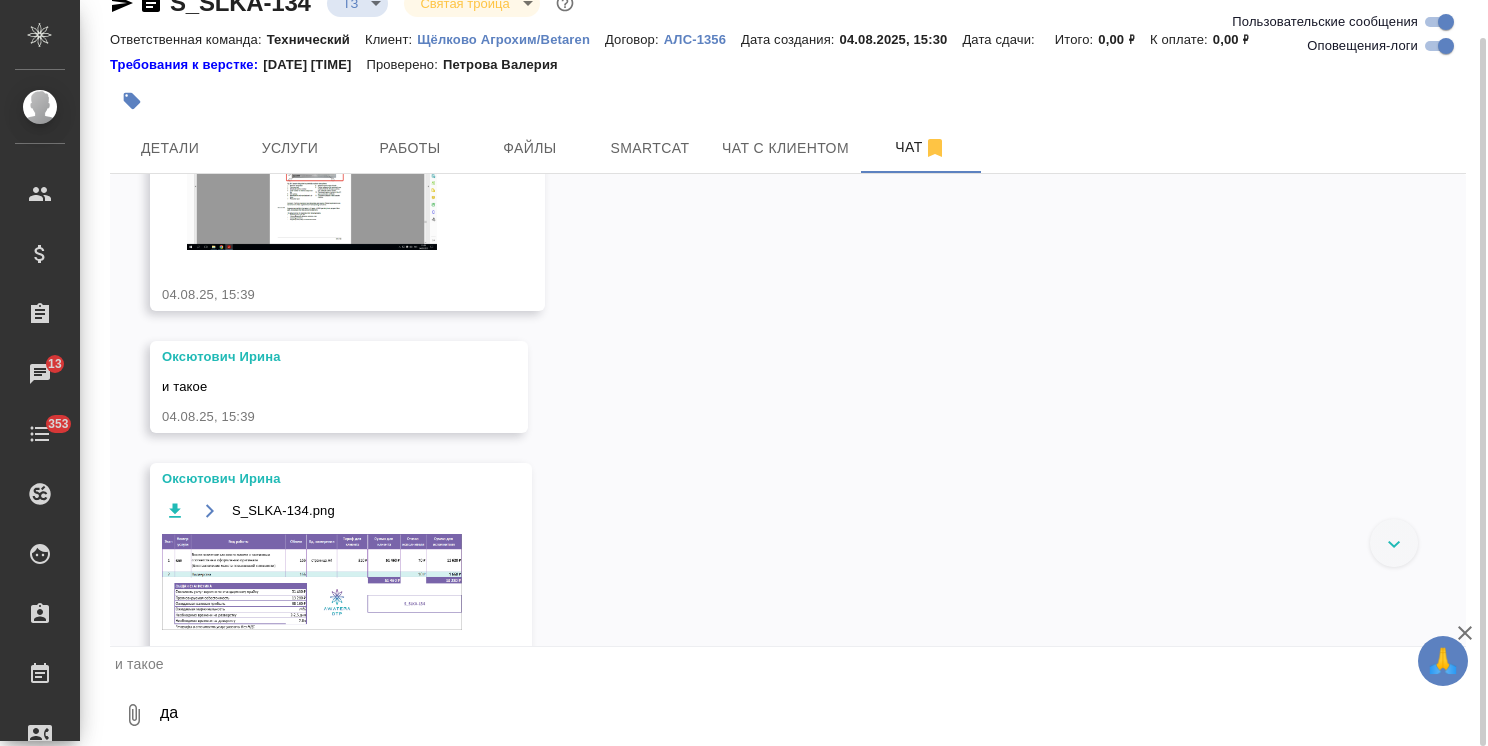 click on "да" at bounding box center (812, 715) 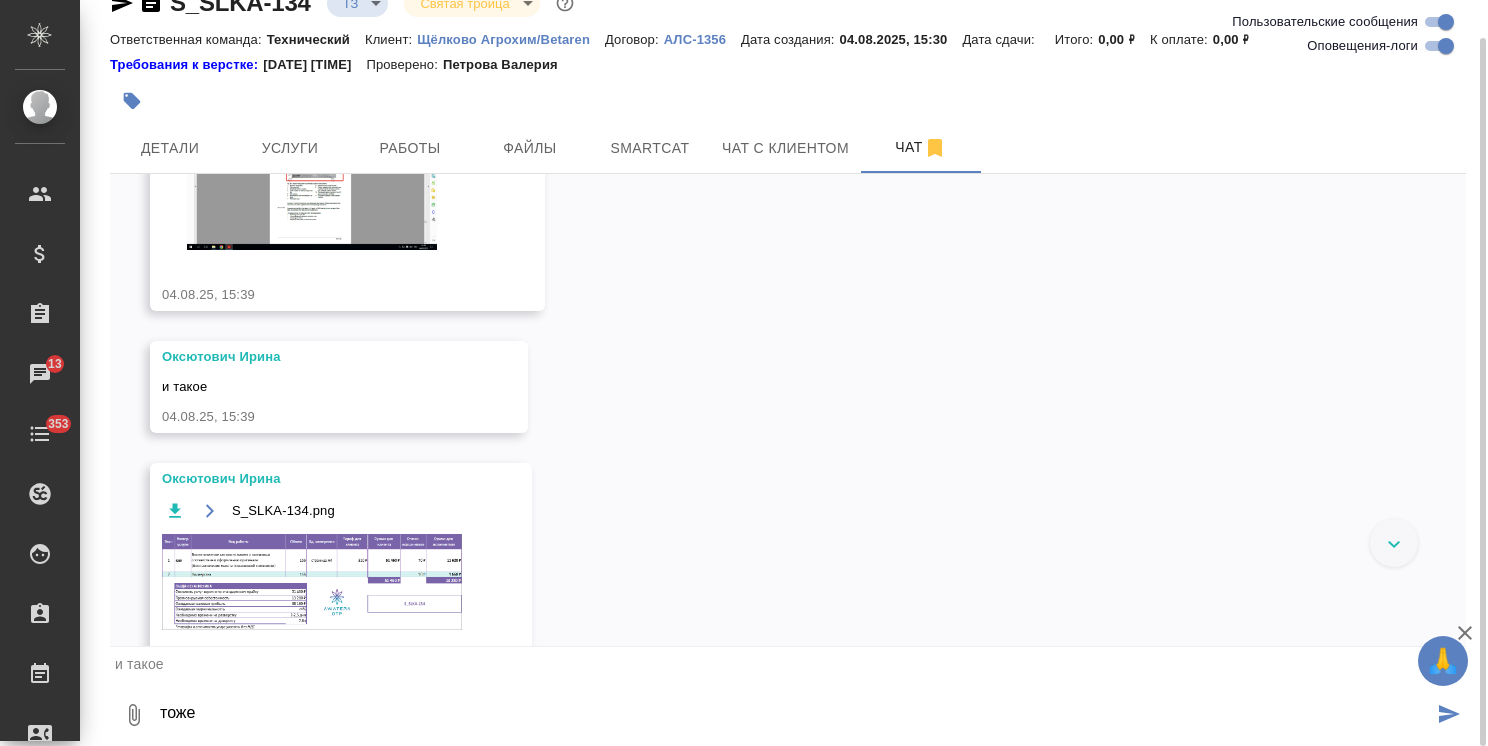 type on "тоже" 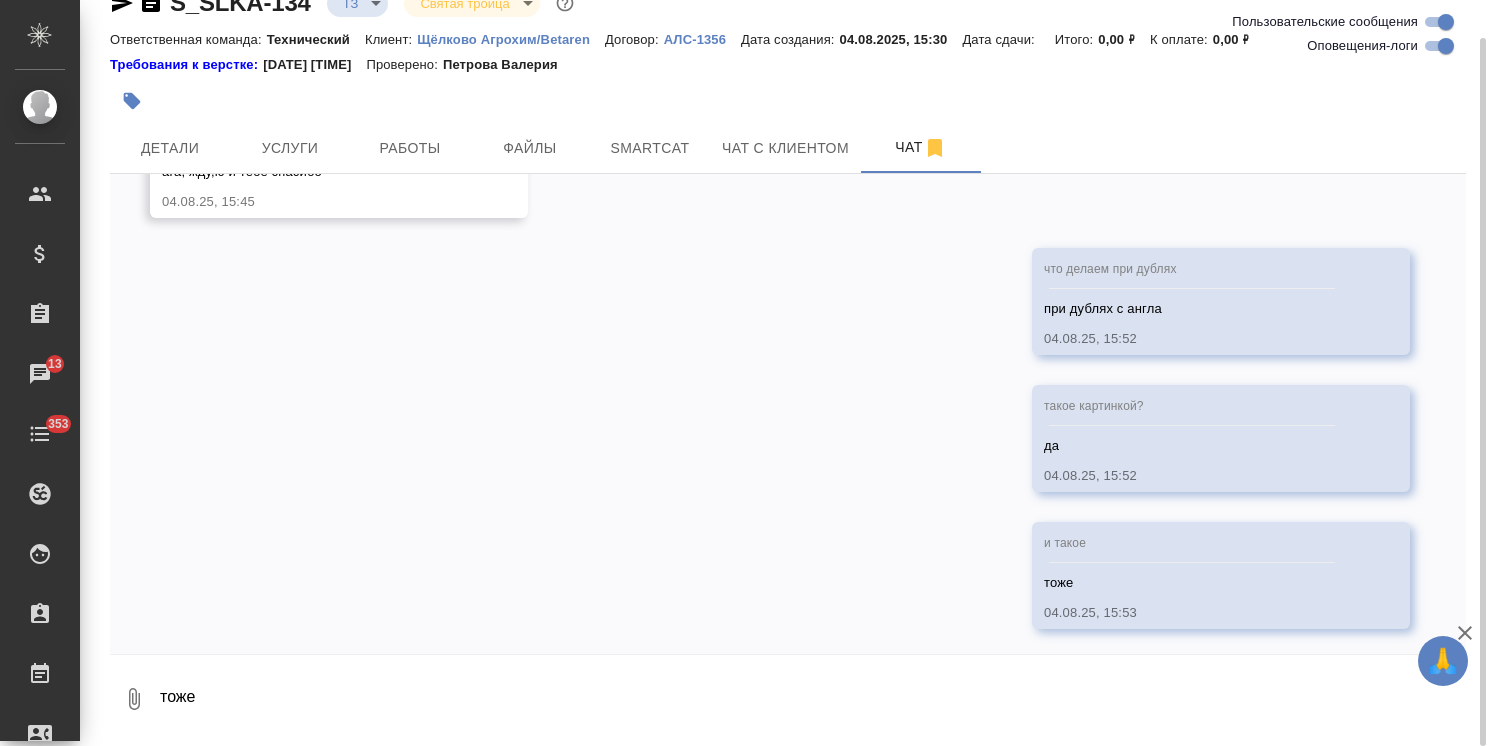 scroll, scrollTop: 2220, scrollLeft: 0, axis: vertical 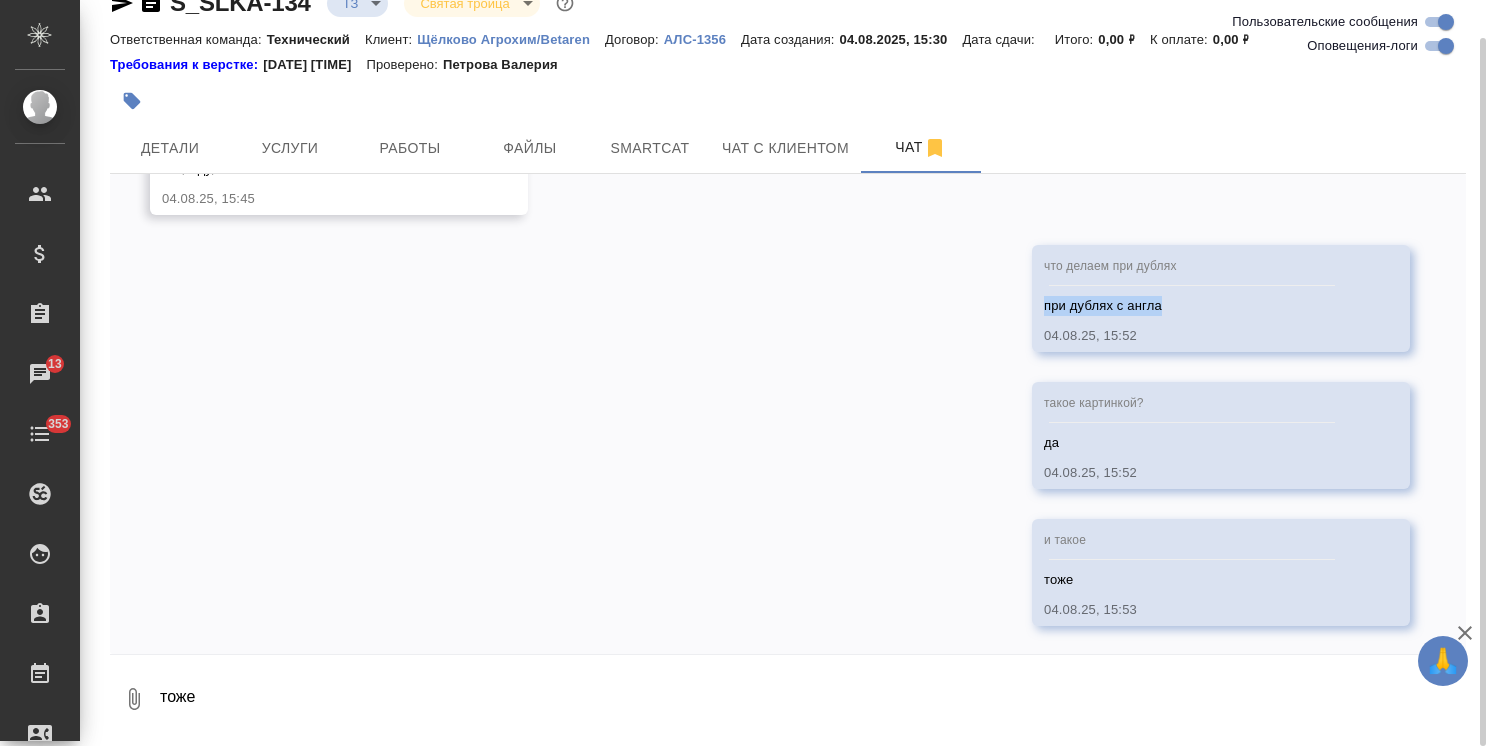 drag, startPoint x: 1036, startPoint y: 299, endPoint x: 1156, endPoint y: 306, distance: 120.203995 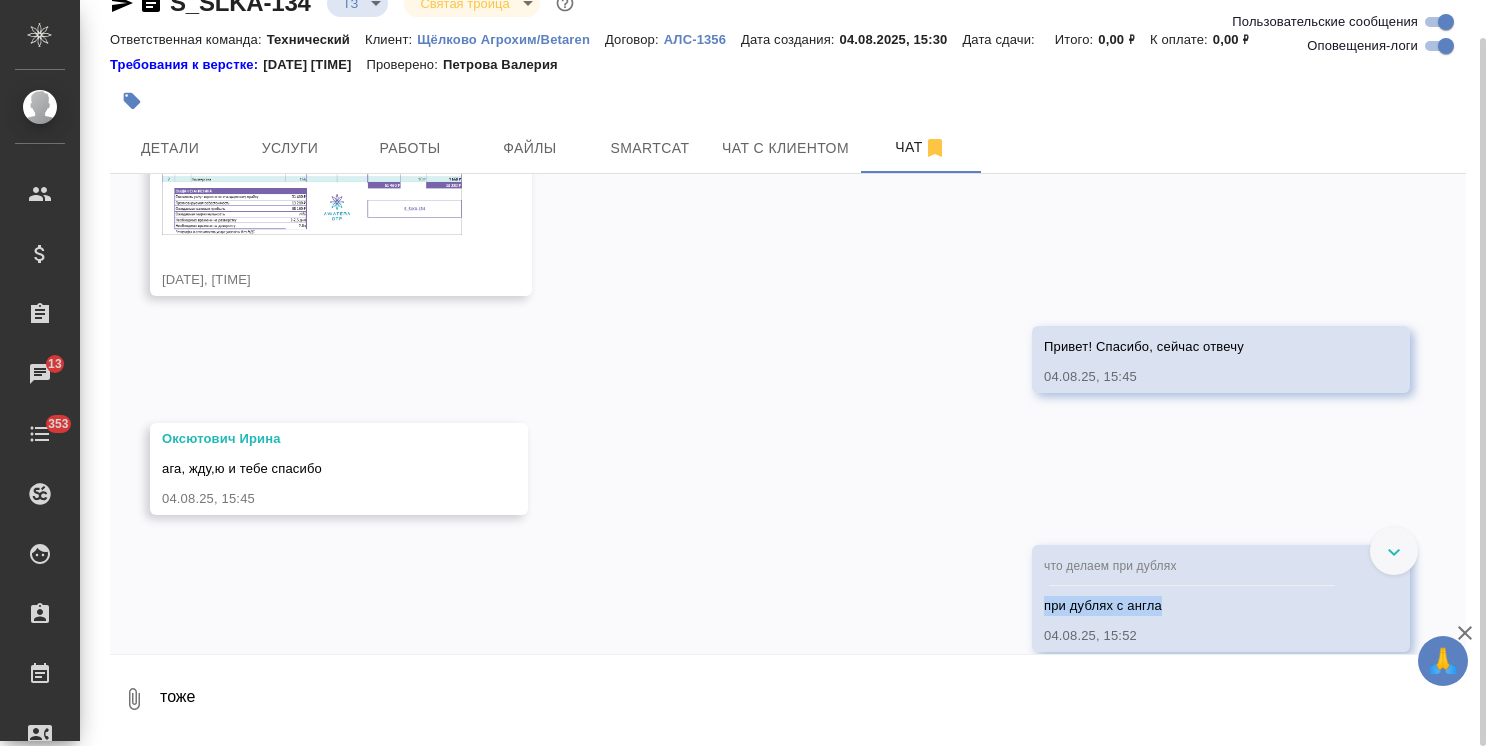 scroll, scrollTop: 1820, scrollLeft: 0, axis: vertical 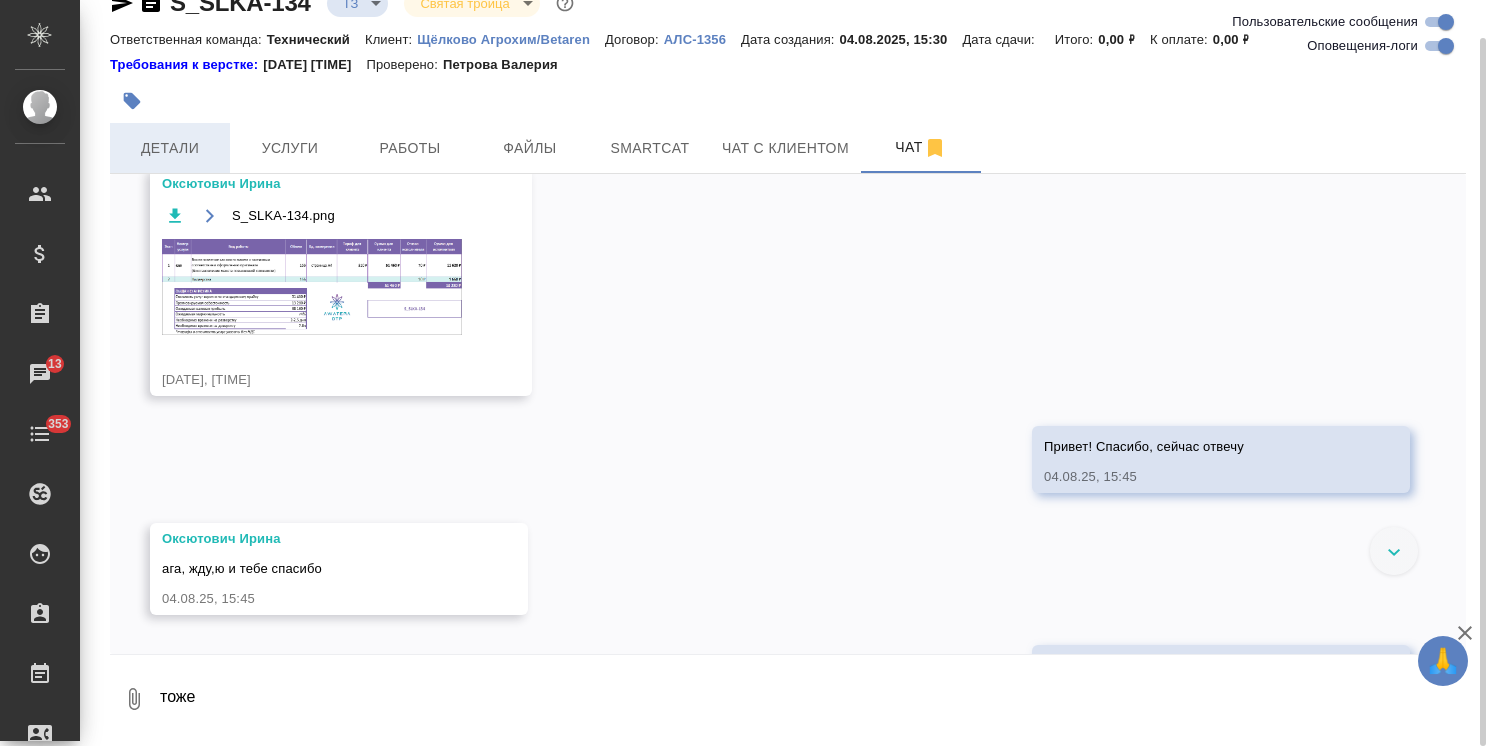 click on "Детали" at bounding box center (170, 148) 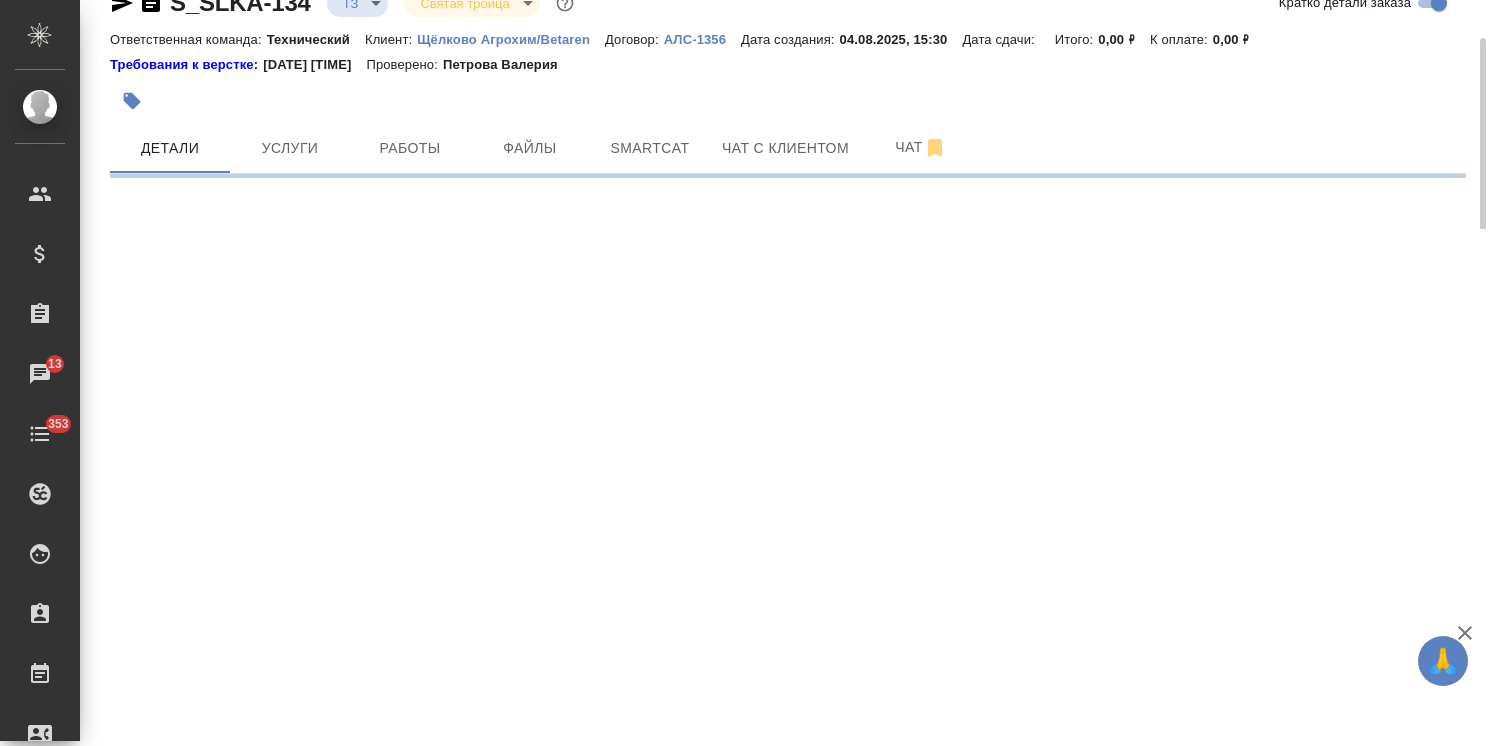 select on "RU" 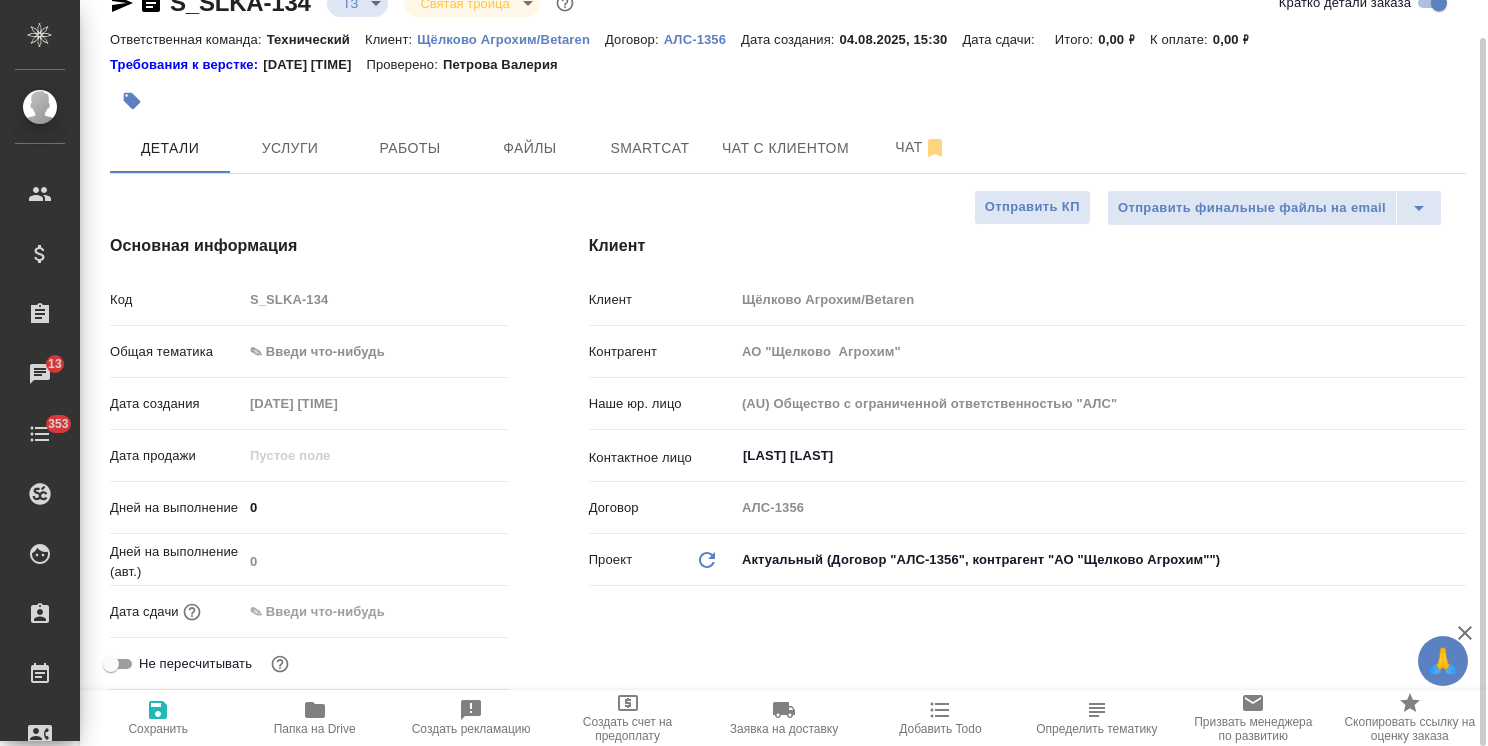 type on "x" 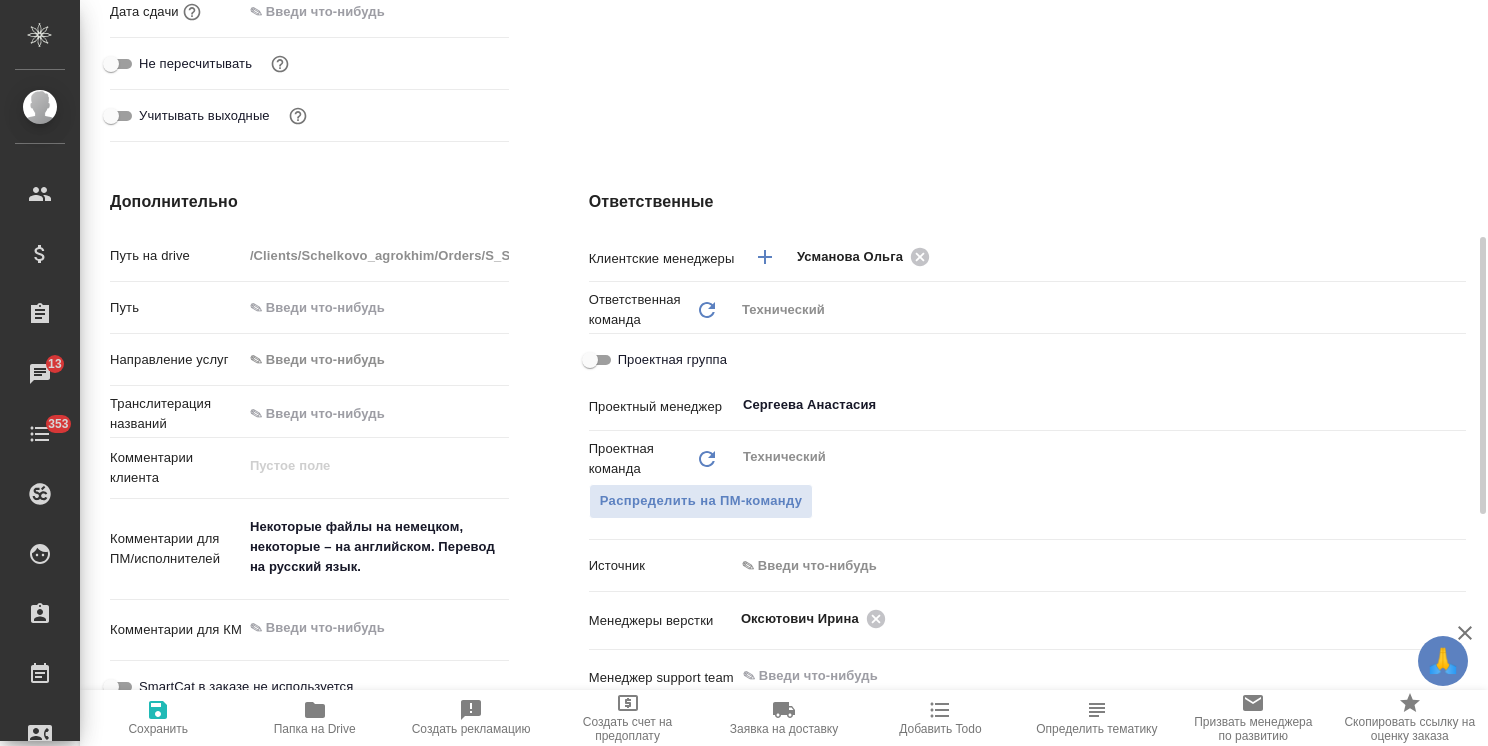 scroll, scrollTop: 940, scrollLeft: 0, axis: vertical 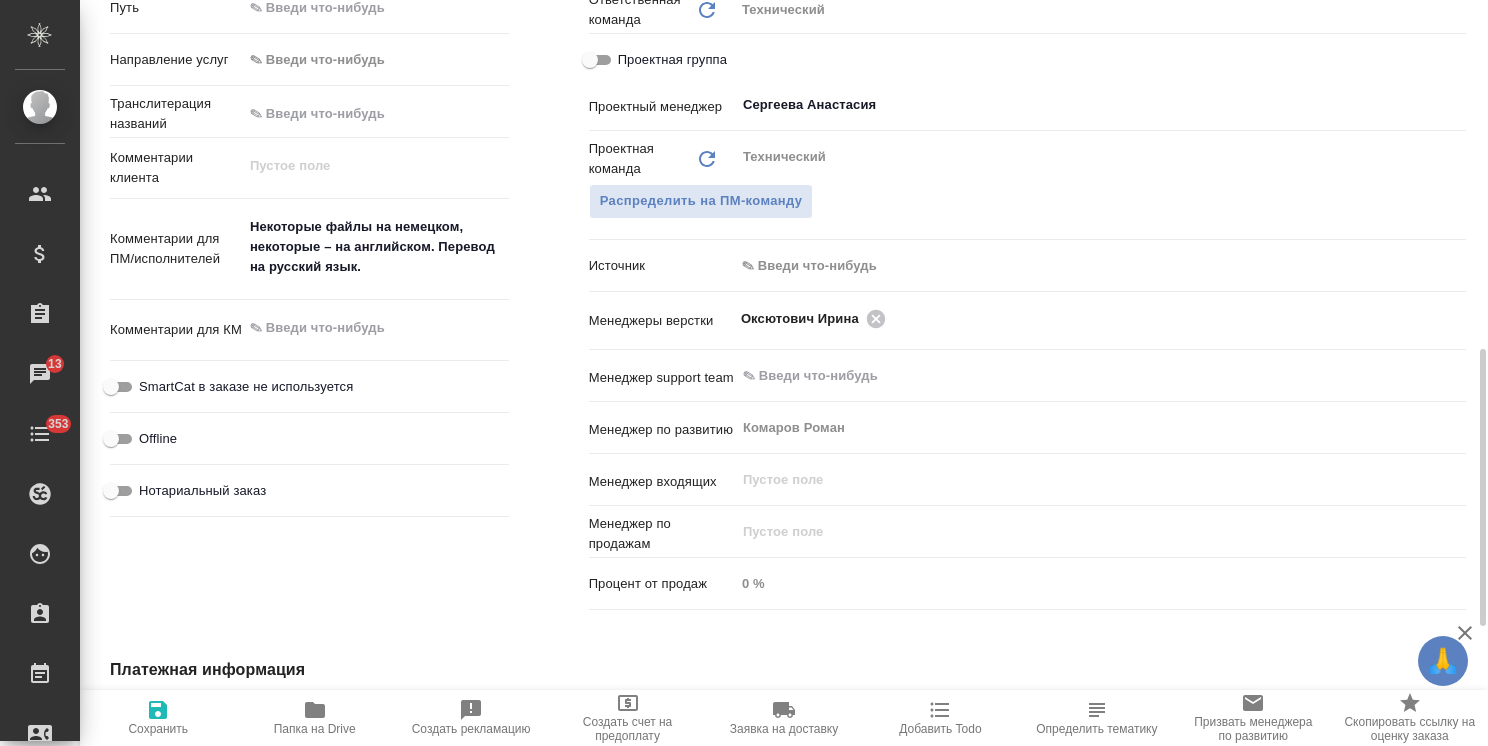 type on "x" 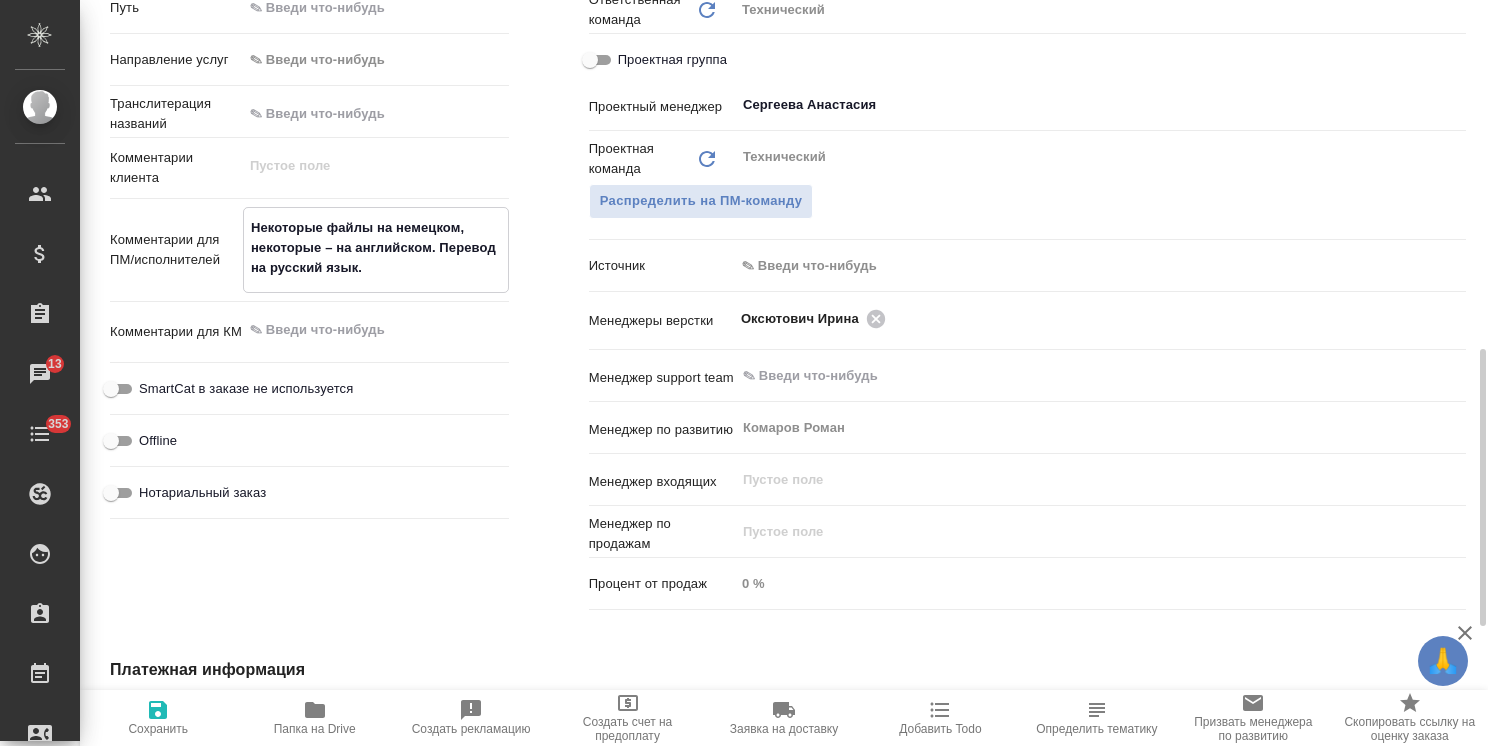 type on "x" 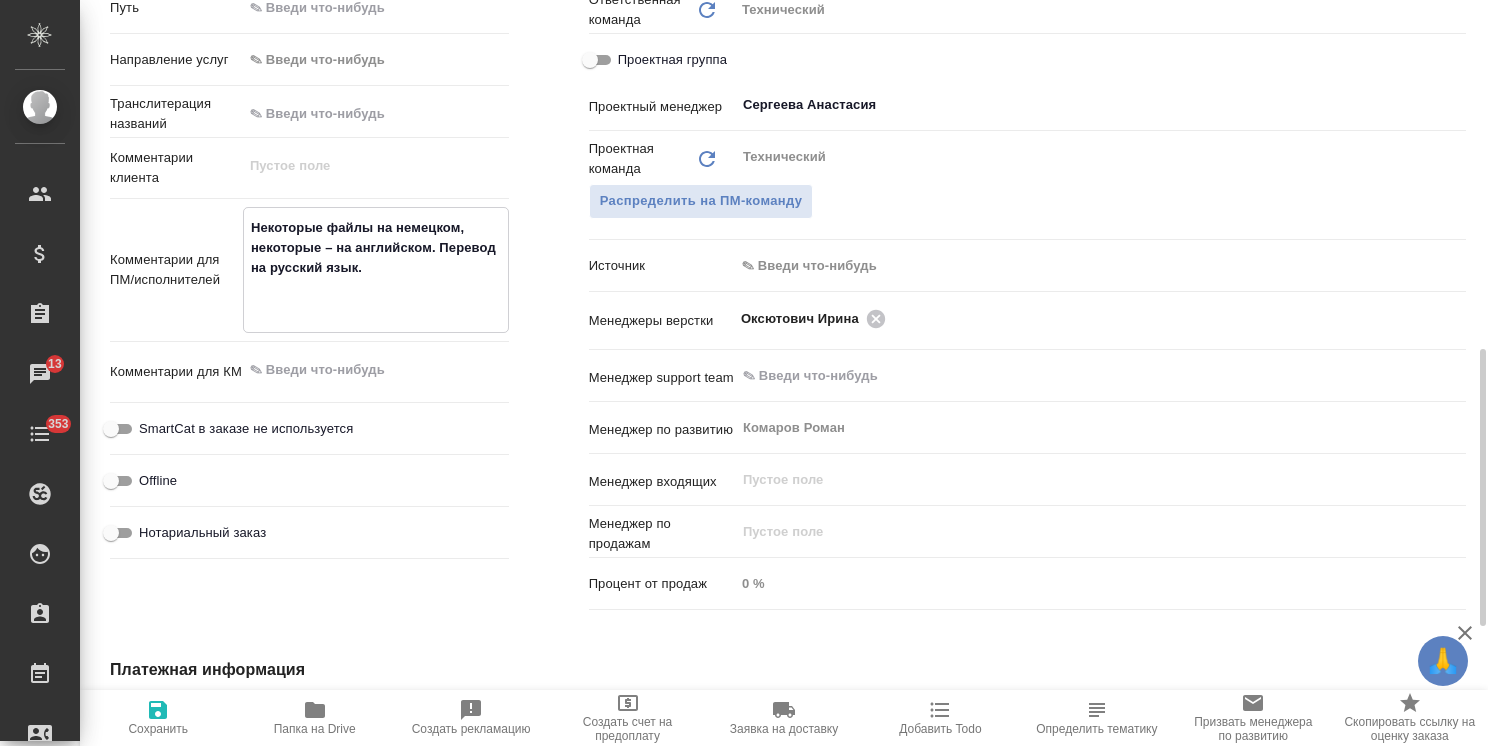 paste on "при дублях с англа" 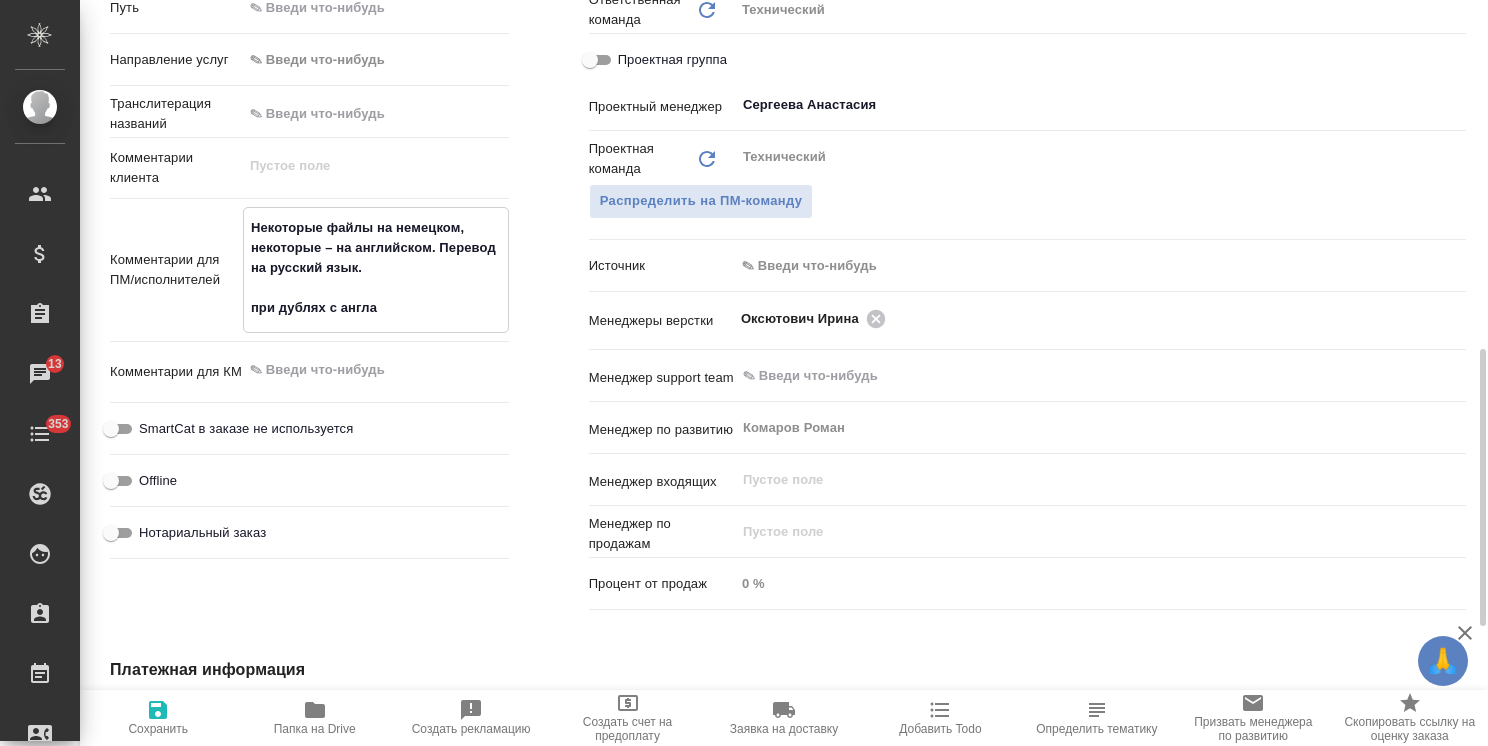 type on "Некоторые файлы на немецком, некоторые – на английском. Перевод на русский язык.
при дублях с англа" 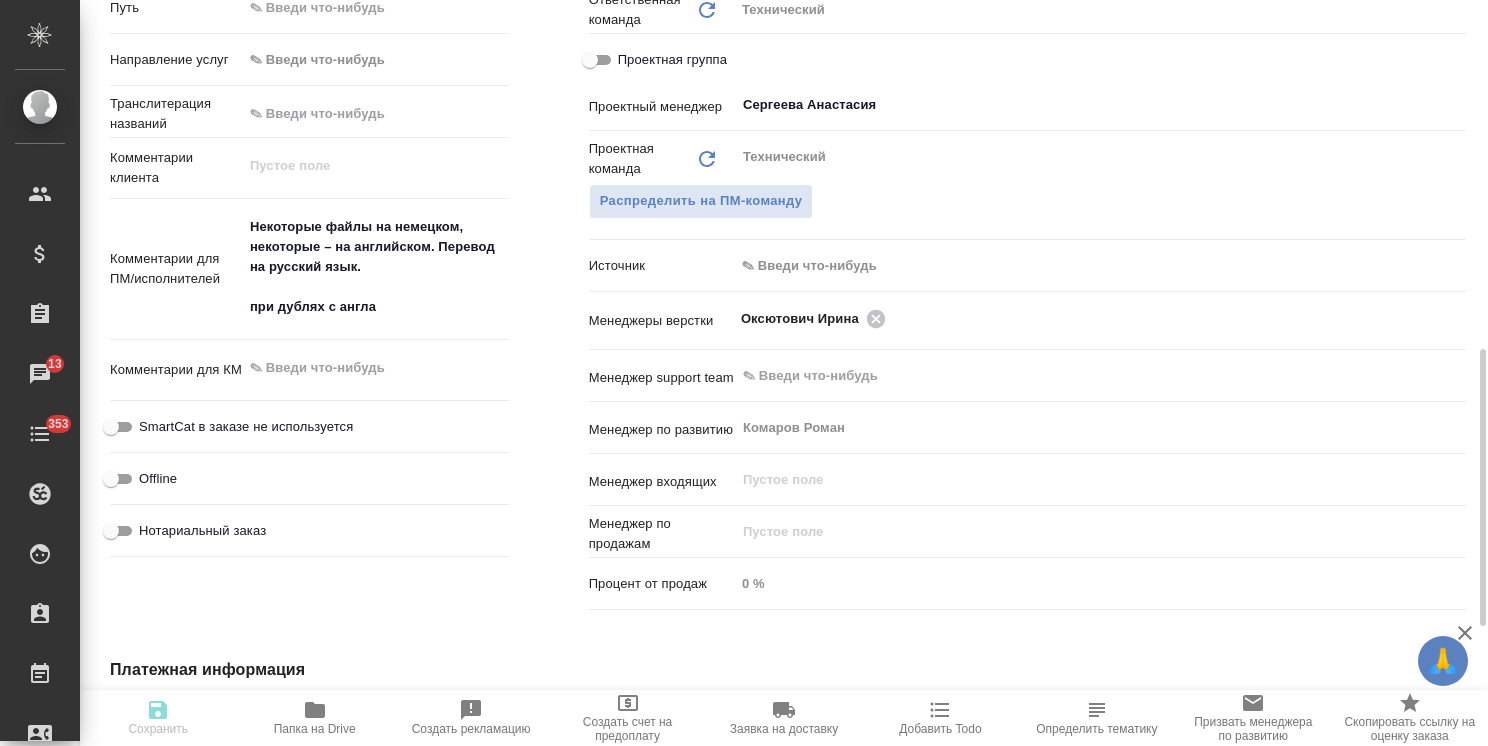 type on "x" 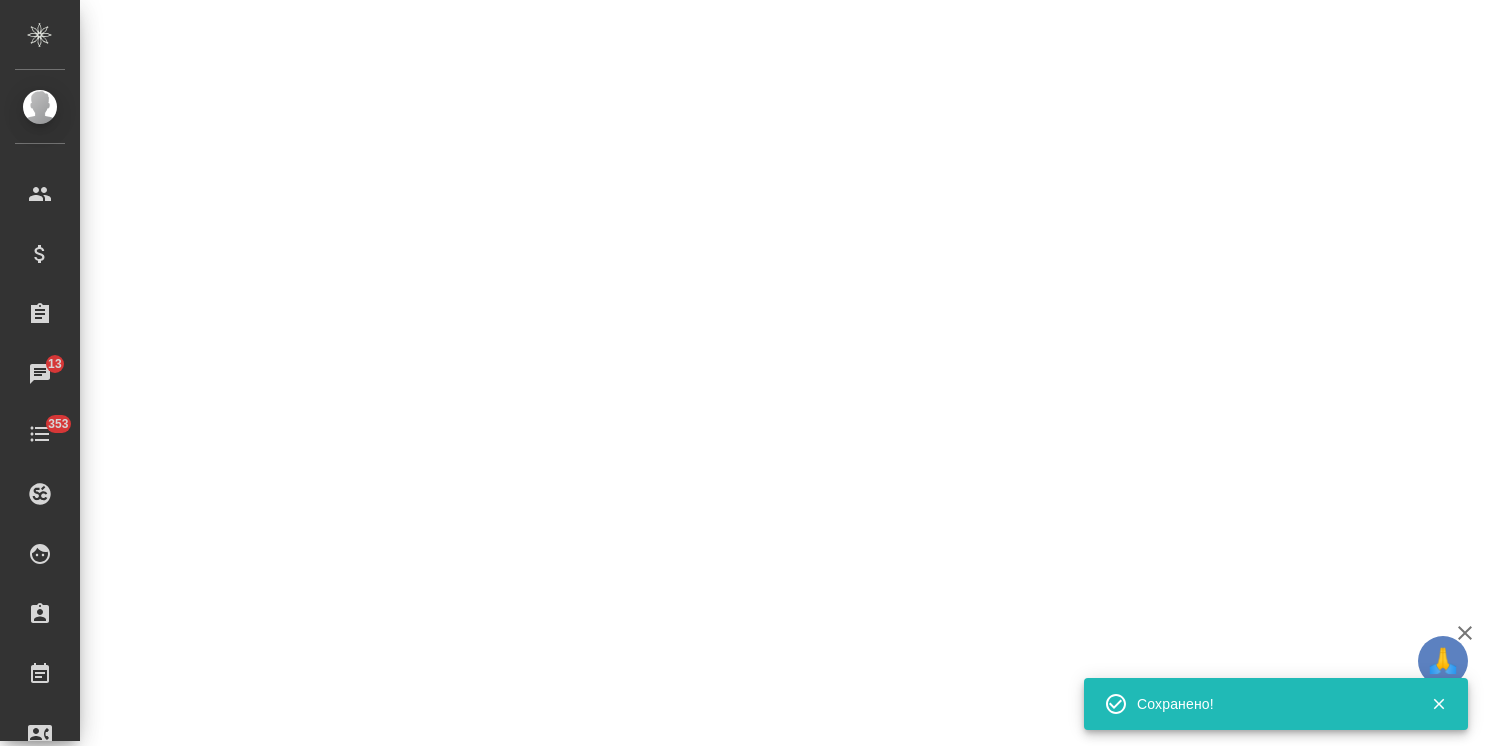 type on "new" 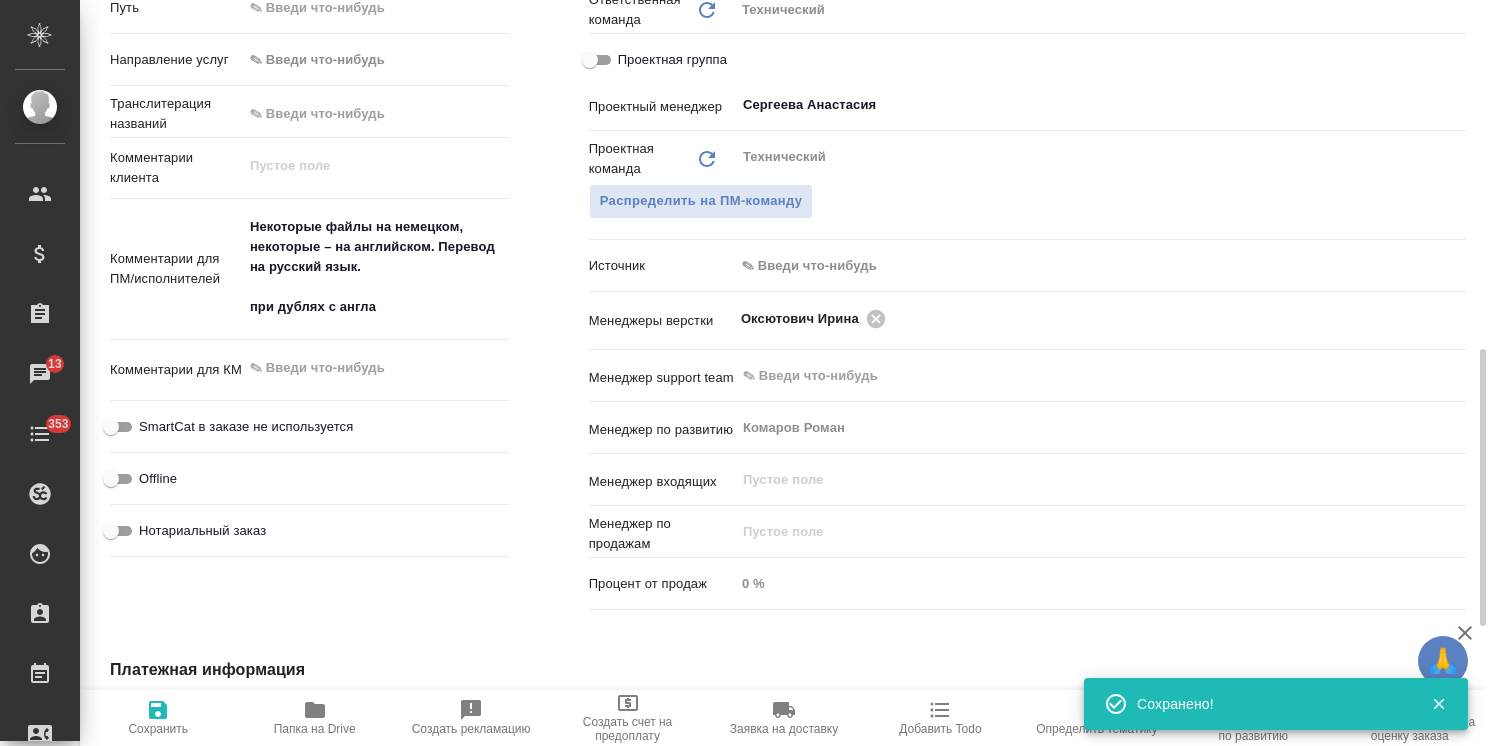 type on "x" 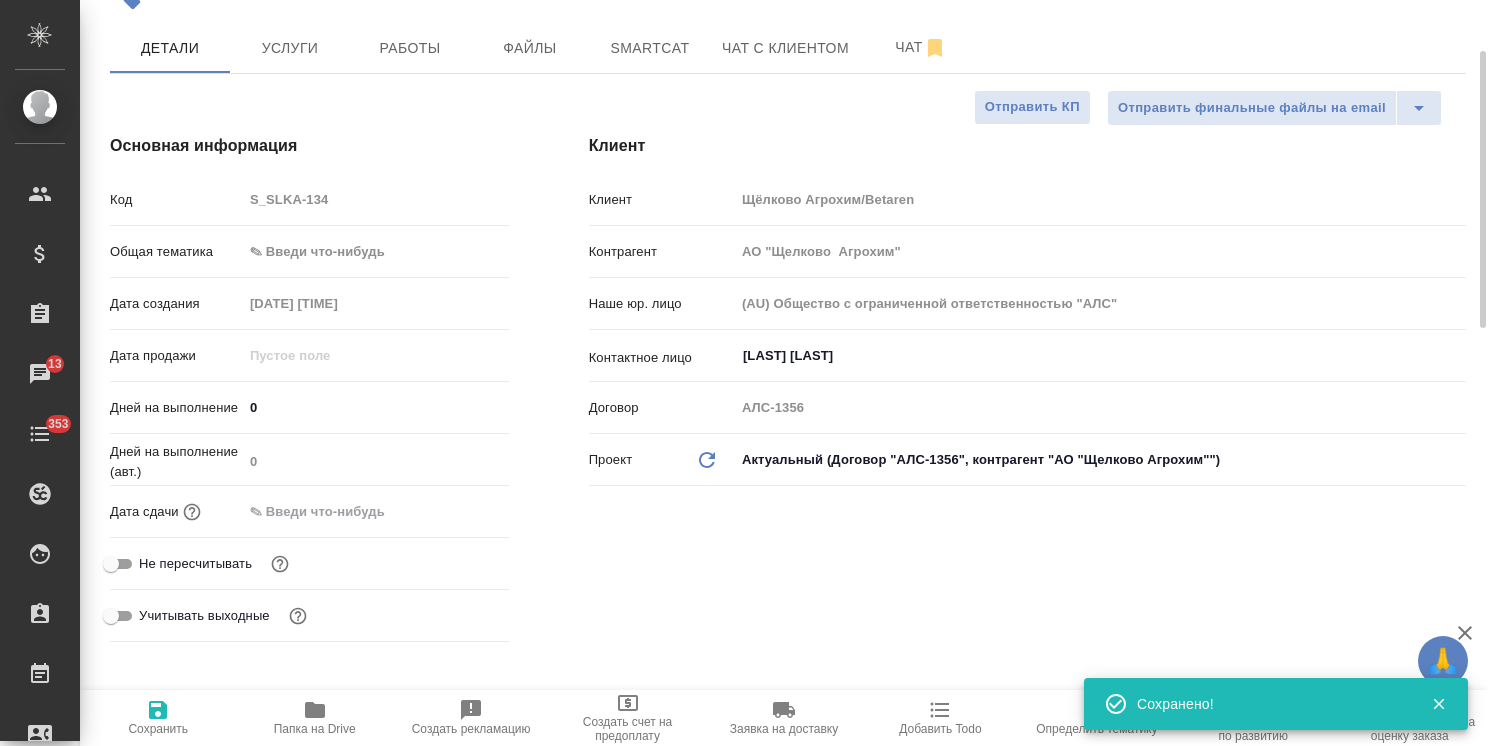 scroll, scrollTop: 40, scrollLeft: 0, axis: vertical 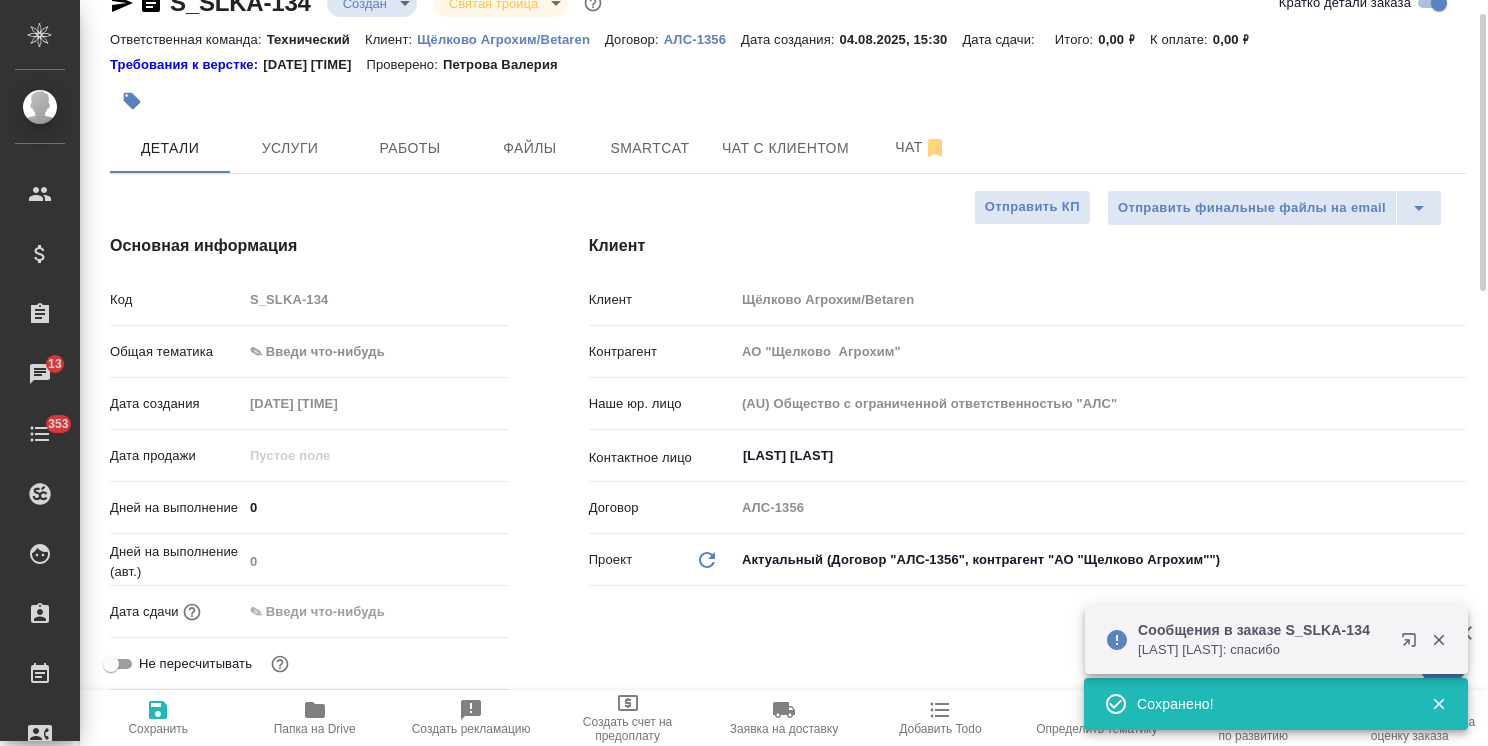 type on "x" 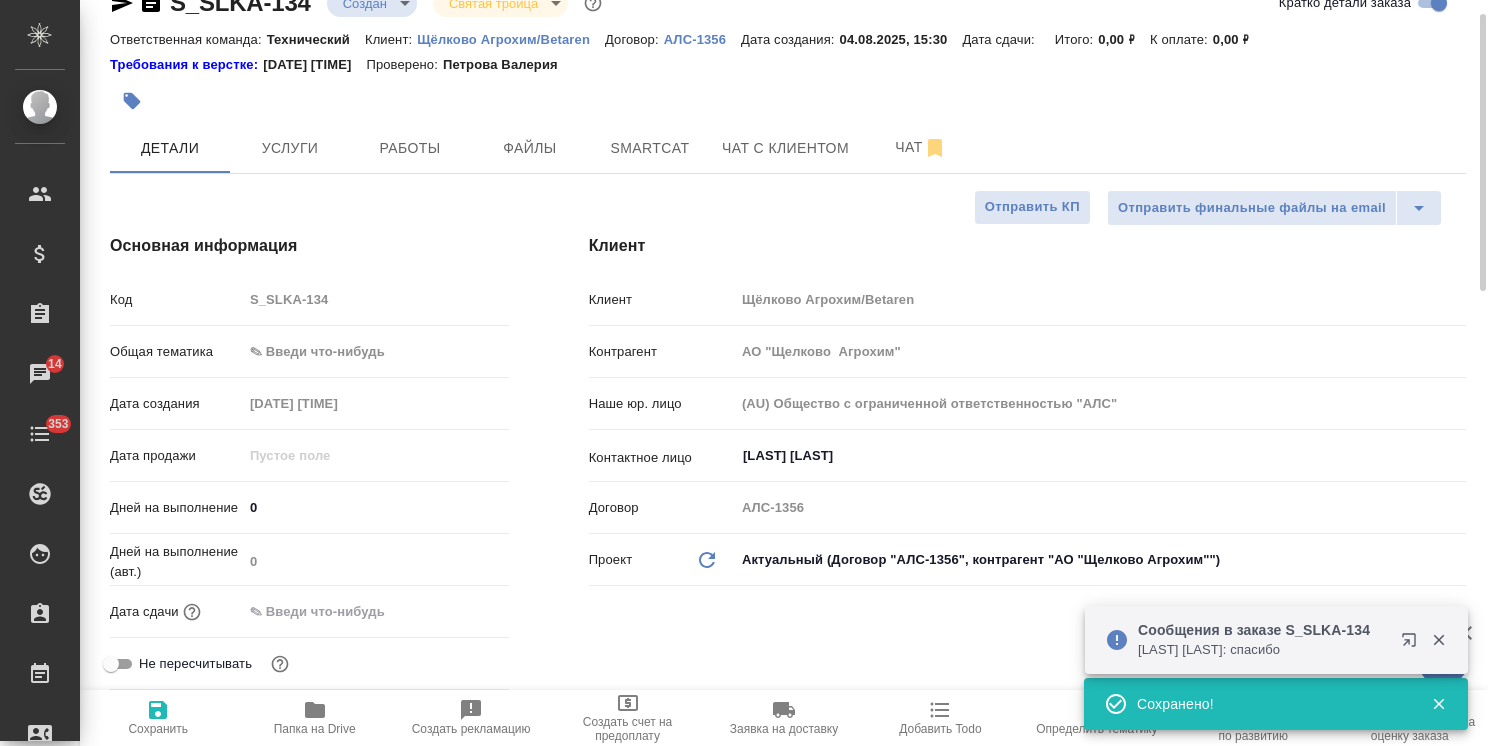 type on "x" 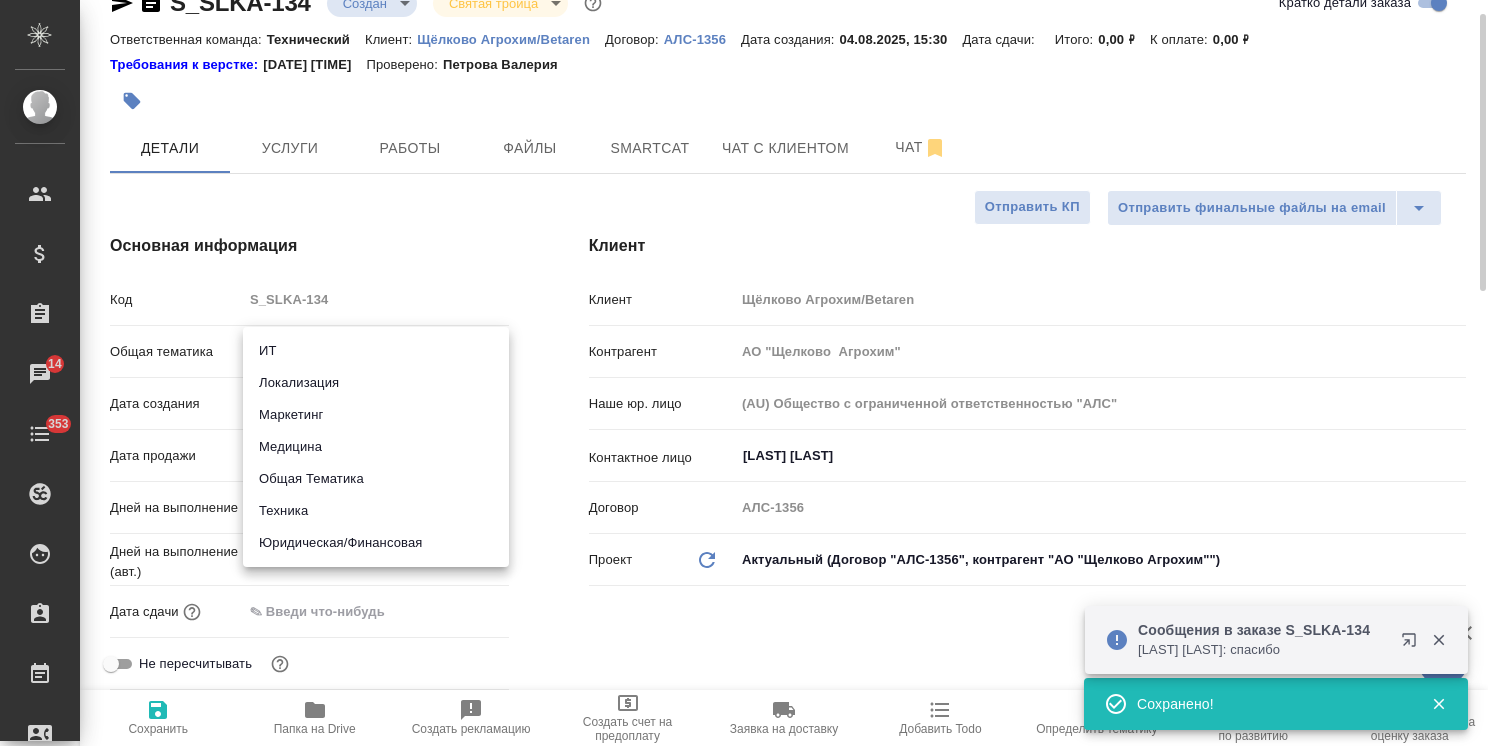 click on "🙏 .cls-1
fill:#fff;
AWATERA Usmanova Olga Клиенты Спецификации Заказы 14 Чаты 353 Todo Проекты SC Исполнители Кандидаты Работы Входящие заявки Заявки на доставку Рекламации Проекты процессинга Конференции Выйти S_SLKA-134 Создан new Святая троица holyTrinity Кратко детали заказа Ответственная команда: Технический Клиент: Щёлково Агрохим/Betaren Договор: АЛС-1356 Дата создания: 04.08.2025, 15:30 Дата сдачи: Итого: 0,00 ₽ К оплате: 0,00 ₽ Требования к верстке: 30.01.2024 14:05 Проверено: Петрова Валерия Детали Услуги Работы Файлы Smartcat Чат с клиентом Чат Отправить финальные файлы на email Код S_SLKA-134 0" at bounding box center [744, 373] 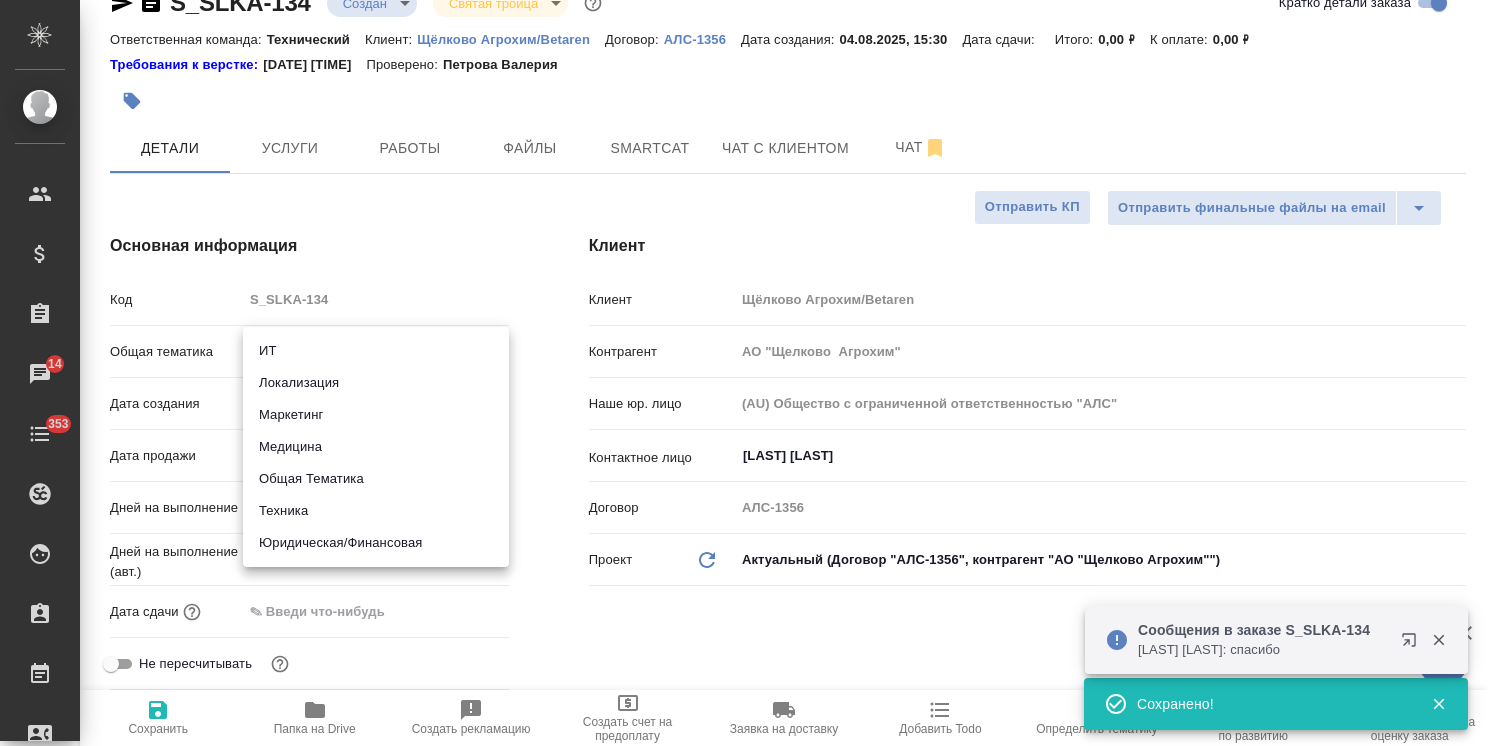 drag, startPoint x: 303, startPoint y: 514, endPoint x: 341, endPoint y: 464, distance: 62.801273 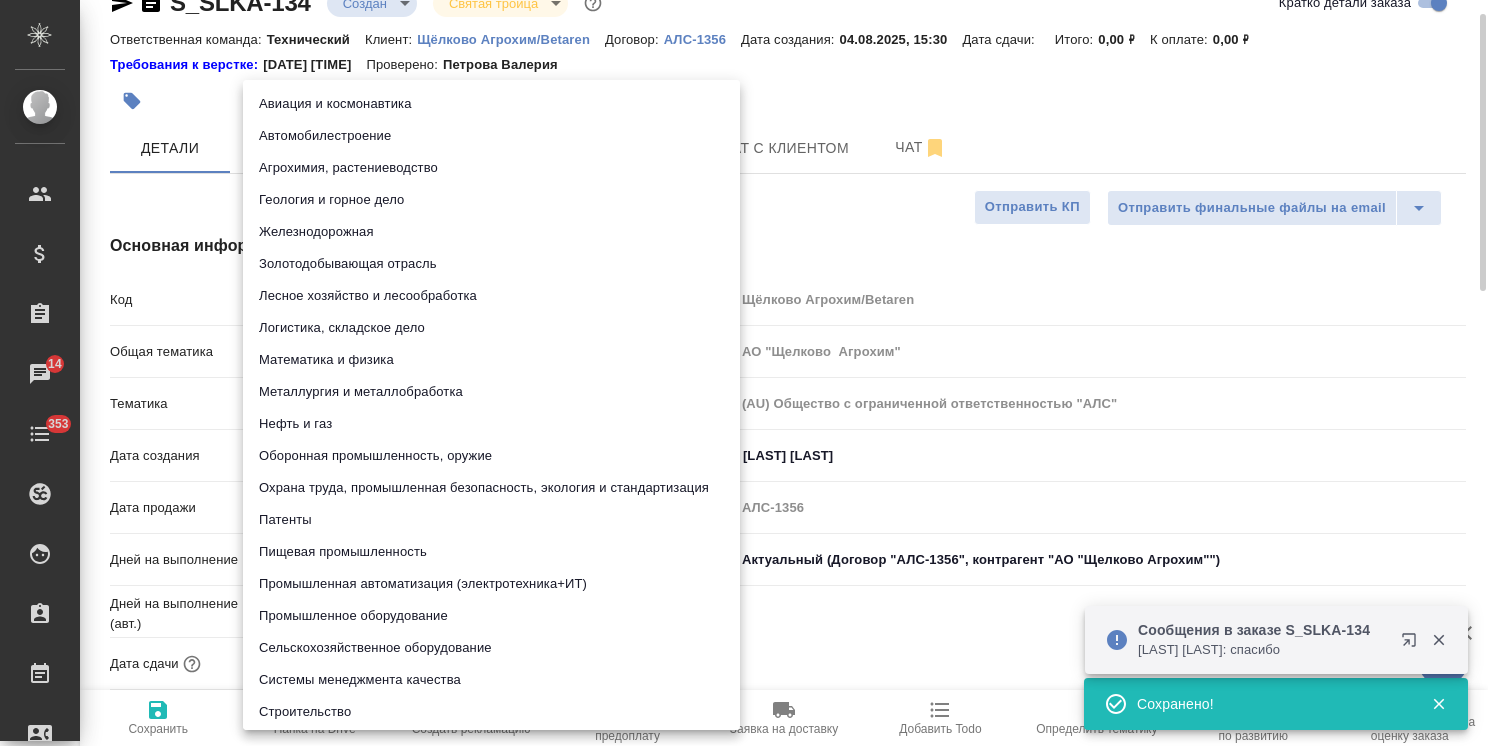 click on "🙏 .cls-1
fill:#fff;
AWATERA Usmanova Olga Клиенты Спецификации Заказы 14 Чаты 353 Todo Проекты SC Исполнители Кандидаты Работы Входящие заявки Заявки на доставку Рекламации Проекты процессинга Конференции Выйти S_SLKA-134 Создан new Святая троица holyTrinity Кратко детали заказа Ответственная команда: Технический Клиент: Щёлково Агрохим/Betaren Договор: АЛС-1356 Дата создания: 04.08.2025, 15:30 Дата сдачи: Итого: 0,00 ₽ К оплате: 0,00 ₽ Требования к верстке: 30.01.2024 14:05 Проверено: Петрова Валерия Детали Услуги Работы Файлы Smartcat Чат с клиентом Чат Отправить финальные файлы на email Код S_SLKA-134 0" at bounding box center [744, 373] 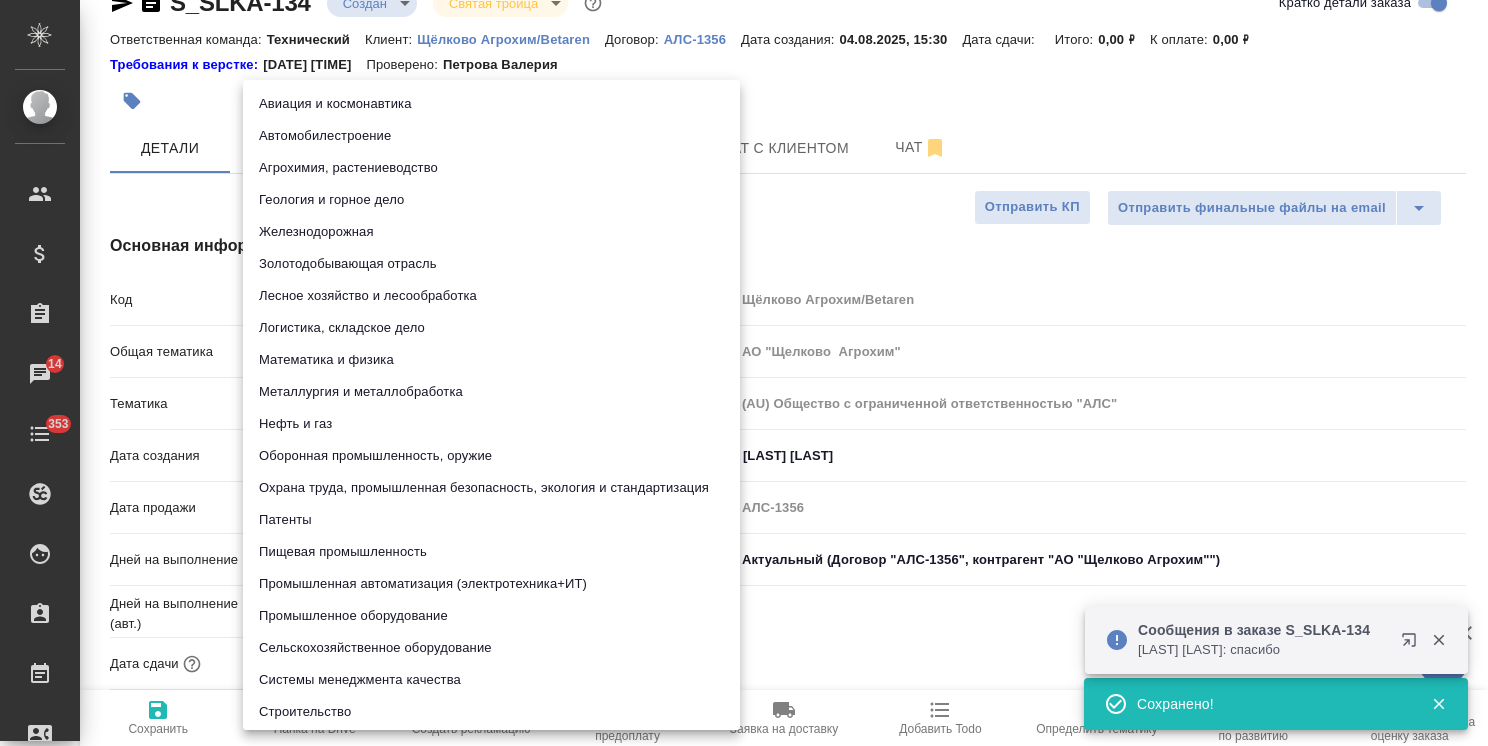 click on "Охрана труда, промышленная безопасность, экология и стандартизация" at bounding box center [491, 488] 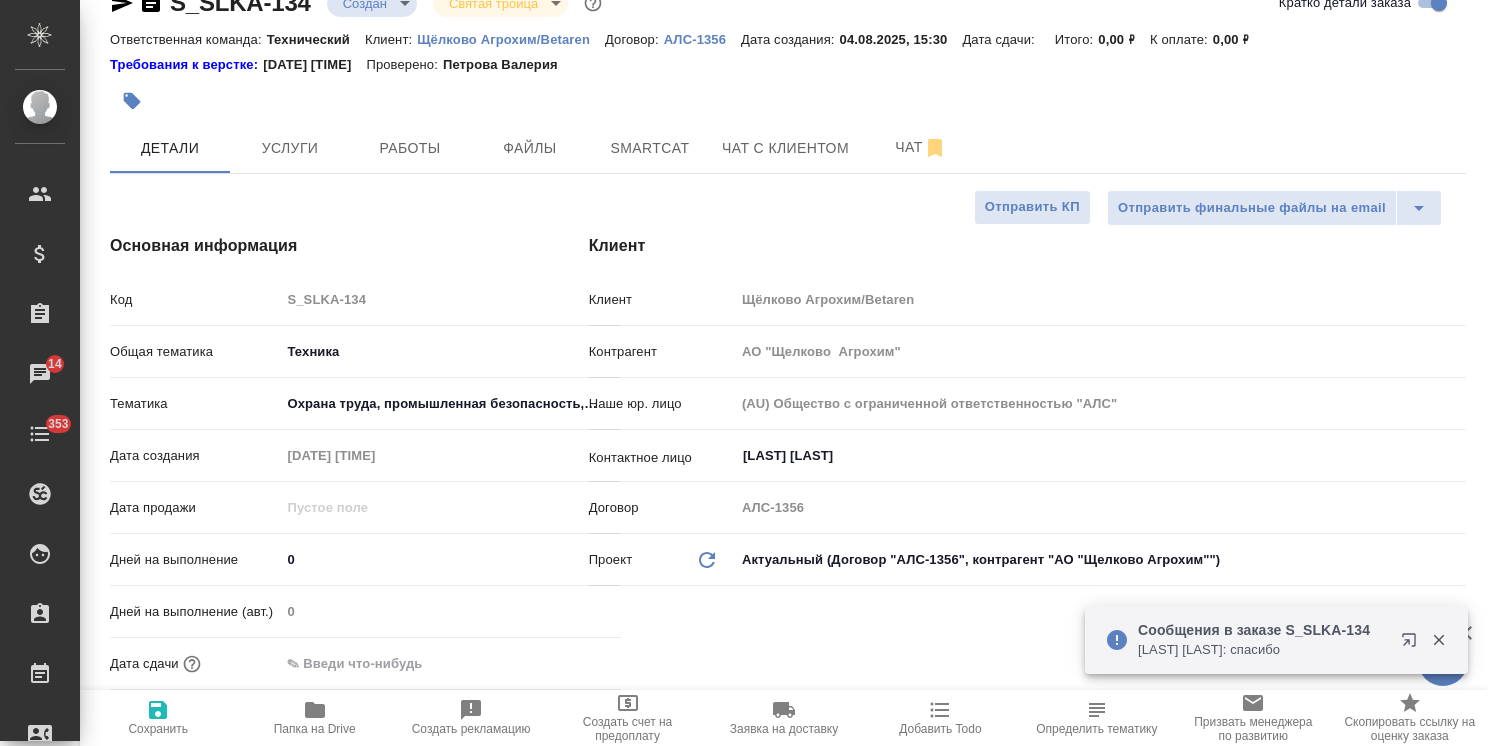click 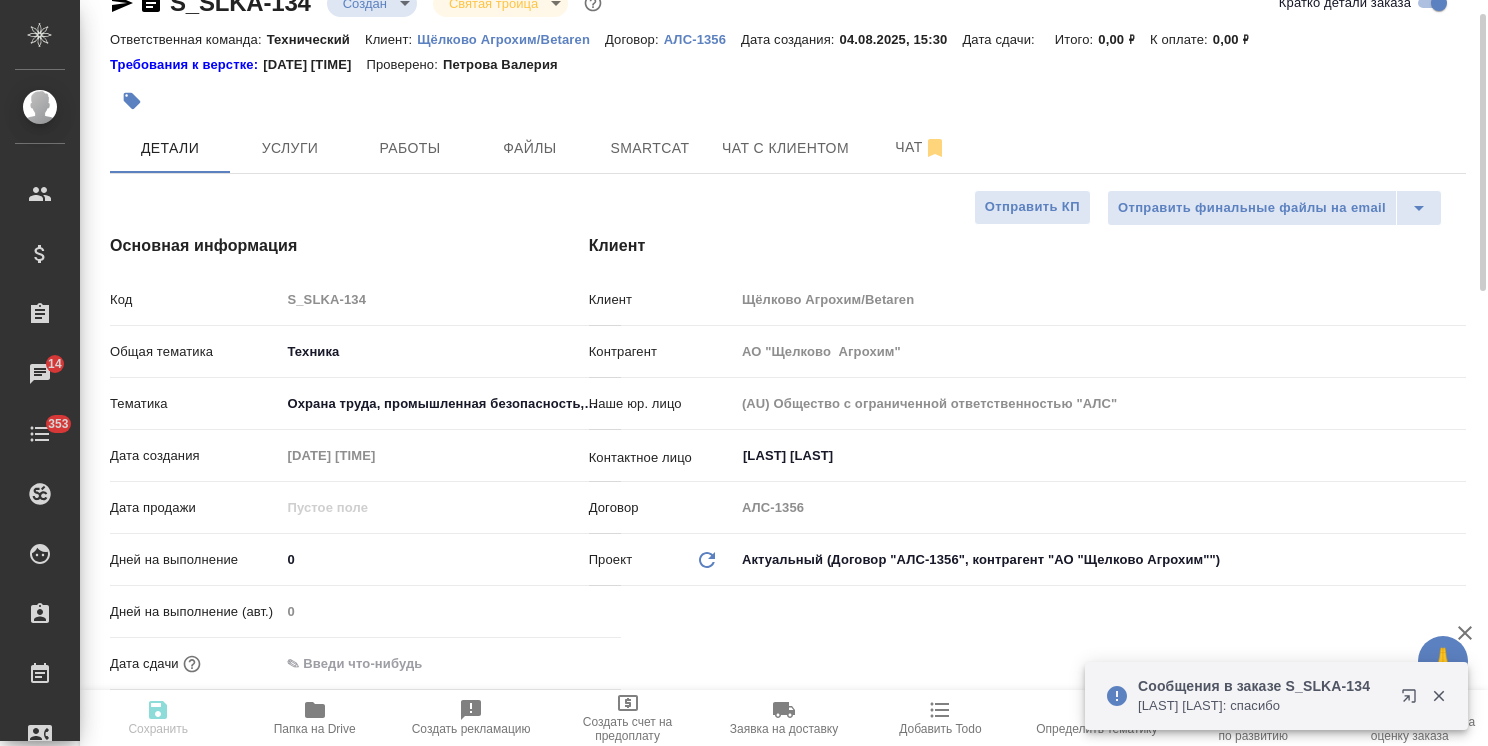 type on "x" 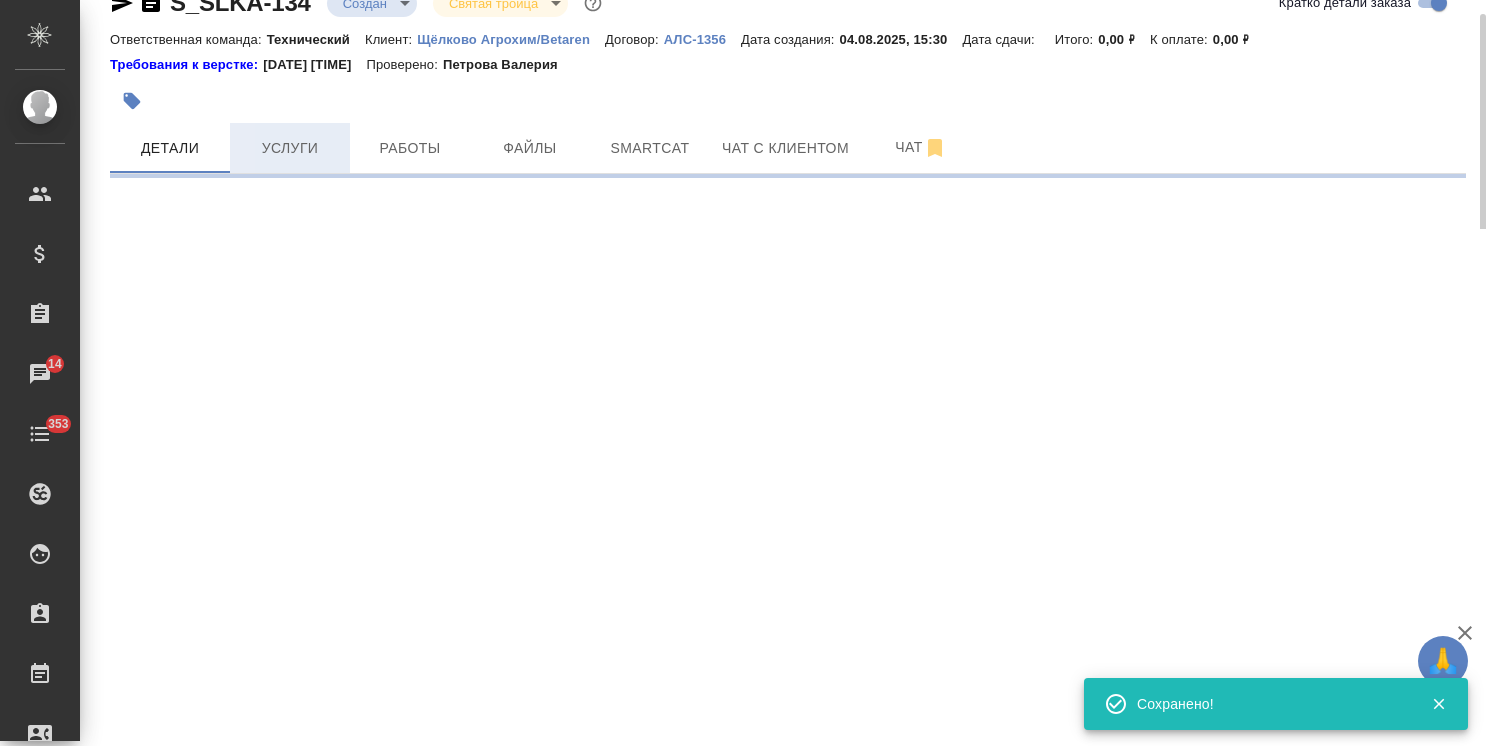 select on "RU" 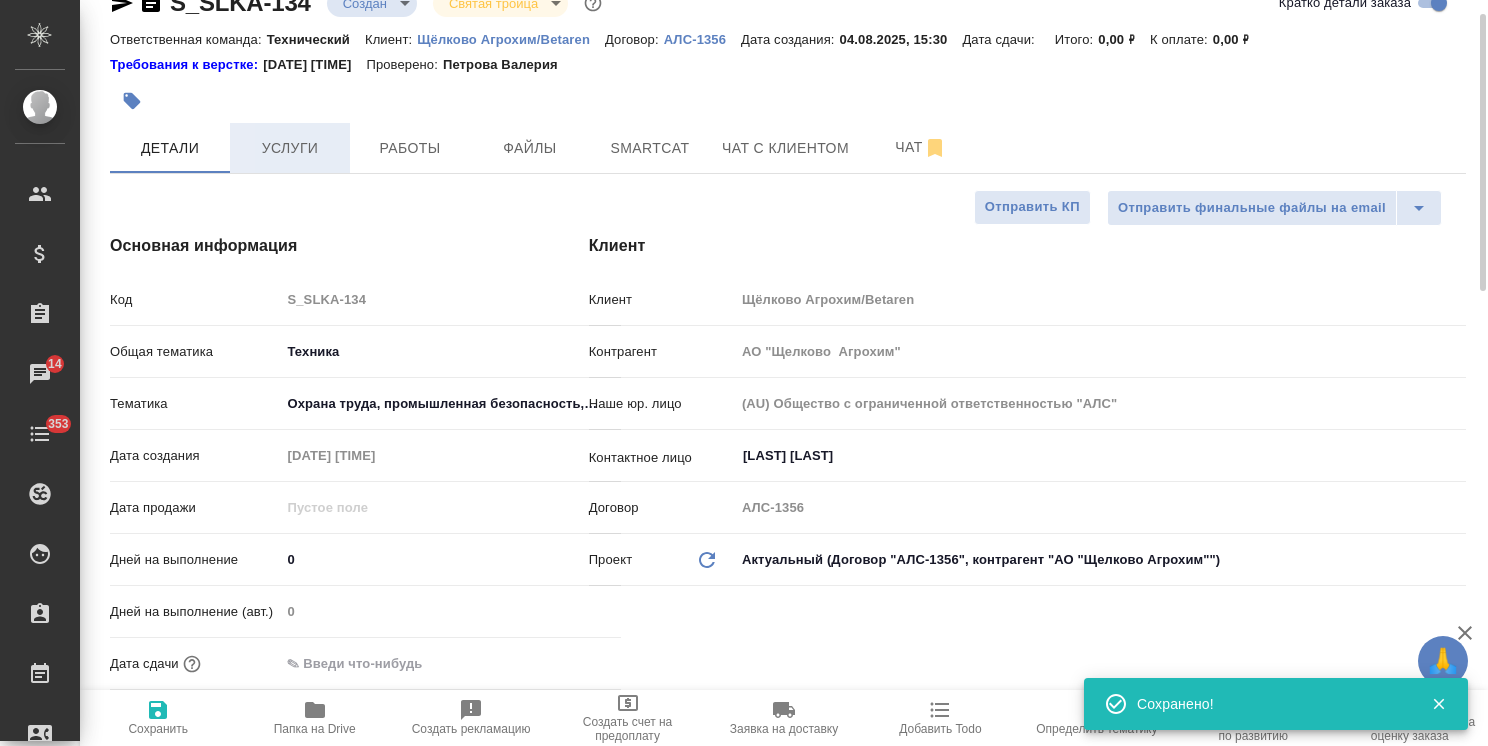 click on "Услуги" at bounding box center (290, 148) 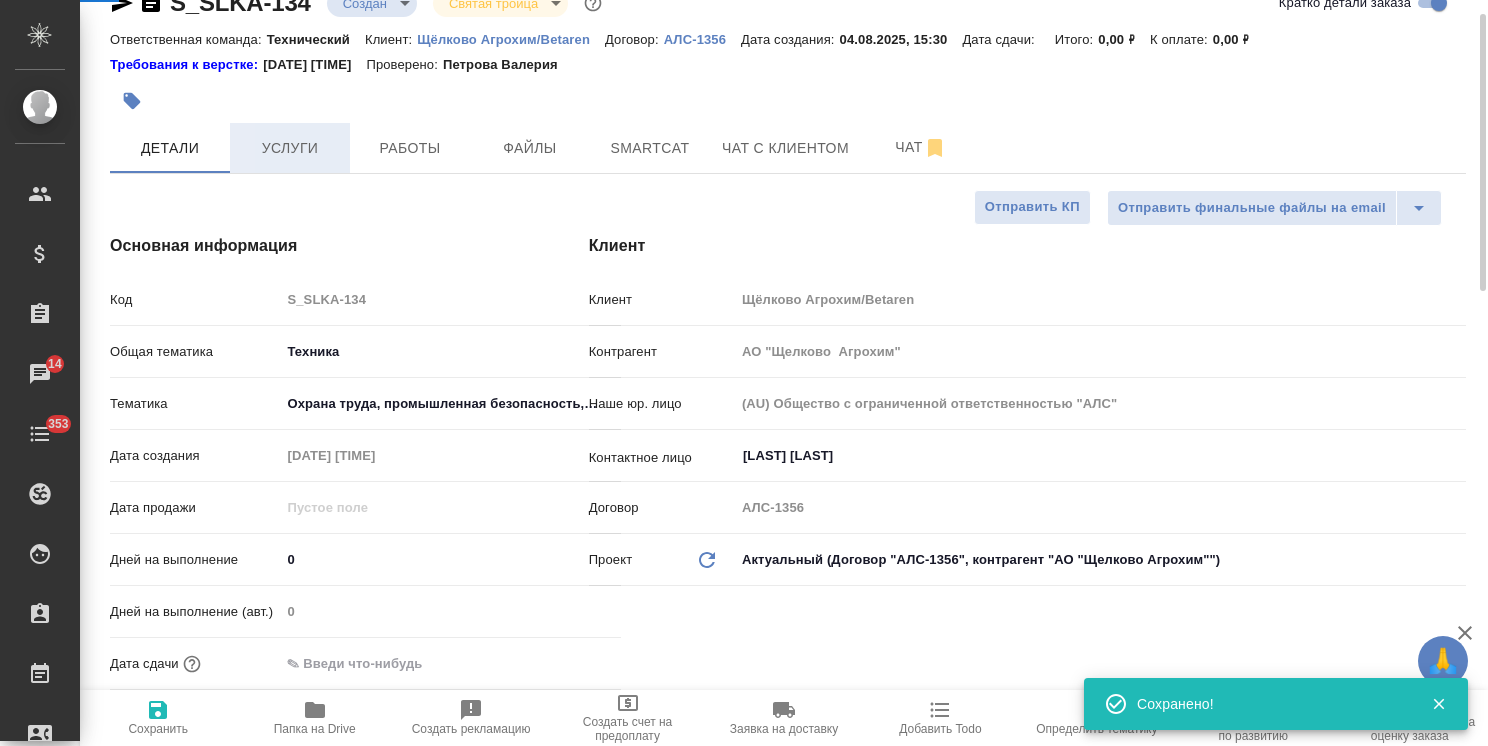 type on "x" 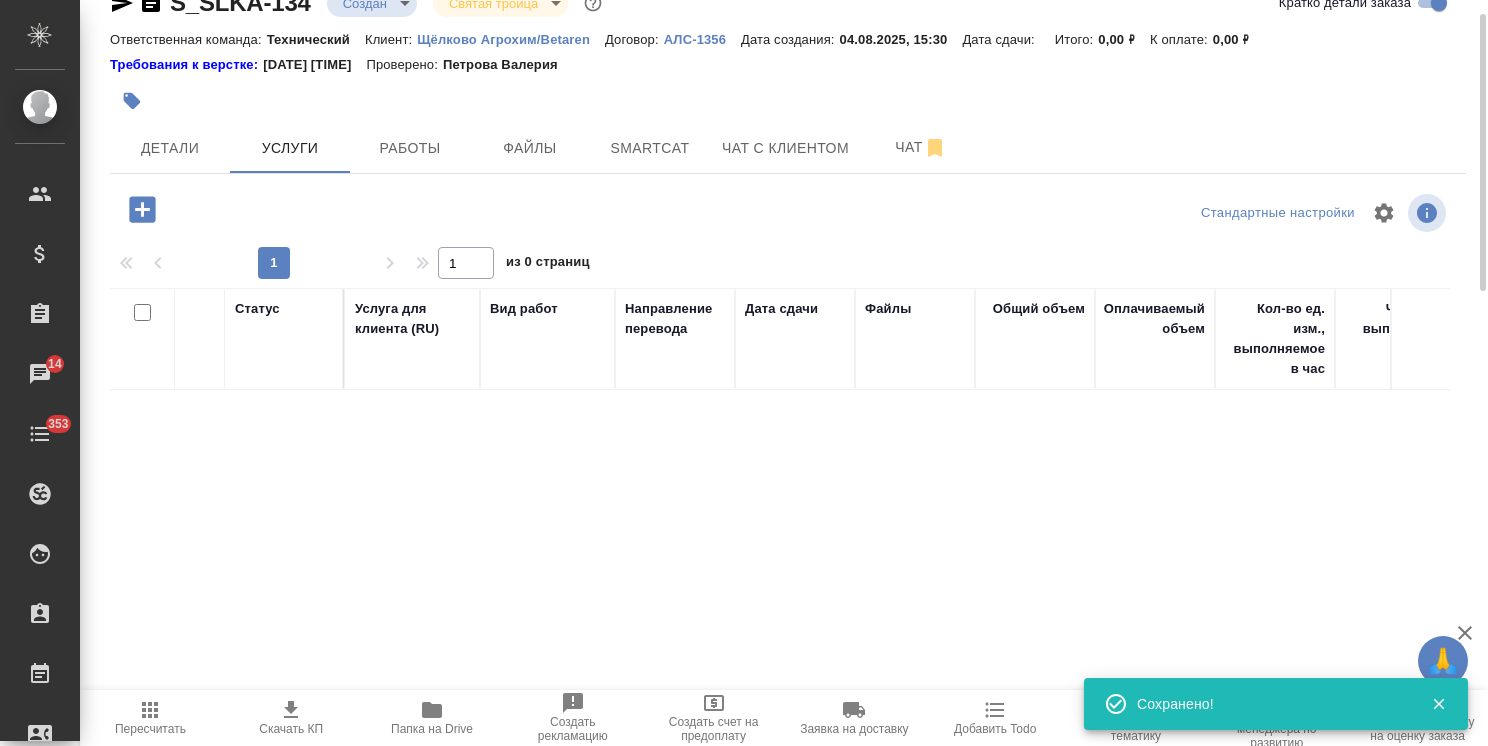 click 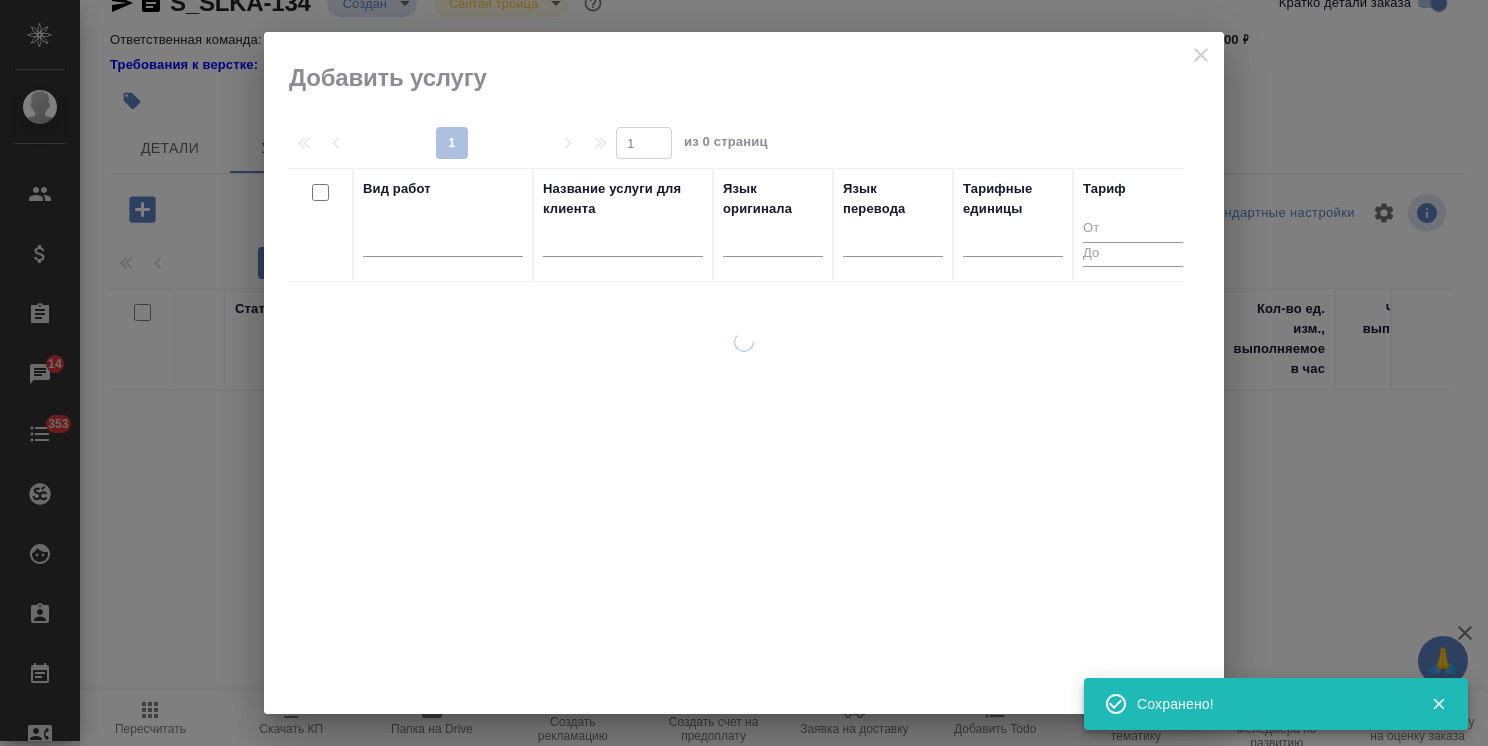 click at bounding box center [623, 244] 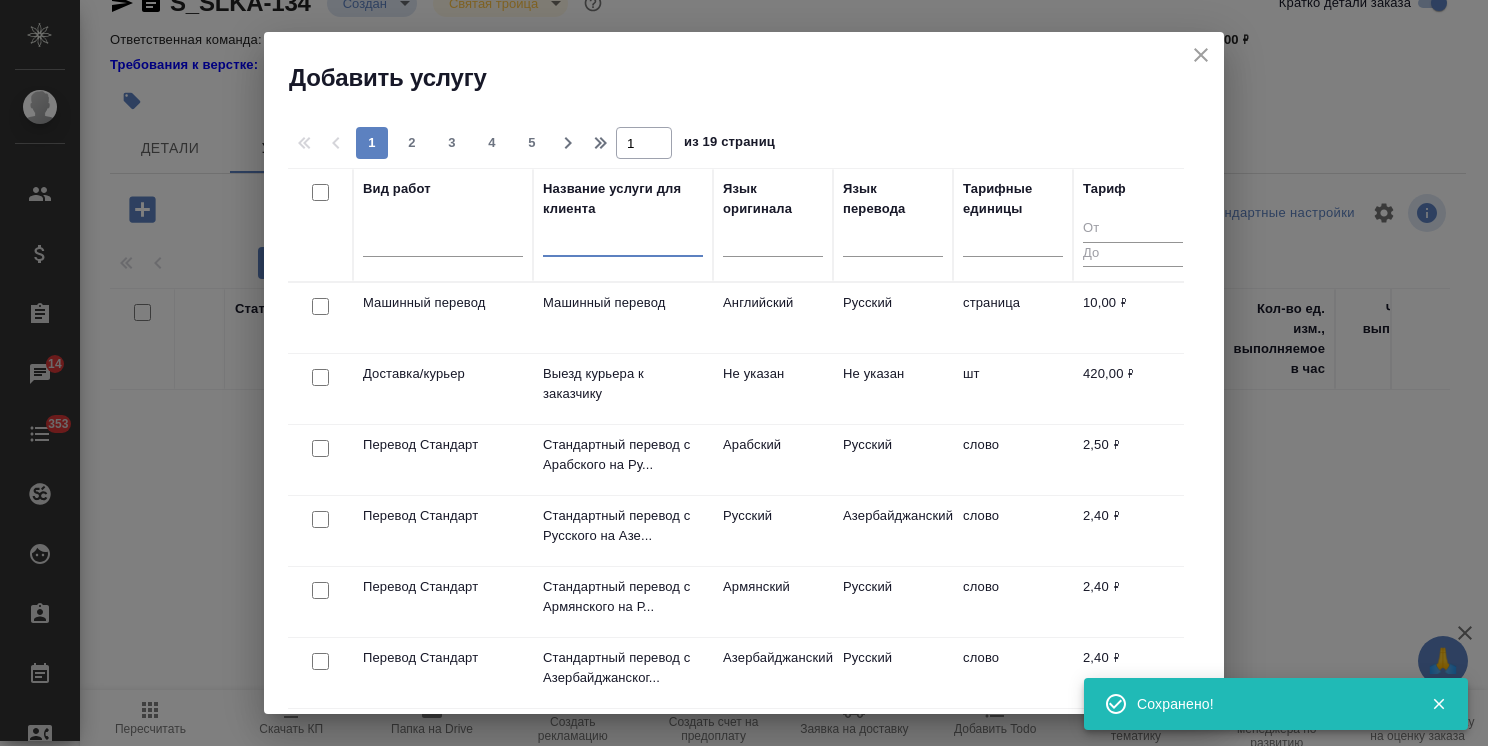 type on "р" 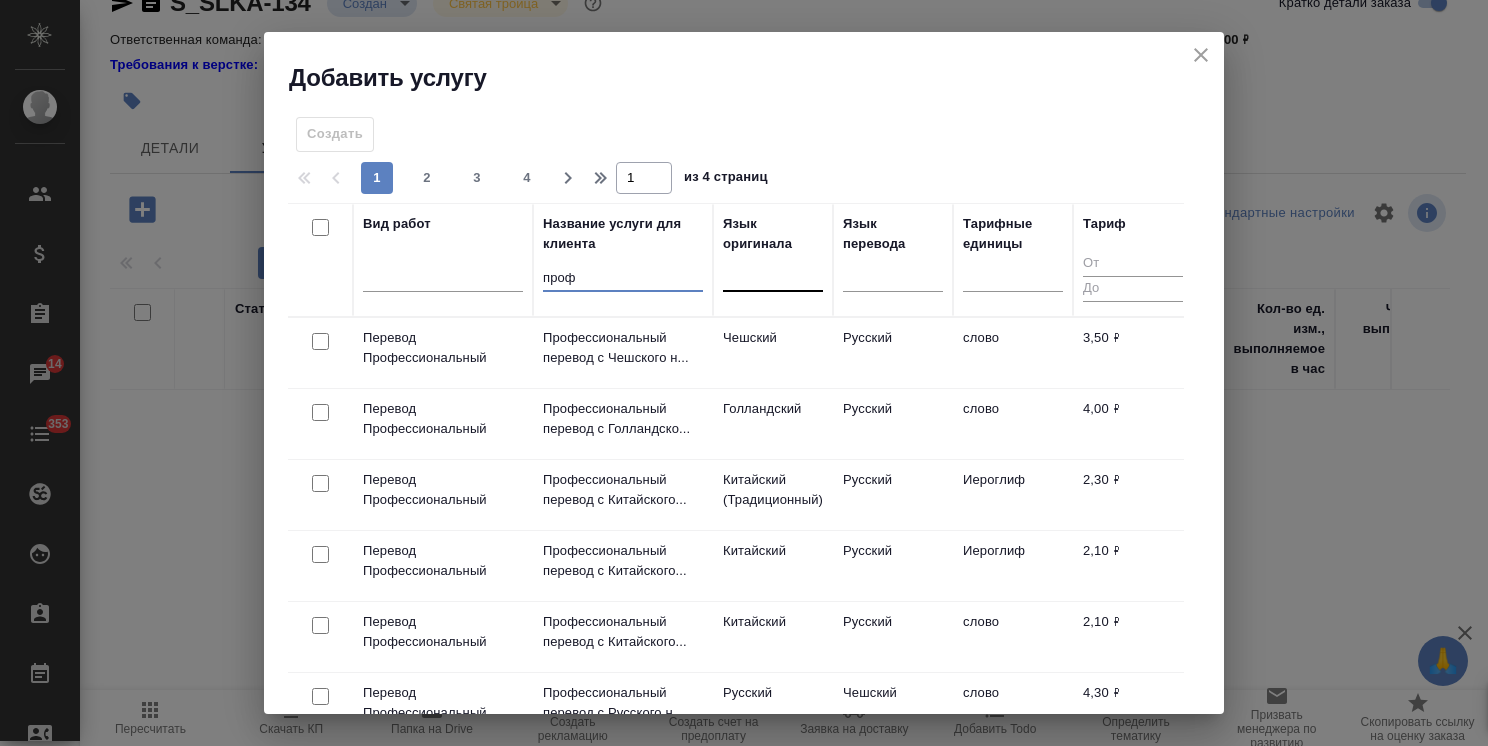 type on "проф" 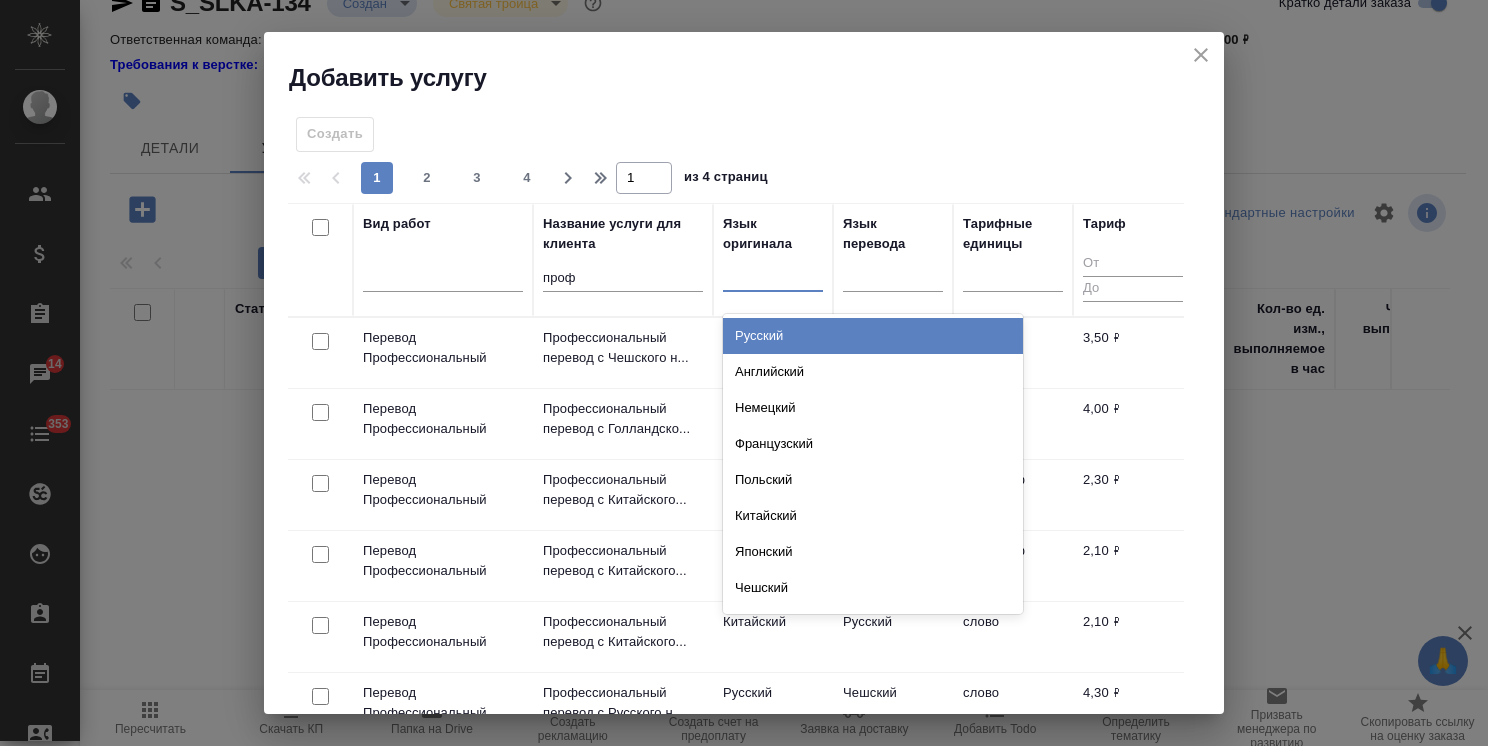 click at bounding box center (773, 271) 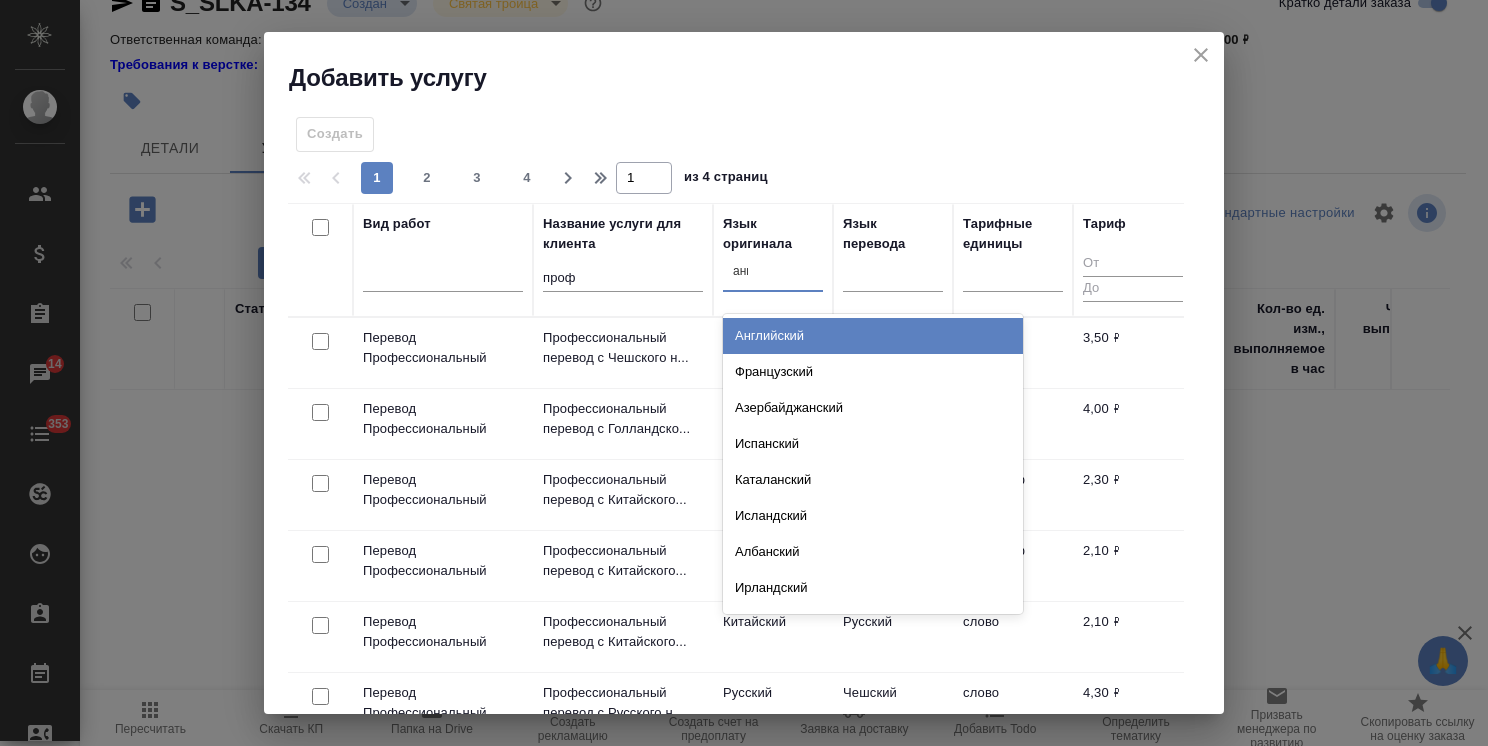 type on "англ" 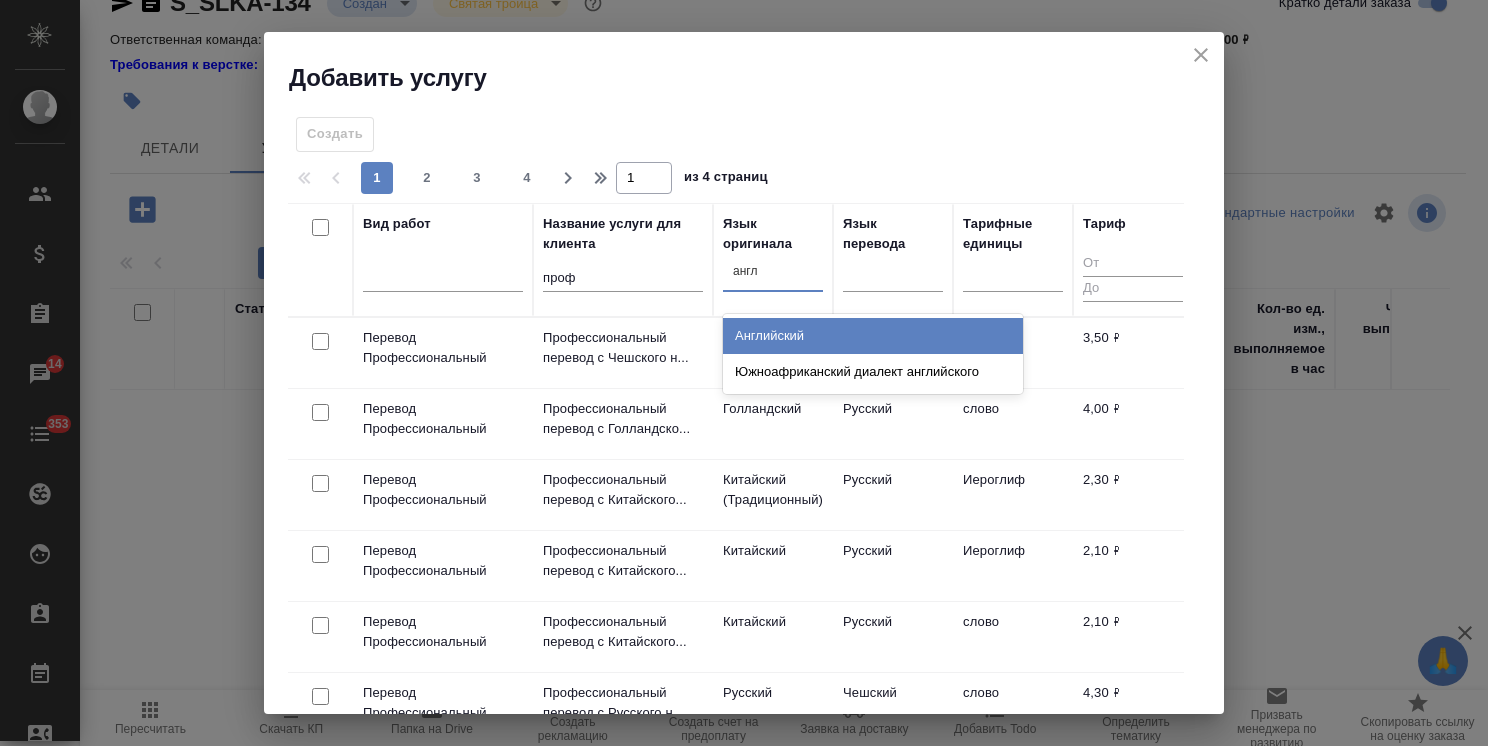 click on "Английский" at bounding box center [873, 336] 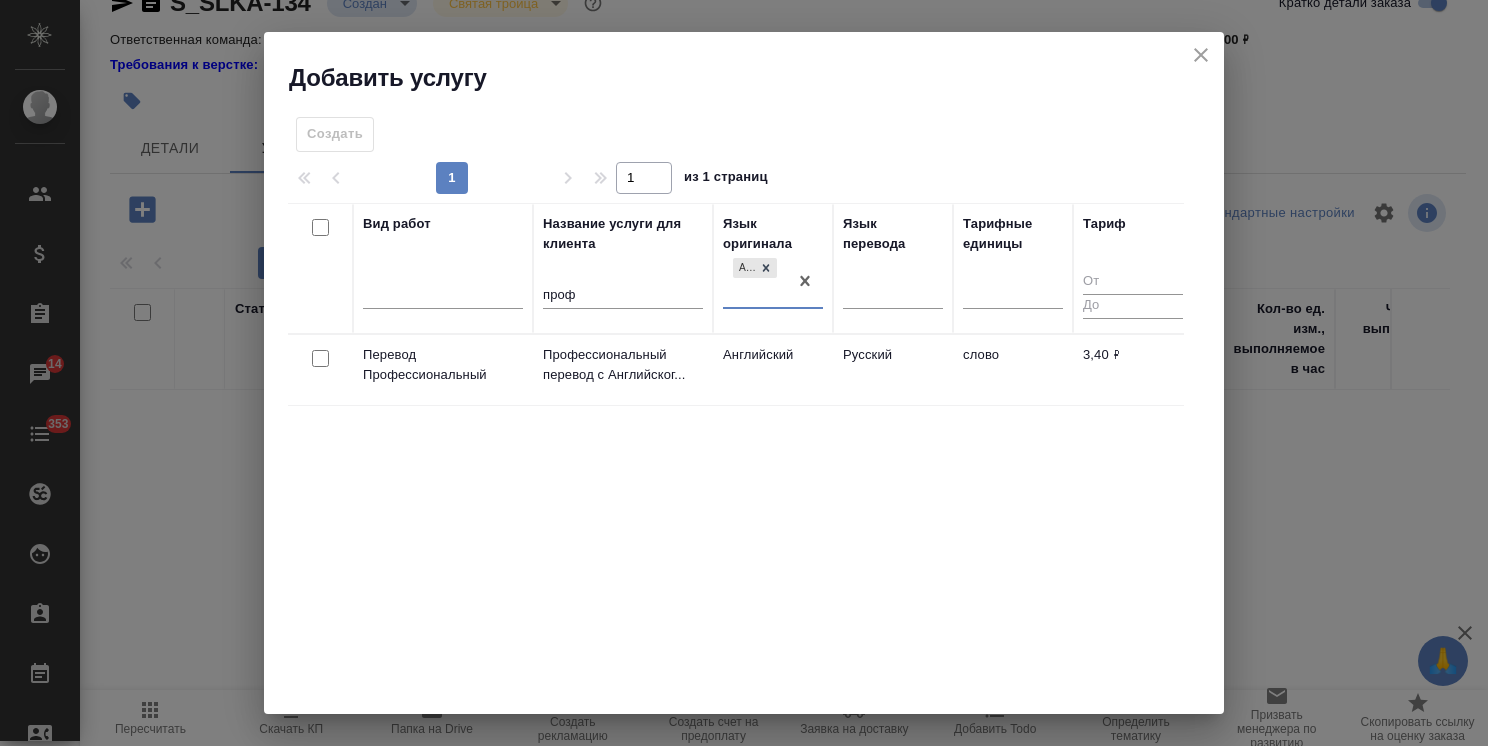 click at bounding box center (320, 358) 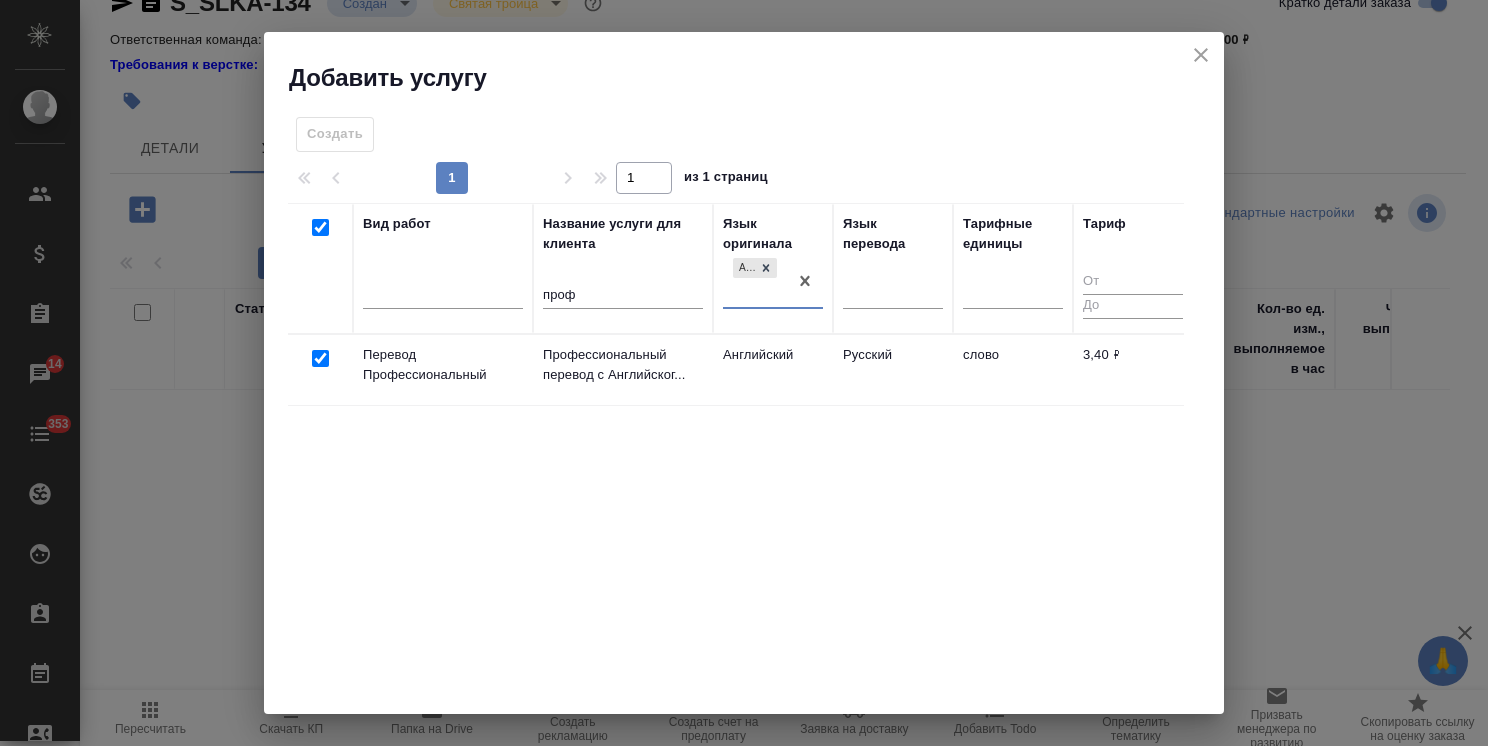 checkbox on "true" 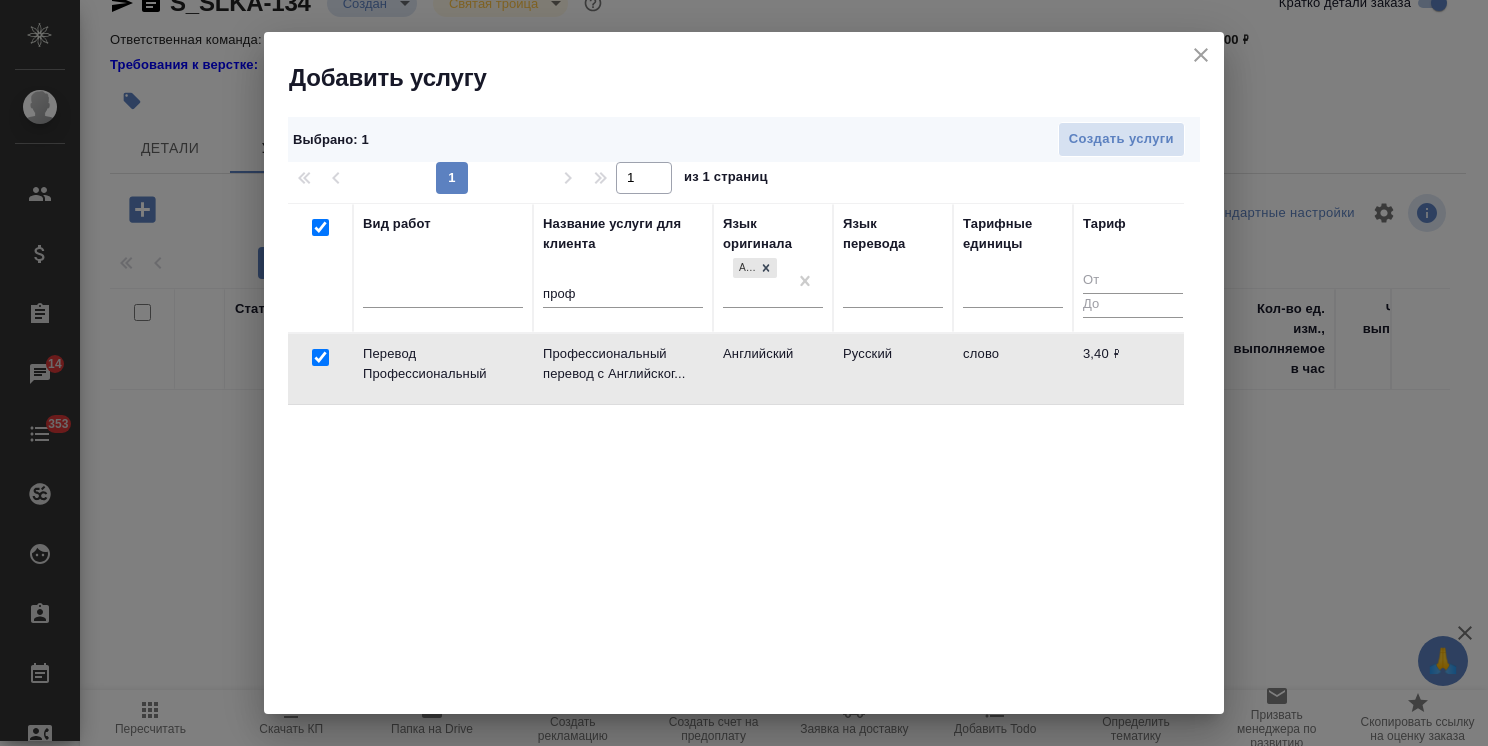 click on "Выбрано :   1 Создать услуги 1 1 из 1 страниц Вид работ   Название услуги для клиента проф Язык оригинала Английский Язык перевода   Тарифные единицы   Тариф Перевод Профессиональный Профессиональный перевод с Английског... Английский Русский слово 3,40 ₽" at bounding box center [744, 404] 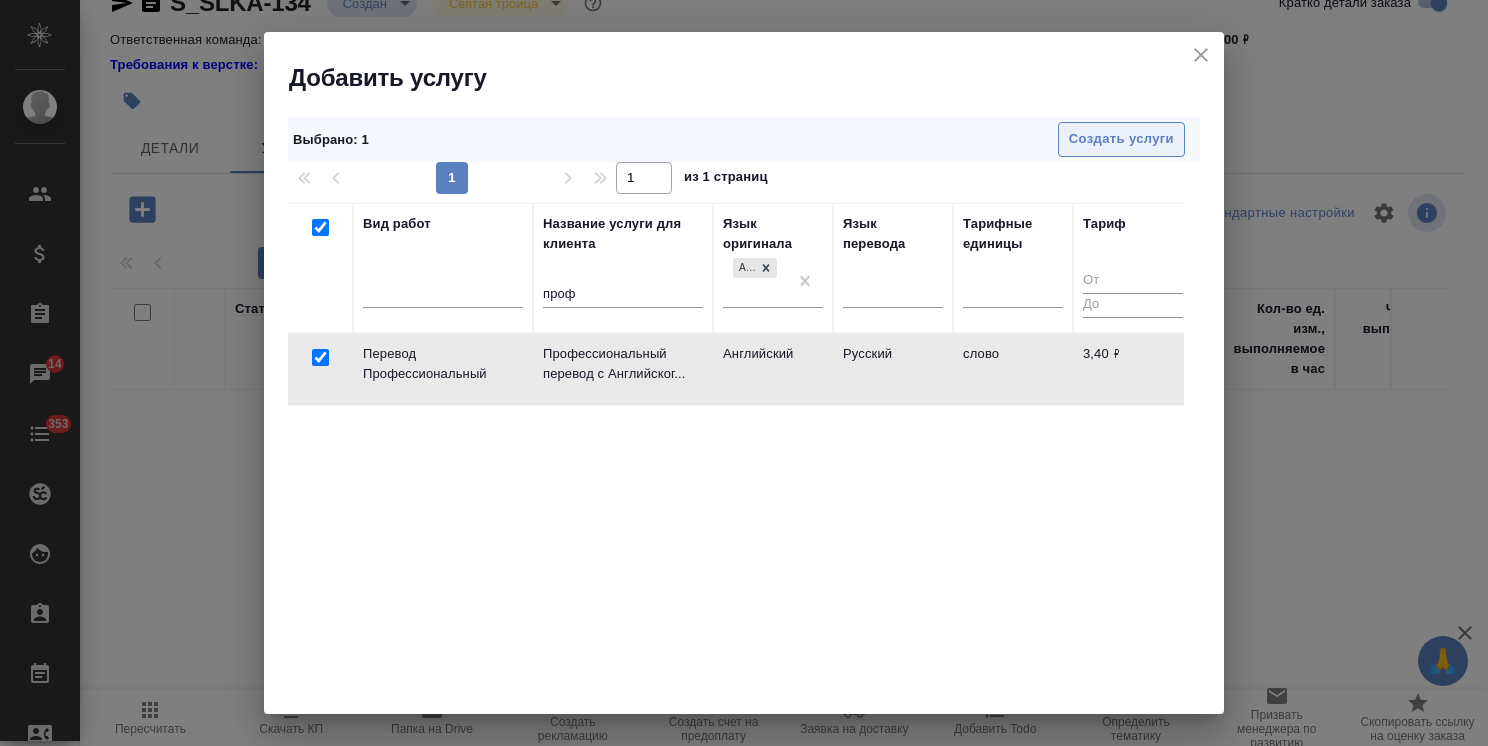 click on "Создать услуги" at bounding box center [1121, 139] 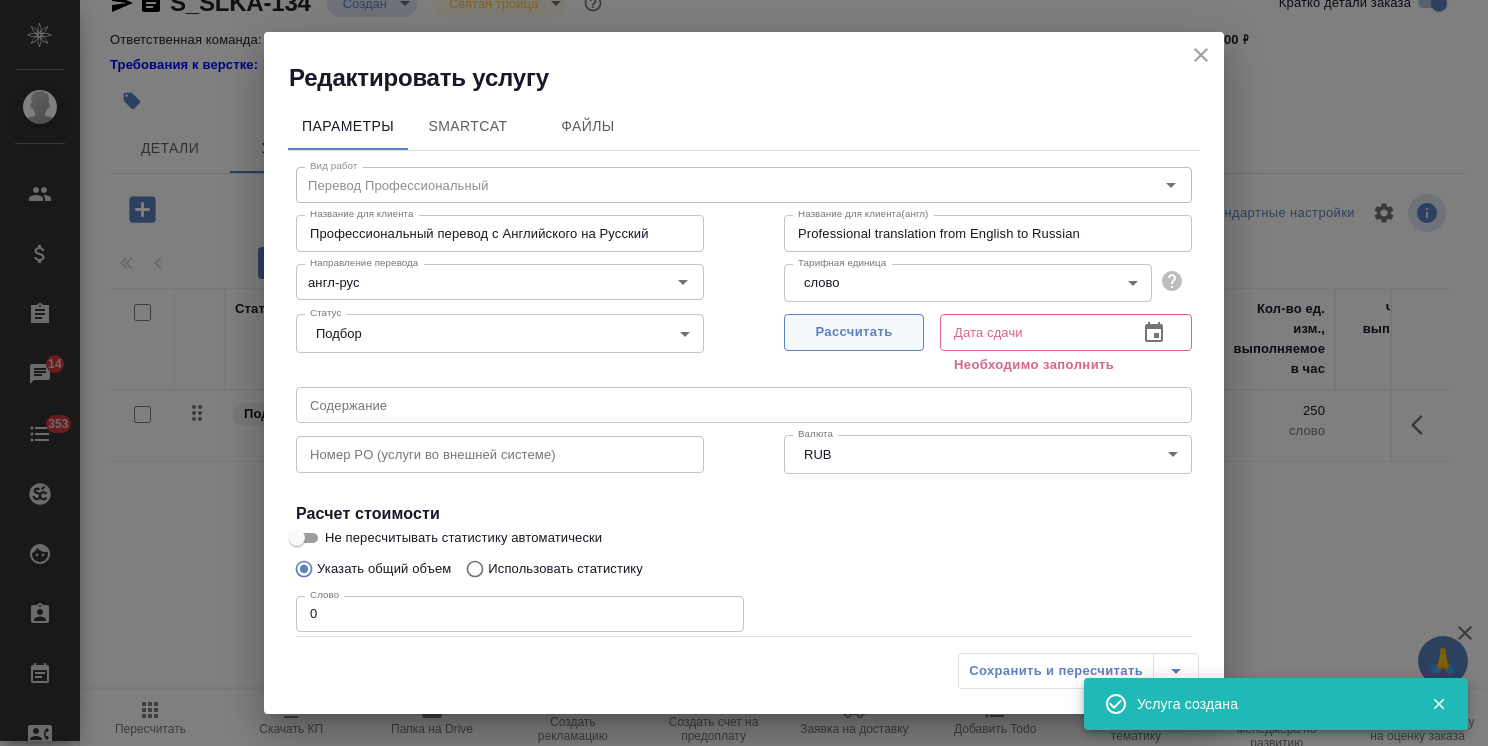 click on "Рассчитать" at bounding box center [854, 332] 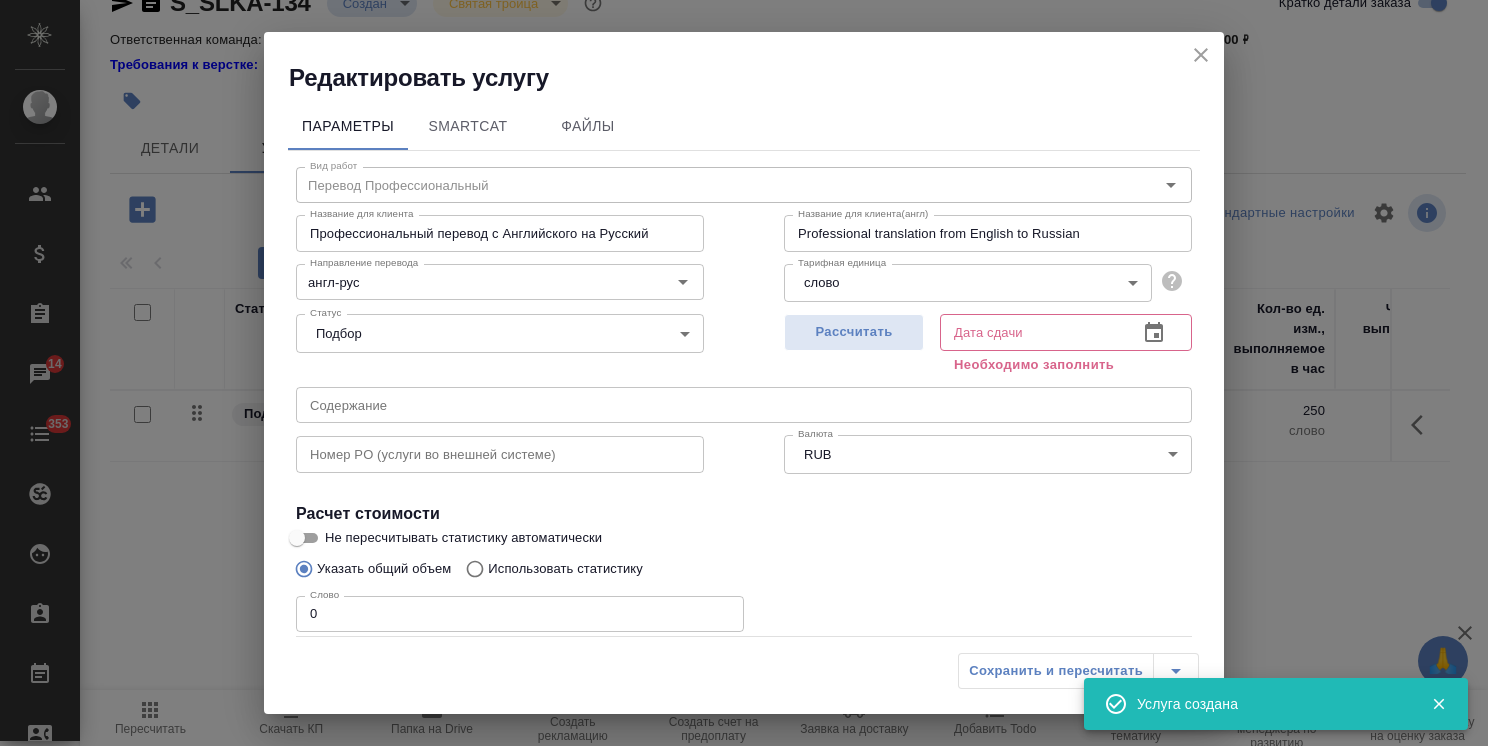 type on "04.08.2025 15:53" 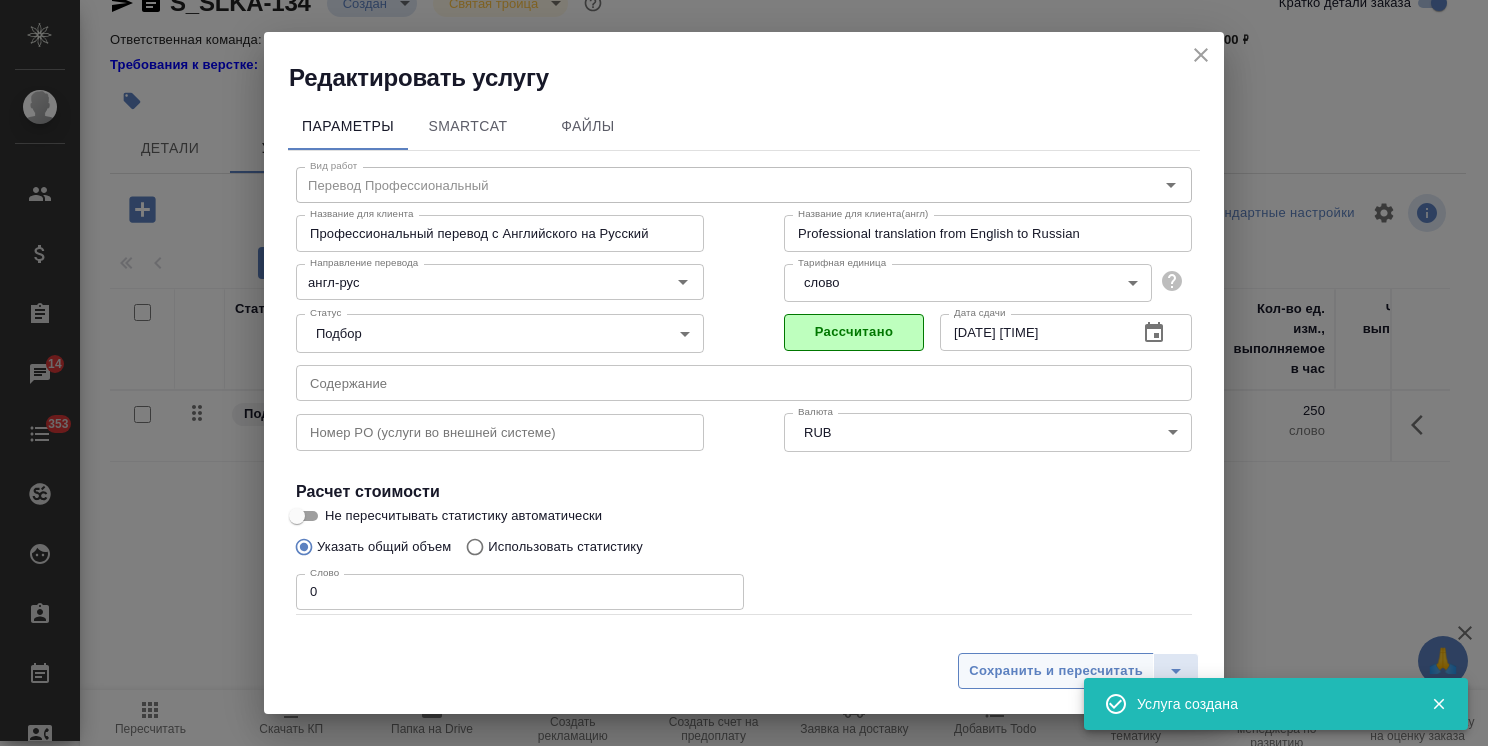 click on "Сохранить и пересчитать" at bounding box center [1056, 671] 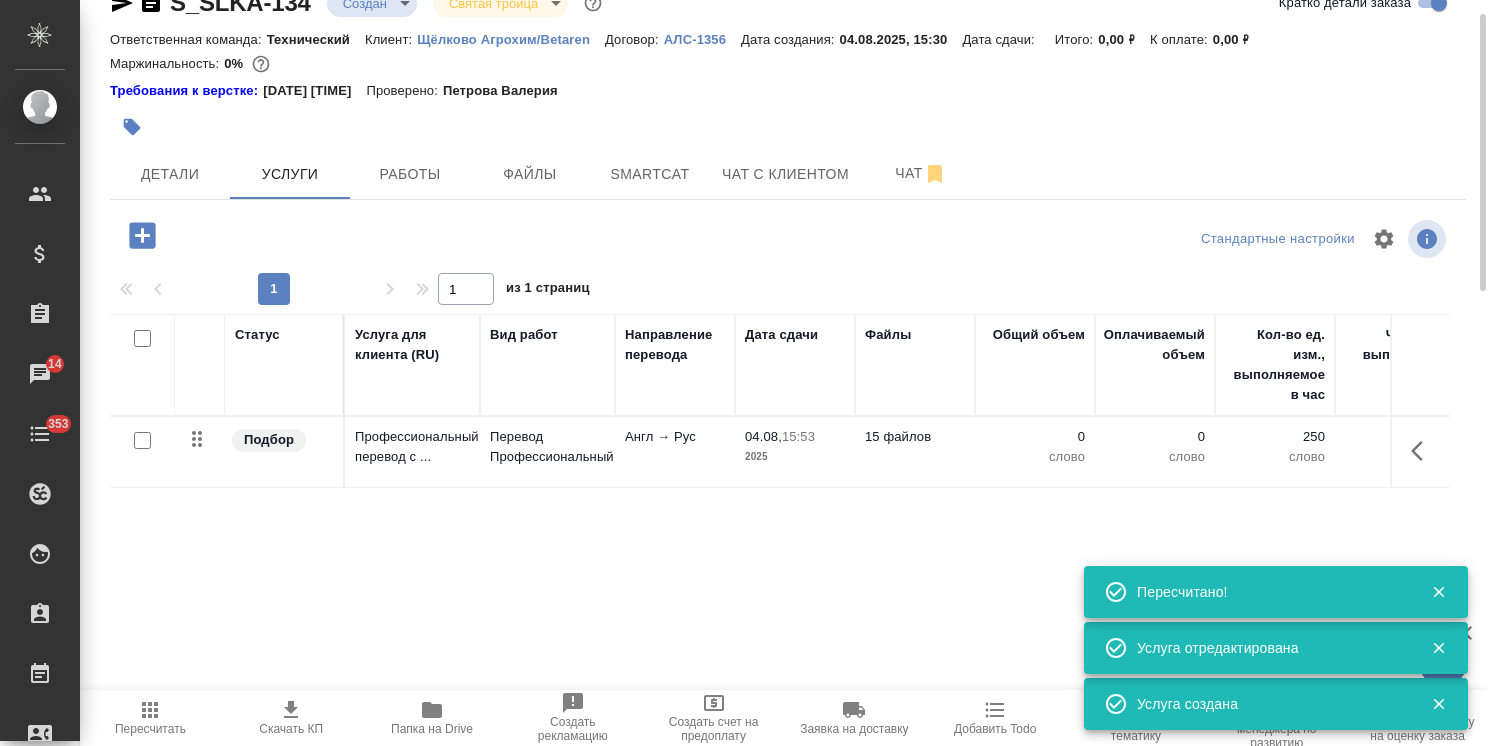 click 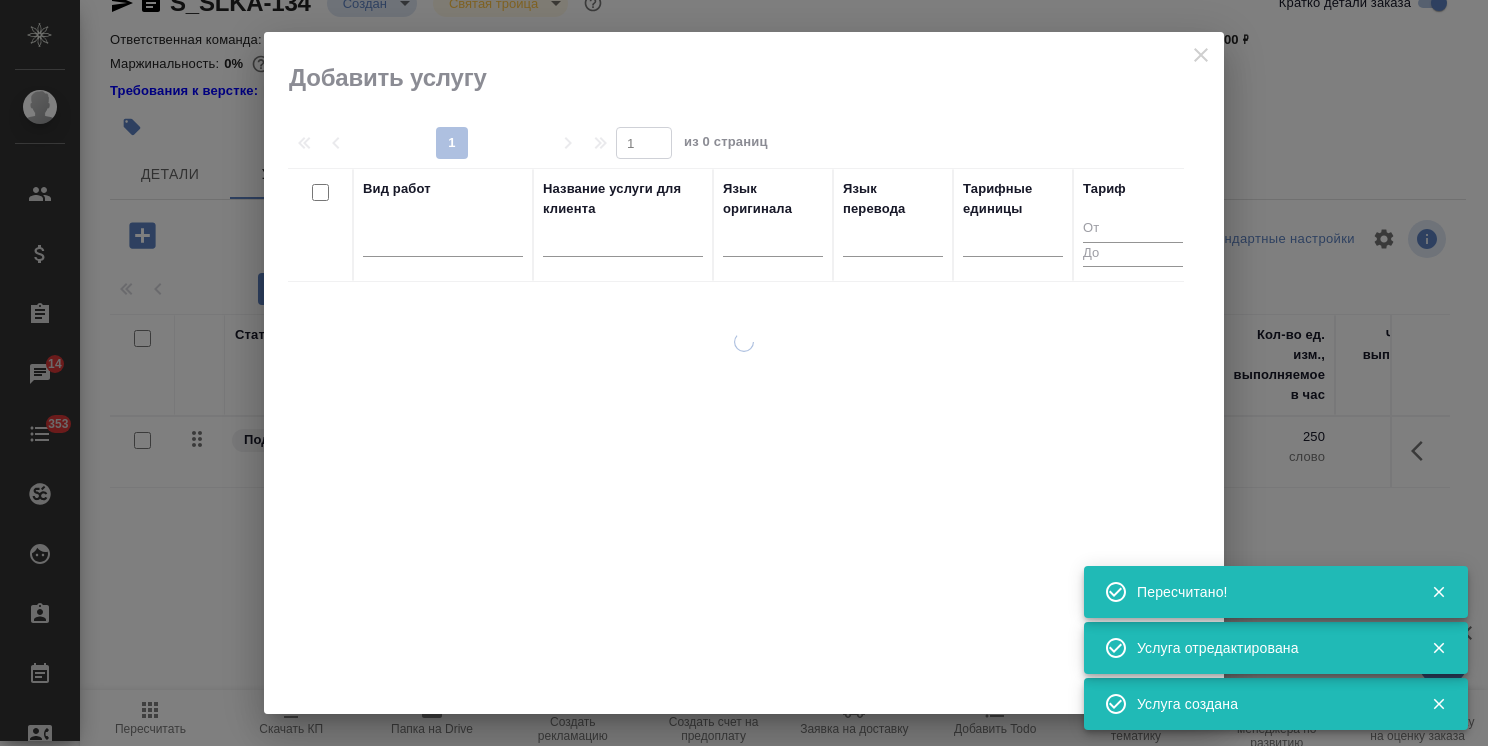click at bounding box center [623, 244] 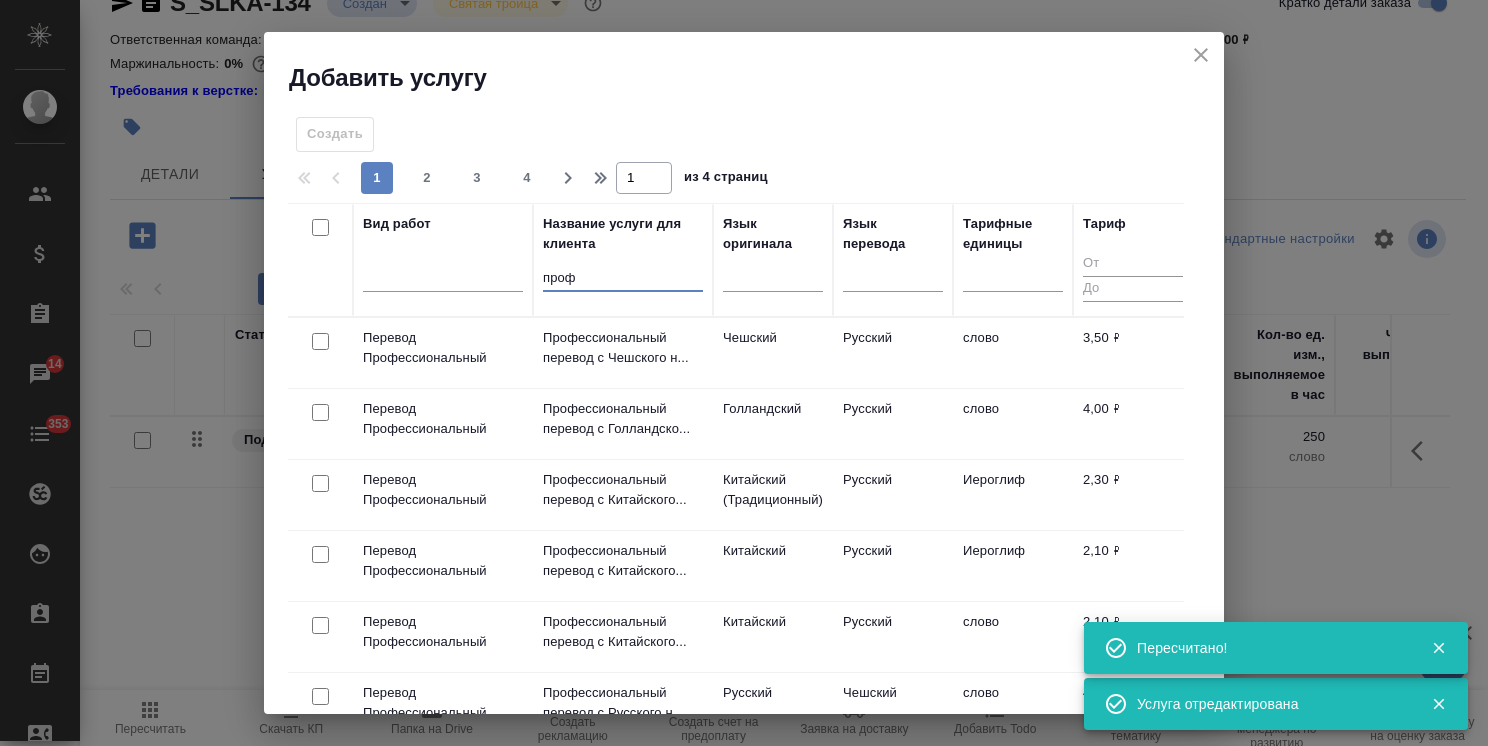 type on "проф" 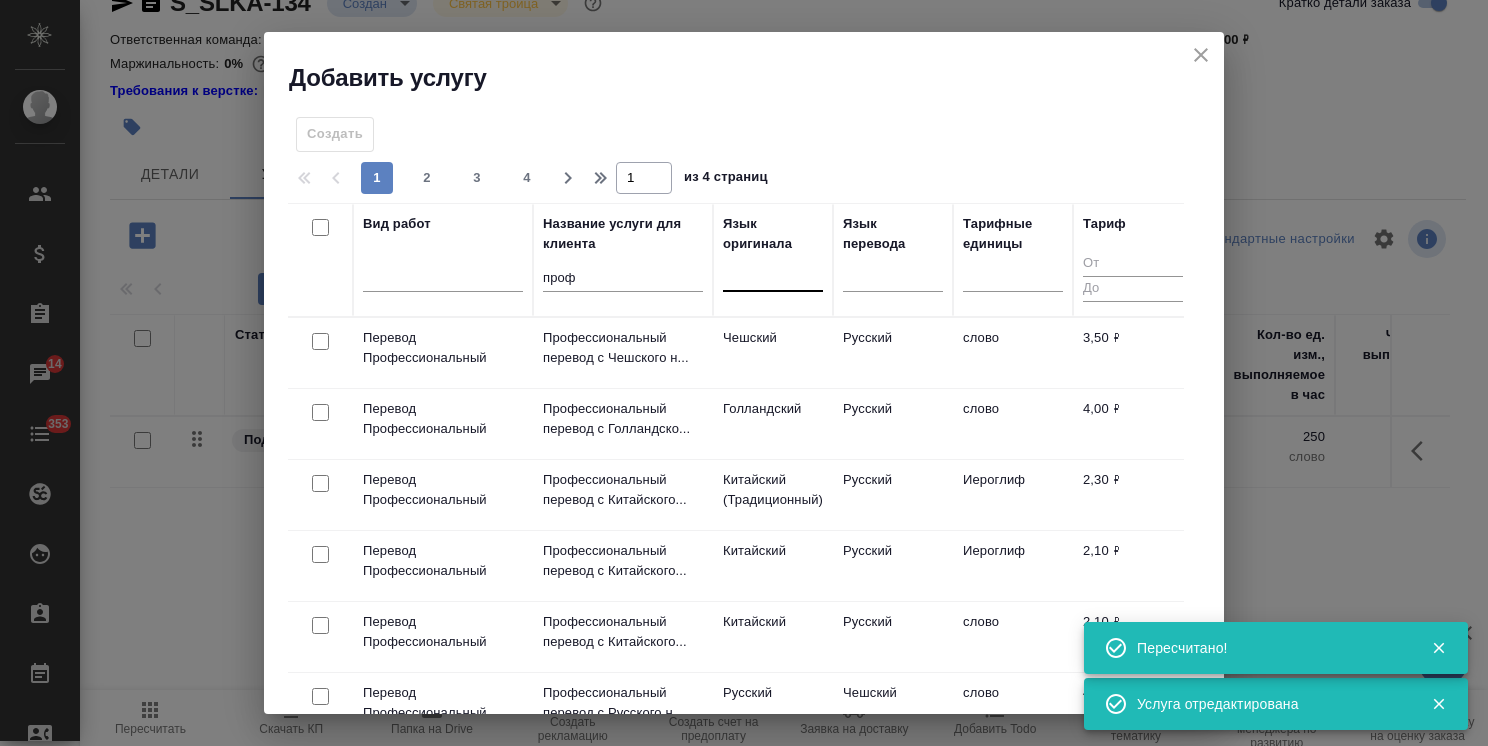 click at bounding box center (773, 271) 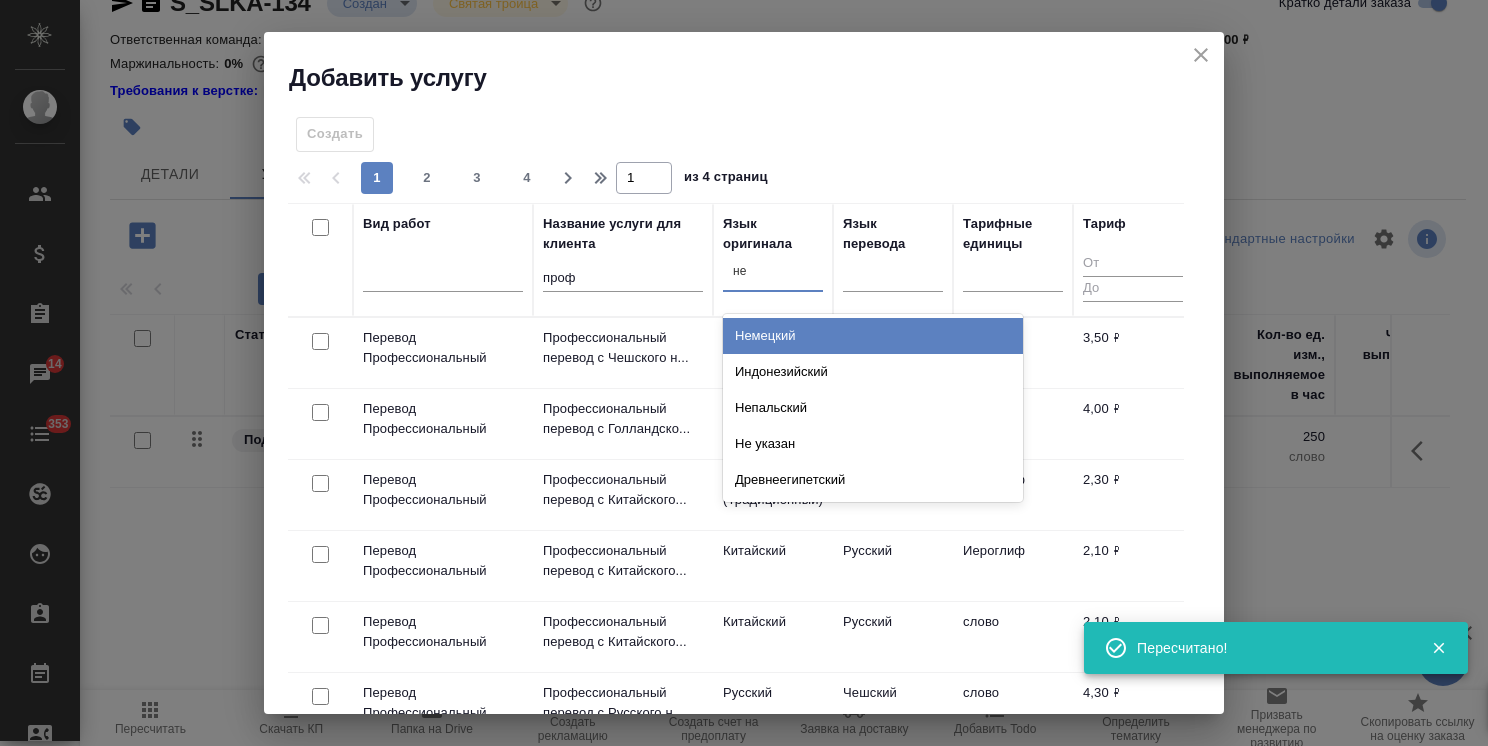 type on "нем" 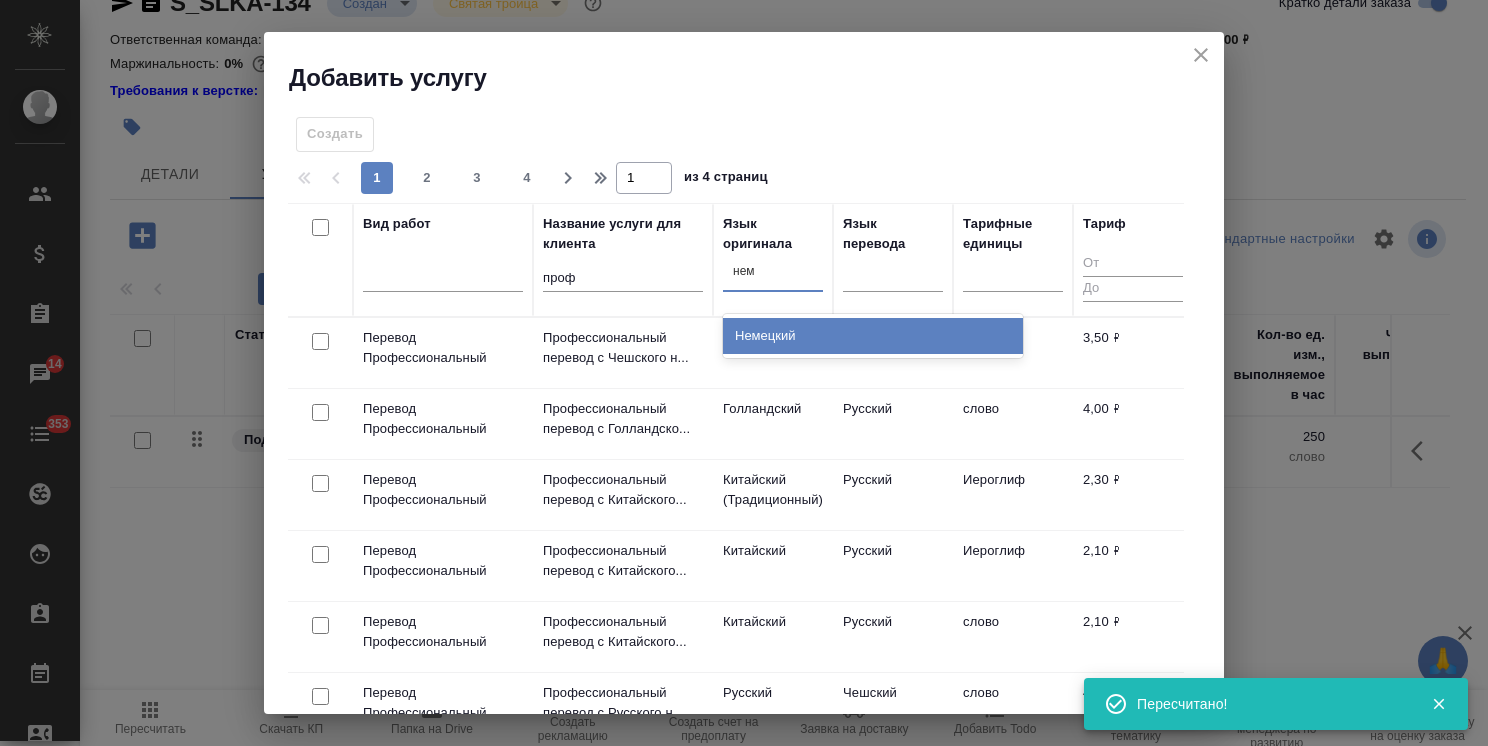 click on "Немецкий" at bounding box center (873, 336) 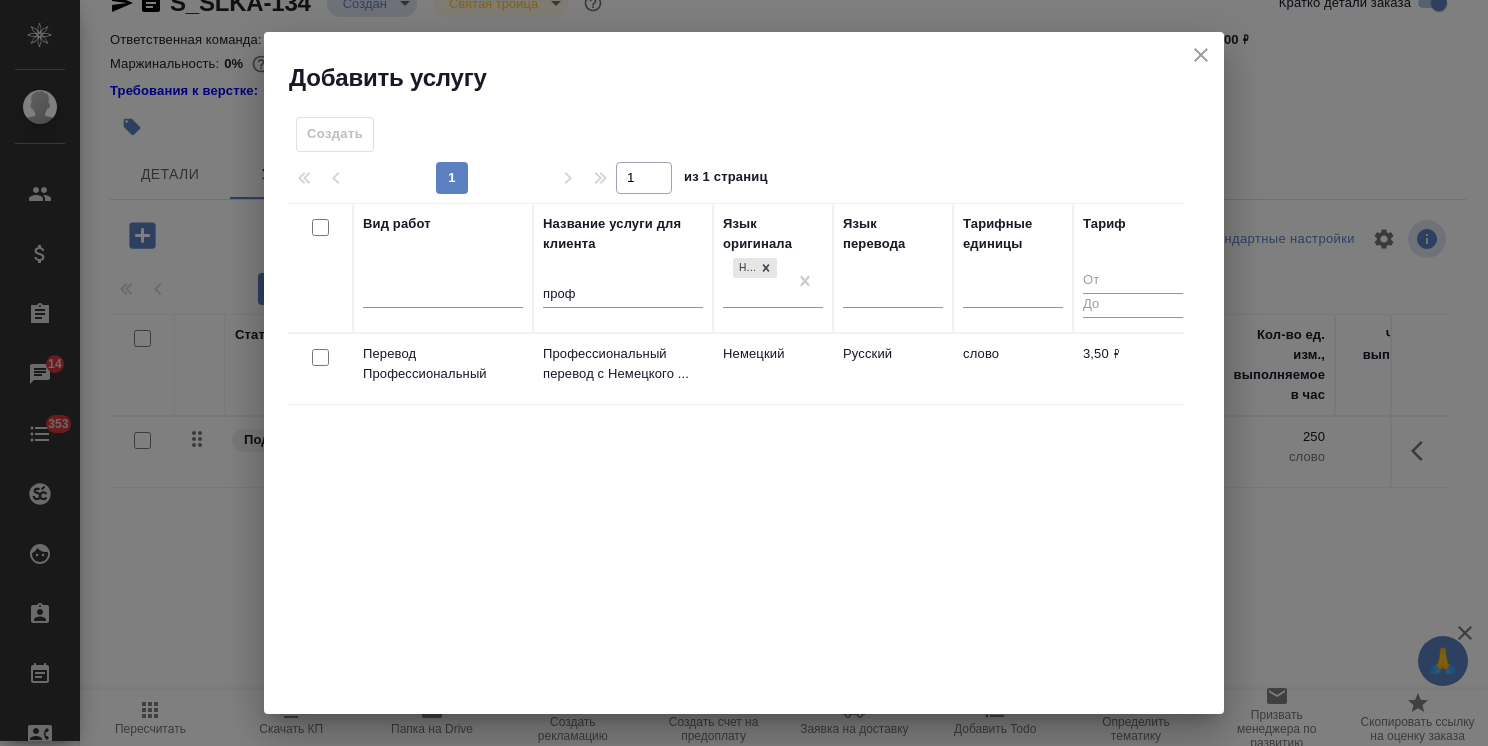 click at bounding box center [320, 357] 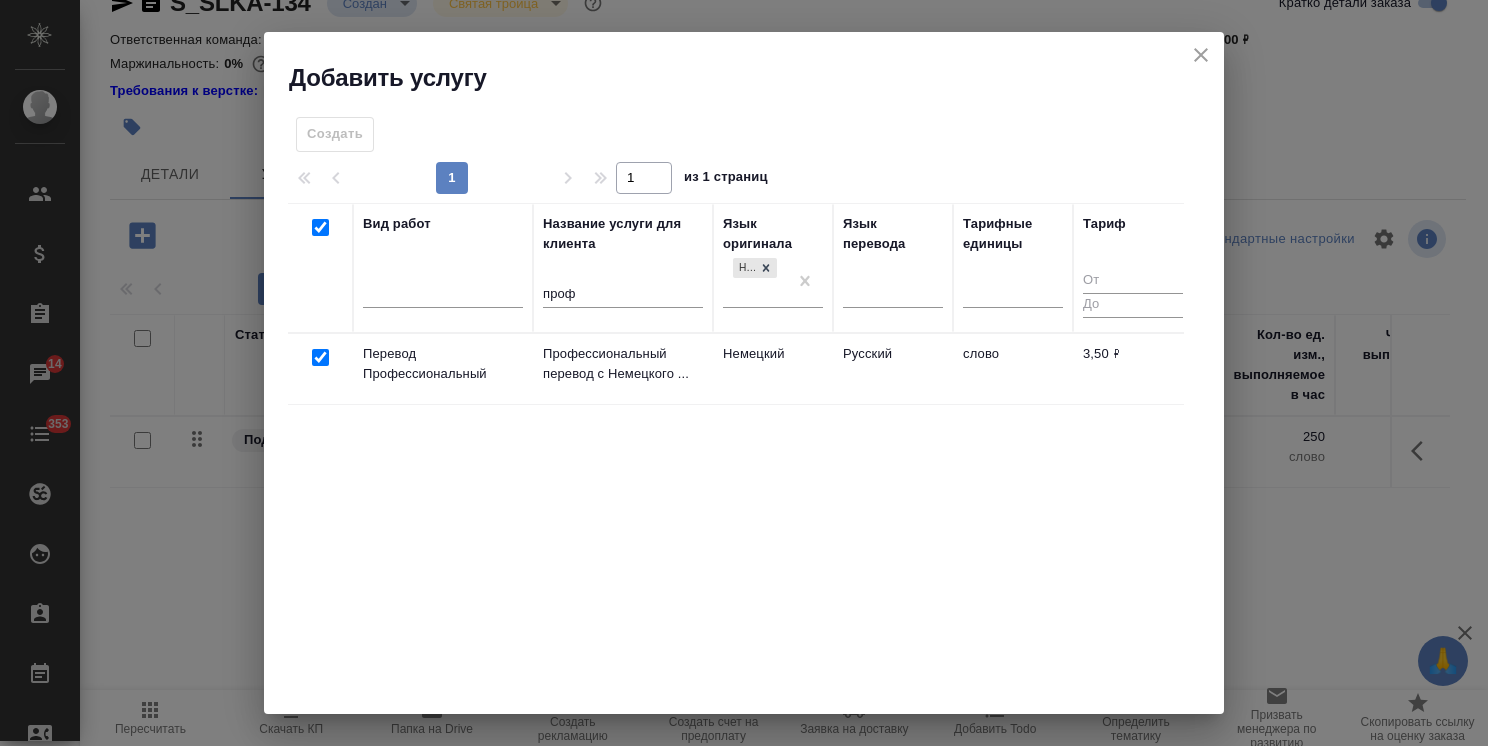 checkbox on "true" 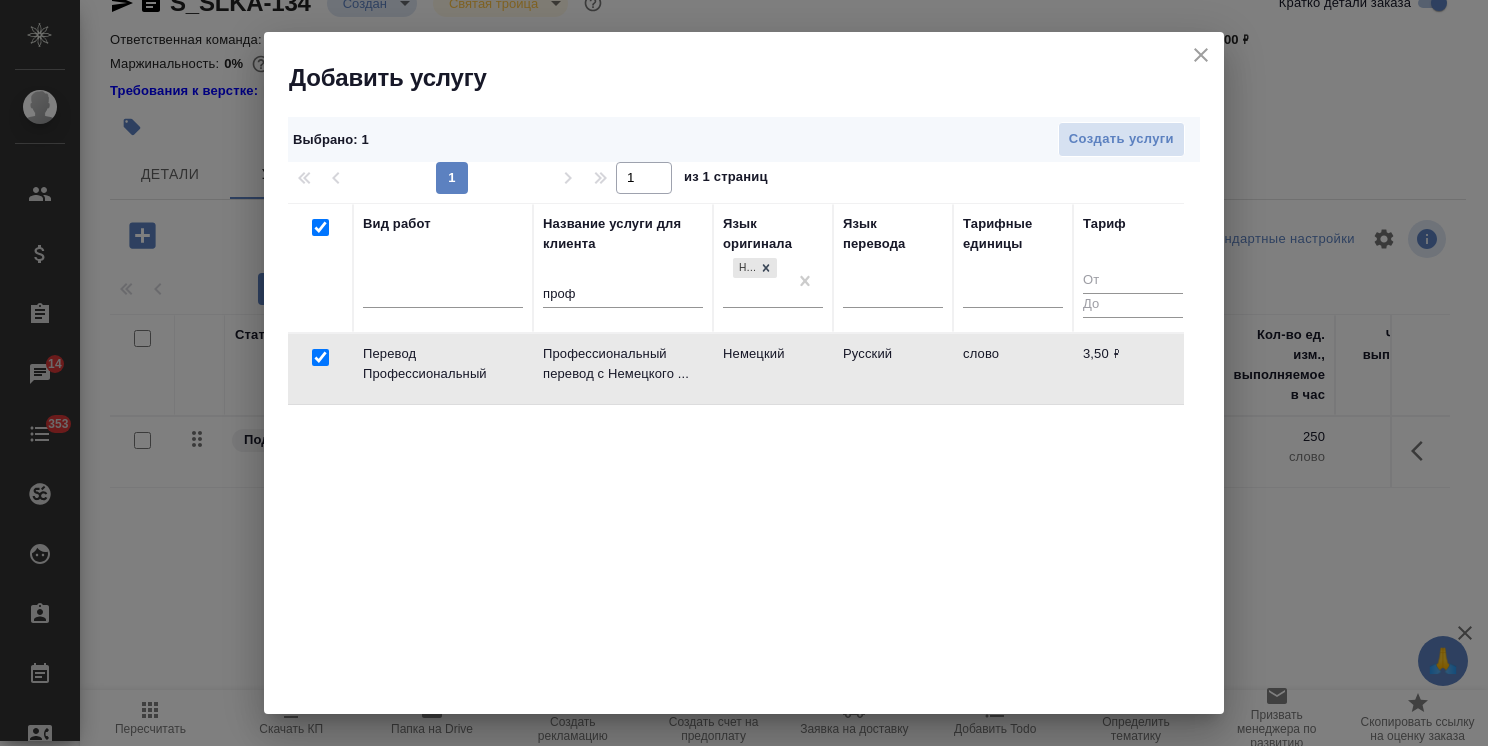 click on "Выбрано :   1 Создать услуги" at bounding box center [744, 139] 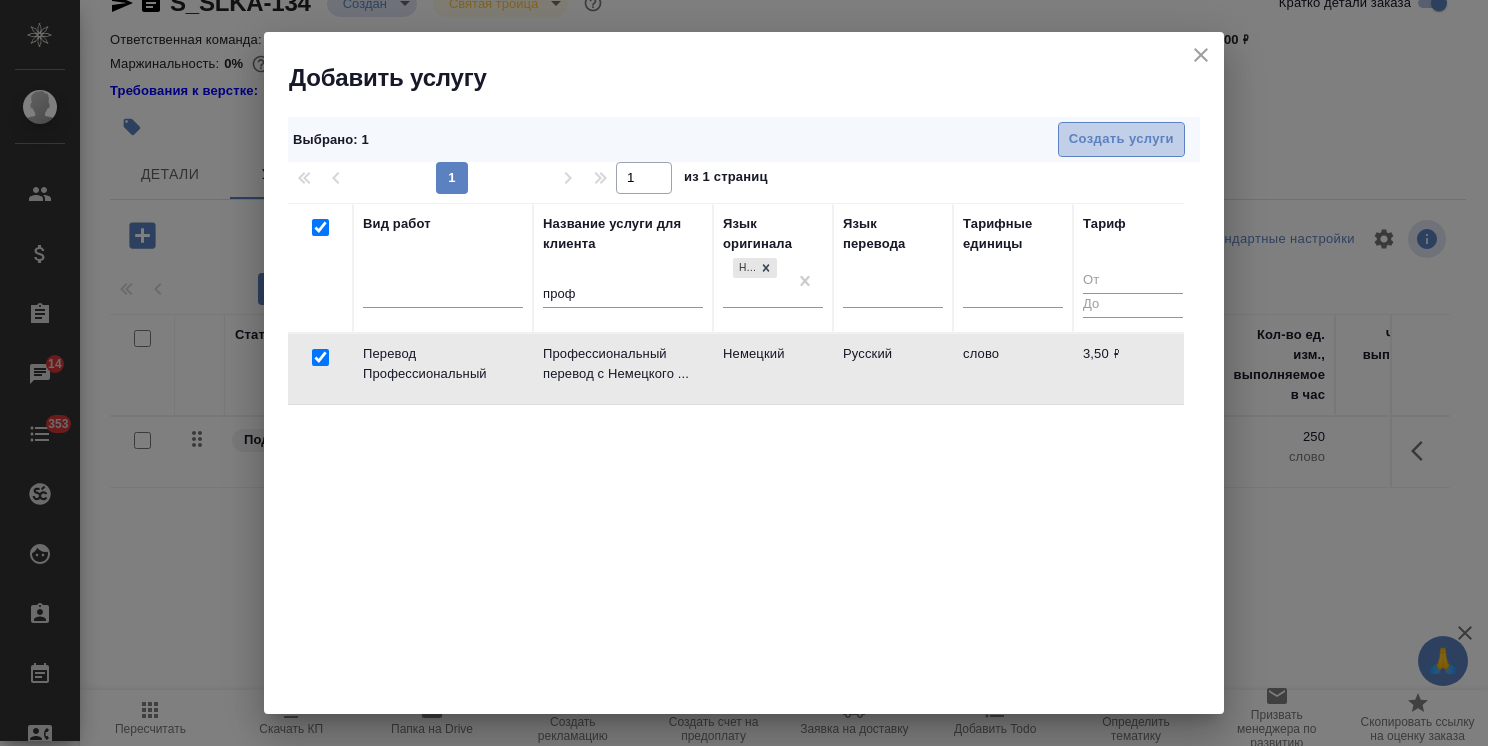 click on "Создать услуги" at bounding box center [1121, 139] 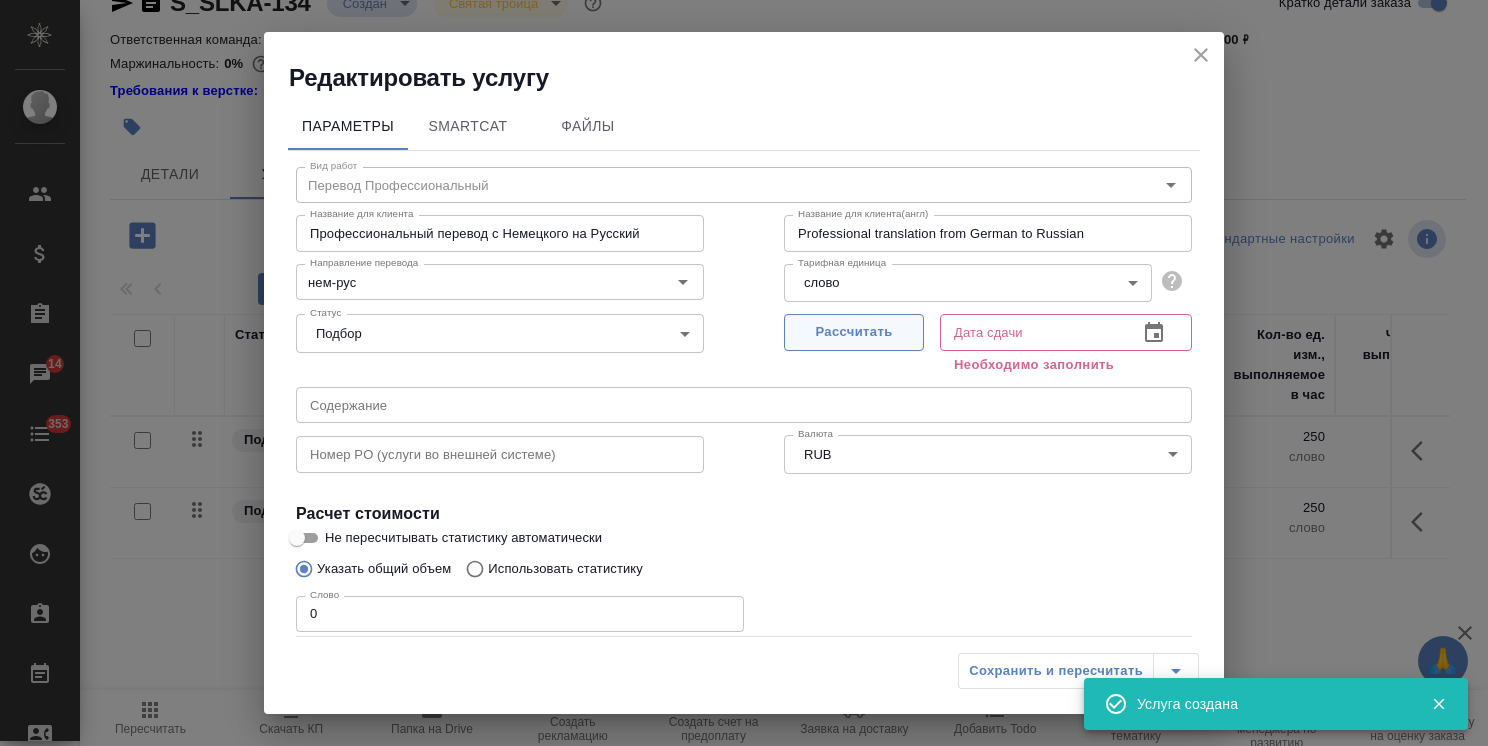 click on "Рассчитать" at bounding box center [854, 332] 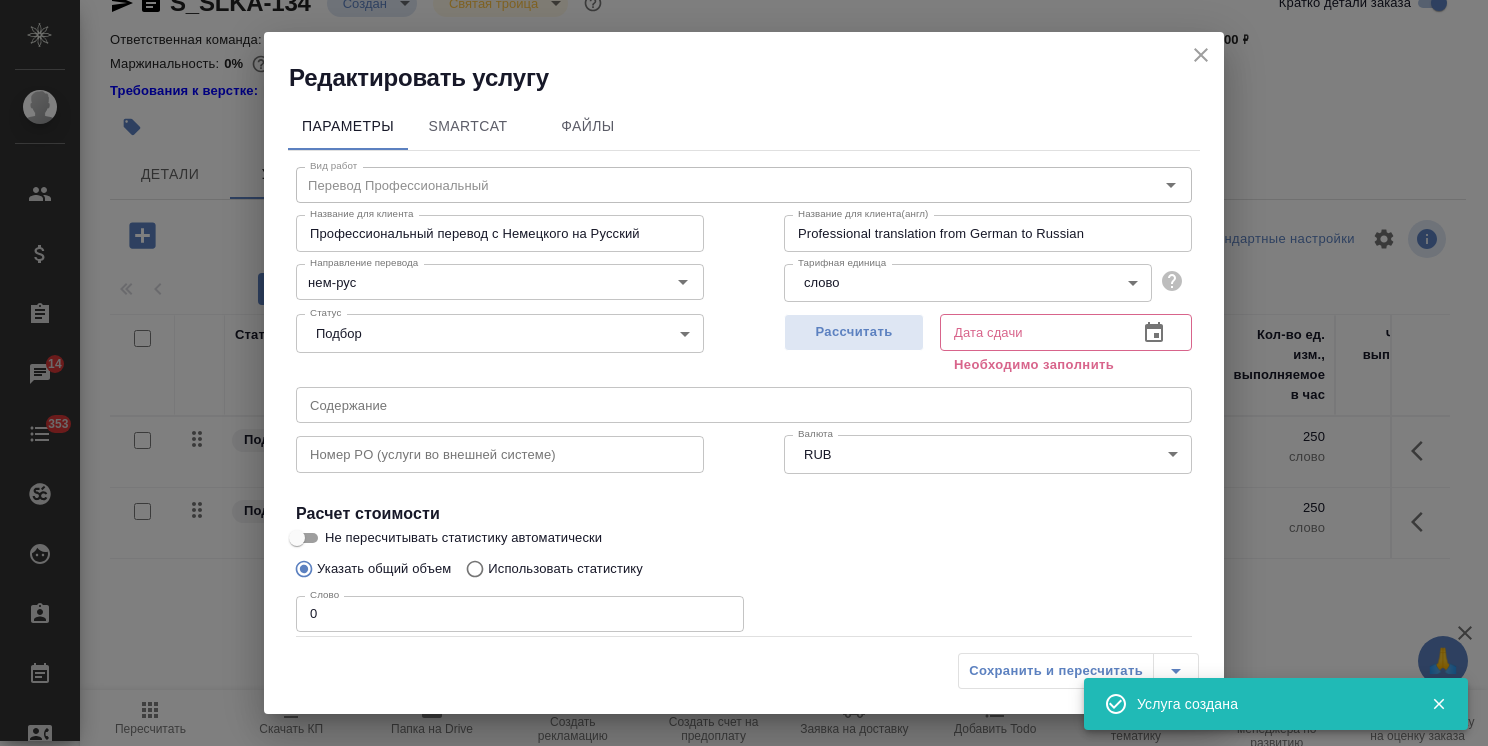 type on "04.08.2025 15:54" 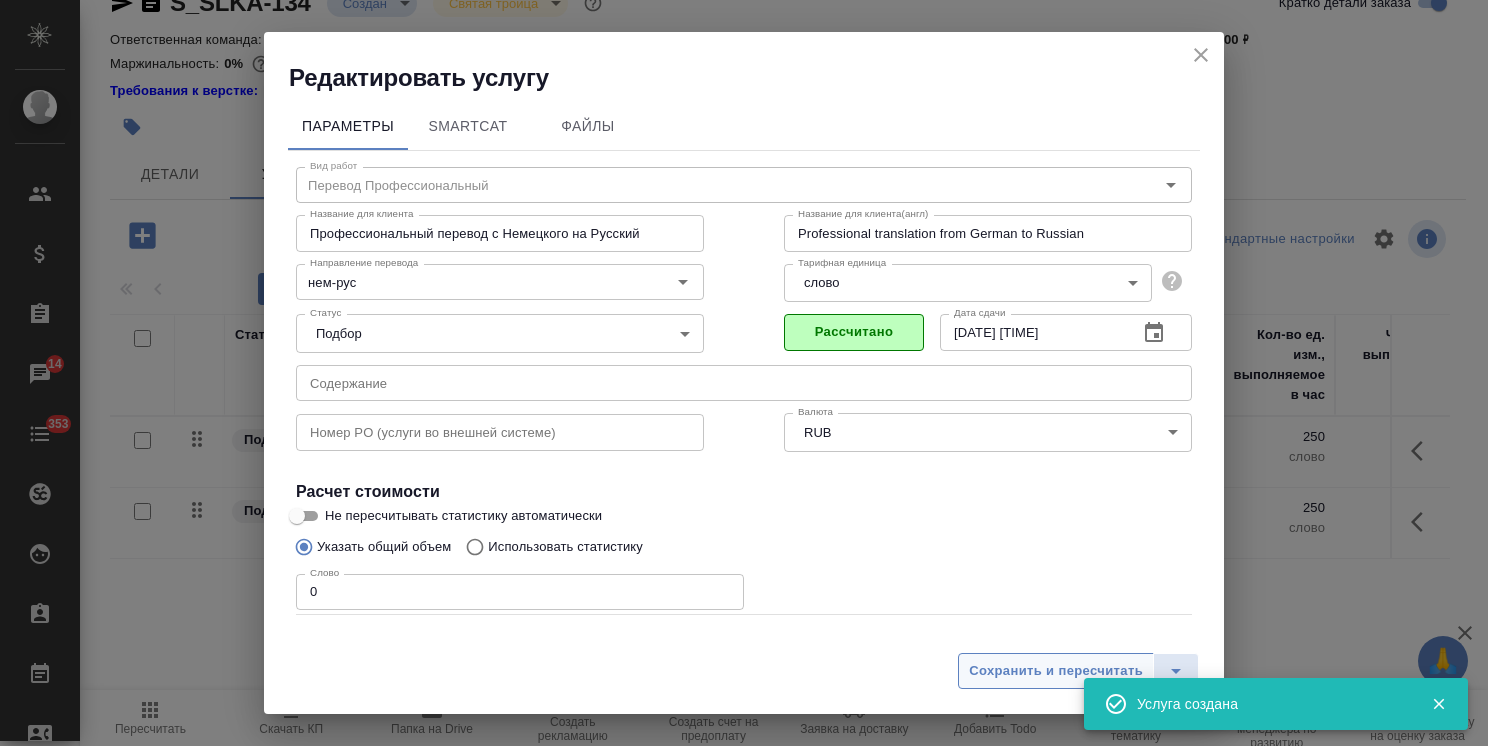 click on "Сохранить и пересчитать" at bounding box center [1056, 671] 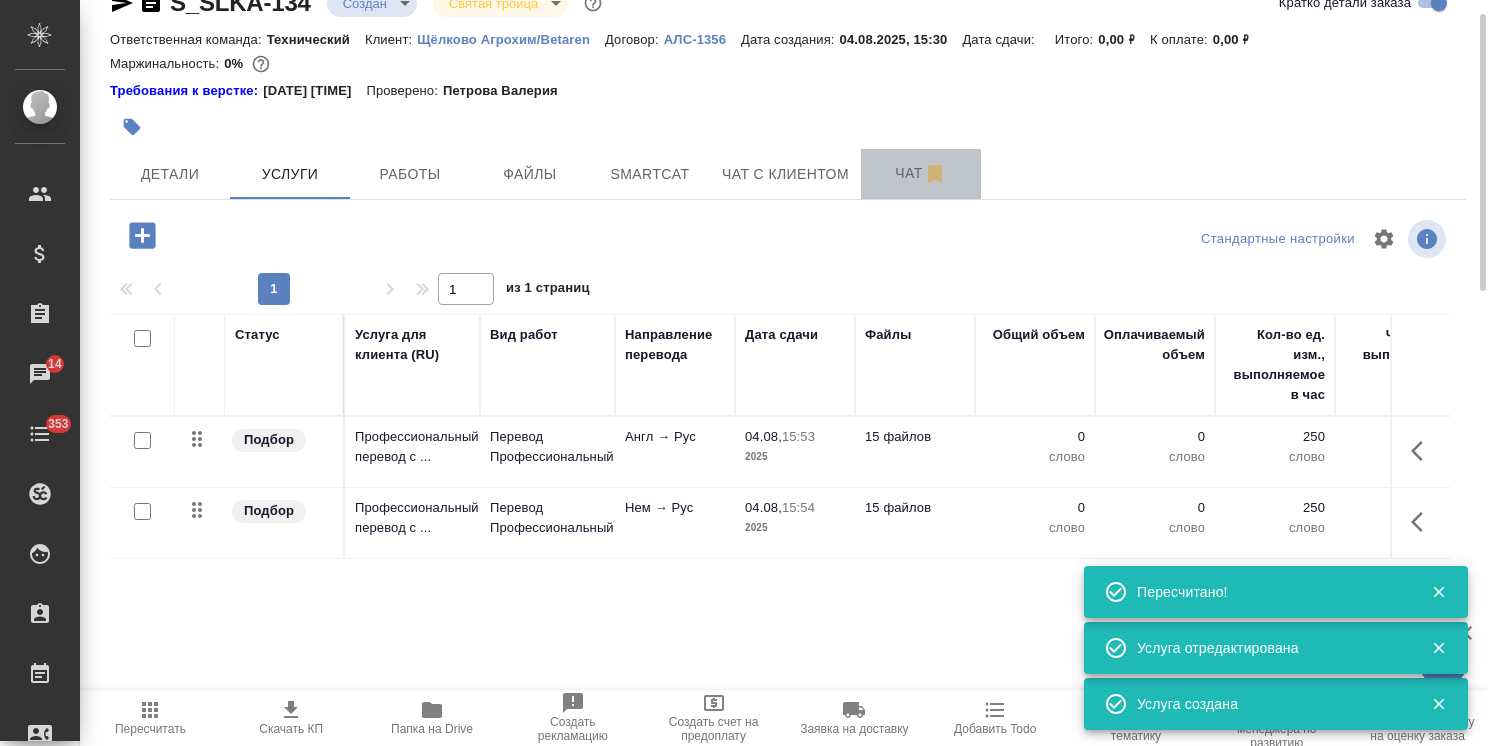 click on "Чат" at bounding box center [921, 173] 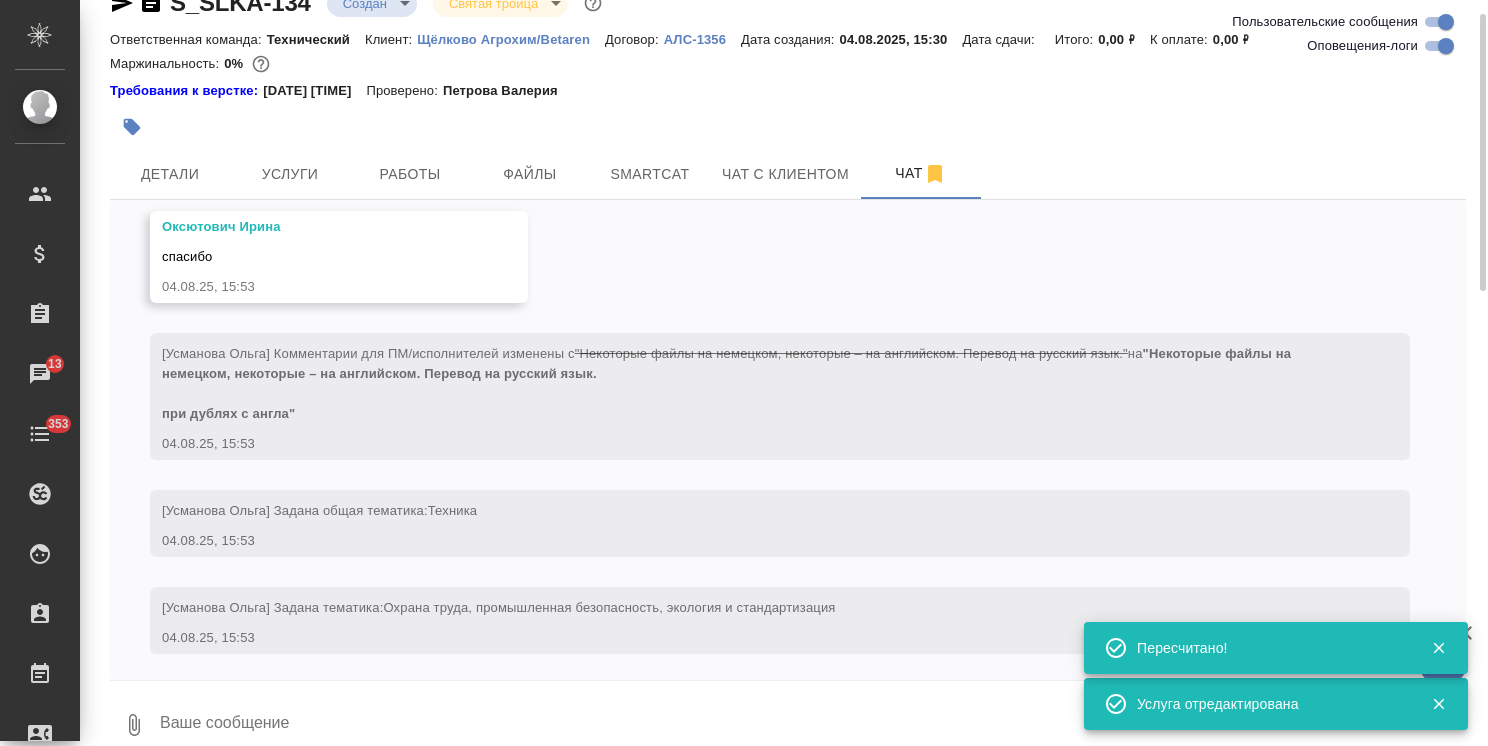 scroll, scrollTop: 2694, scrollLeft: 0, axis: vertical 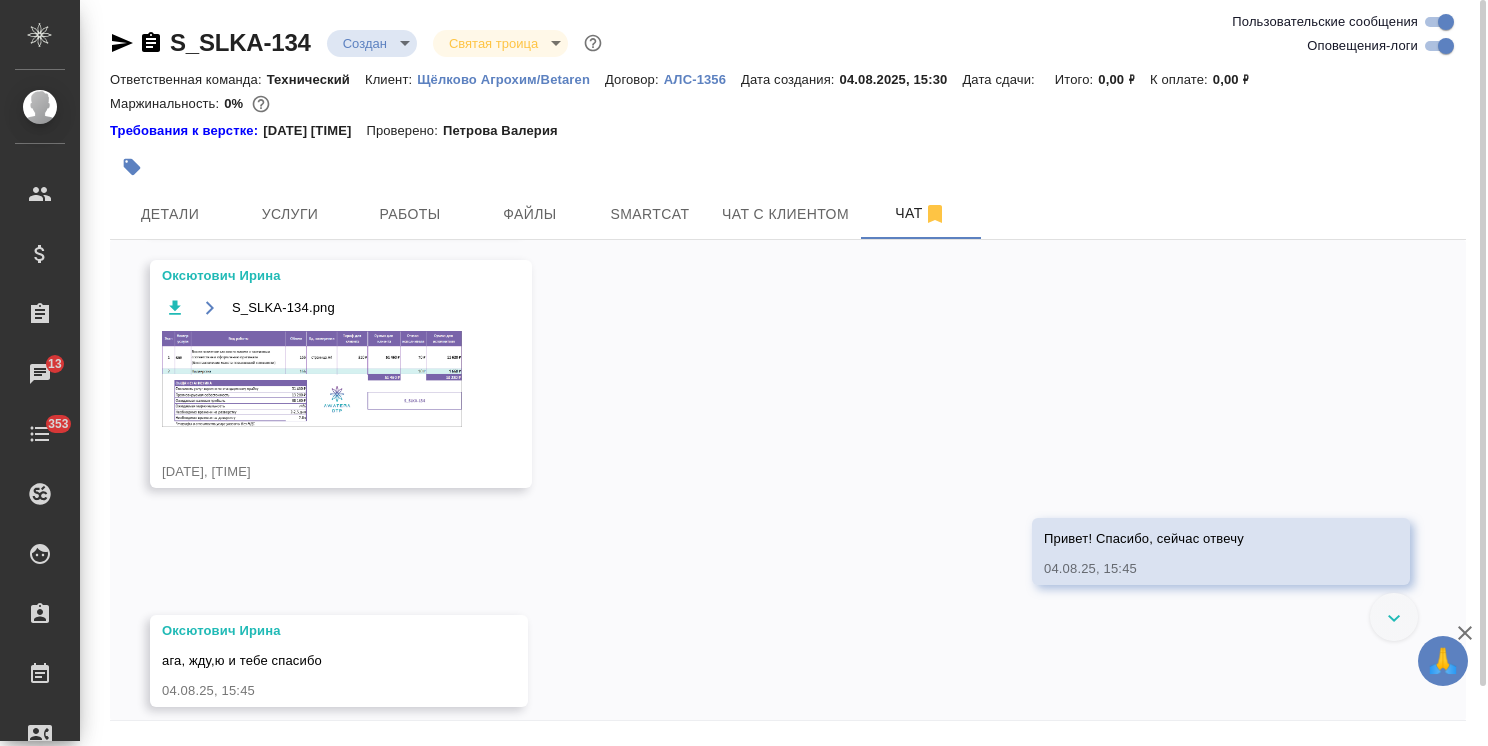 click at bounding box center (312, 379) 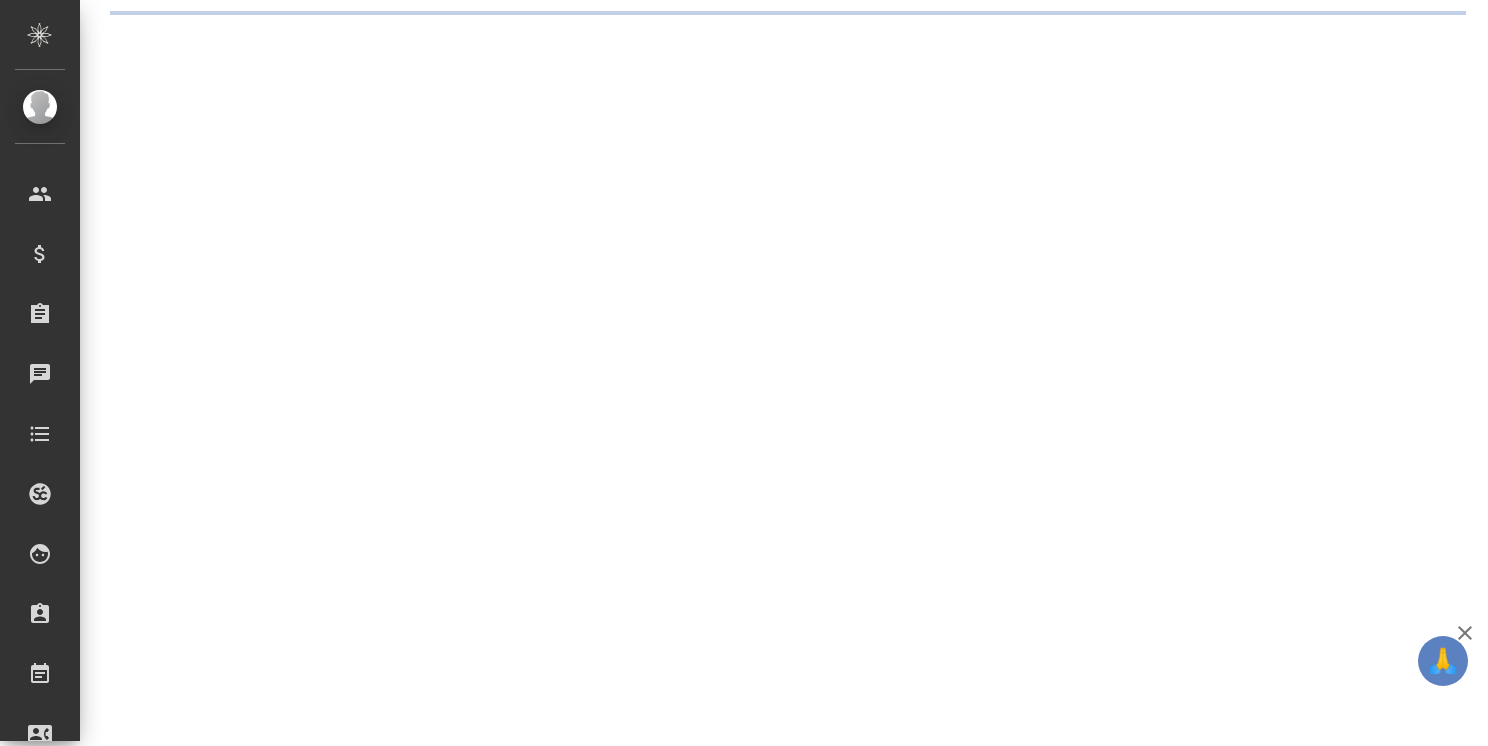 scroll, scrollTop: 0, scrollLeft: 0, axis: both 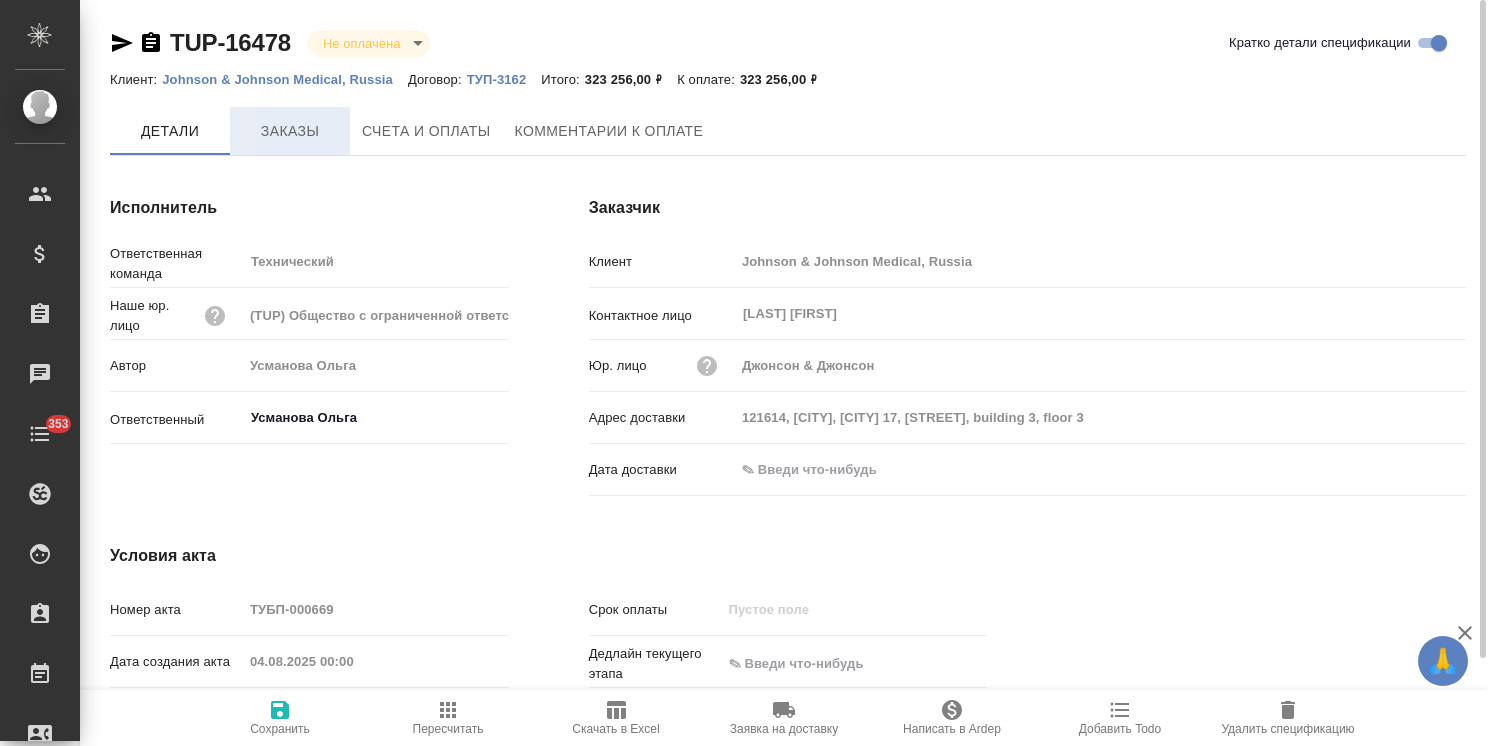 click on "Заказы" at bounding box center (290, 131) 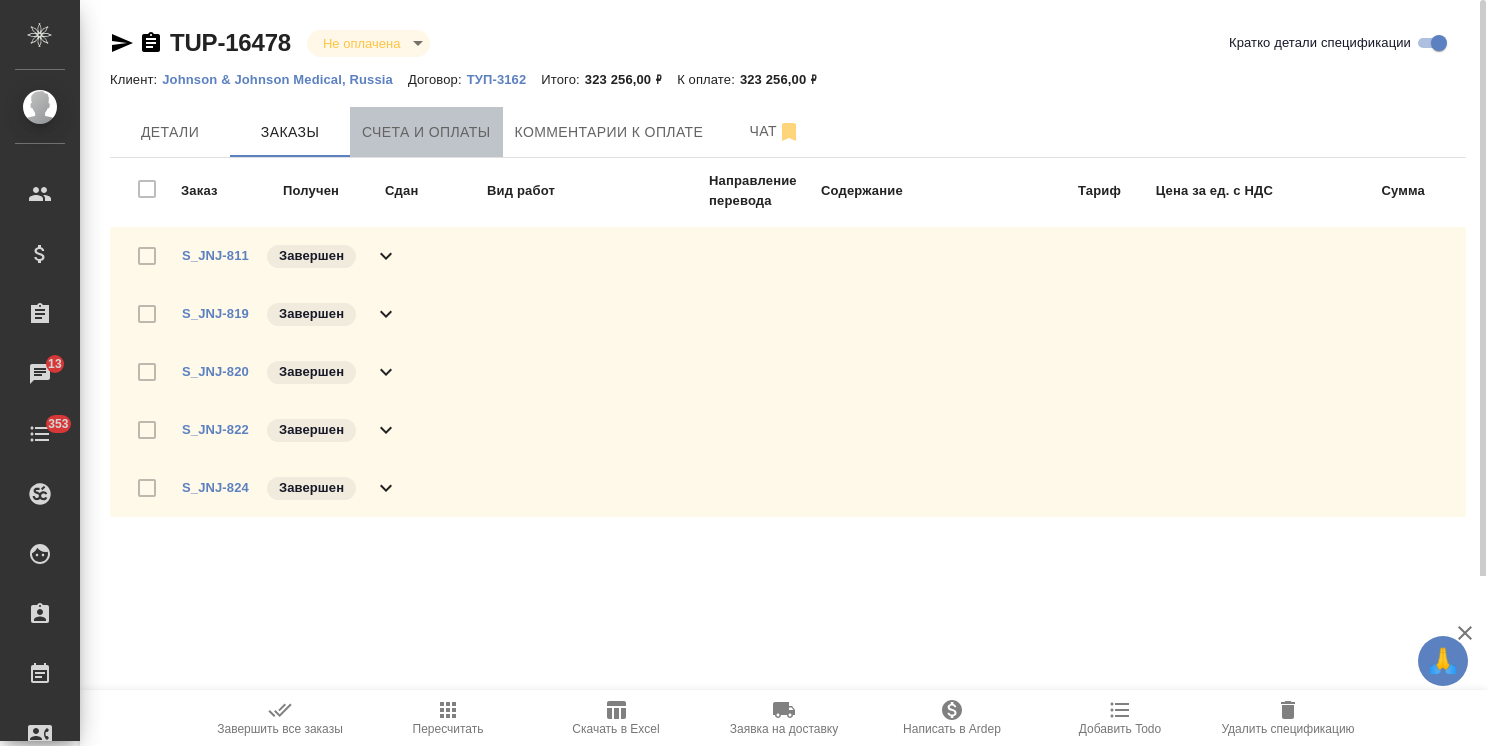 click on "Счета и оплаты" at bounding box center [426, 132] 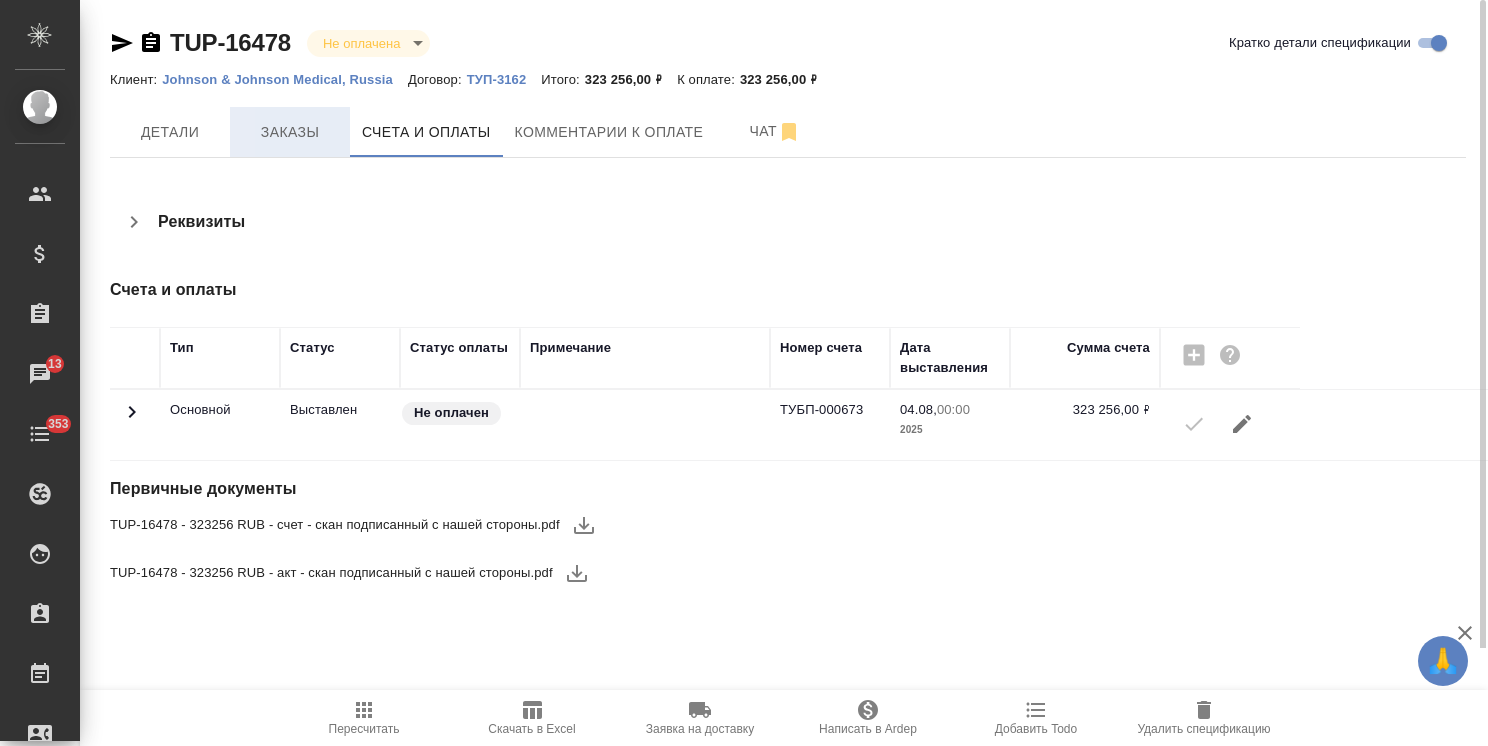 click on "Заказы" at bounding box center [290, 132] 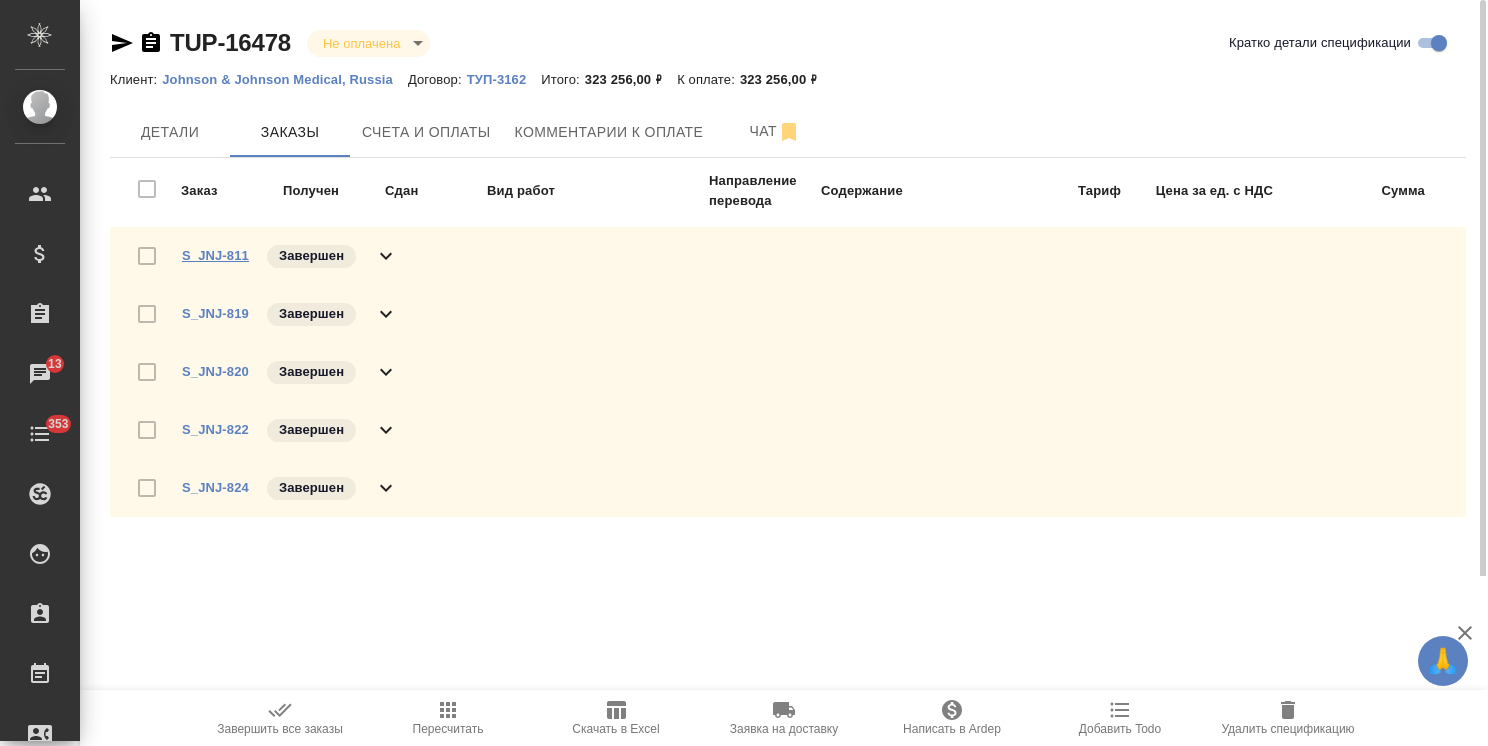 click on "S_JNJ-811" at bounding box center [215, 255] 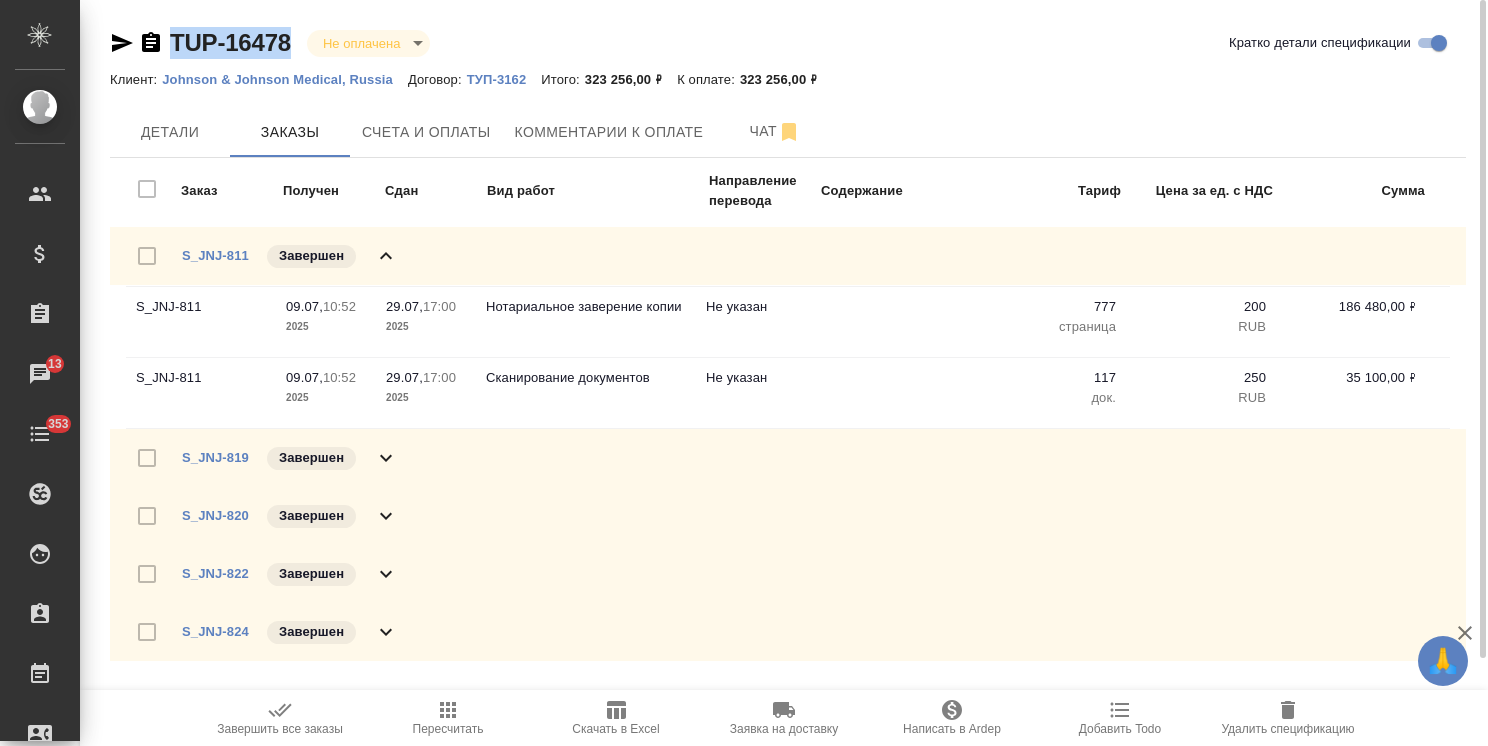 drag, startPoint x: 260, startPoint y: 22, endPoint x: 124, endPoint y: 17, distance: 136.09187 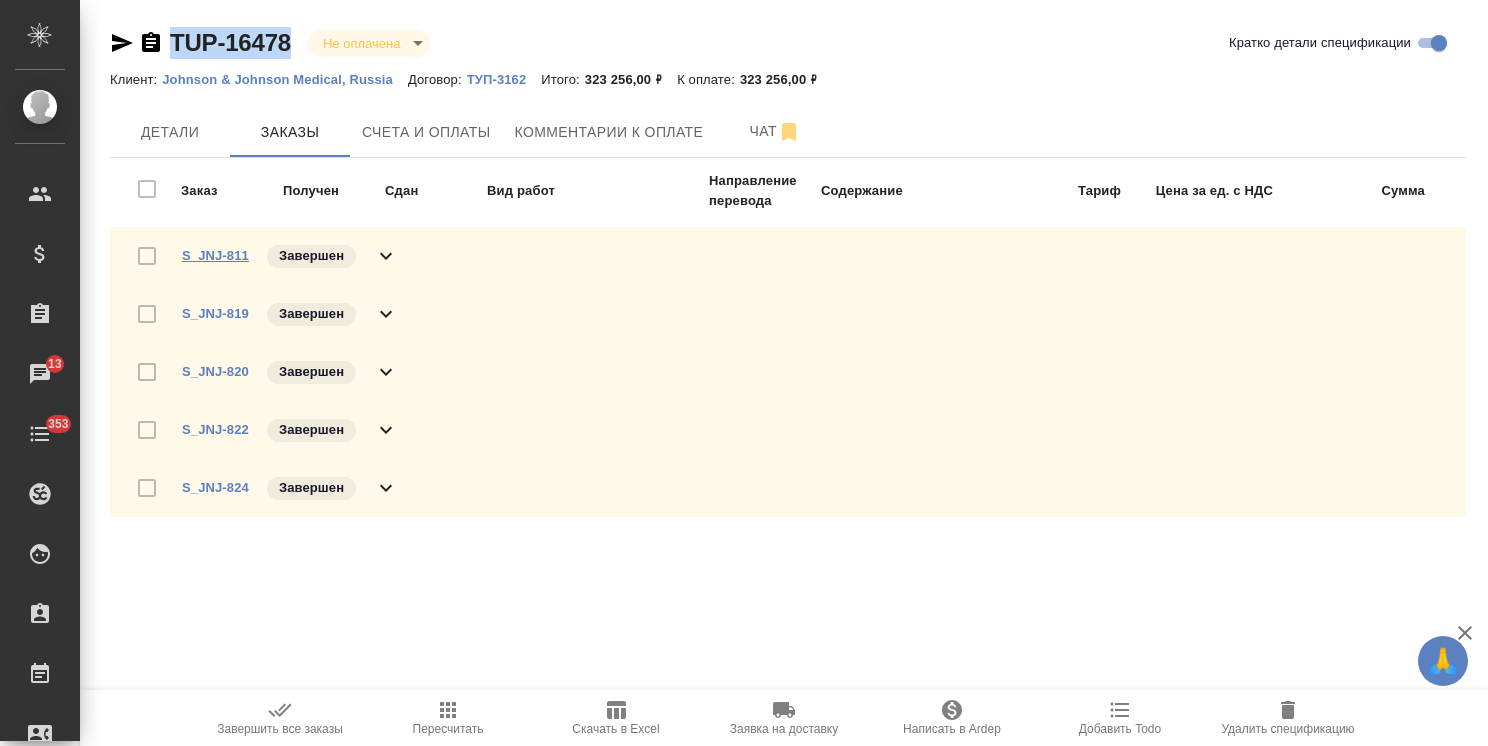 click on "S_JNJ-811" at bounding box center [215, 255] 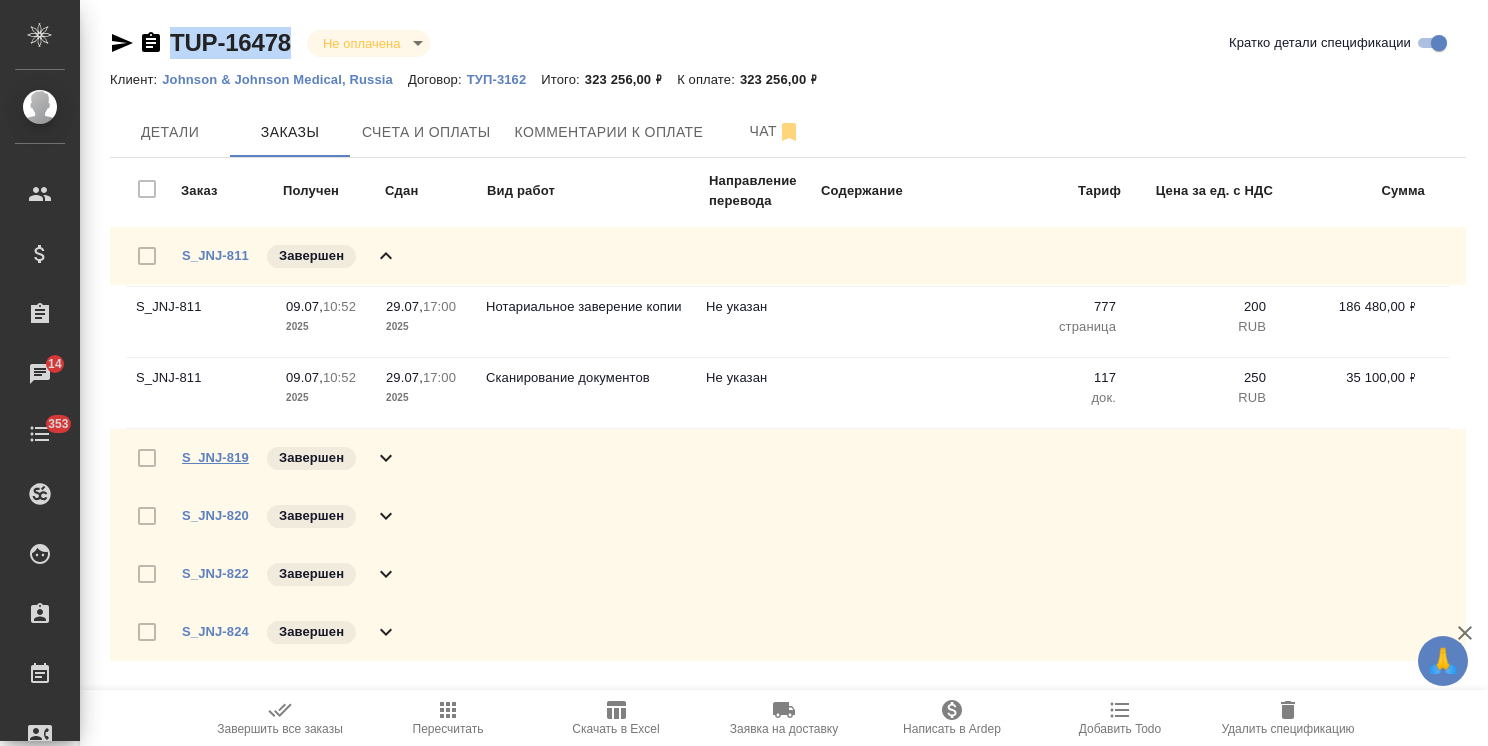 click on "S_JNJ-819" at bounding box center (215, 457) 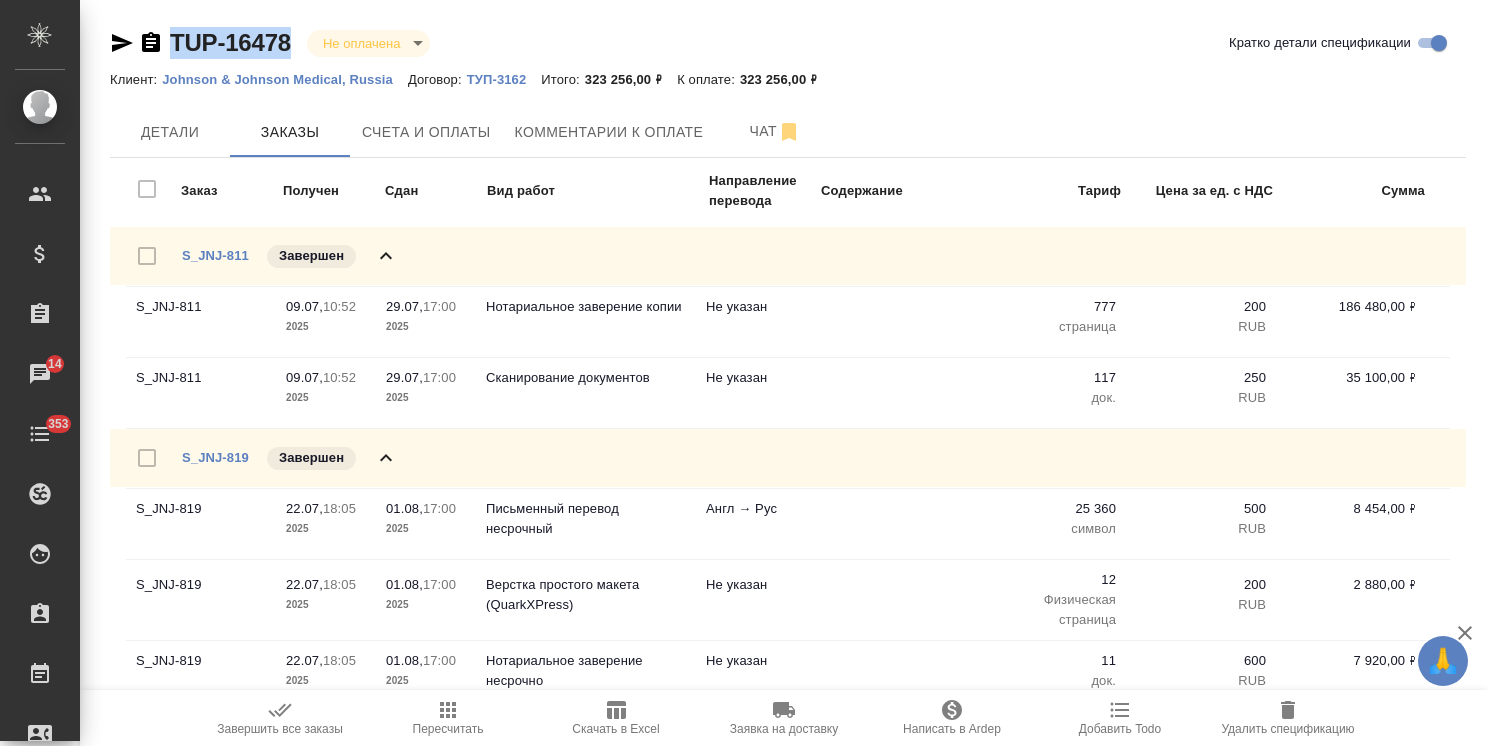 scroll, scrollTop: 200, scrollLeft: 0, axis: vertical 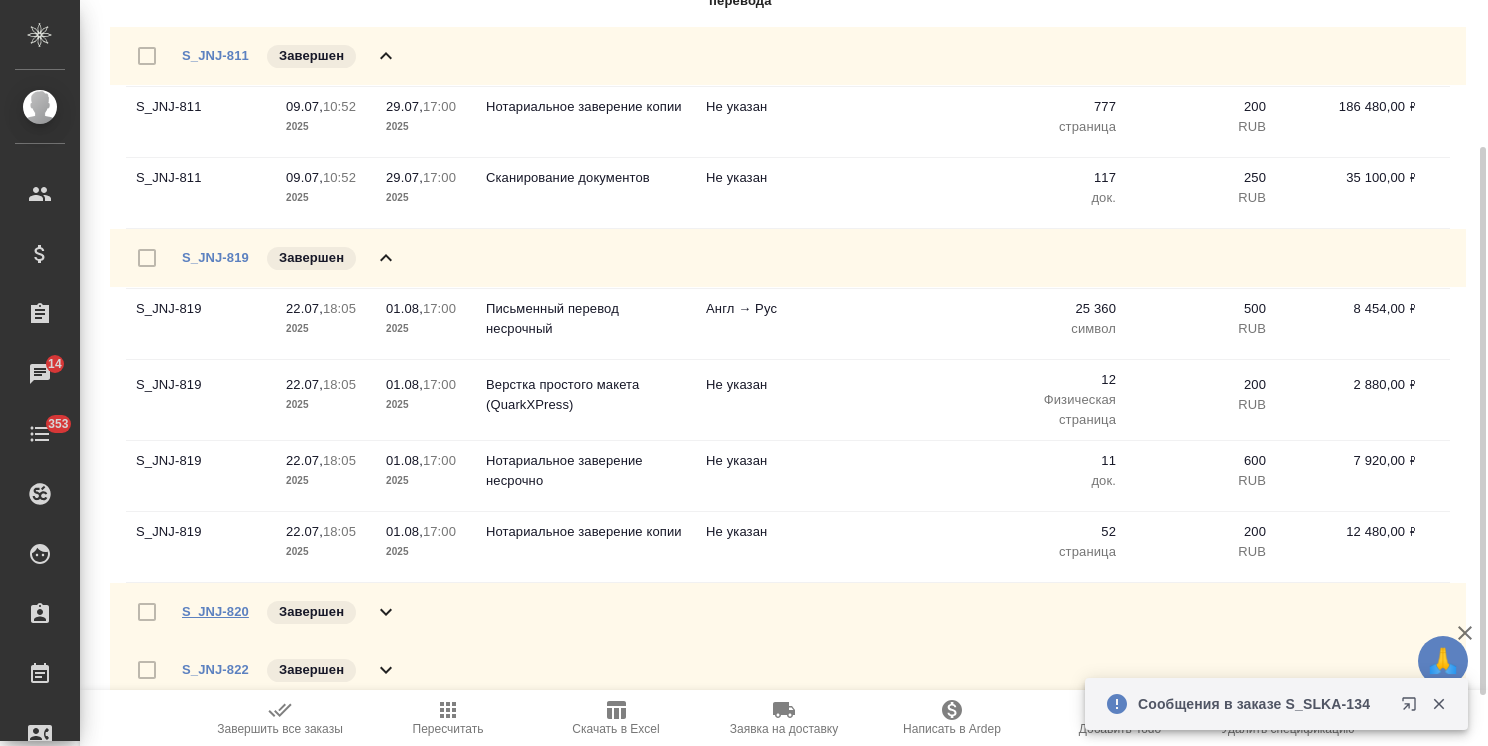 click on "S_JNJ-820" at bounding box center [215, 611] 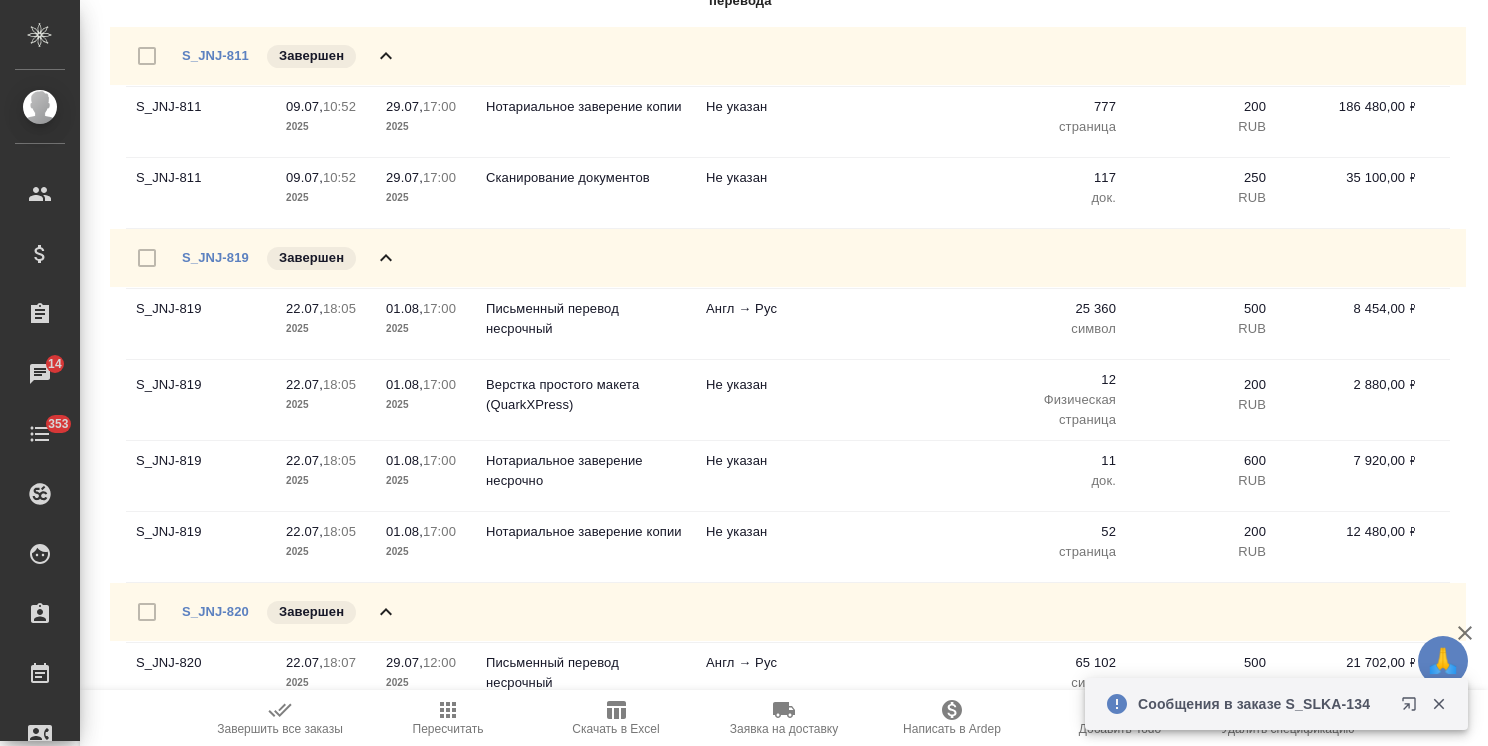 click on "S_JNJ-819 Завершен" at bounding box center (788, 258) 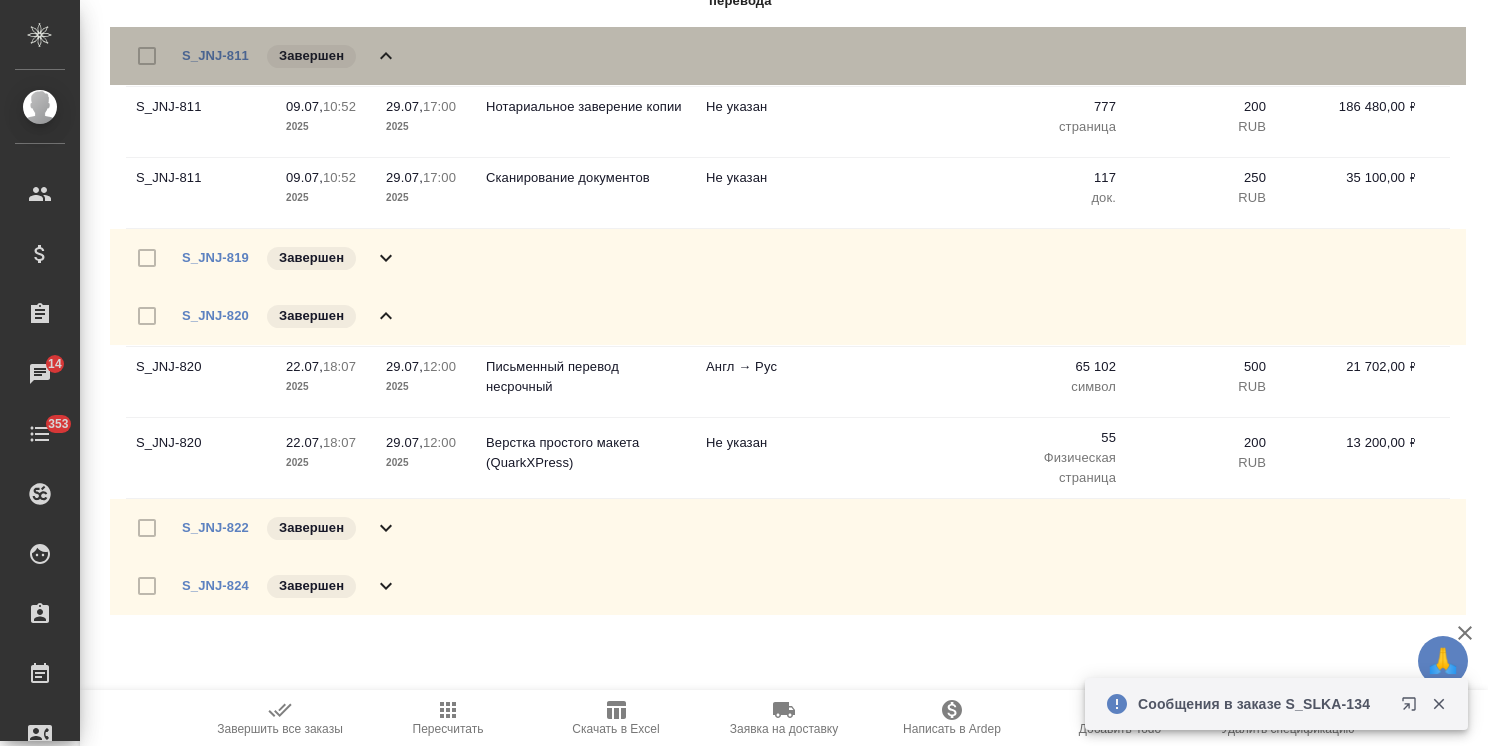 click on "S_JNJ-811 Завершен" at bounding box center (788, 56) 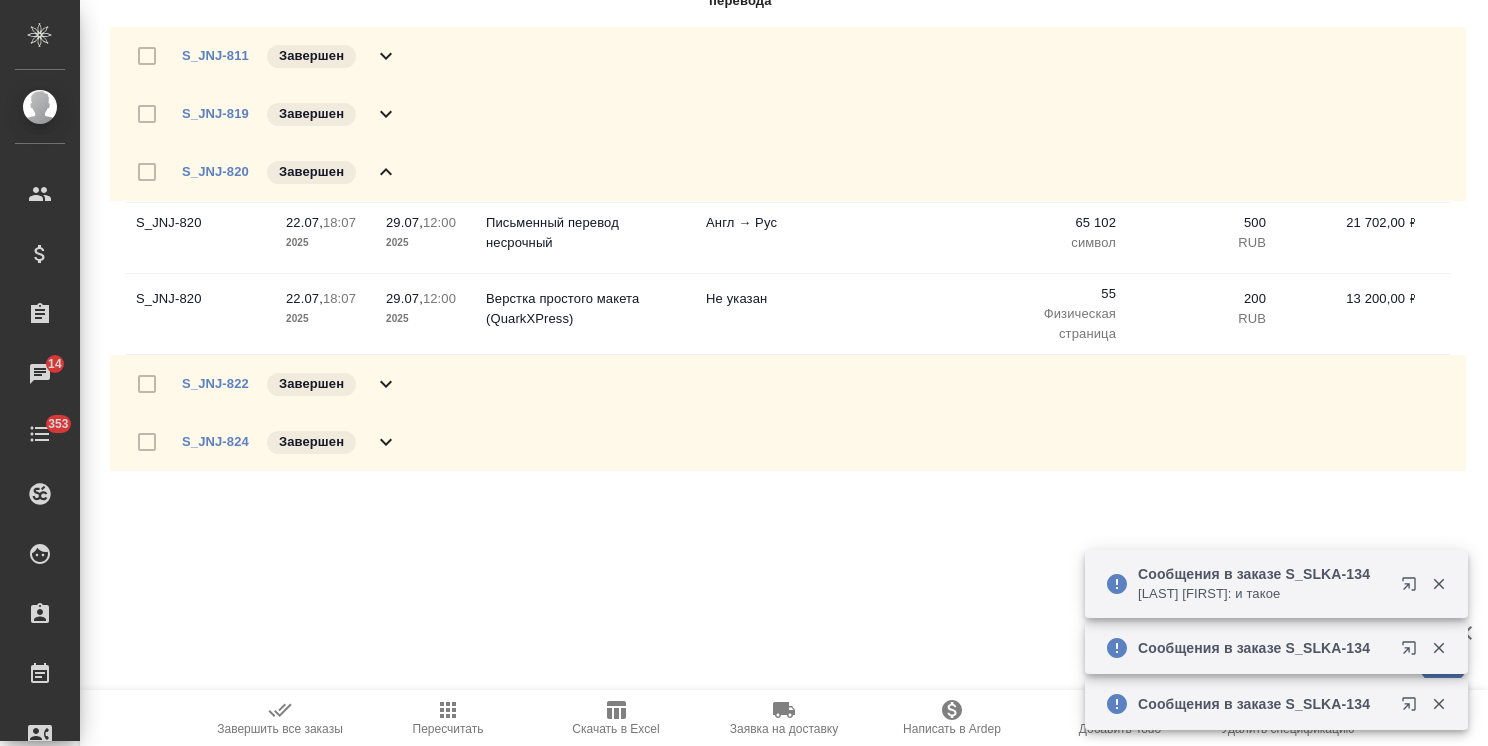 click on "S_JNJ-822" at bounding box center (215, 384) 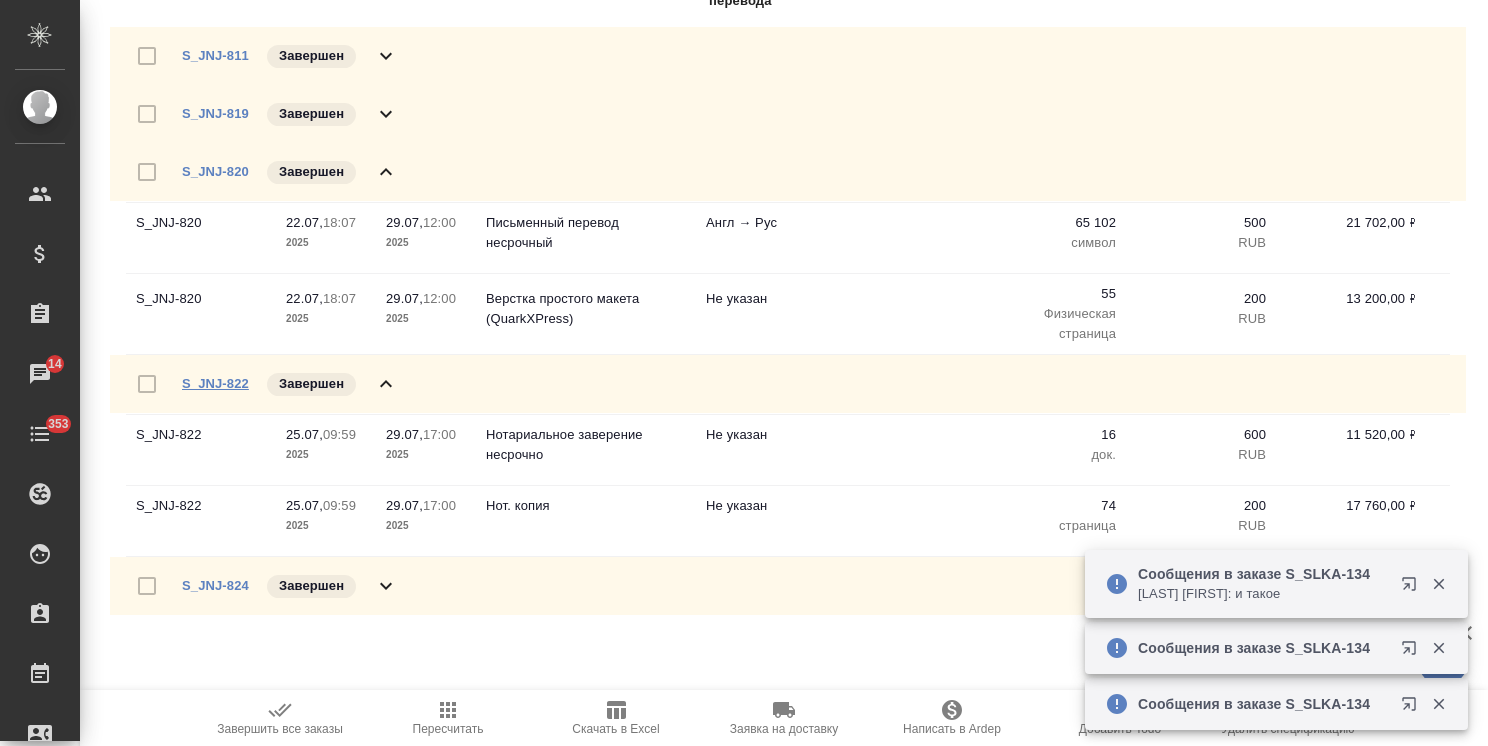 click on "S_JNJ-822" at bounding box center [215, 383] 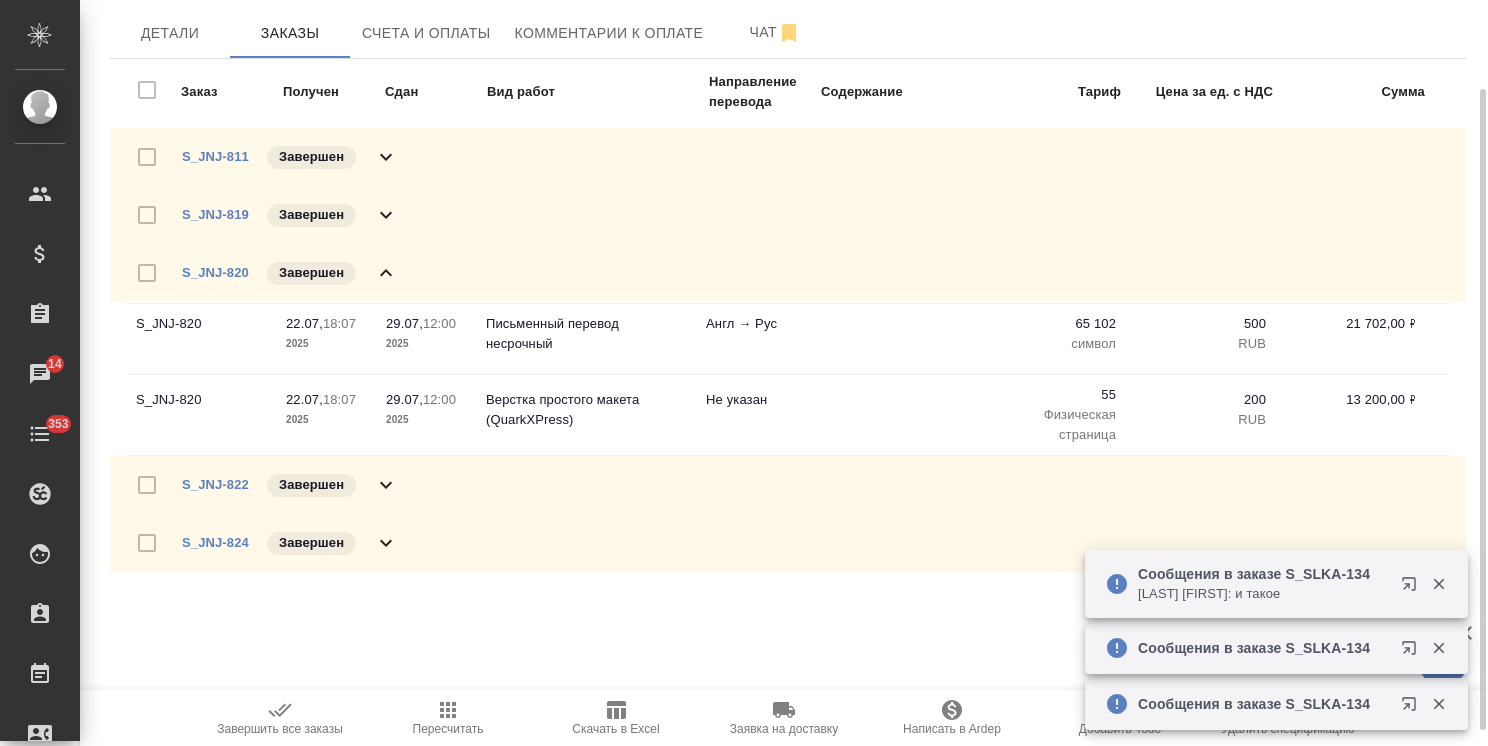 scroll, scrollTop: 0, scrollLeft: 0, axis: both 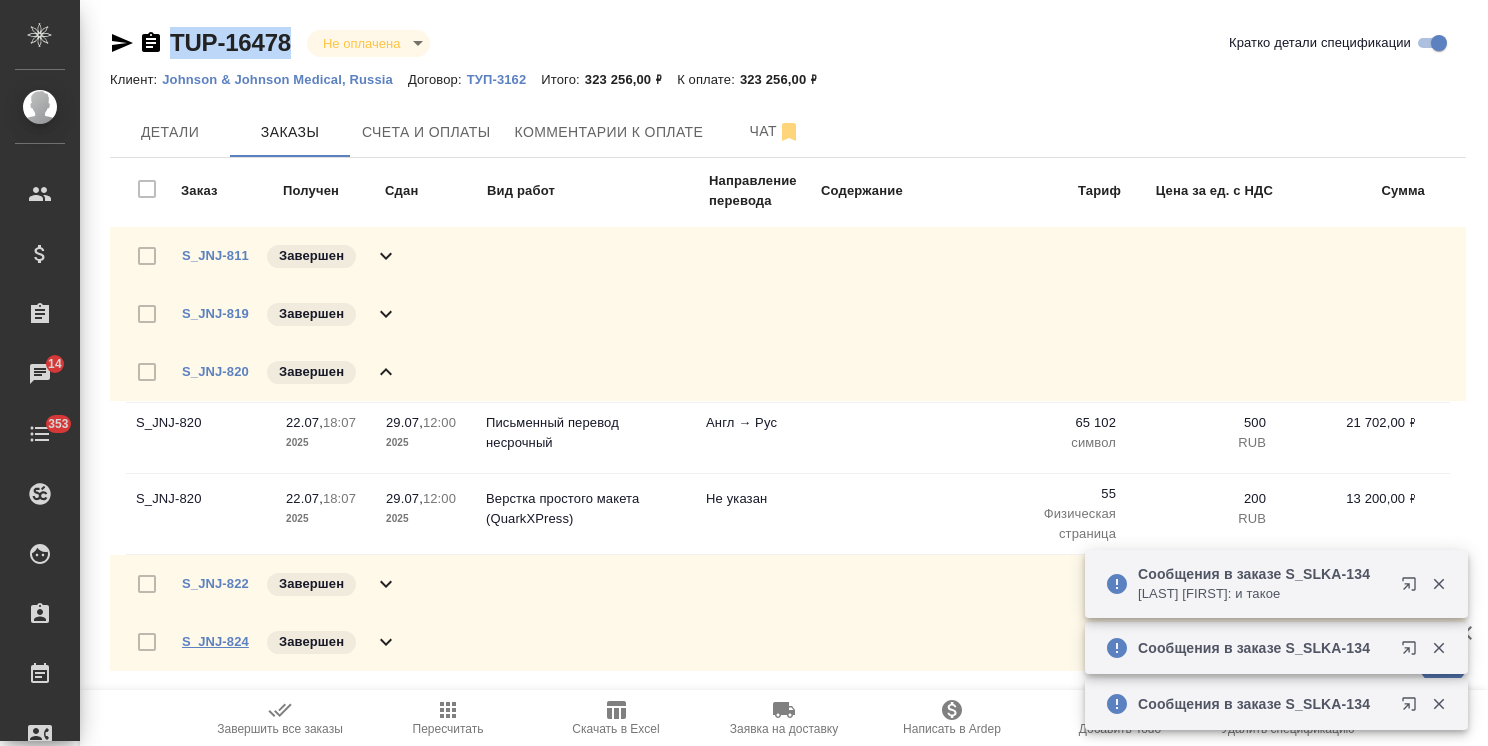 click on "S_JNJ-824" at bounding box center [215, 641] 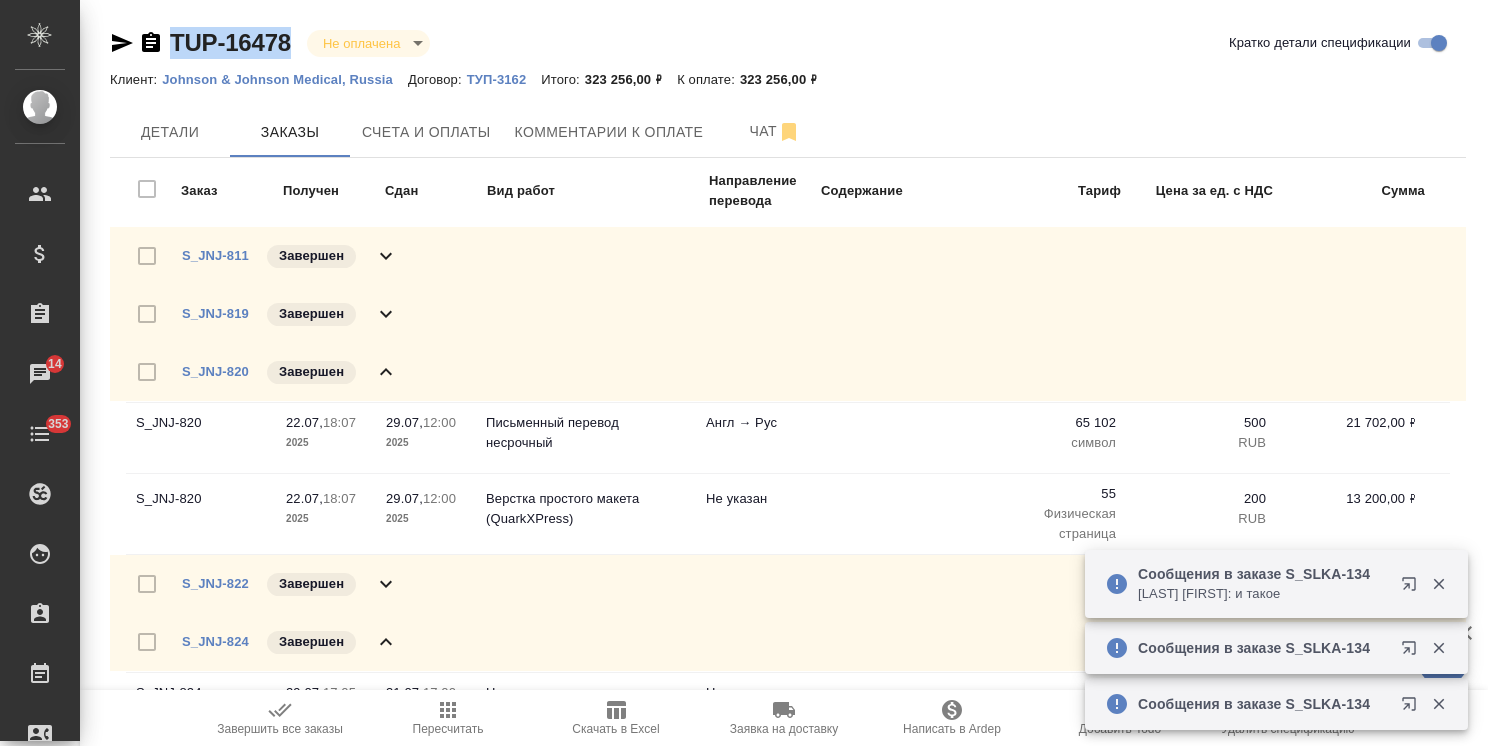 copy on "TUP-16478" 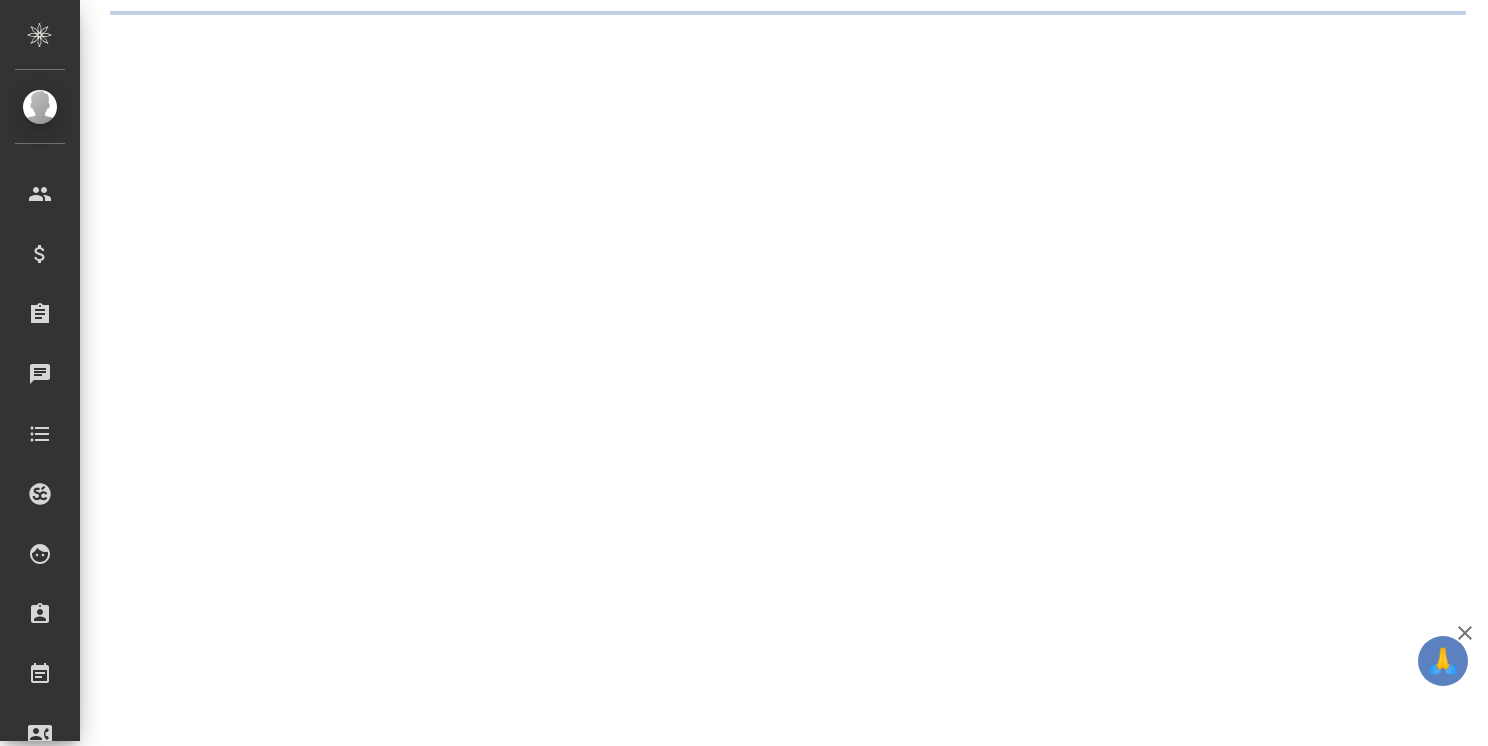 scroll, scrollTop: 0, scrollLeft: 0, axis: both 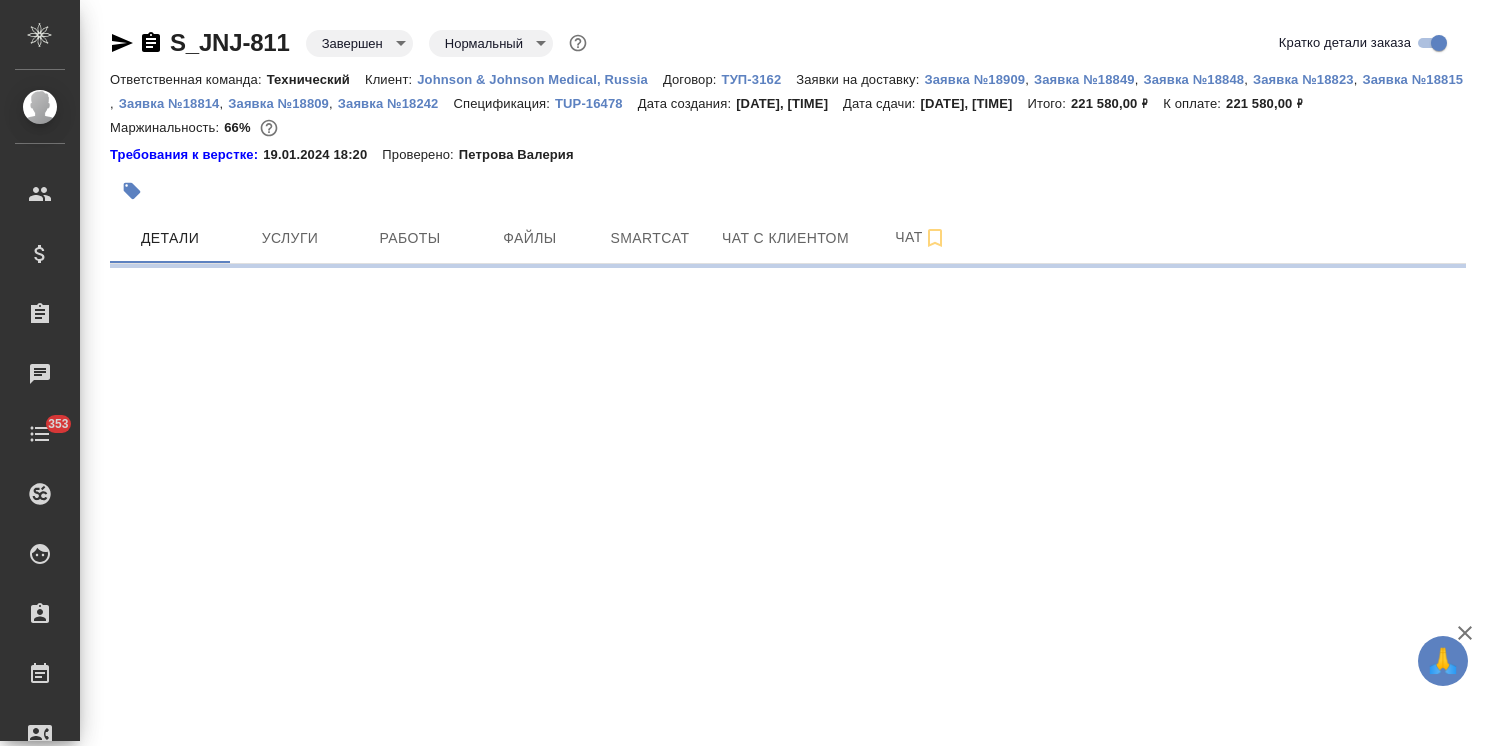 select on "RU" 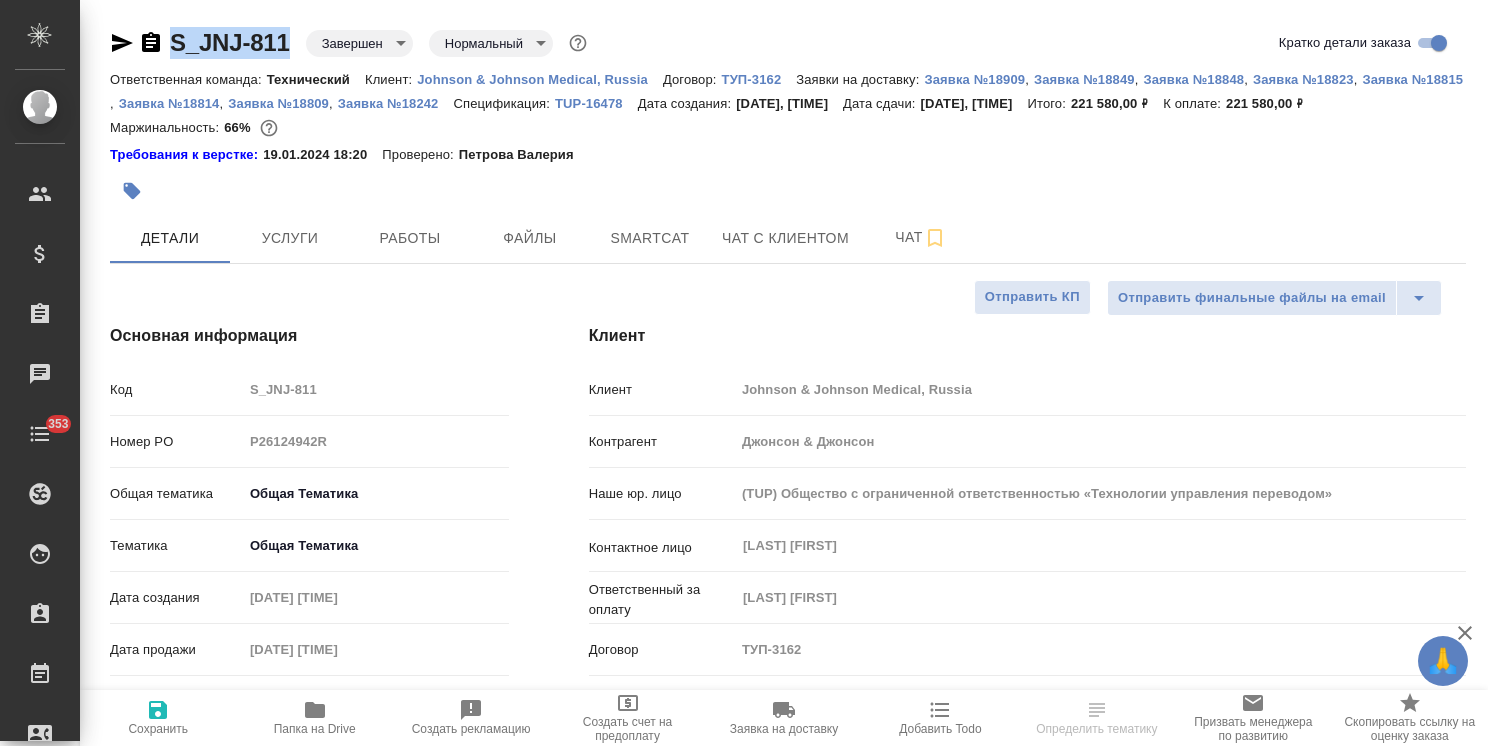 type on "x" 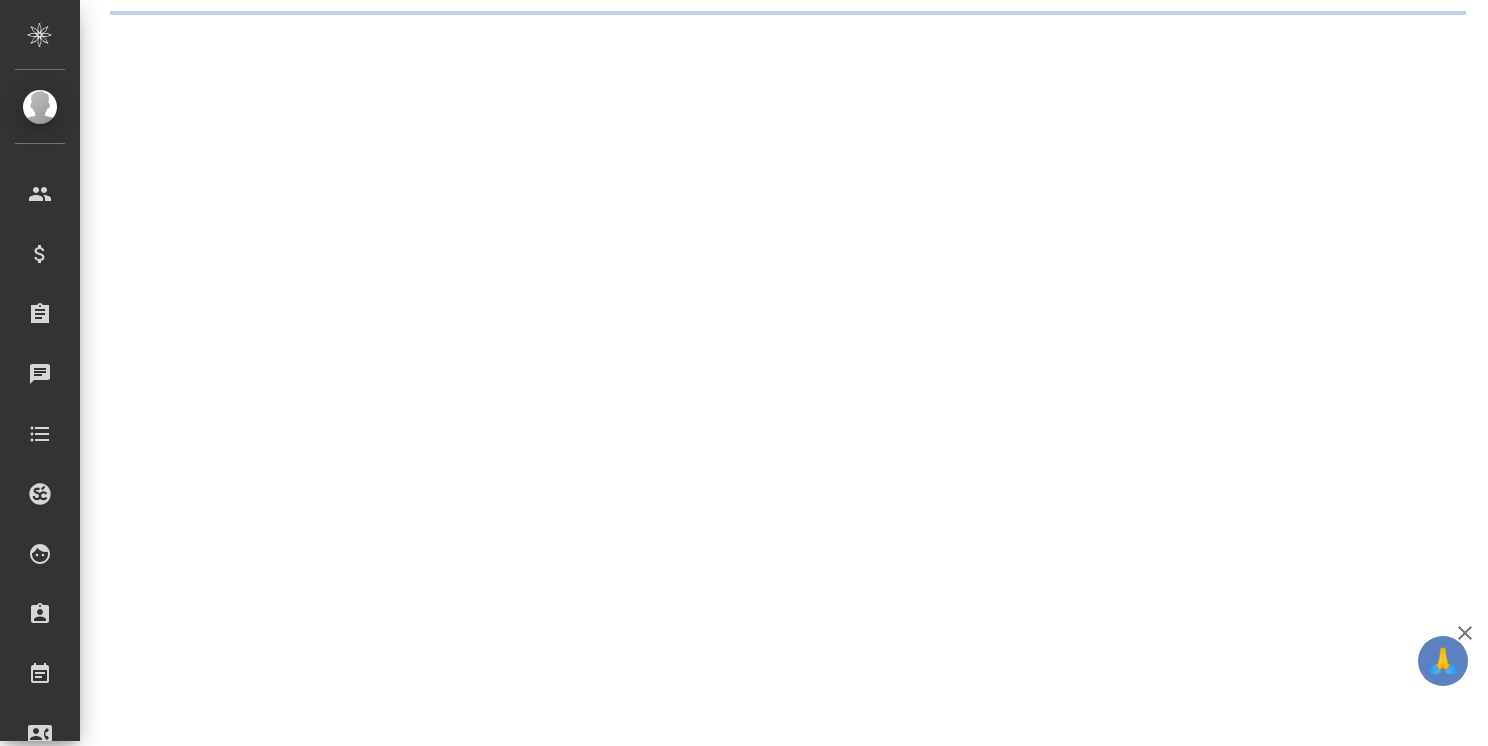 scroll, scrollTop: 0, scrollLeft: 0, axis: both 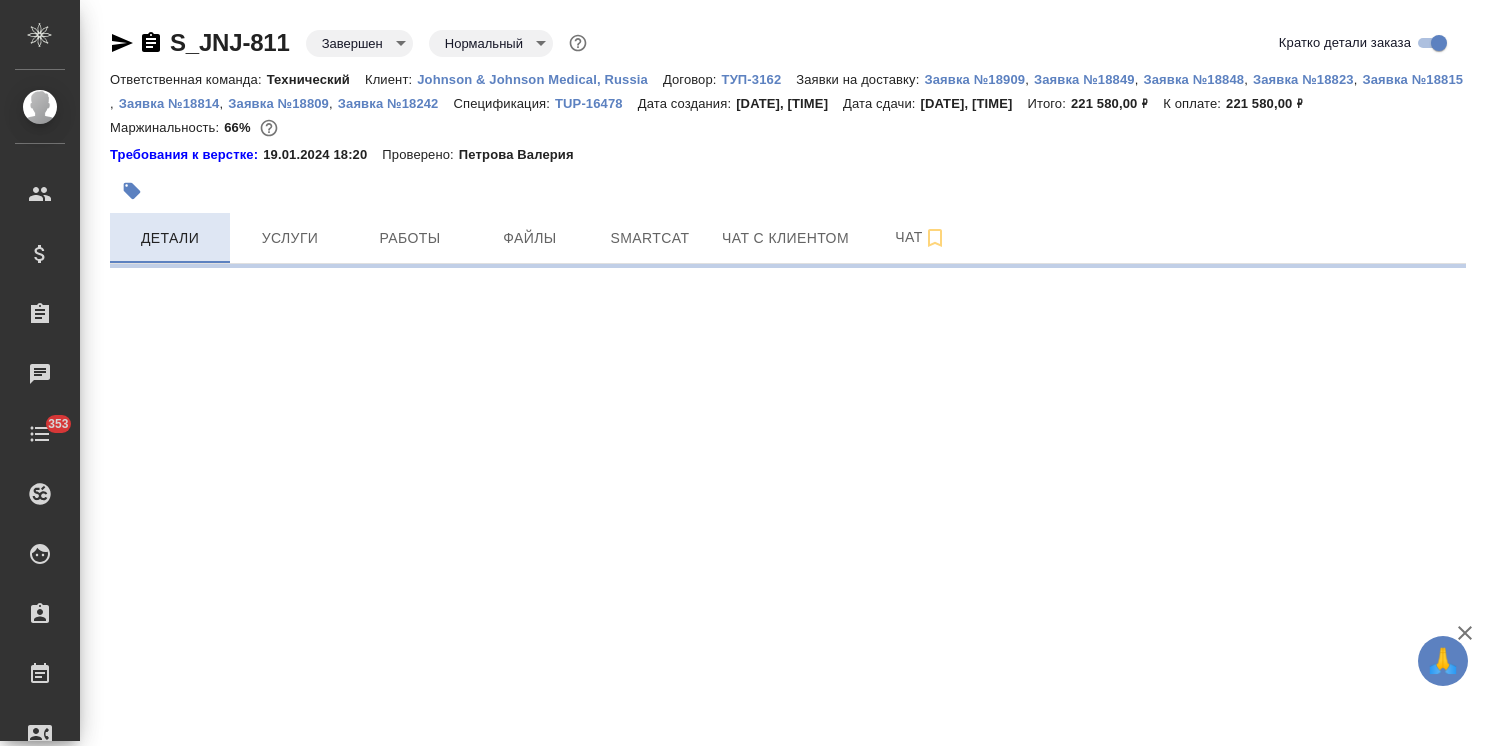 select on "RU" 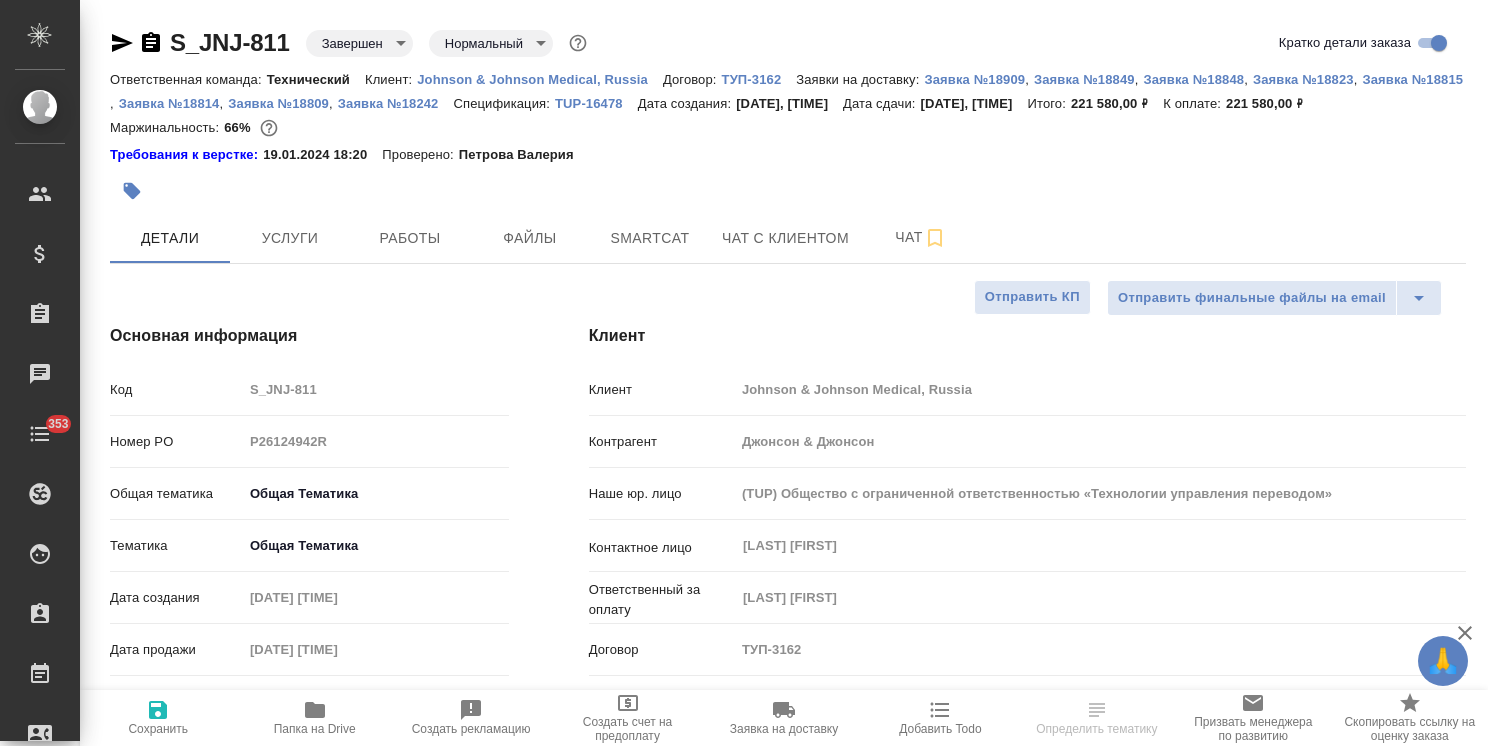 type on "x" 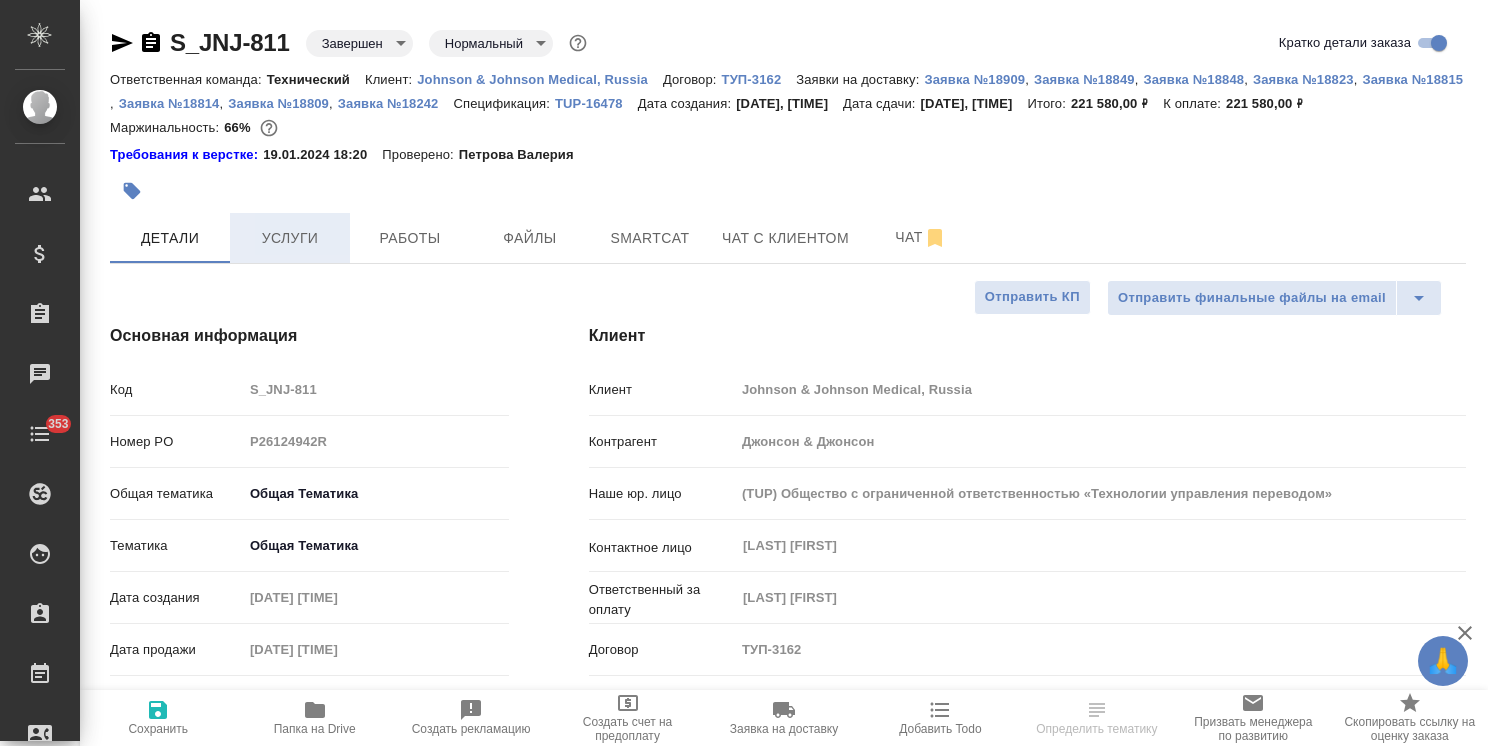 click on "Услуги" at bounding box center [290, 238] 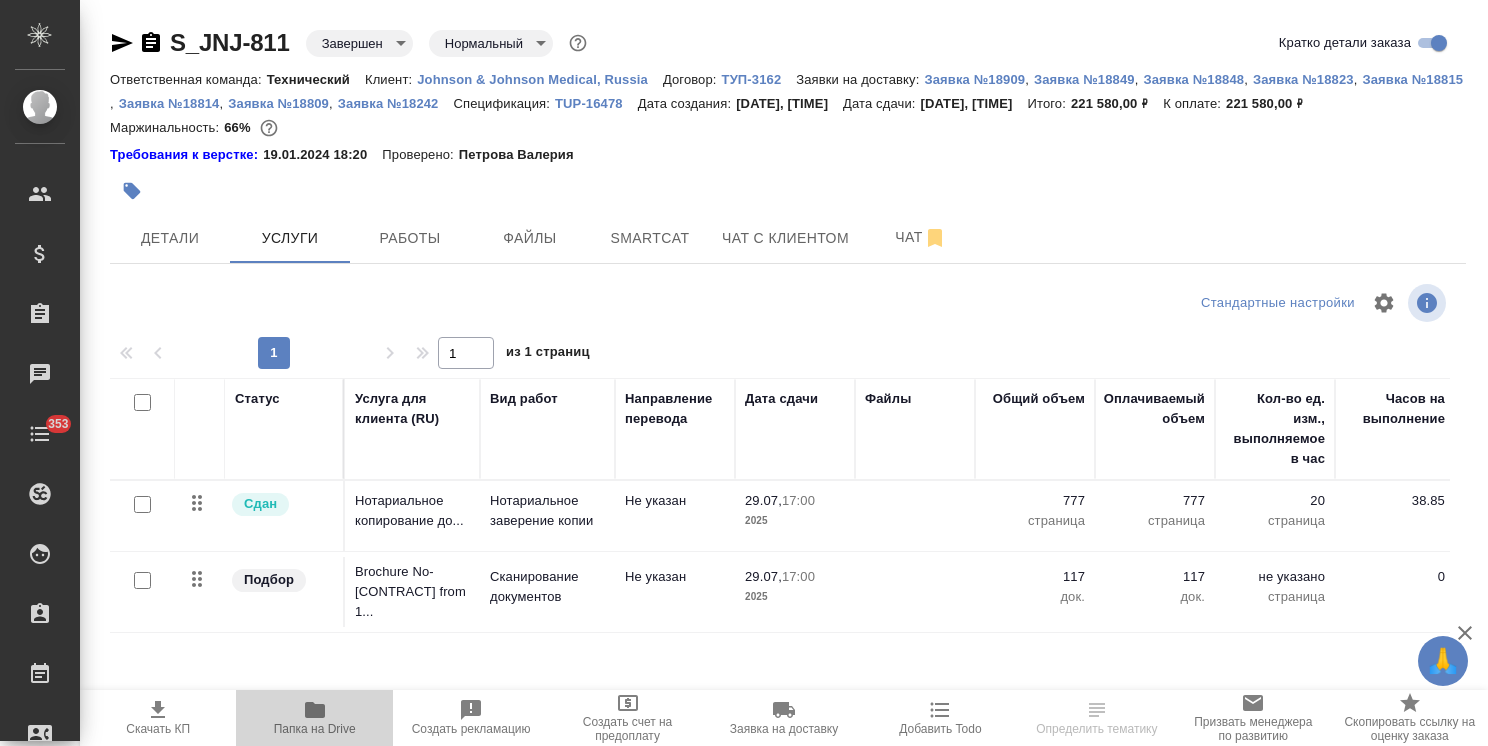 click 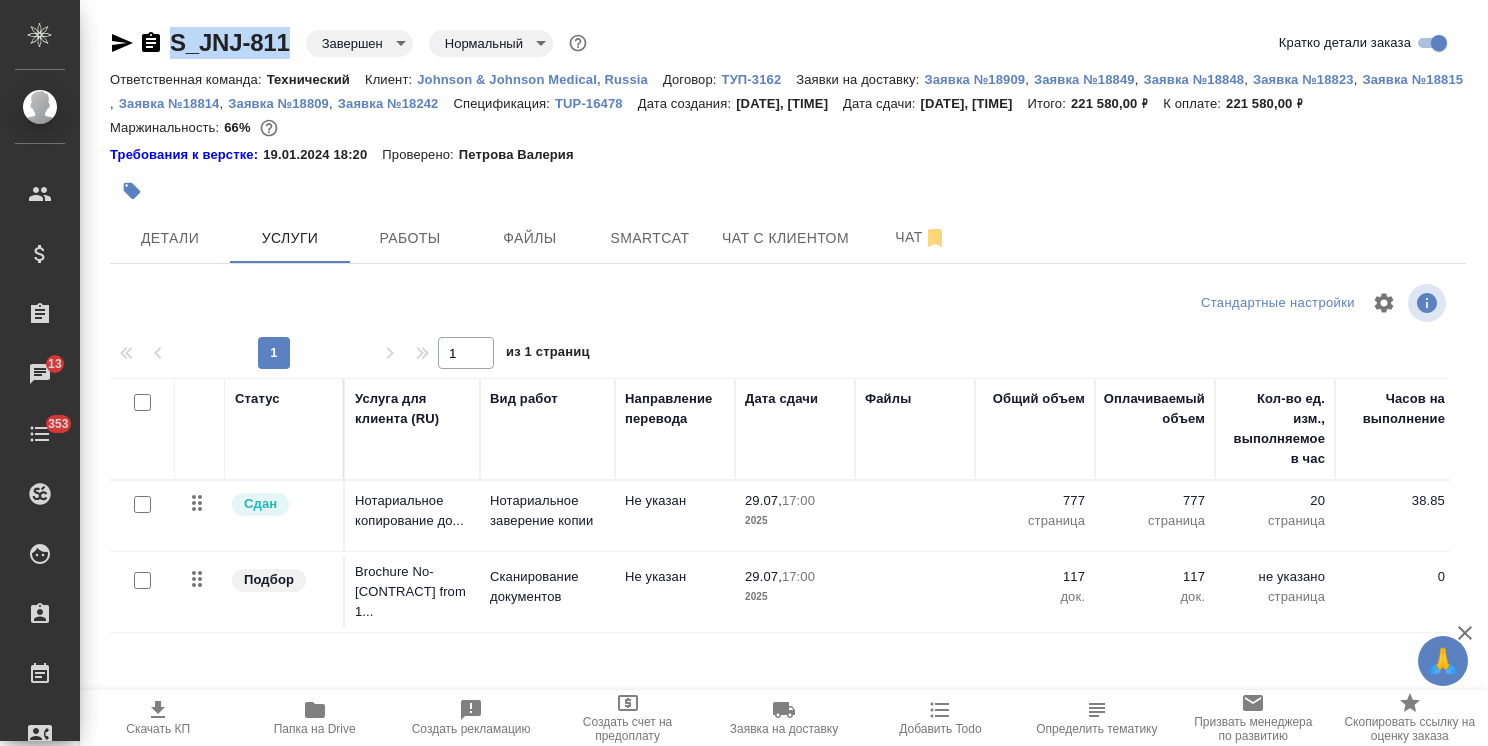 drag, startPoint x: 291, startPoint y: 29, endPoint x: 156, endPoint y: 14, distance: 135.83078 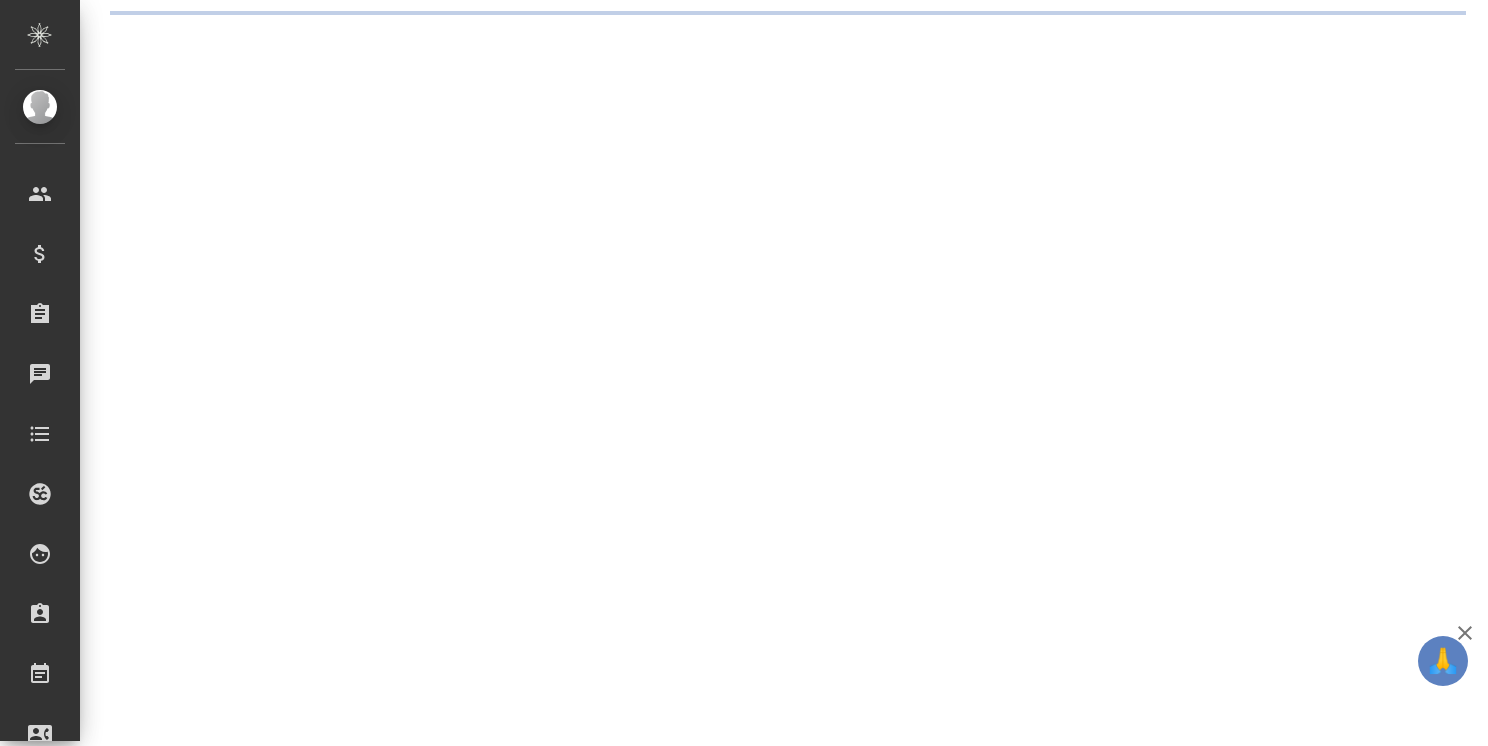 scroll, scrollTop: 0, scrollLeft: 0, axis: both 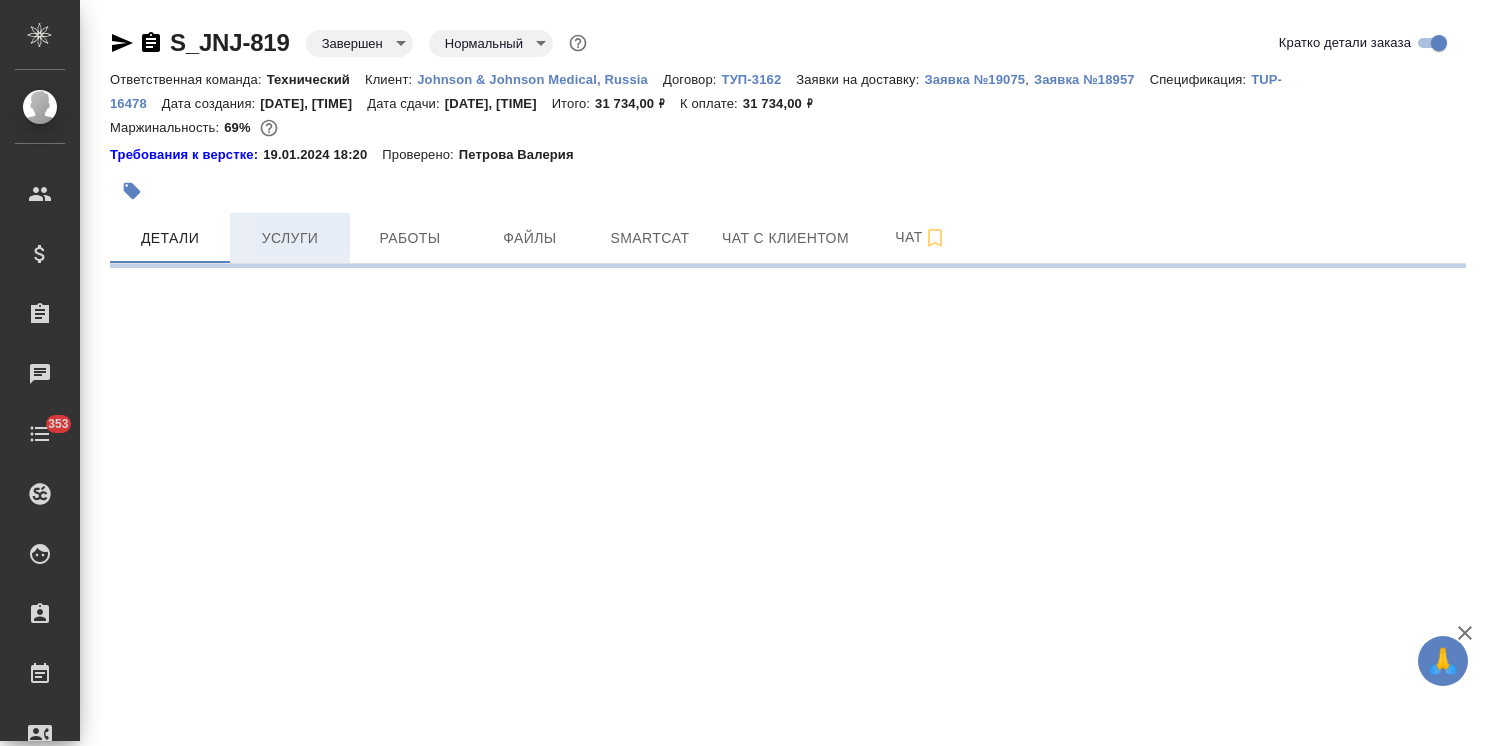 click on "Услуги" at bounding box center [290, 238] 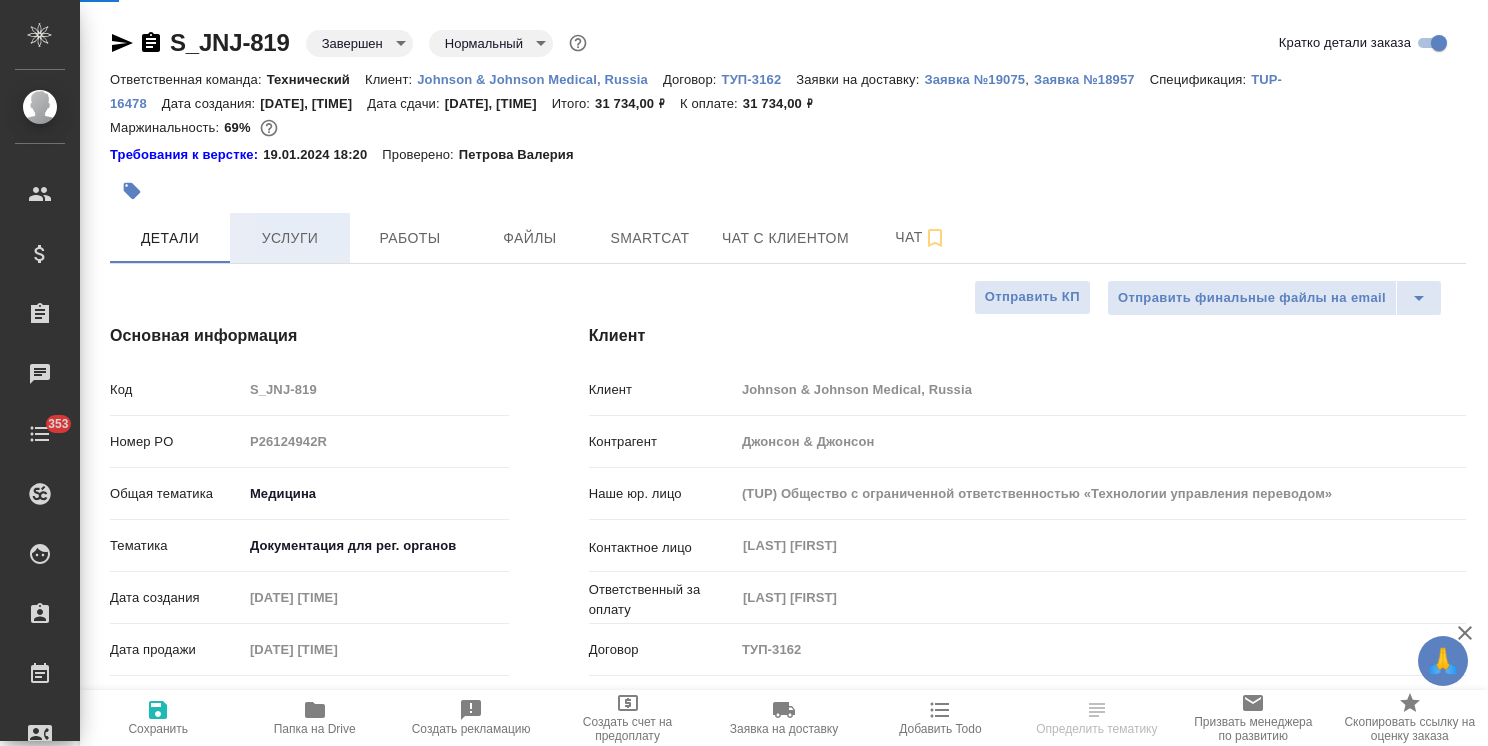 type on "x" 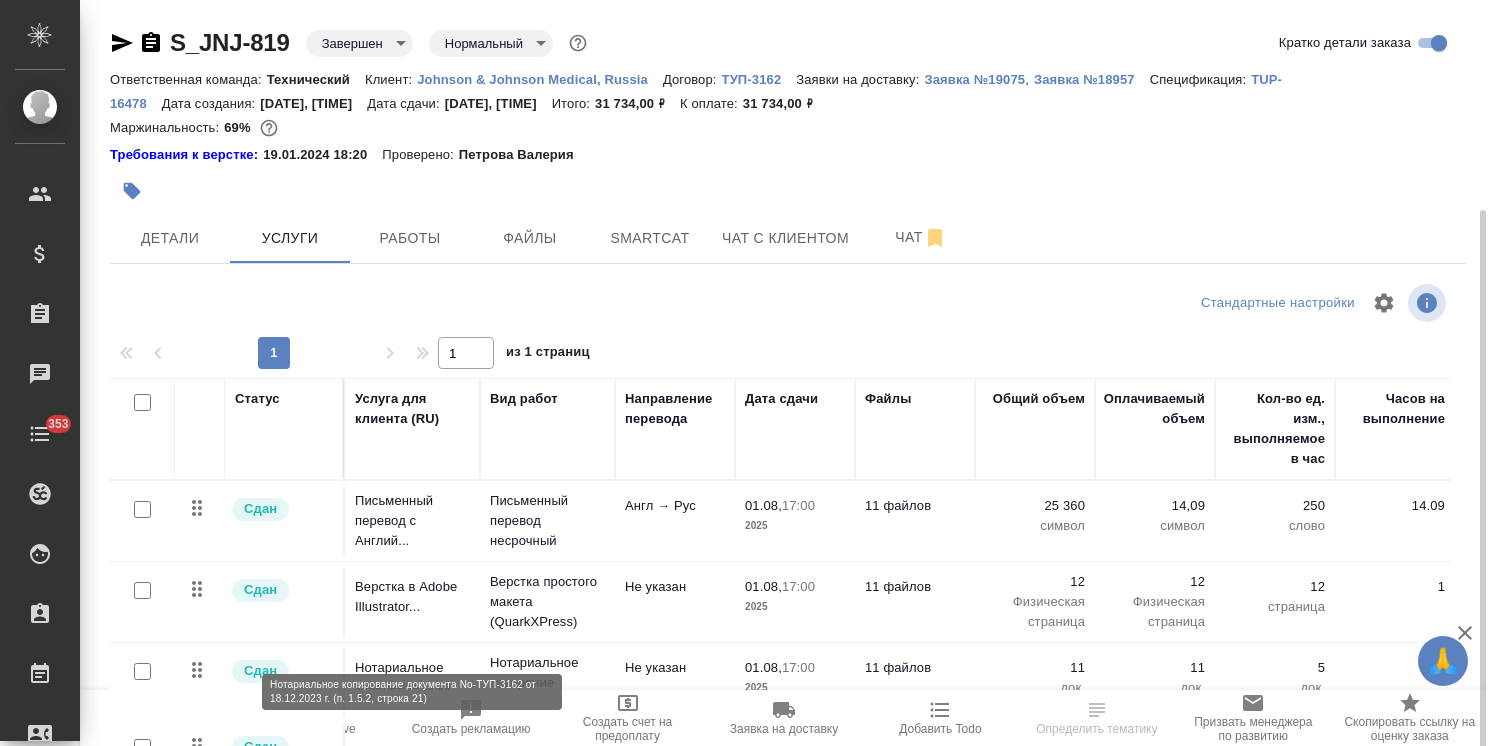 scroll, scrollTop: 112, scrollLeft: 0, axis: vertical 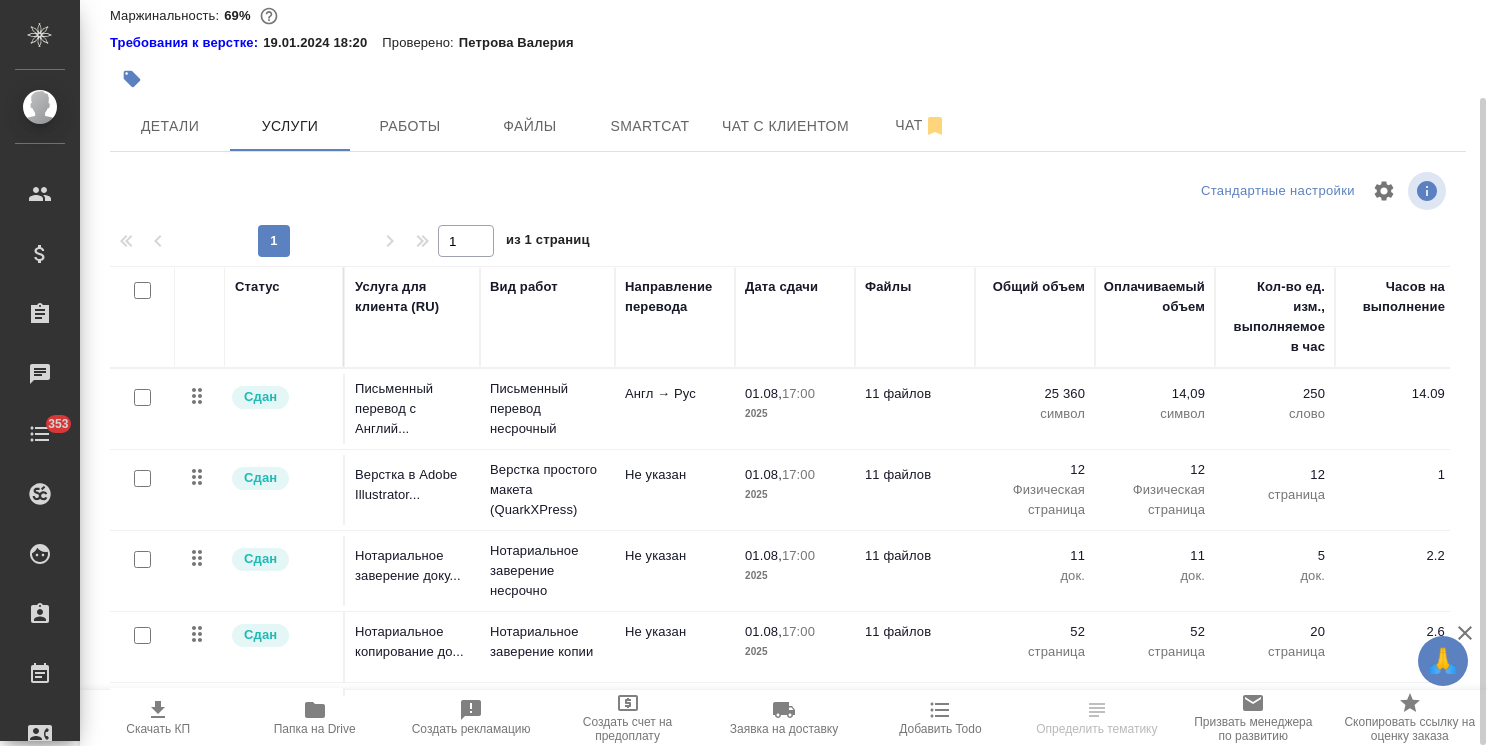 click on "Папка на Drive" at bounding box center (314, 717) 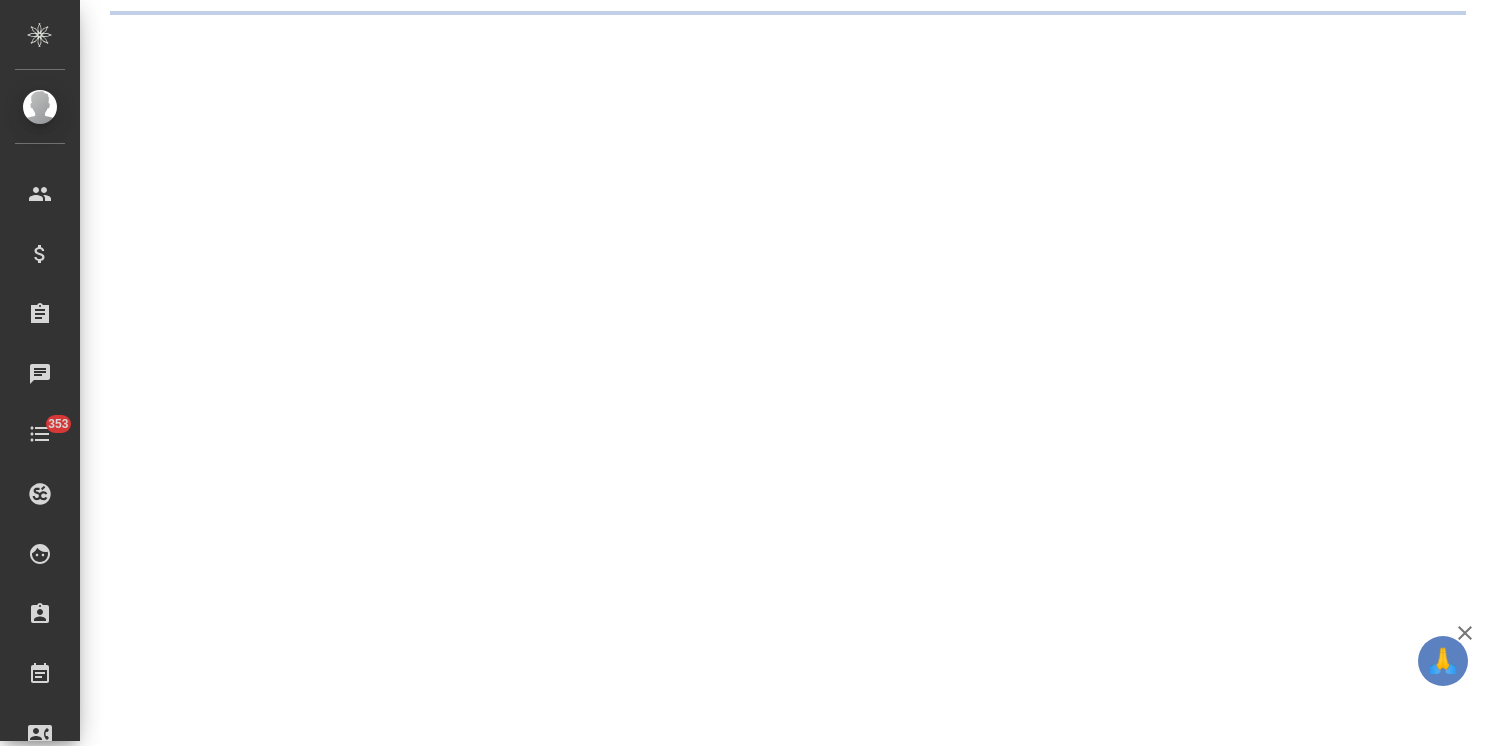 select on "RU" 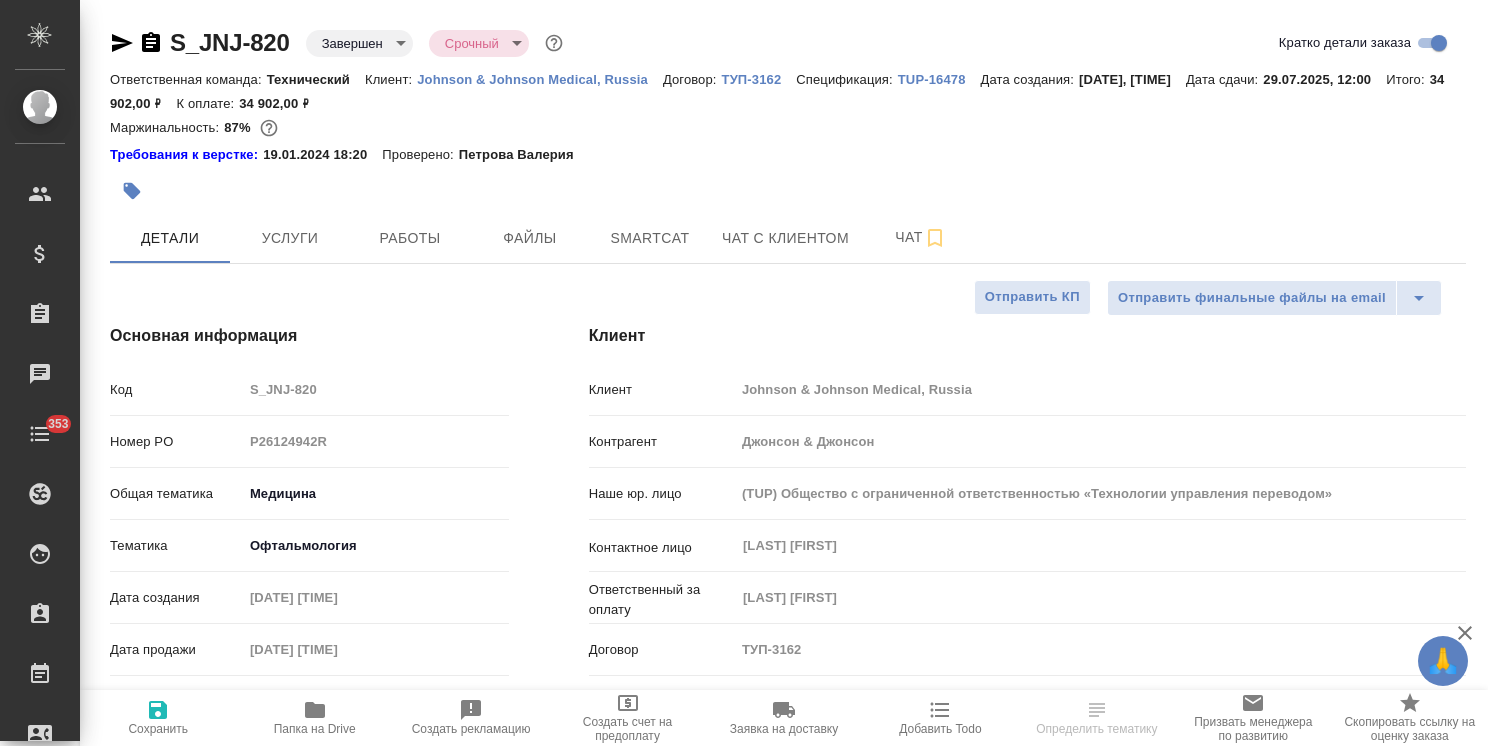 type on "x" 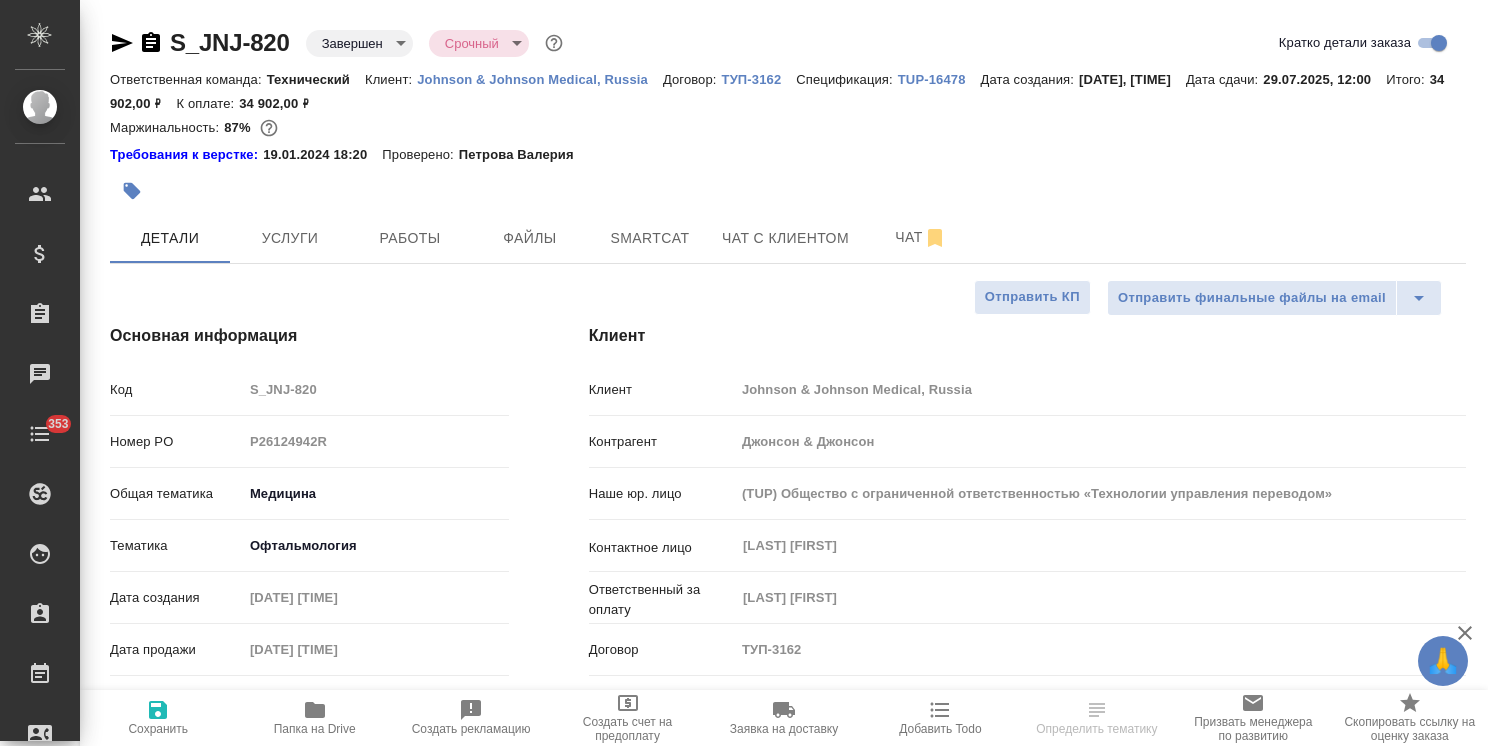 scroll, scrollTop: 0, scrollLeft: 0, axis: both 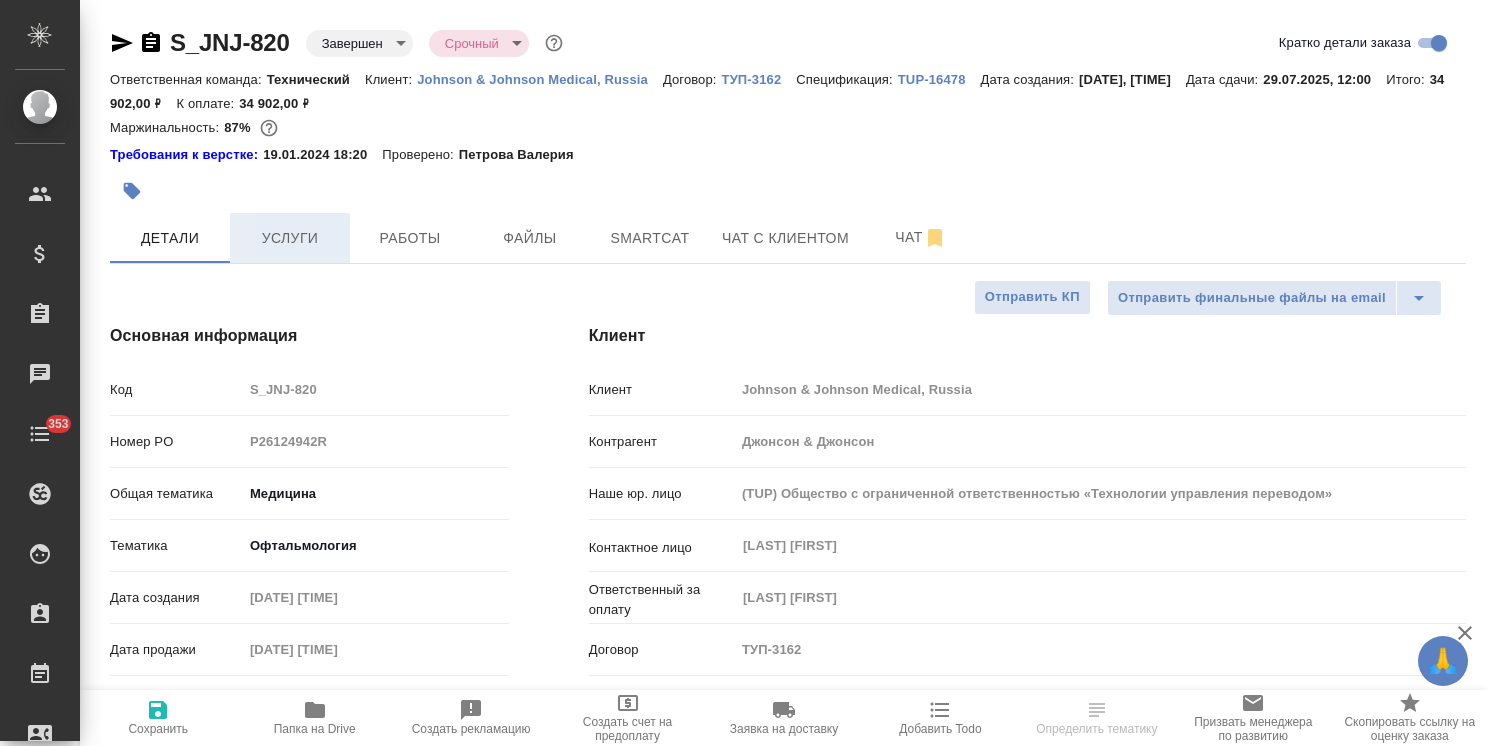 click on "Услуги" at bounding box center (290, 238) 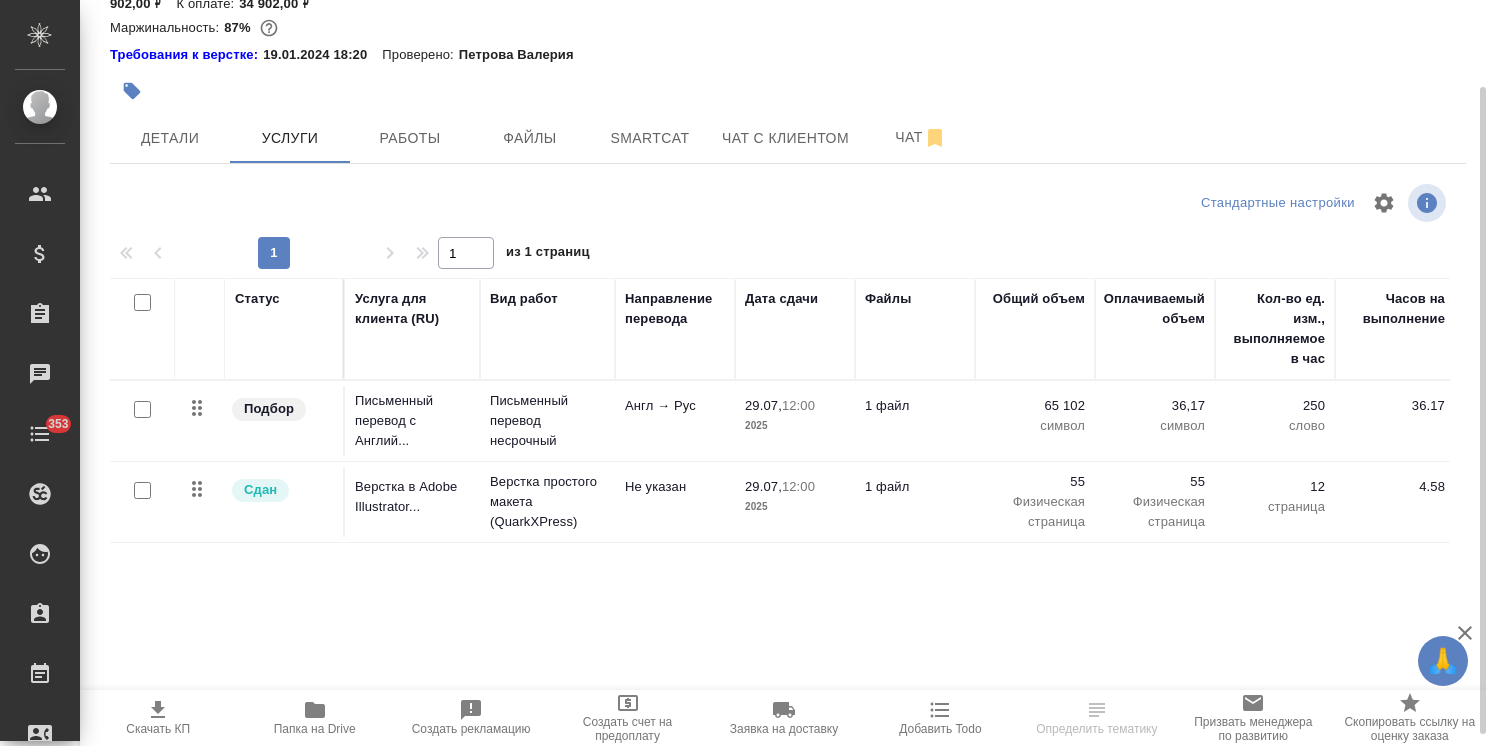 scroll, scrollTop: 112, scrollLeft: 0, axis: vertical 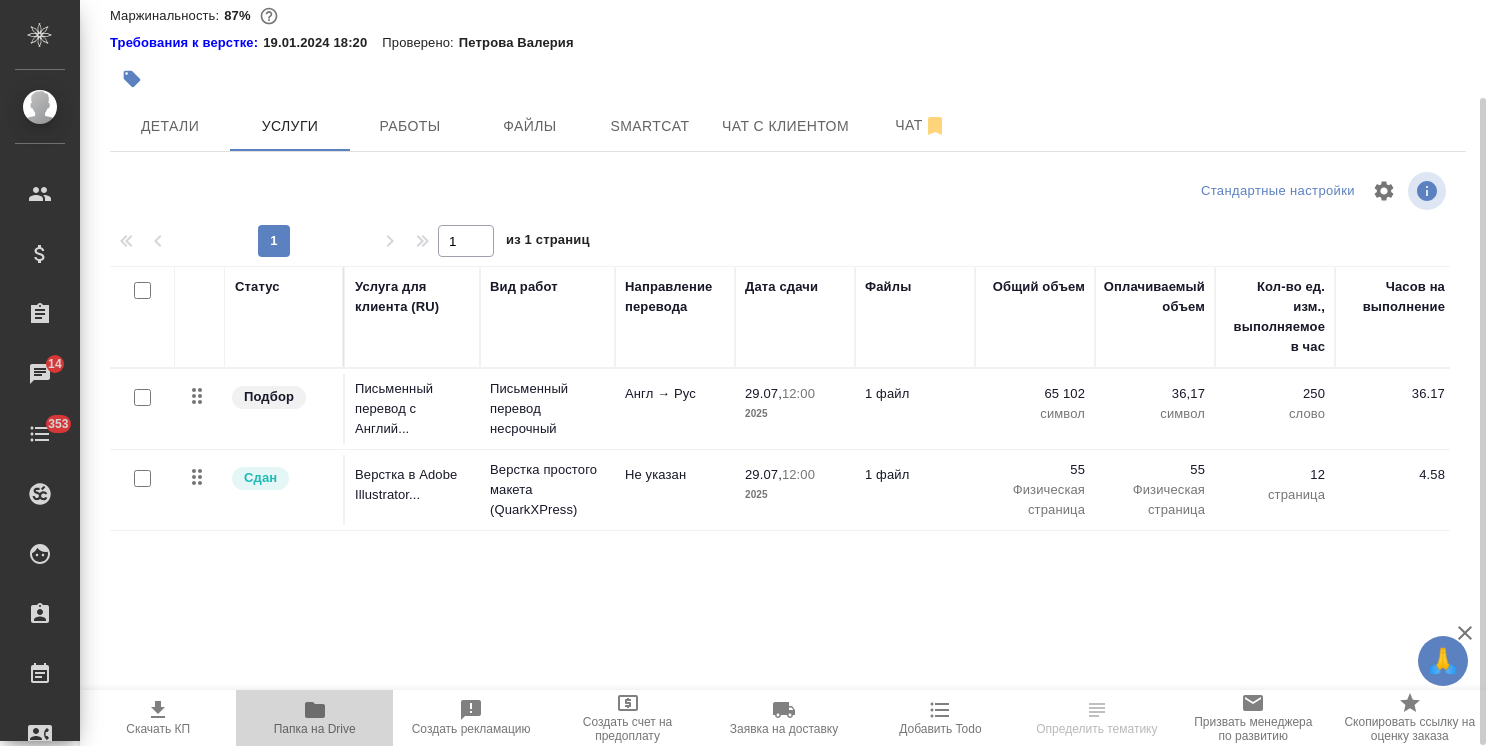 click on "Папка на Drive" at bounding box center (314, 717) 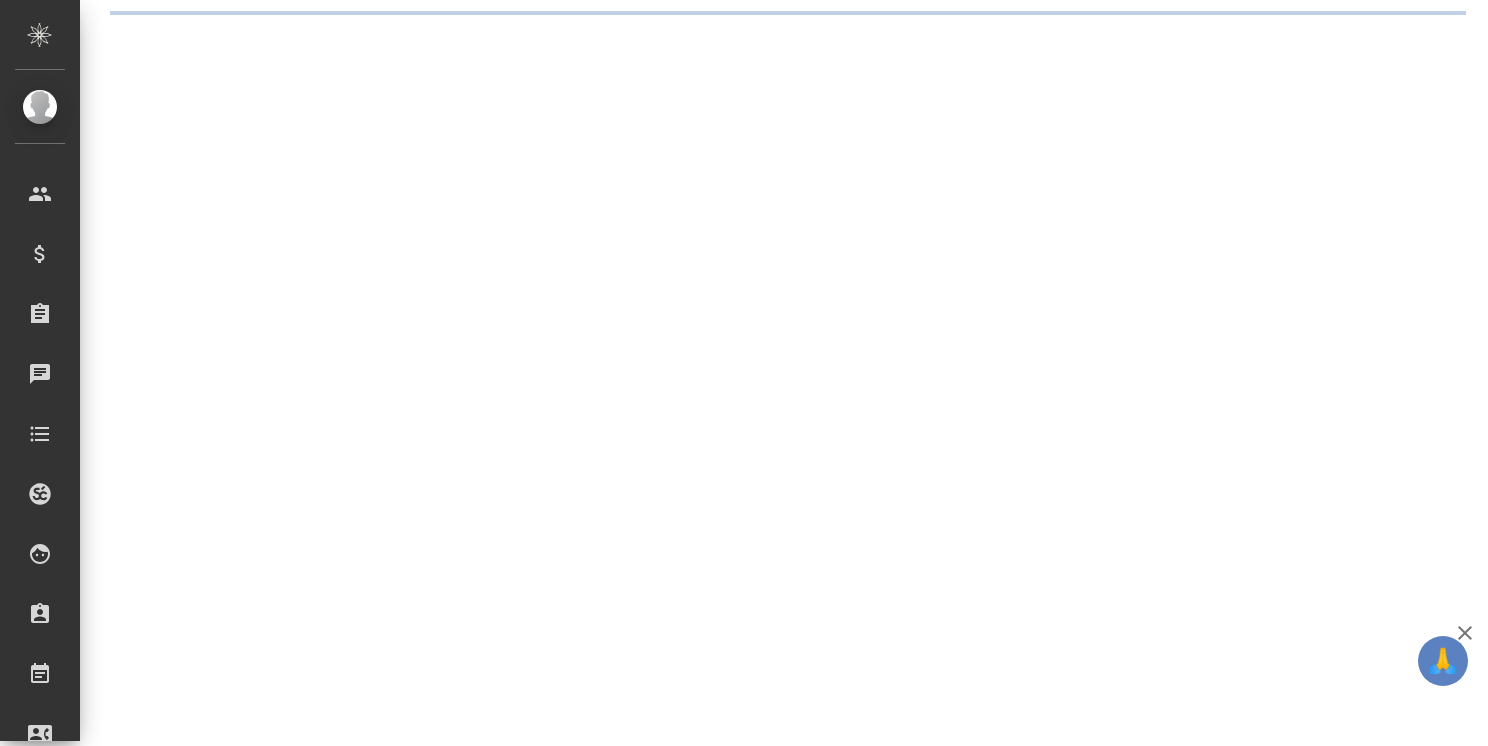 scroll, scrollTop: 0, scrollLeft: 0, axis: both 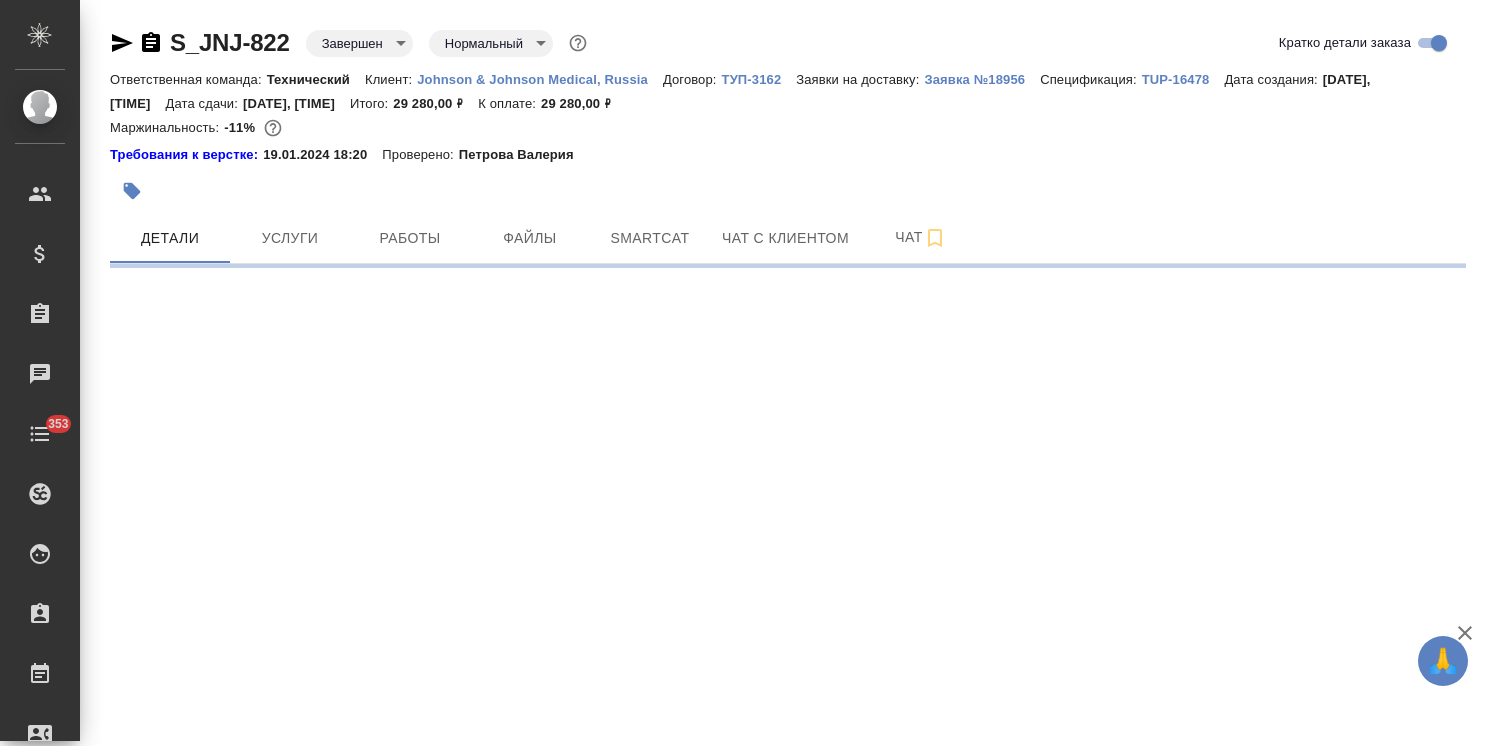 select on "RU" 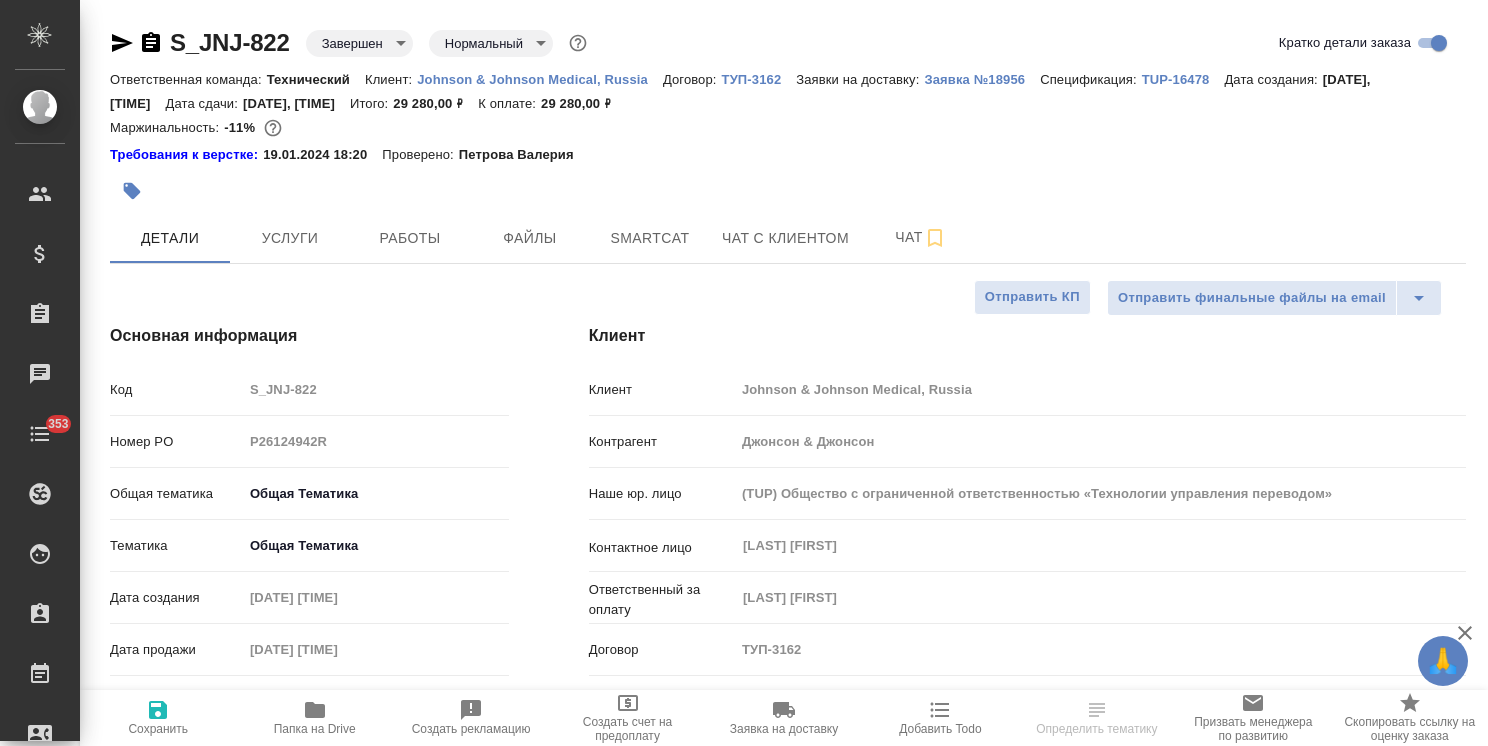 type on "x" 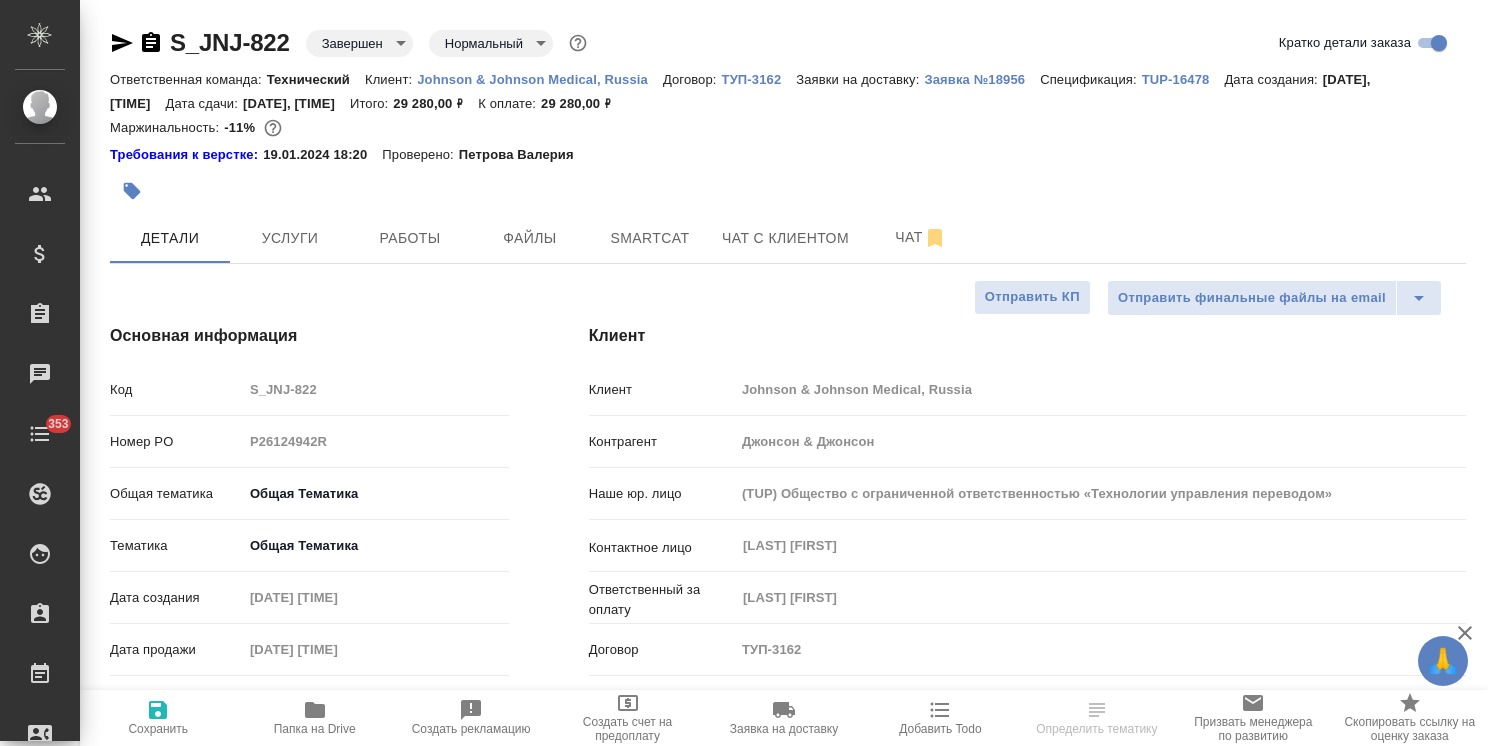 type on "x" 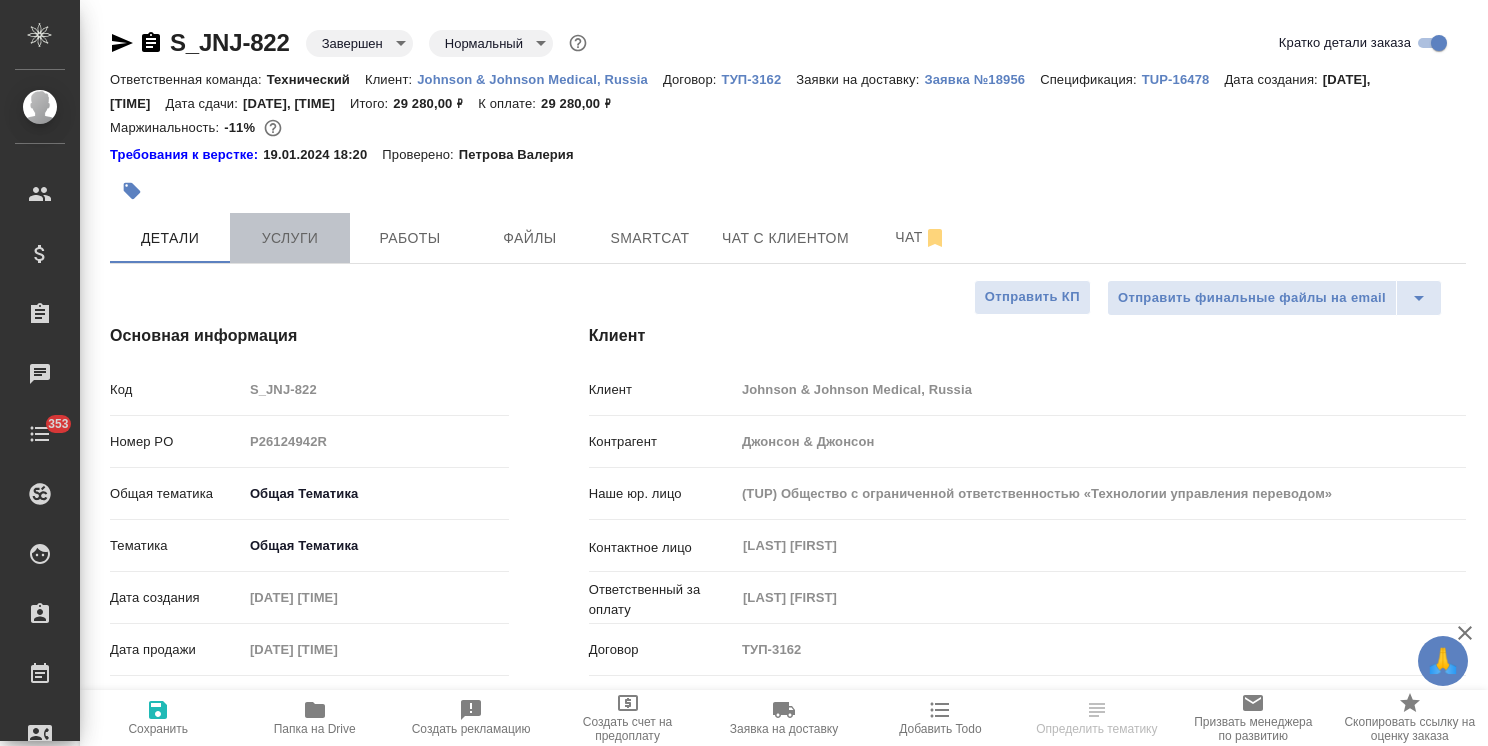 click on "Услуги" at bounding box center [290, 238] 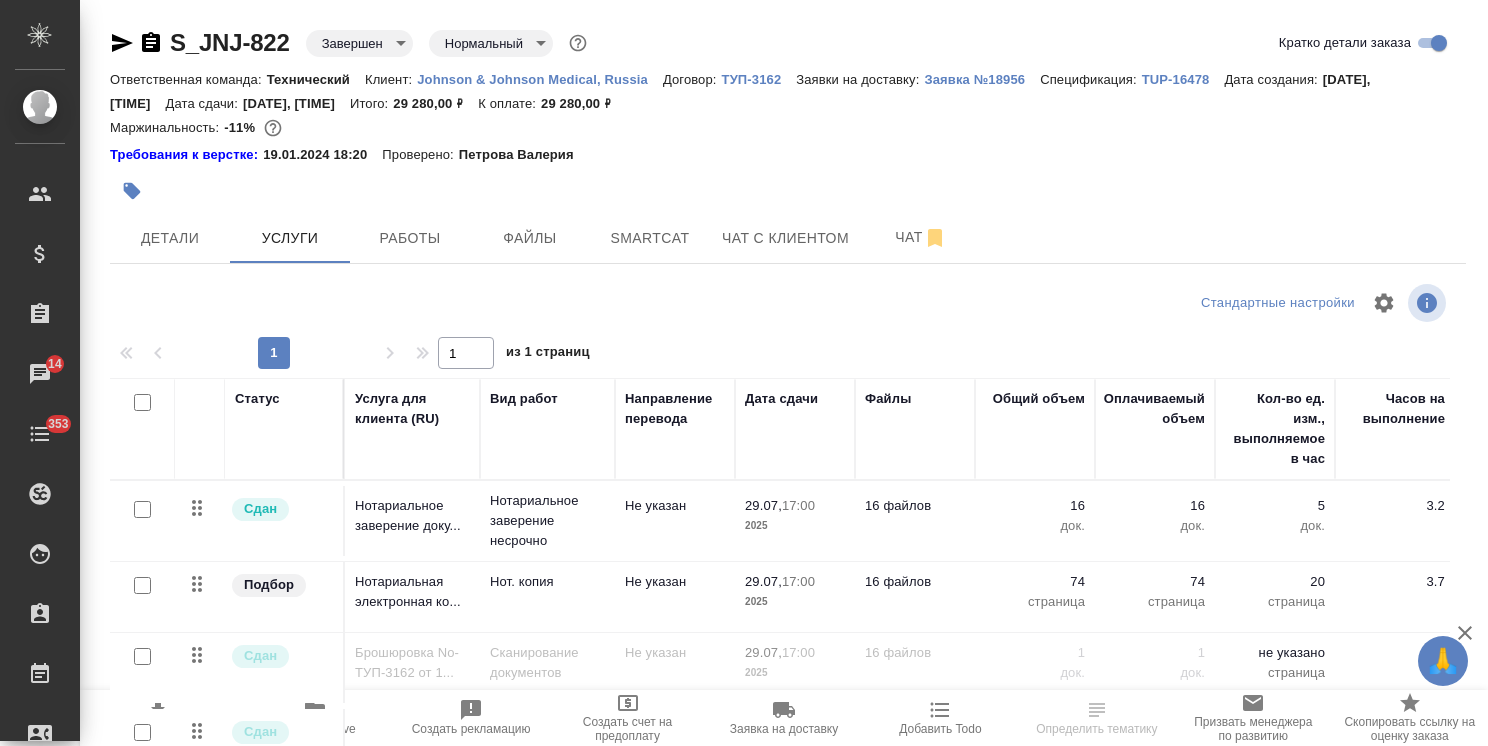 scroll, scrollTop: 112, scrollLeft: 0, axis: vertical 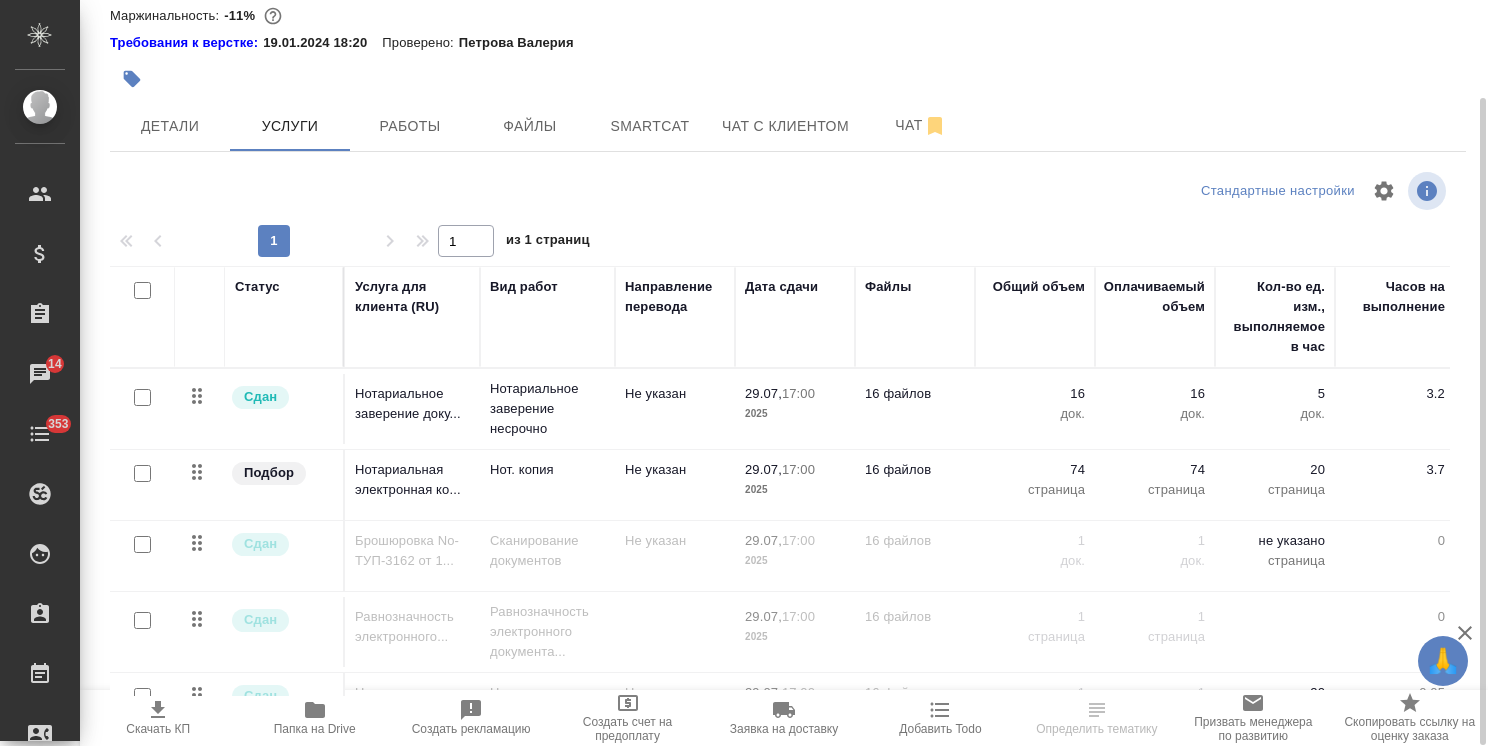 click 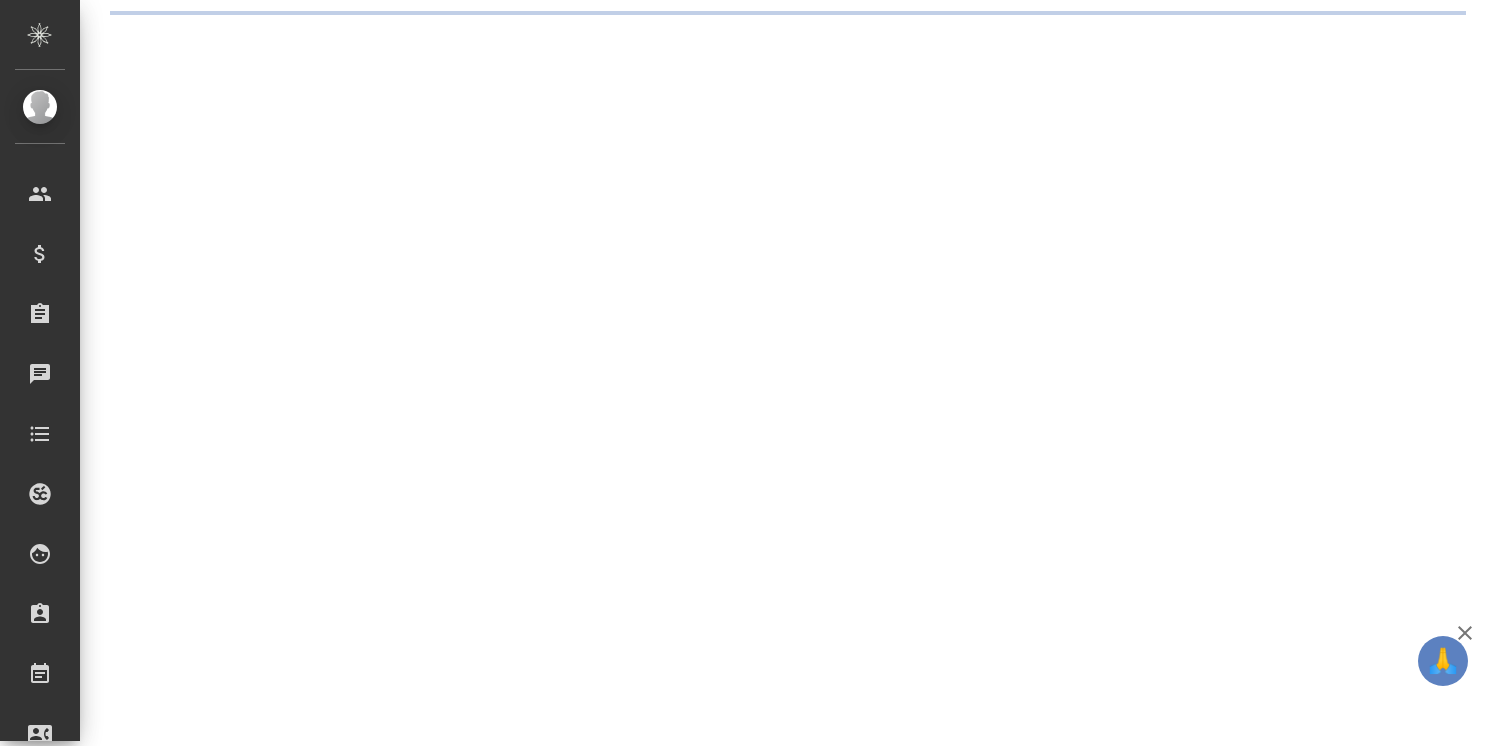 scroll, scrollTop: 0, scrollLeft: 0, axis: both 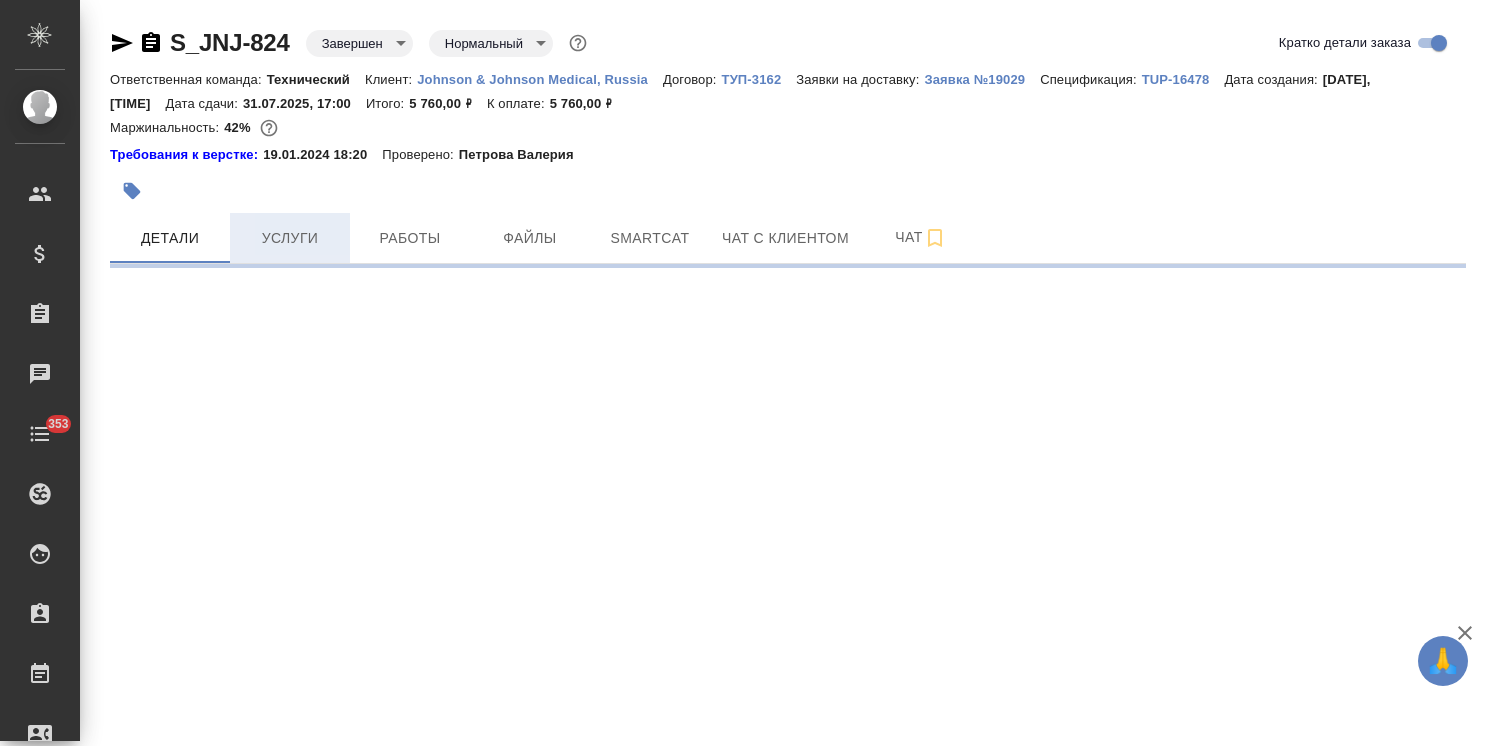 click on "Услуги" at bounding box center [290, 238] 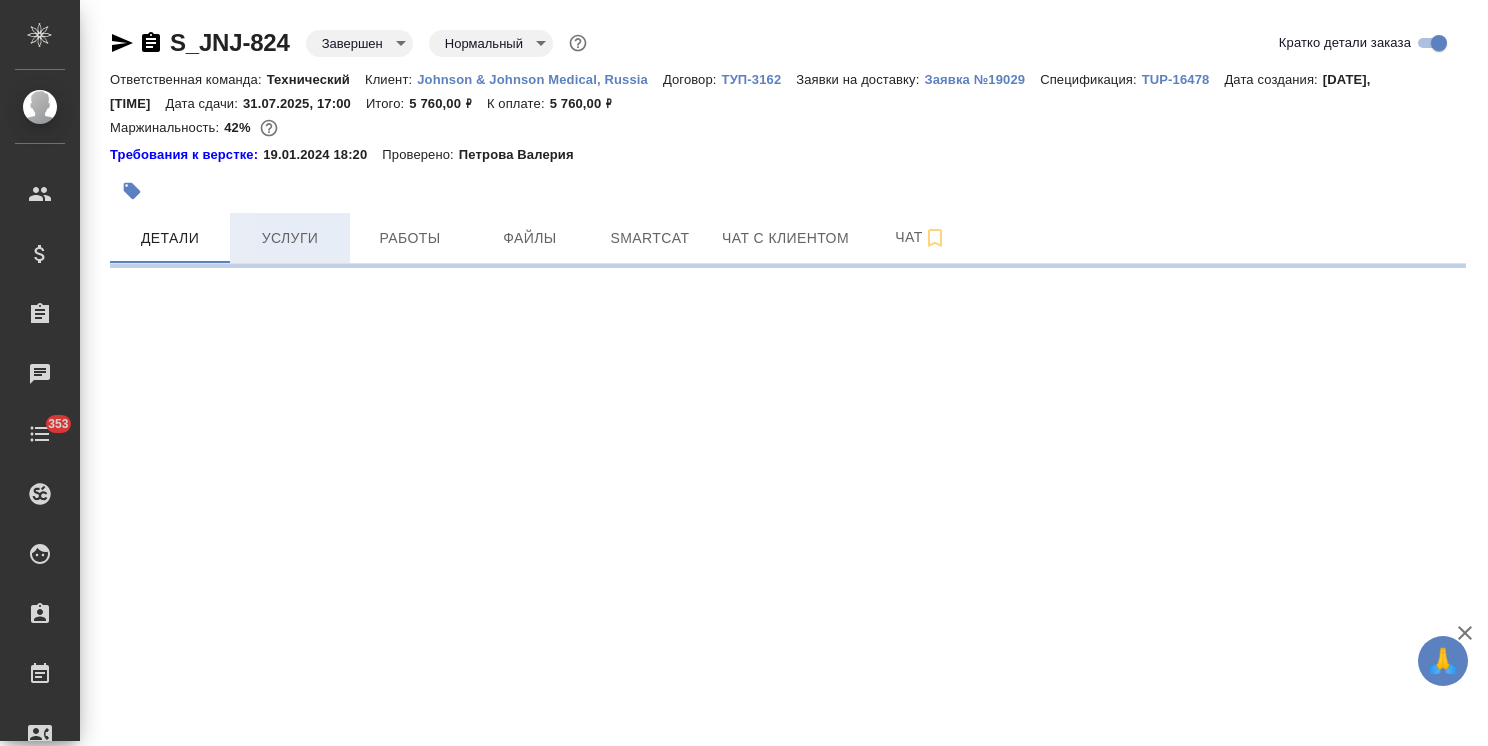 select on "RU" 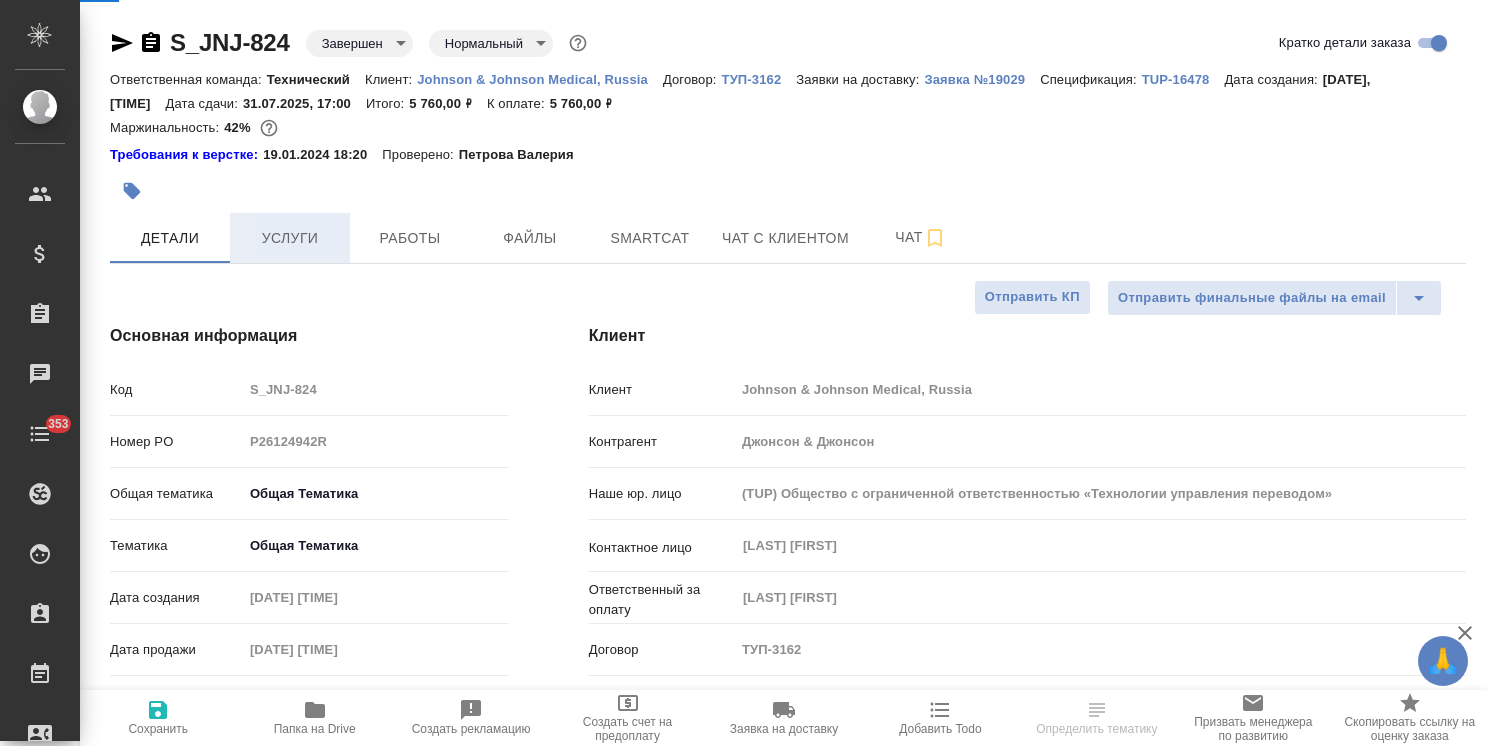 type on "x" 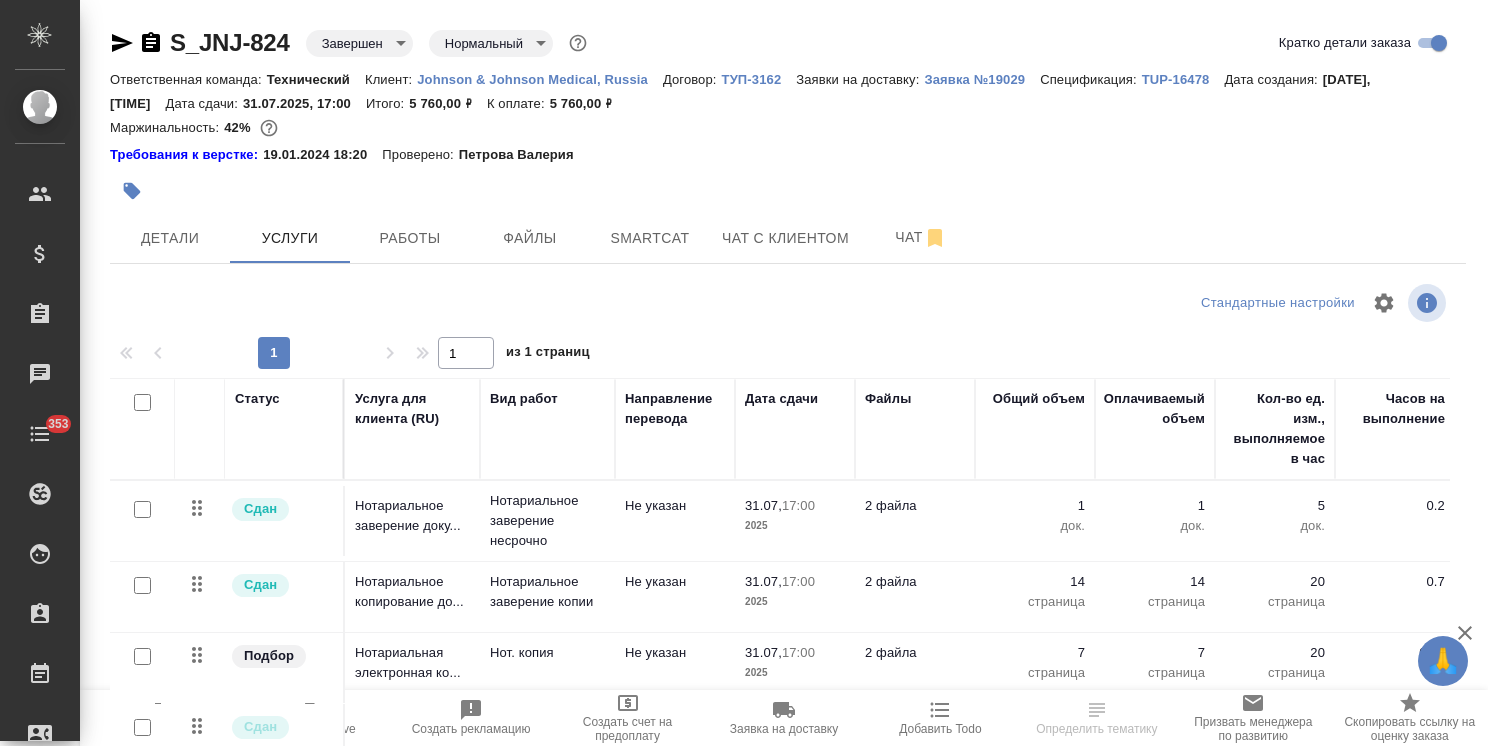scroll, scrollTop: 112, scrollLeft: 0, axis: vertical 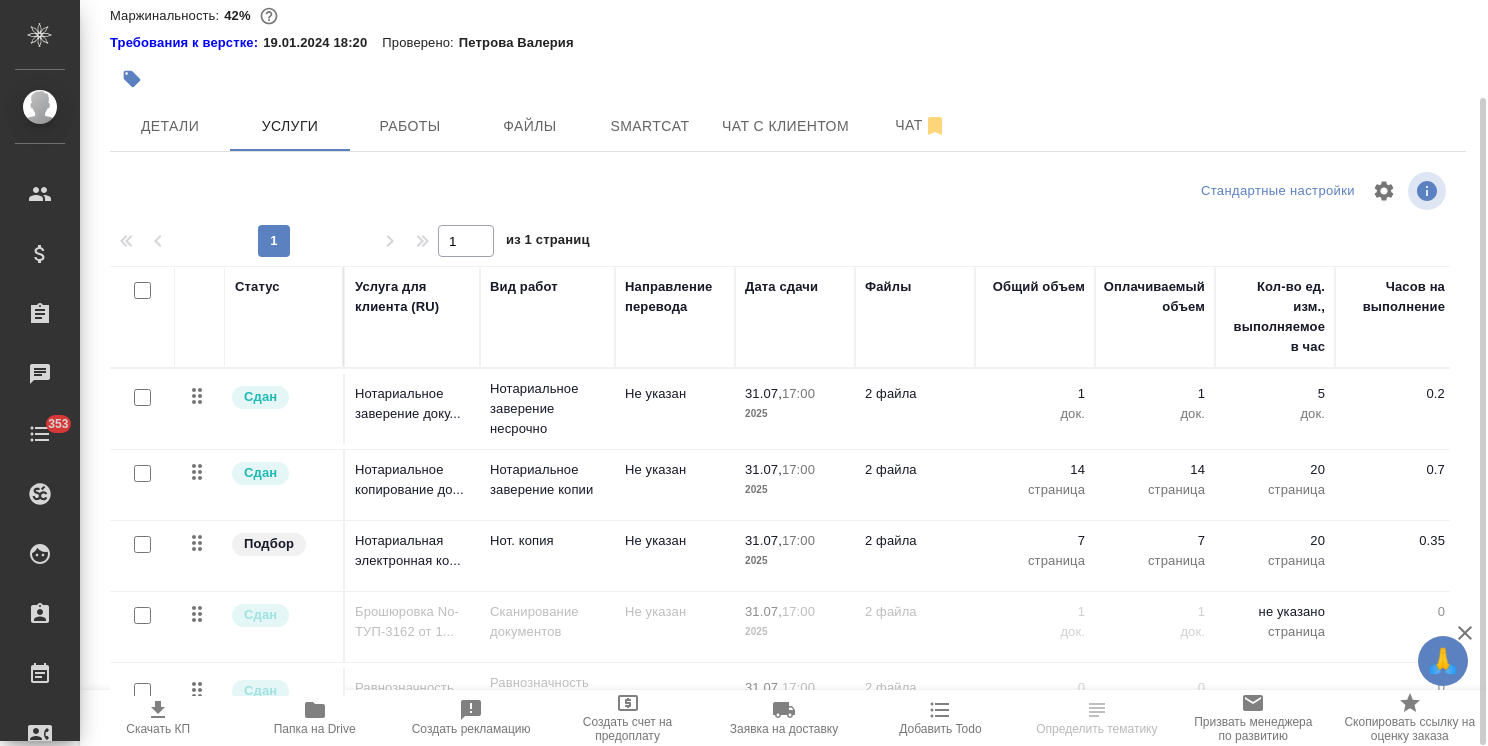 click on "Папка на Drive" at bounding box center (315, 729) 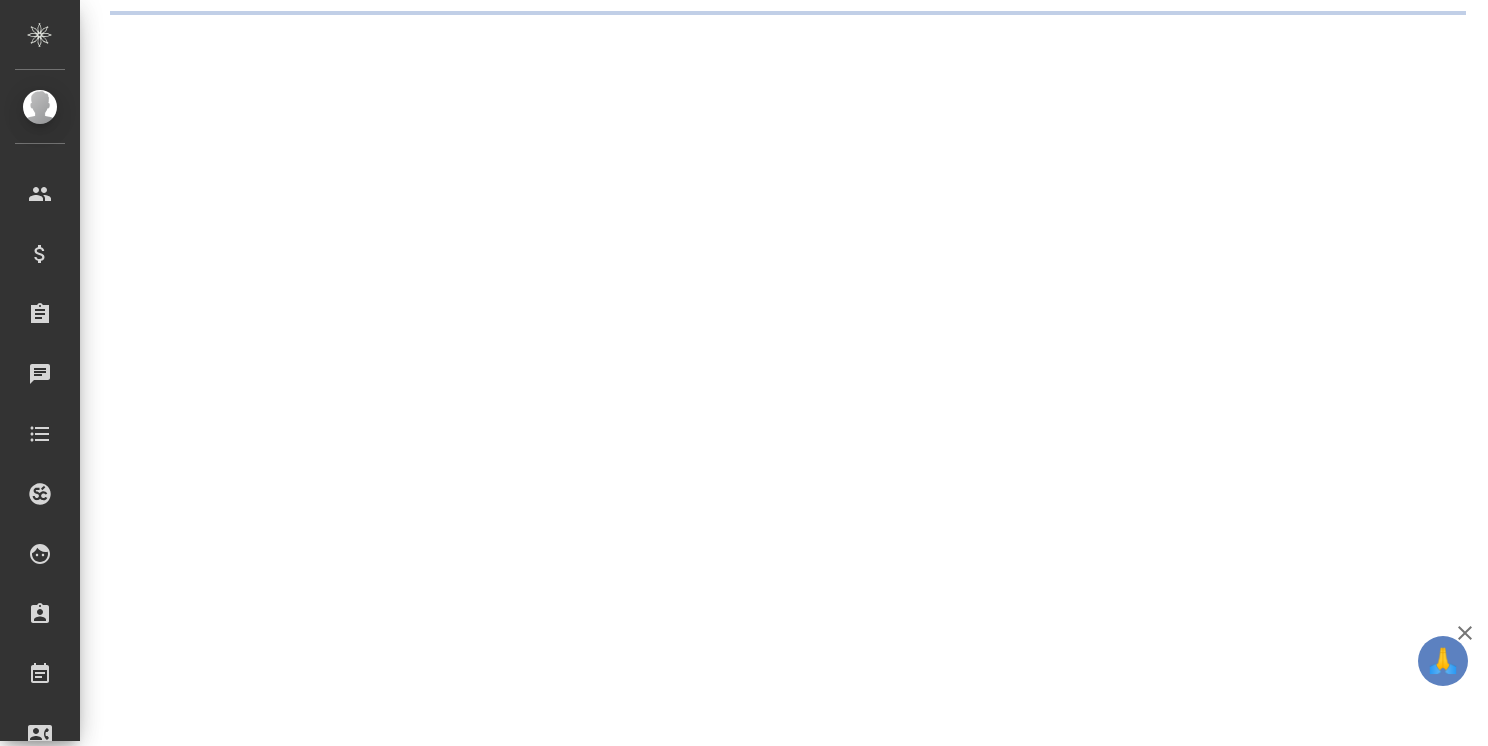 scroll, scrollTop: 0, scrollLeft: 0, axis: both 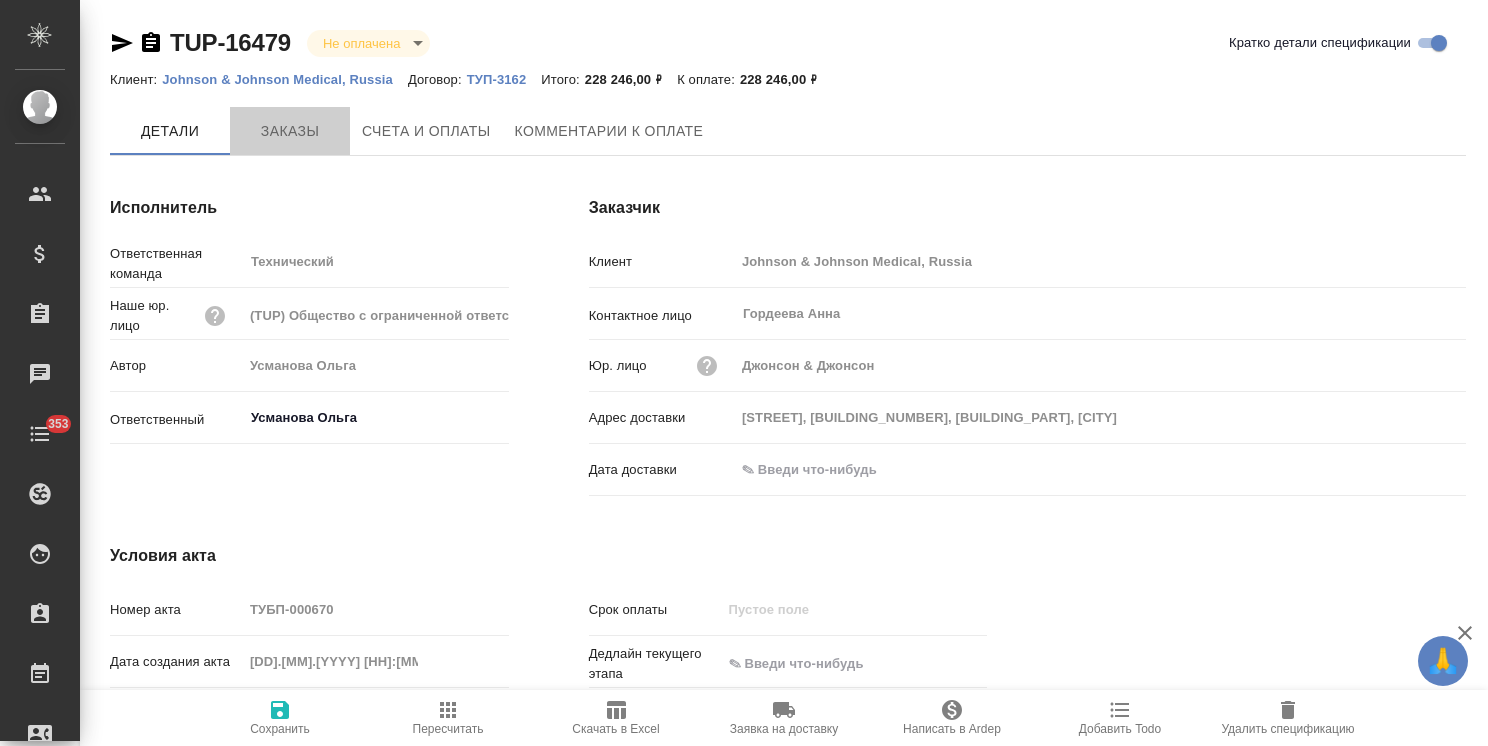 click on "Заказы" at bounding box center [290, 131] 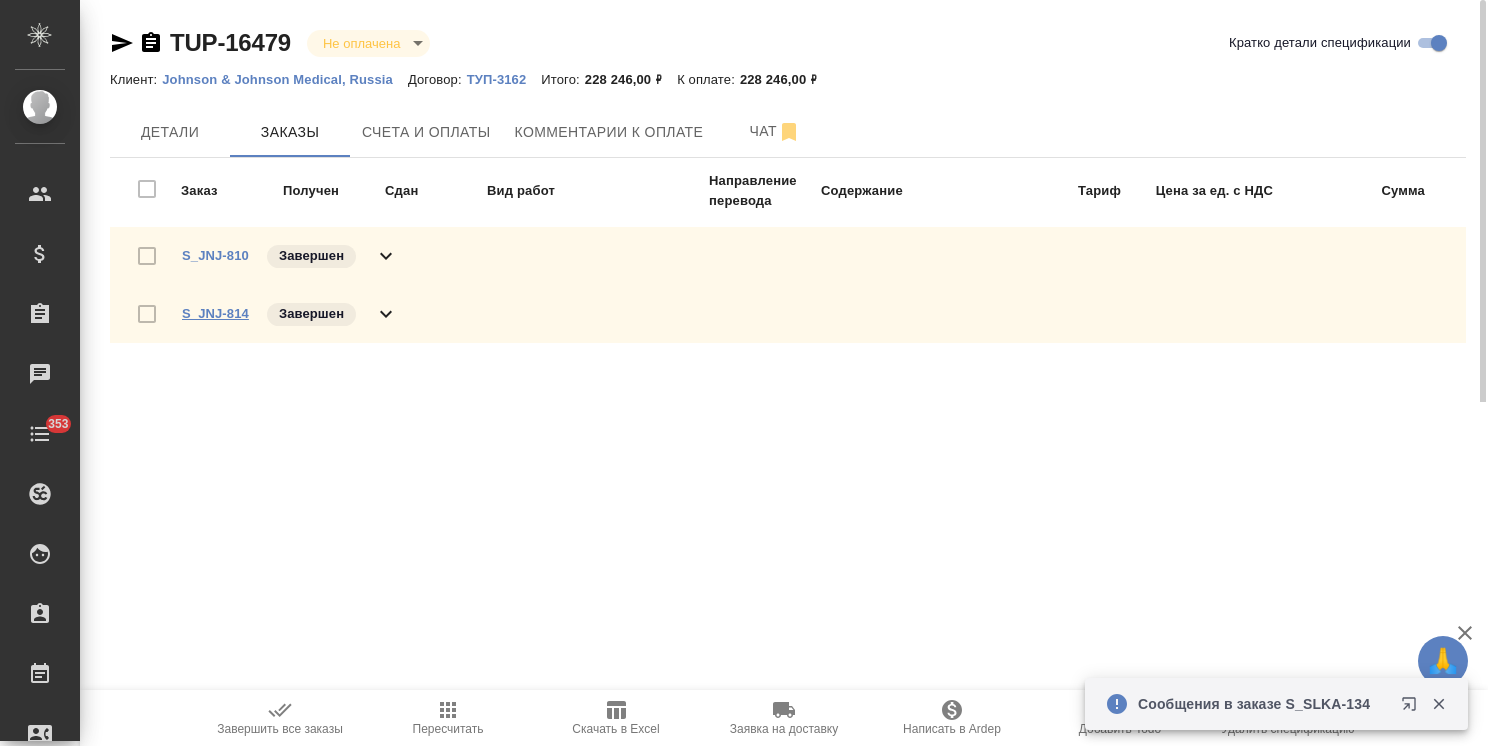 click on "S_JNJ-814" at bounding box center [215, 313] 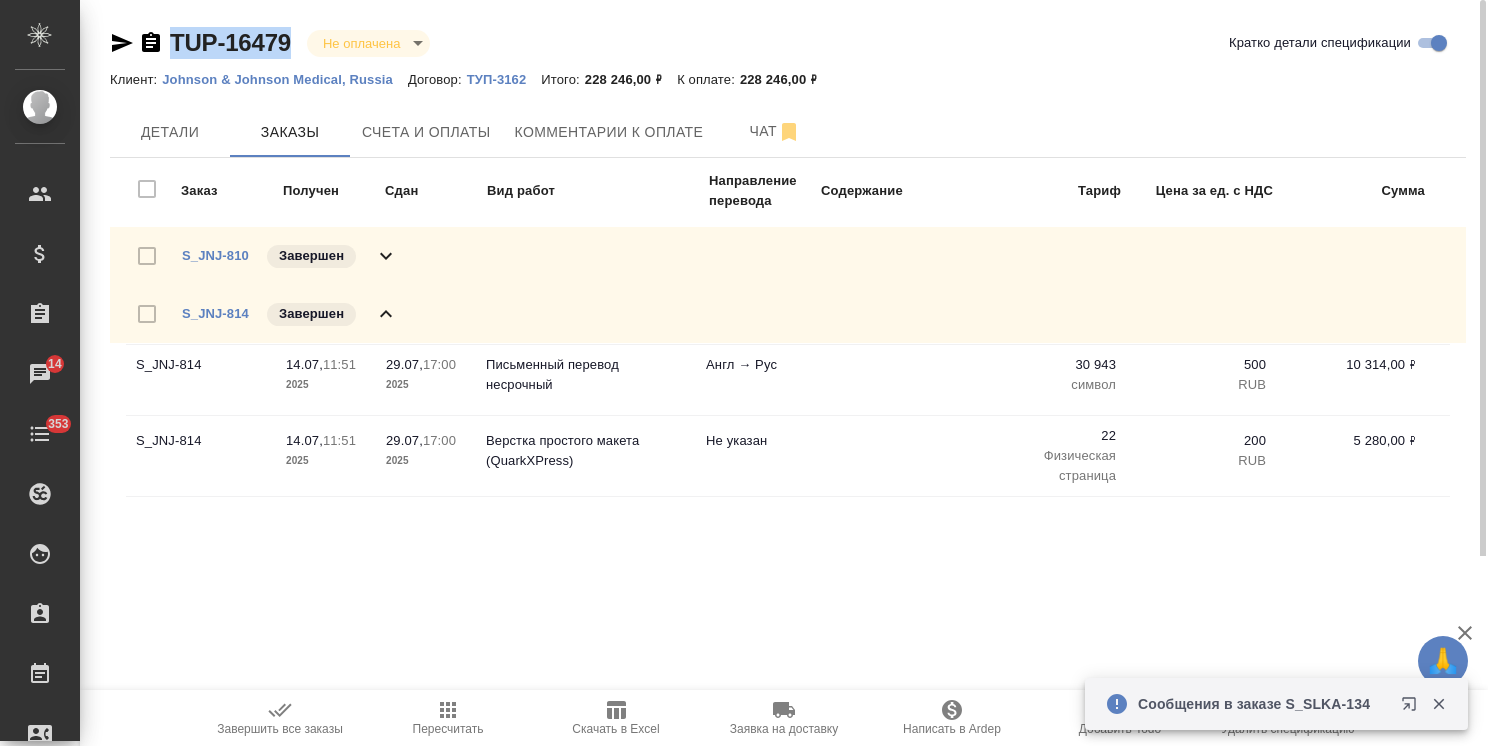 drag, startPoint x: 300, startPoint y: 26, endPoint x: 160, endPoint y: 15, distance: 140.43147 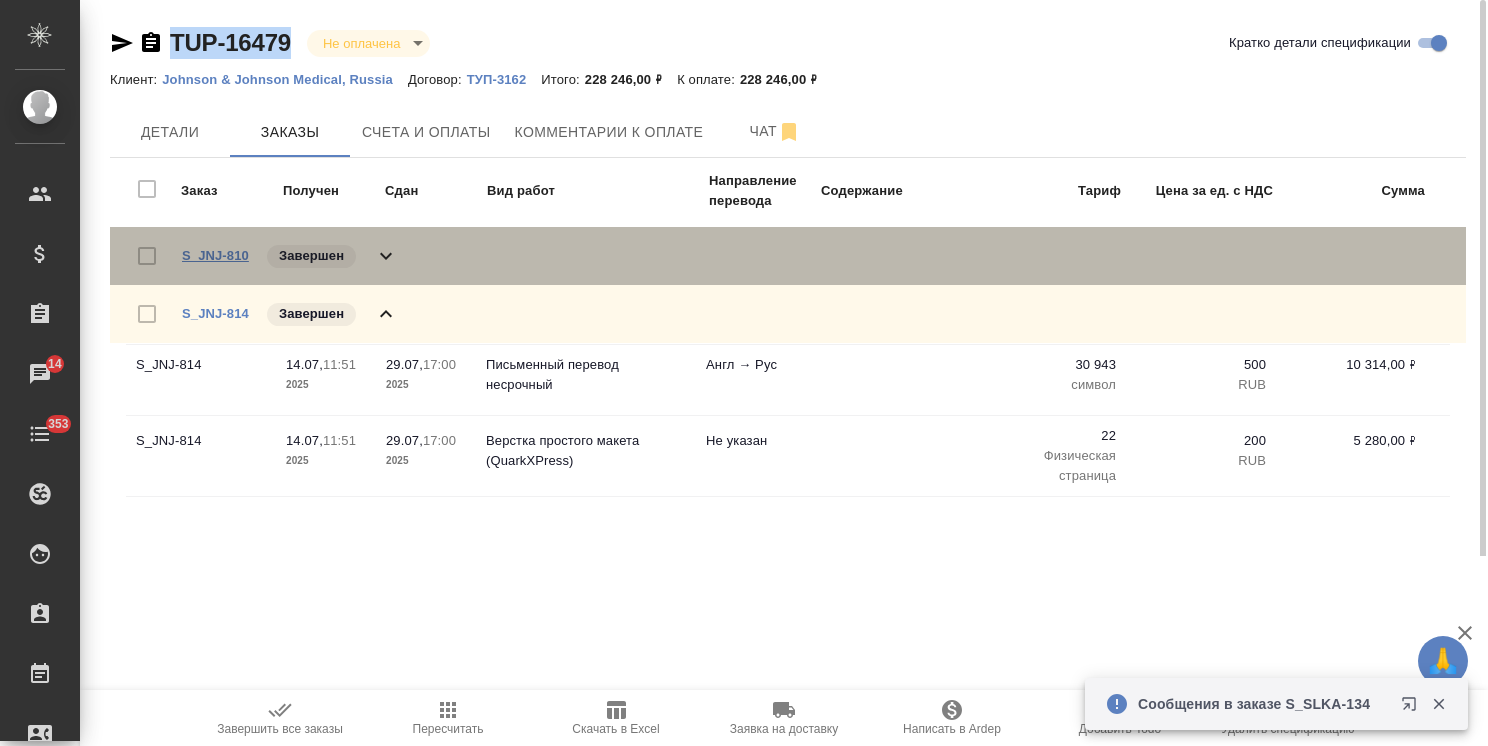 click on "S_JNJ-810" at bounding box center [215, 255] 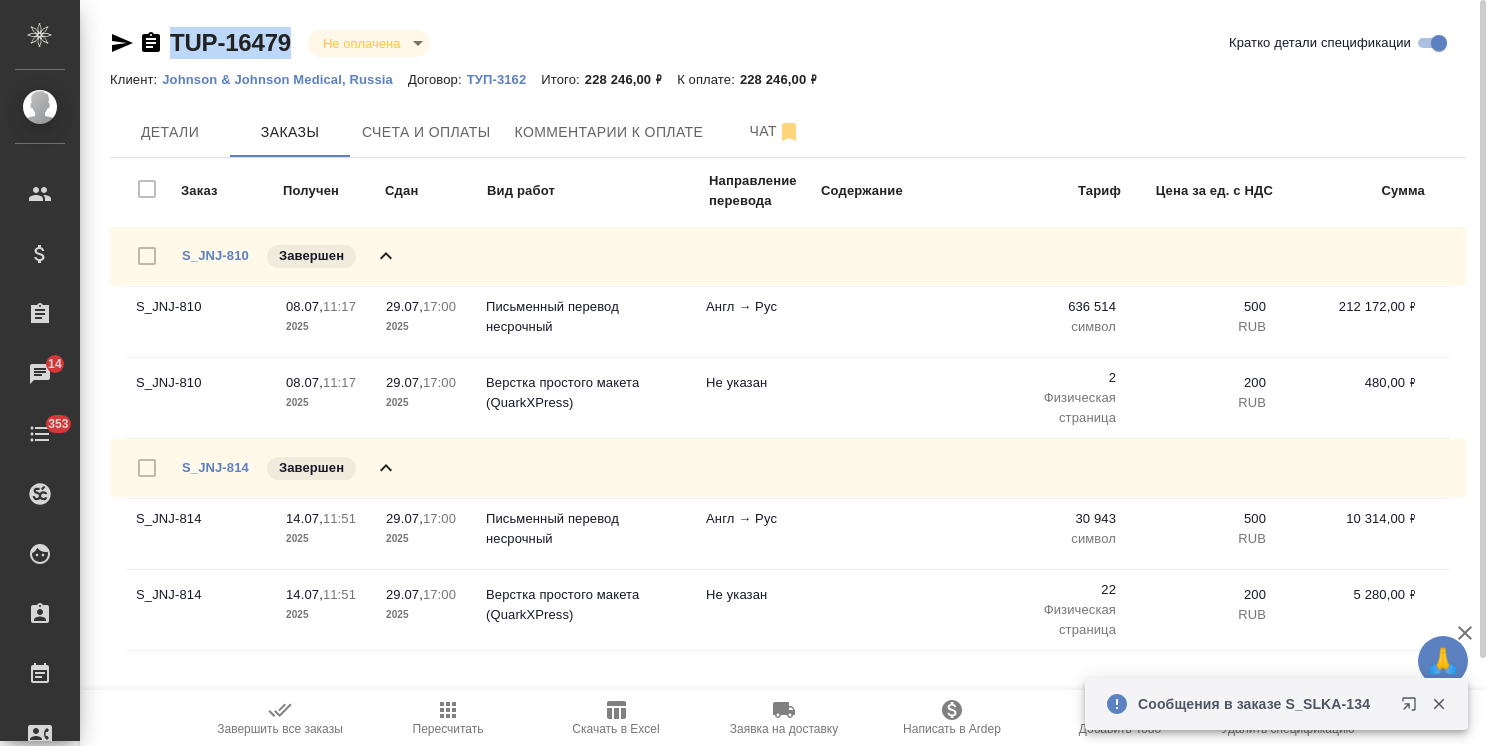 click on "S_JNJ-814 Завершен" at bounding box center (290, 468) 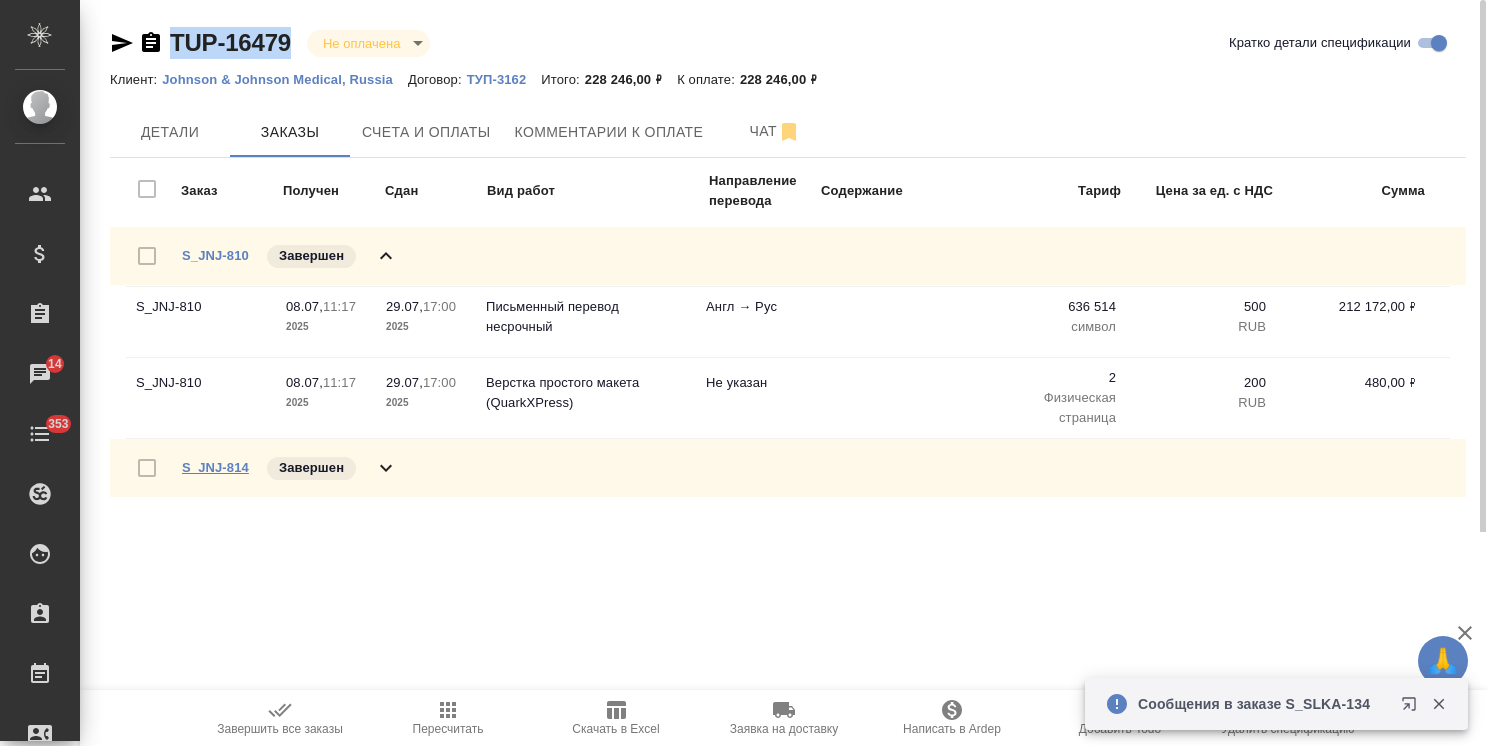 click on "S_JNJ-814" at bounding box center [215, 467] 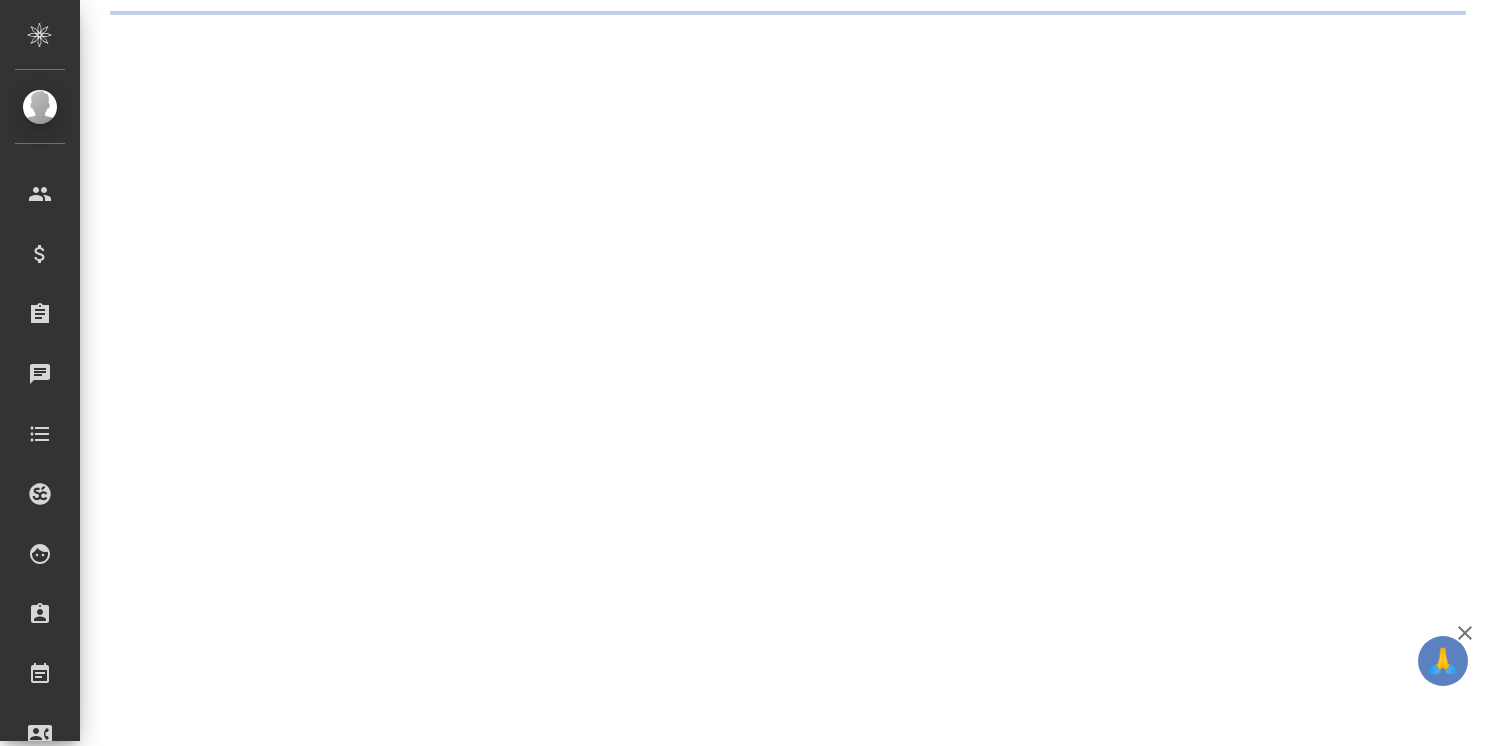 scroll, scrollTop: 0, scrollLeft: 0, axis: both 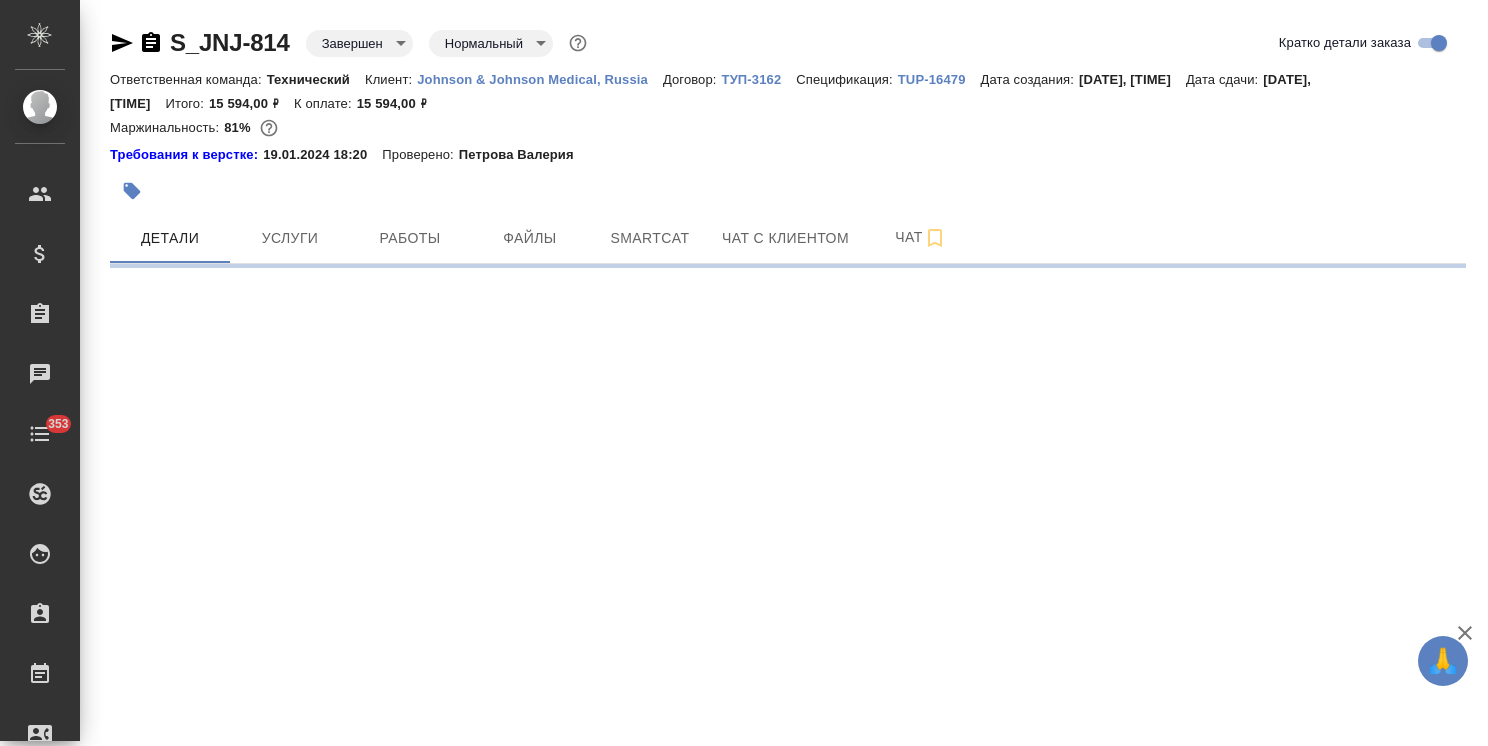 select on "RU" 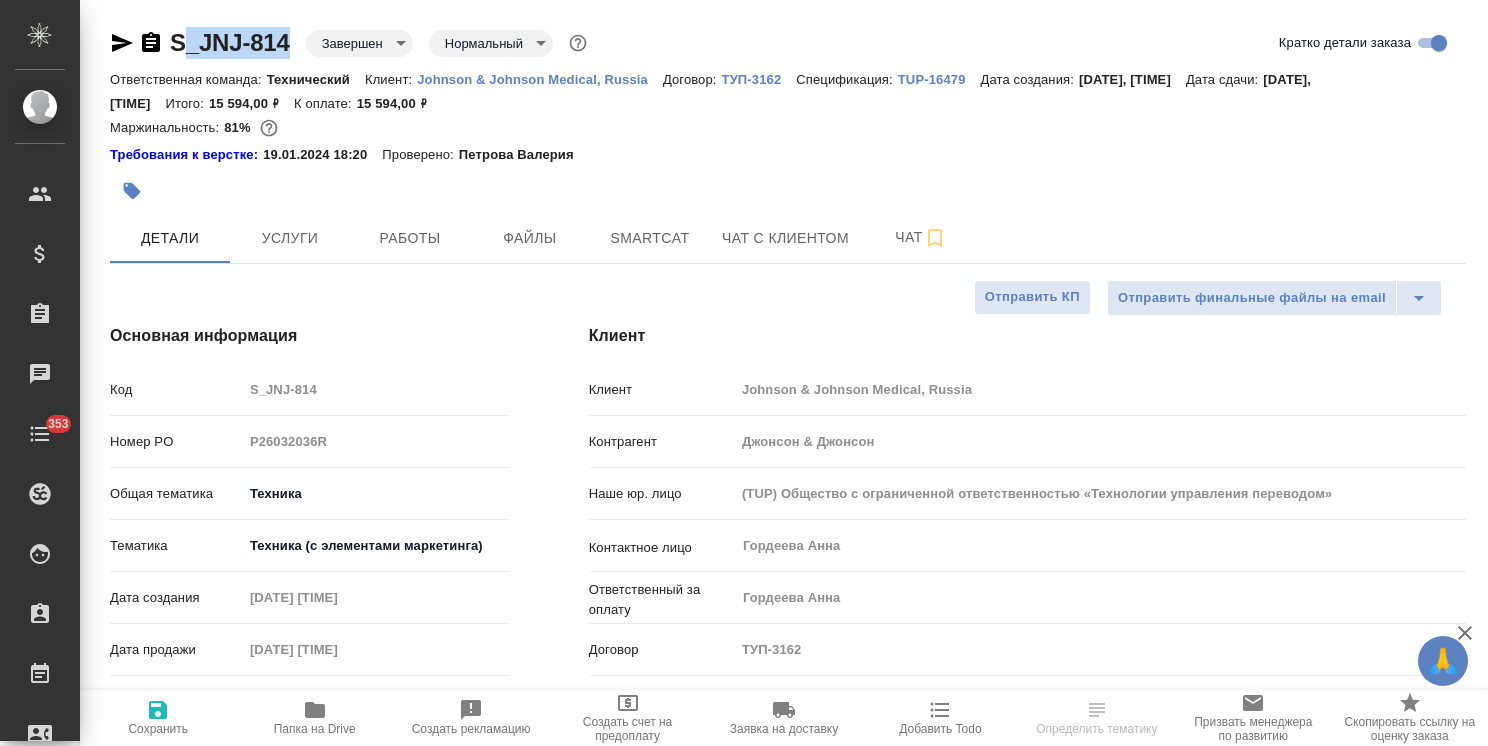 type on "x" 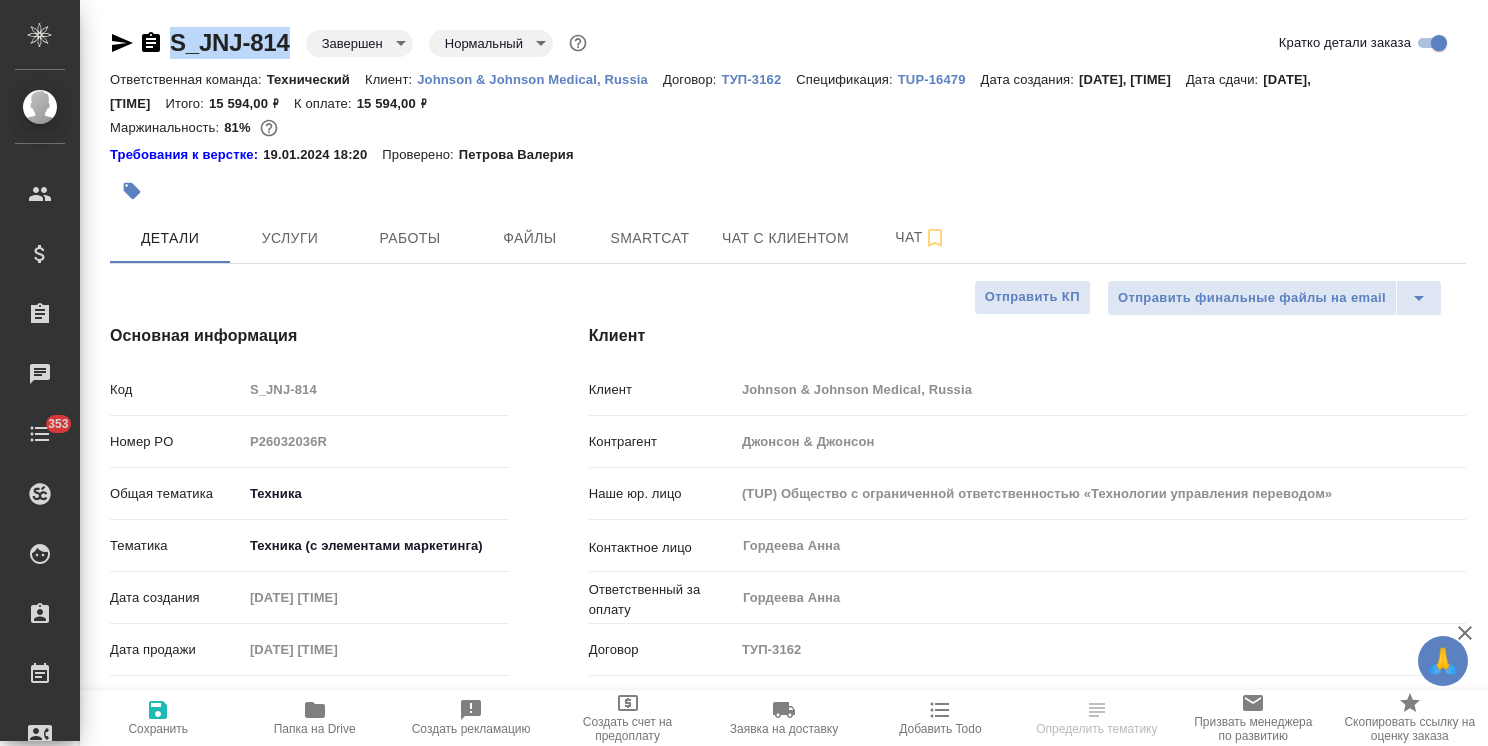 type on "x" 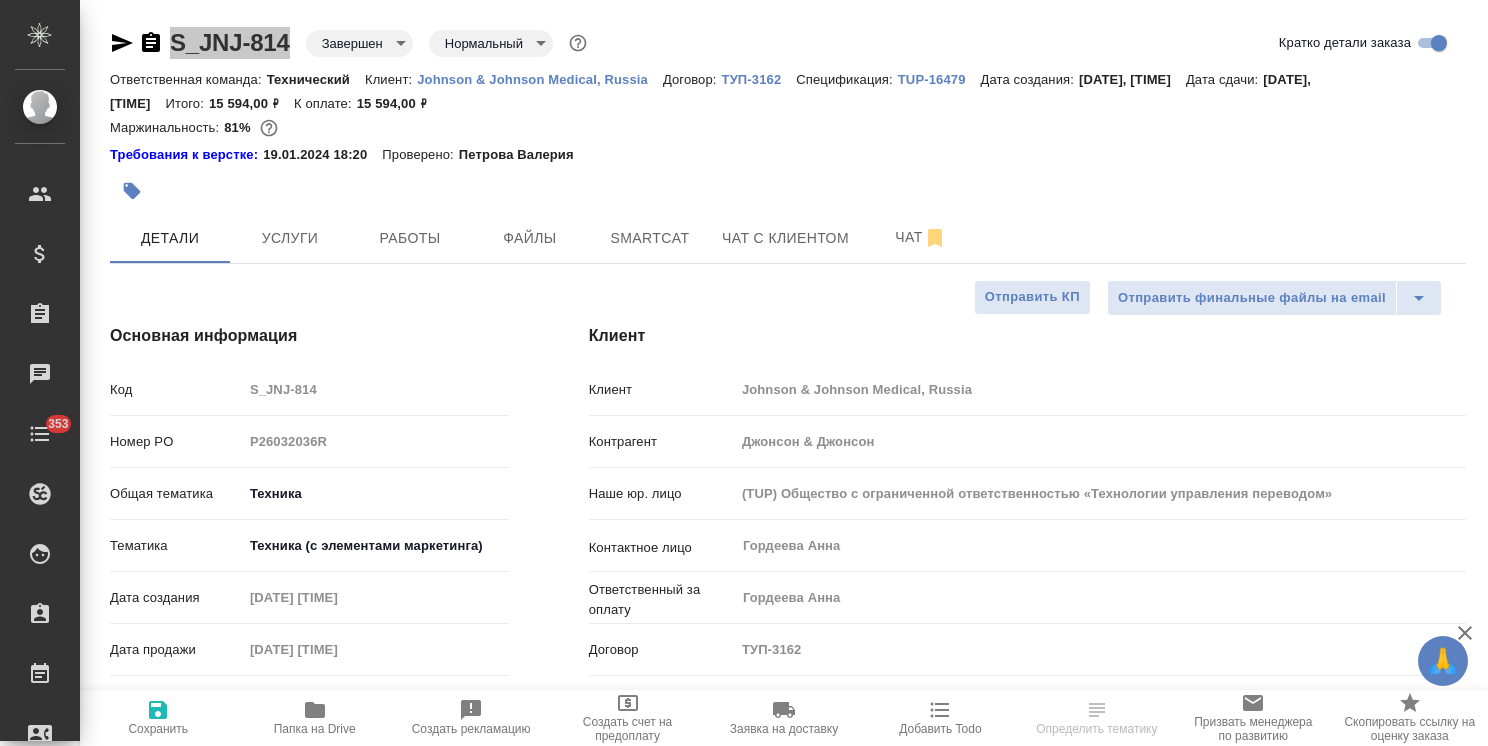 type on "x" 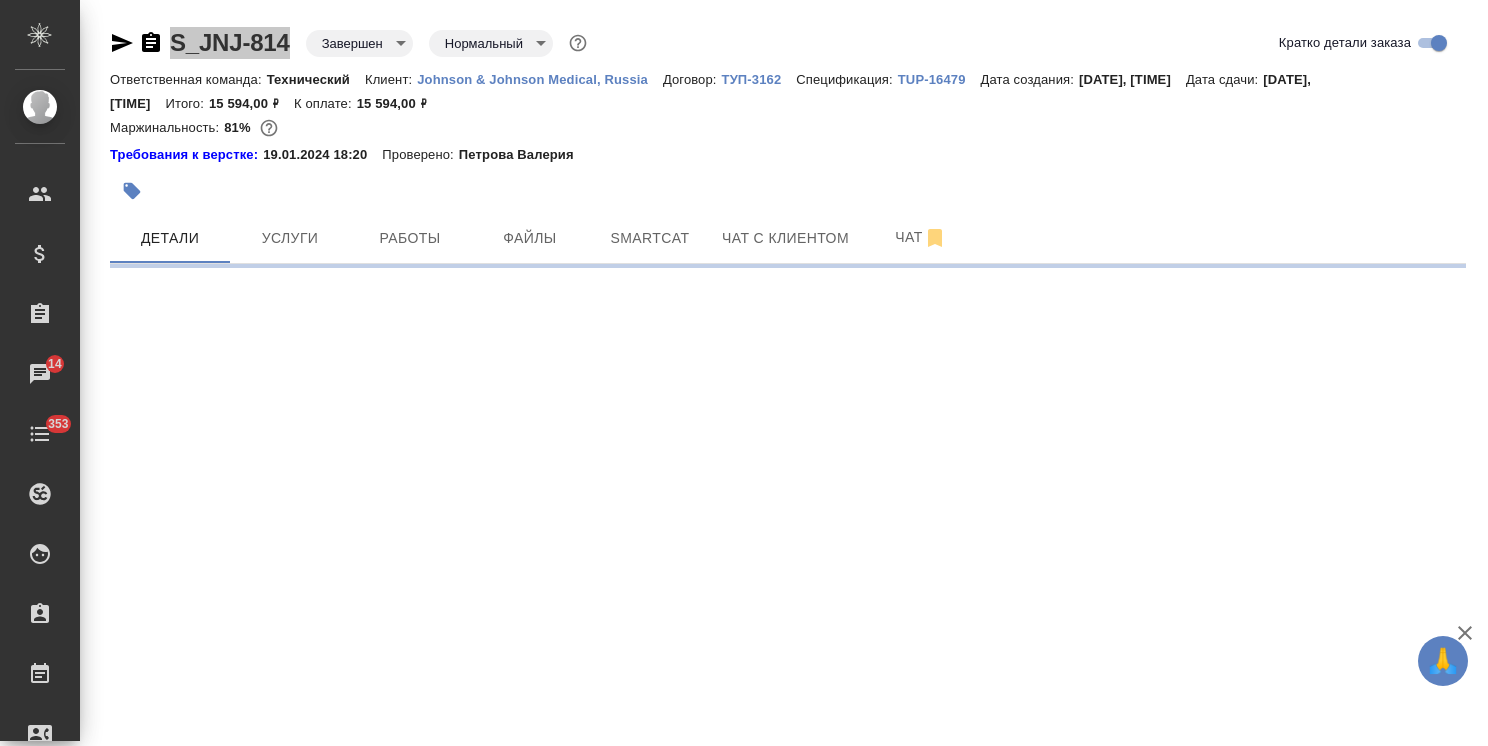 select on "RU" 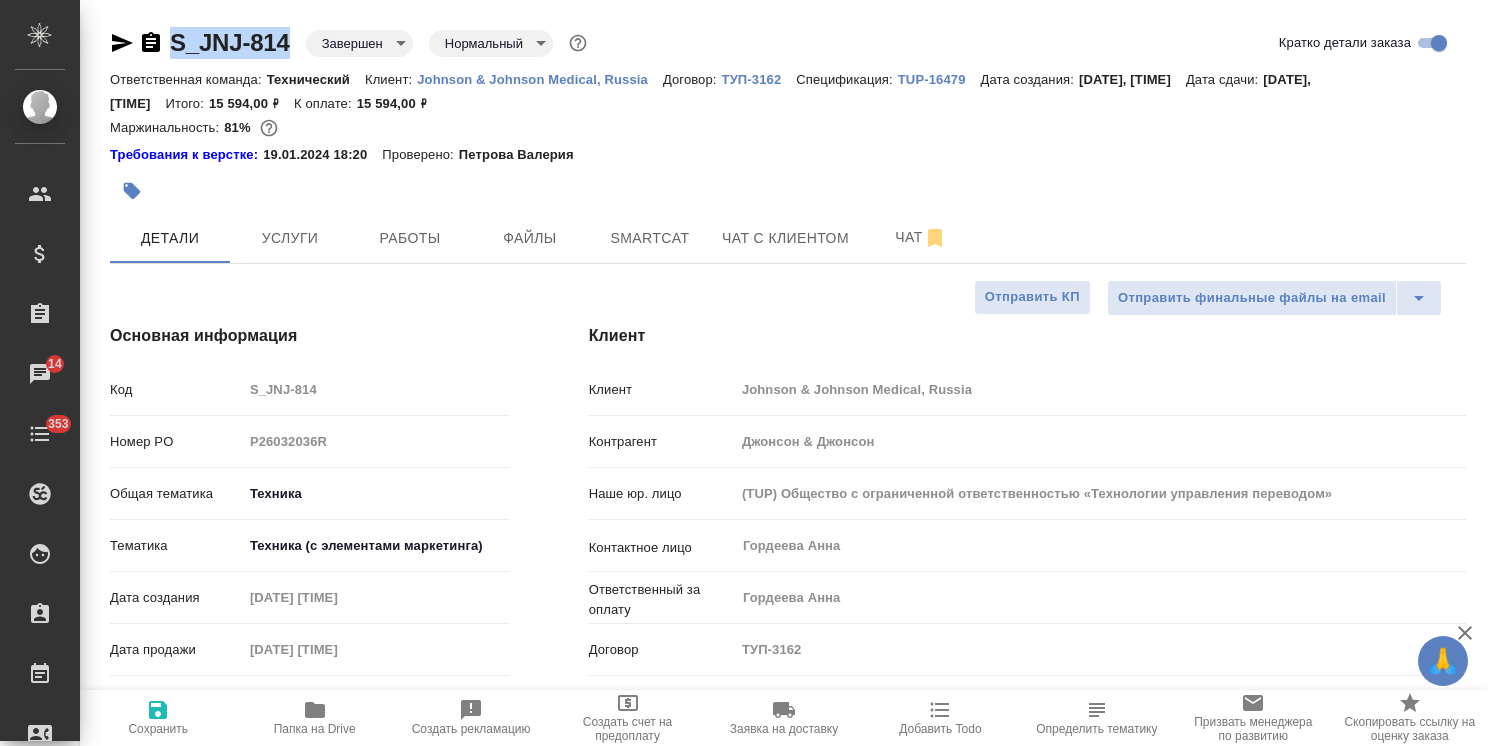 type on "x" 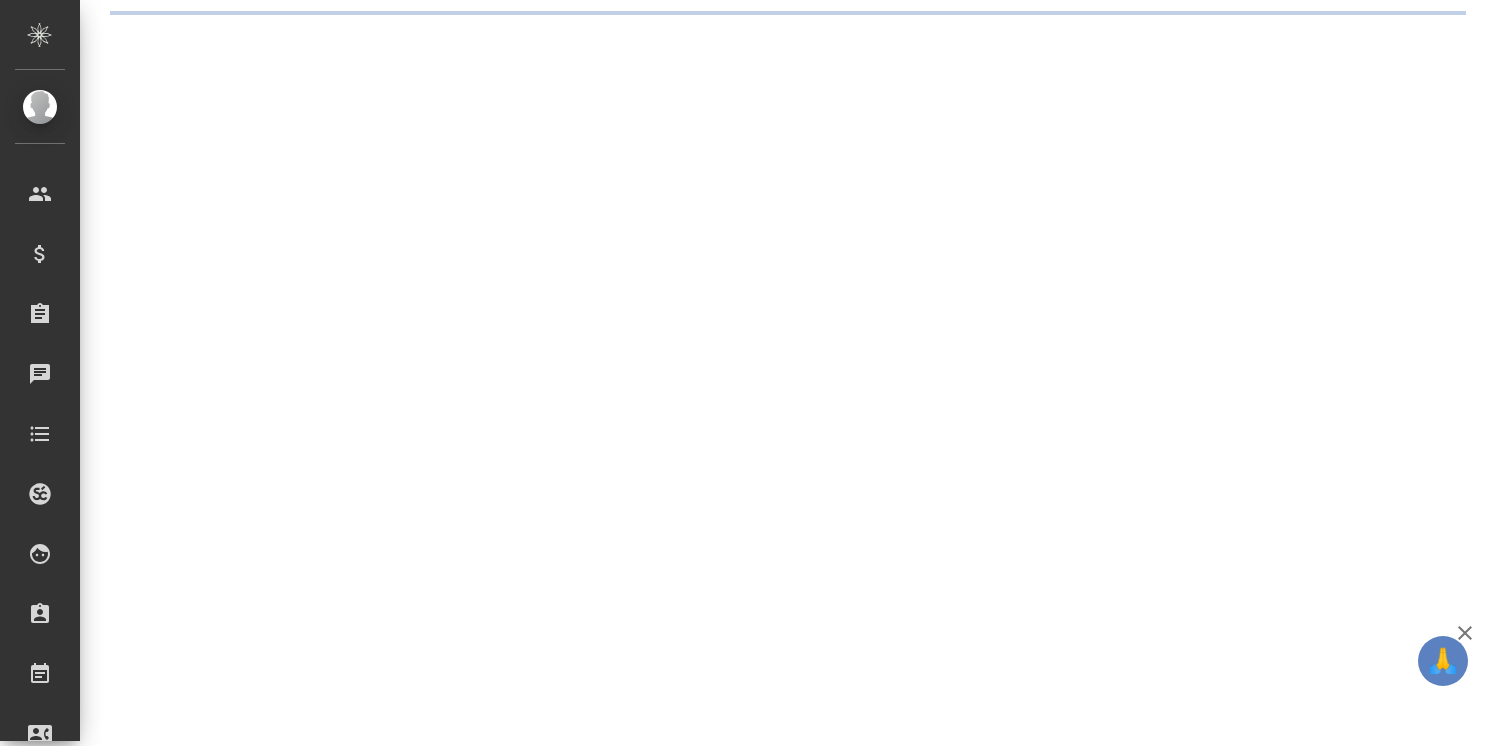 scroll, scrollTop: 0, scrollLeft: 0, axis: both 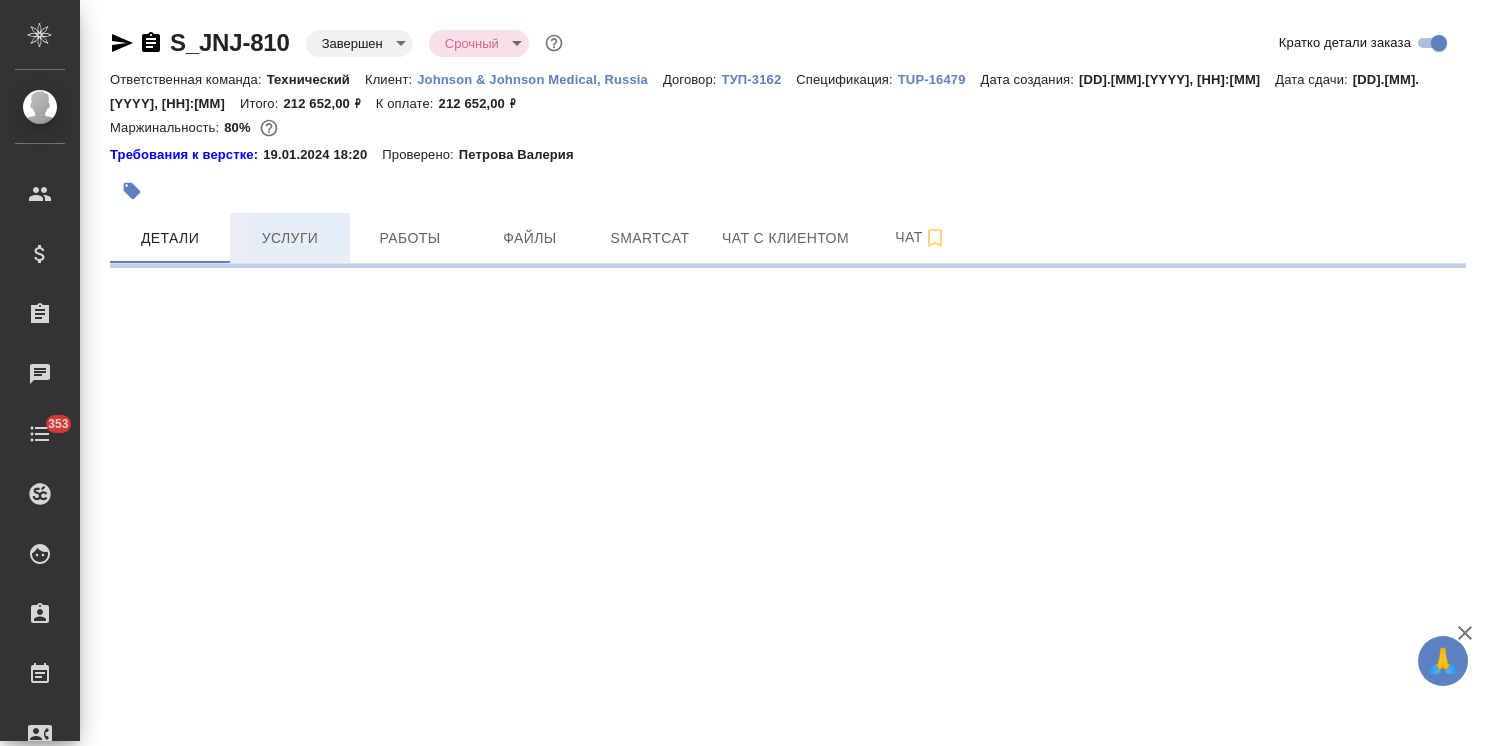 click on "Услуги" at bounding box center [290, 238] 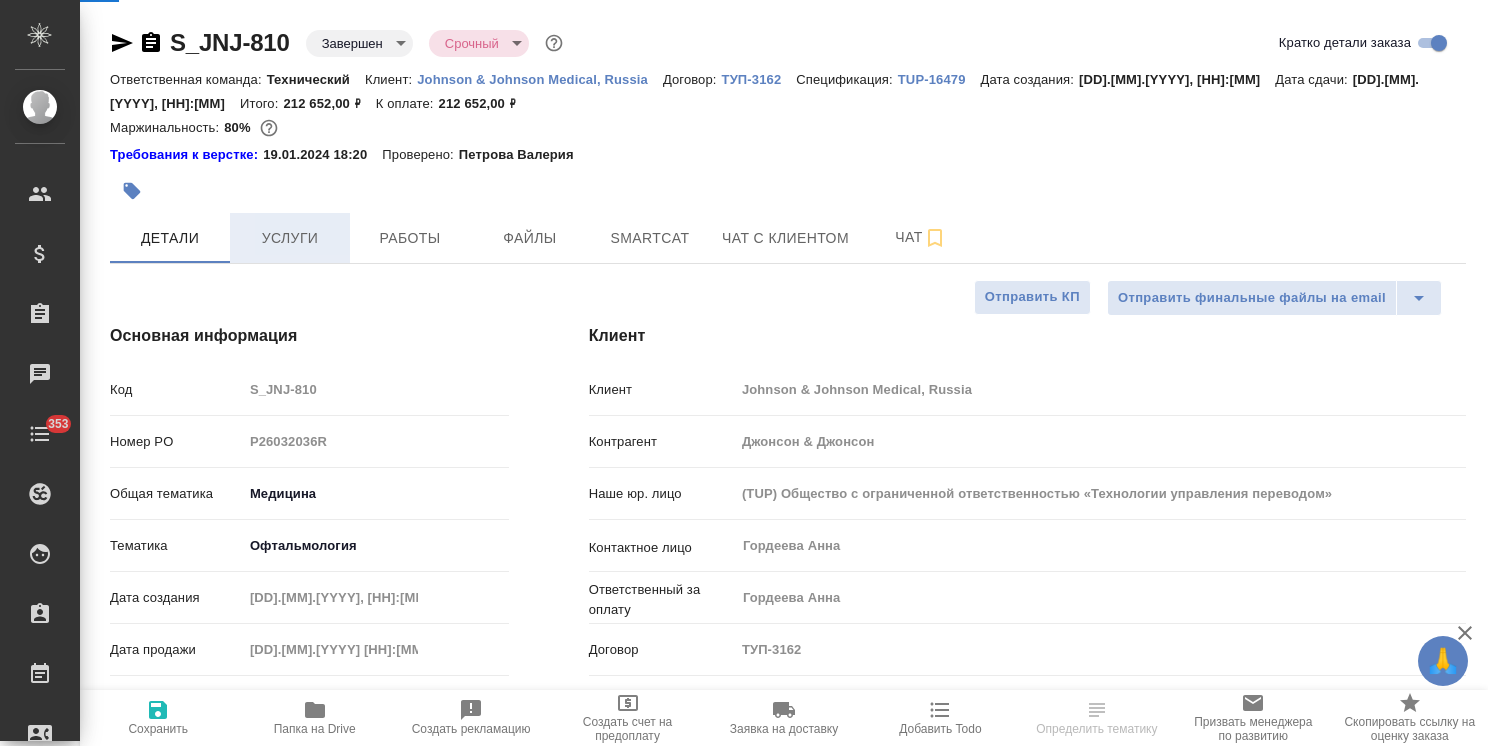 type on "x" 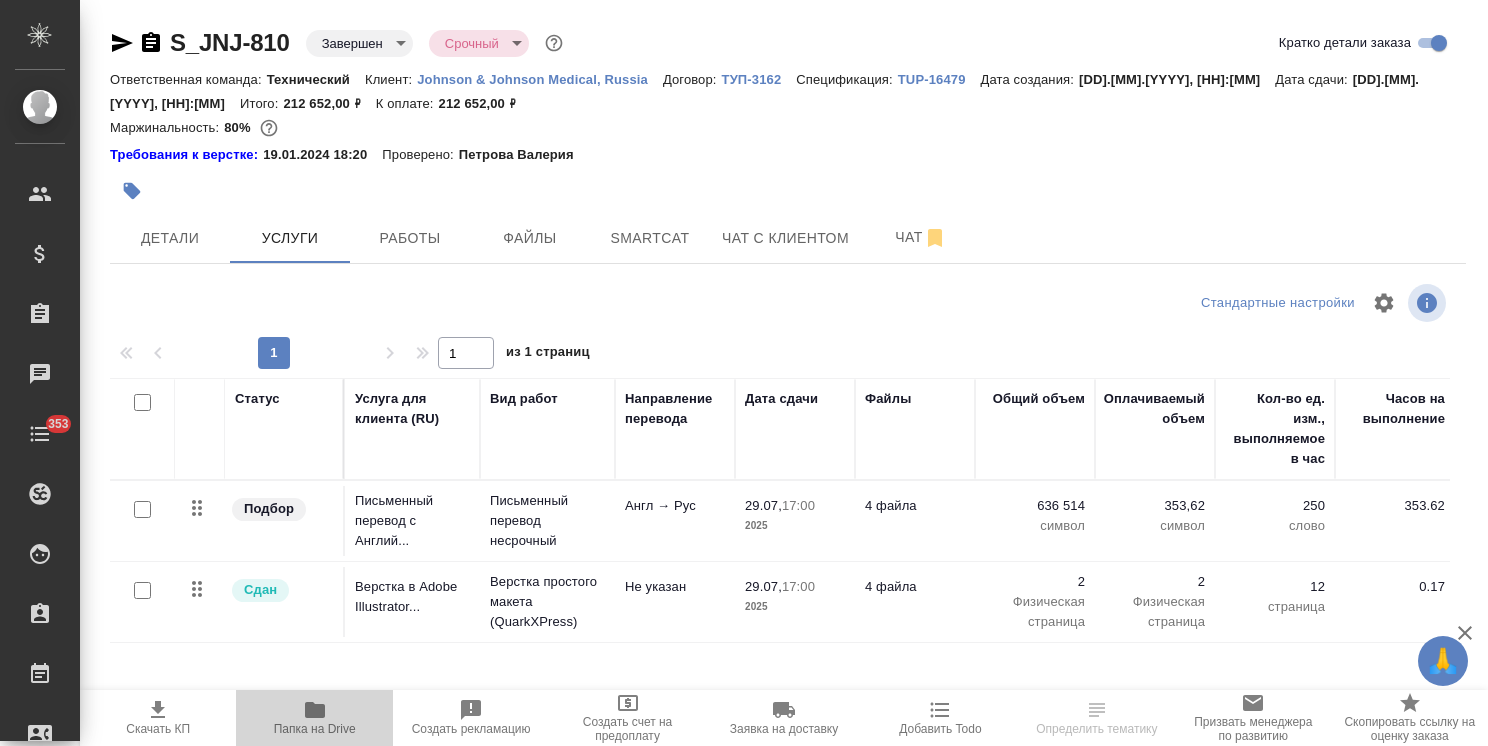 click on "Папка на Drive" at bounding box center (315, 729) 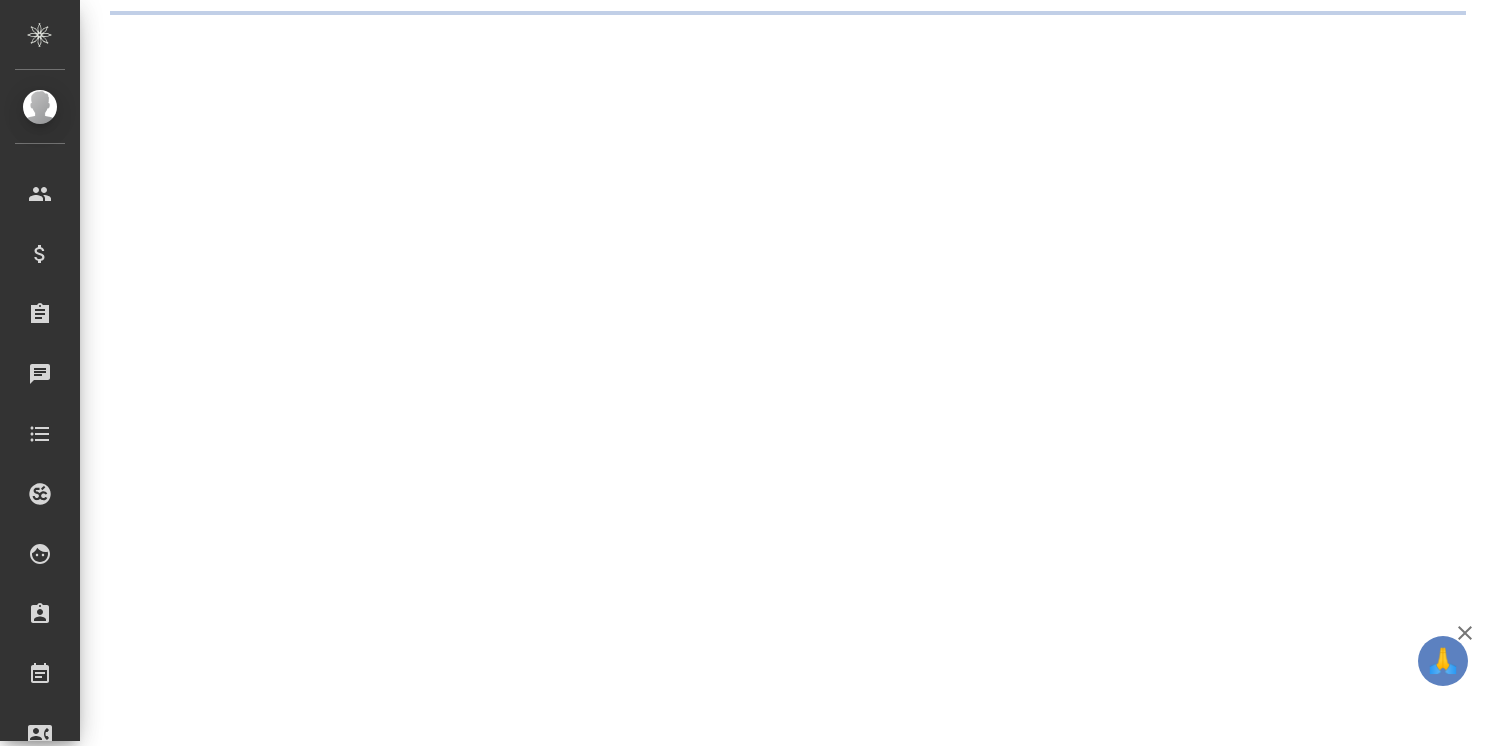 scroll, scrollTop: 0, scrollLeft: 0, axis: both 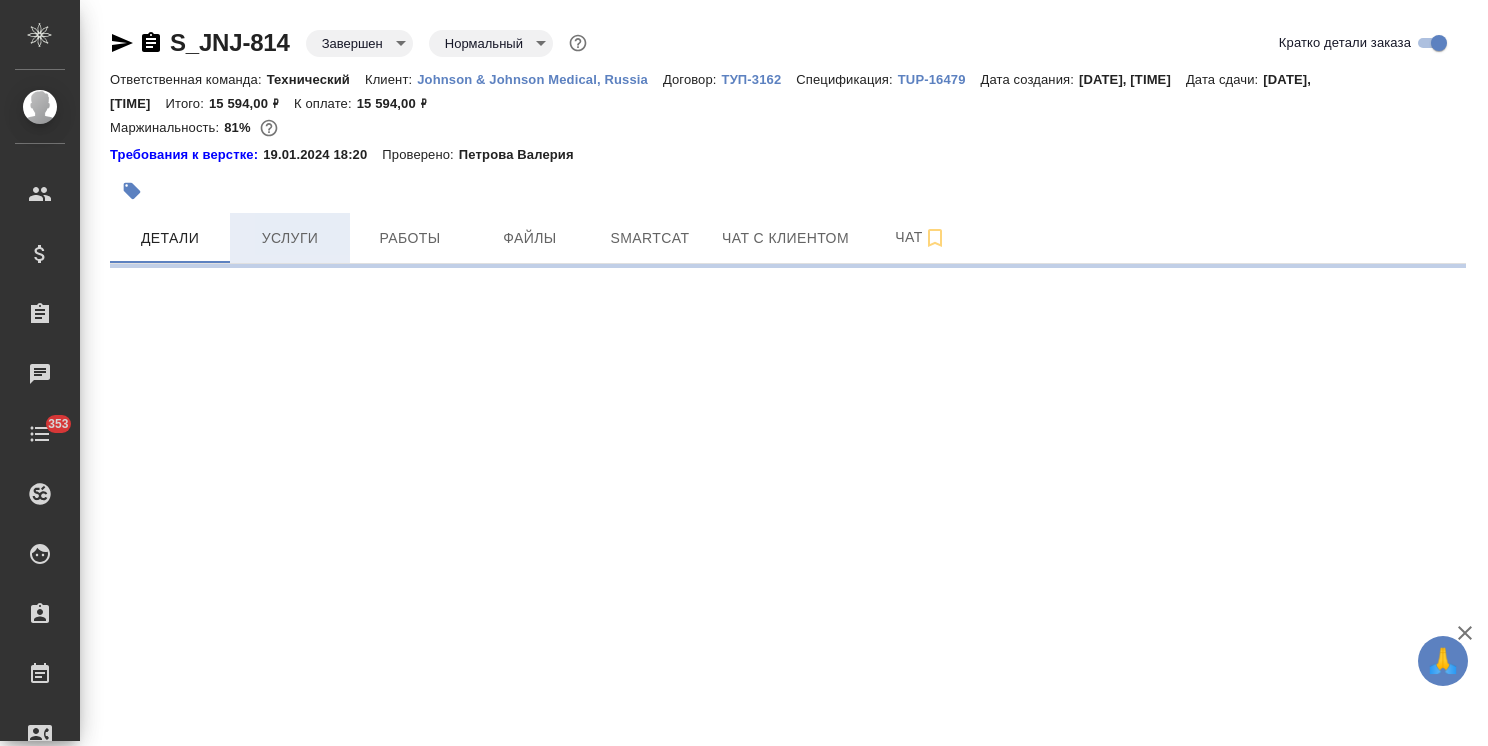 click on "Услуги" at bounding box center (290, 238) 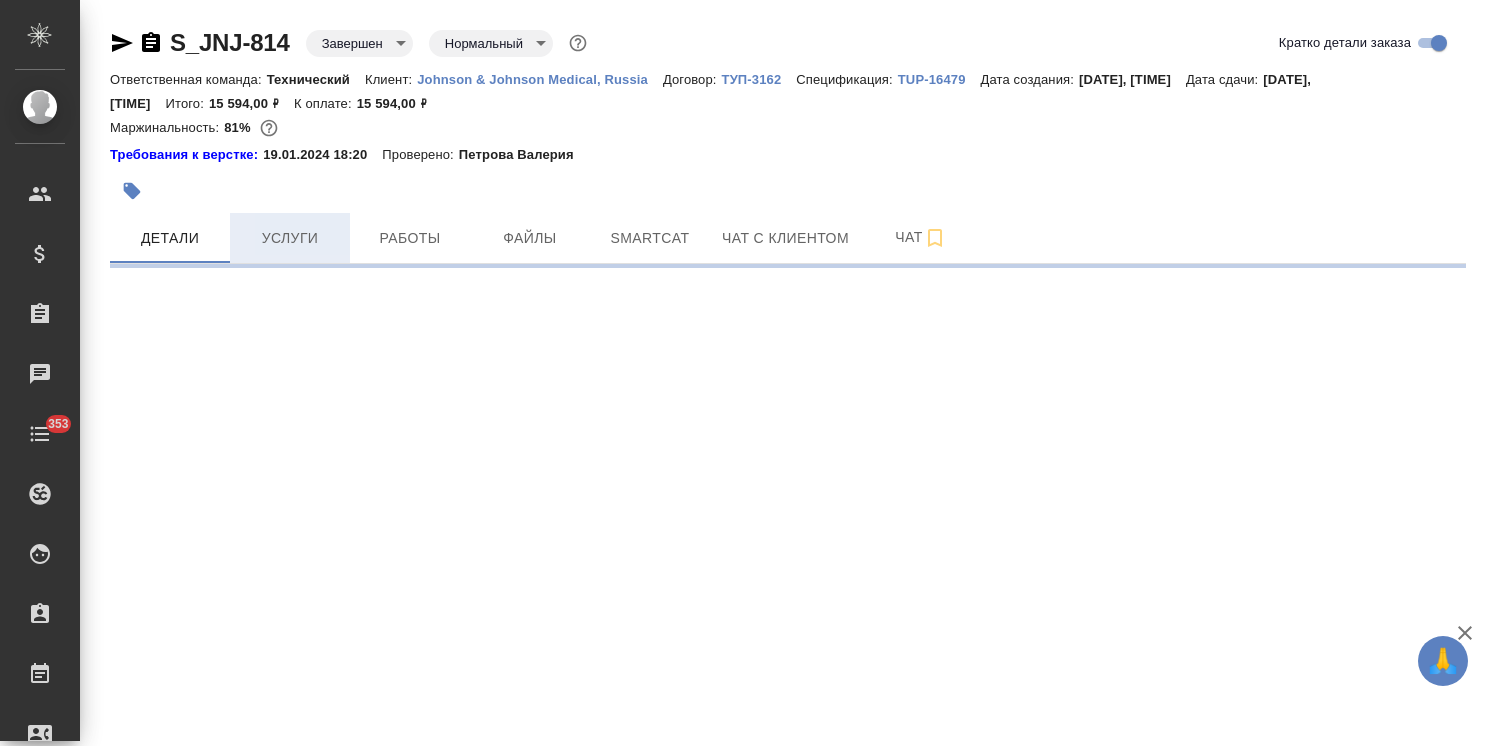 select on "RU" 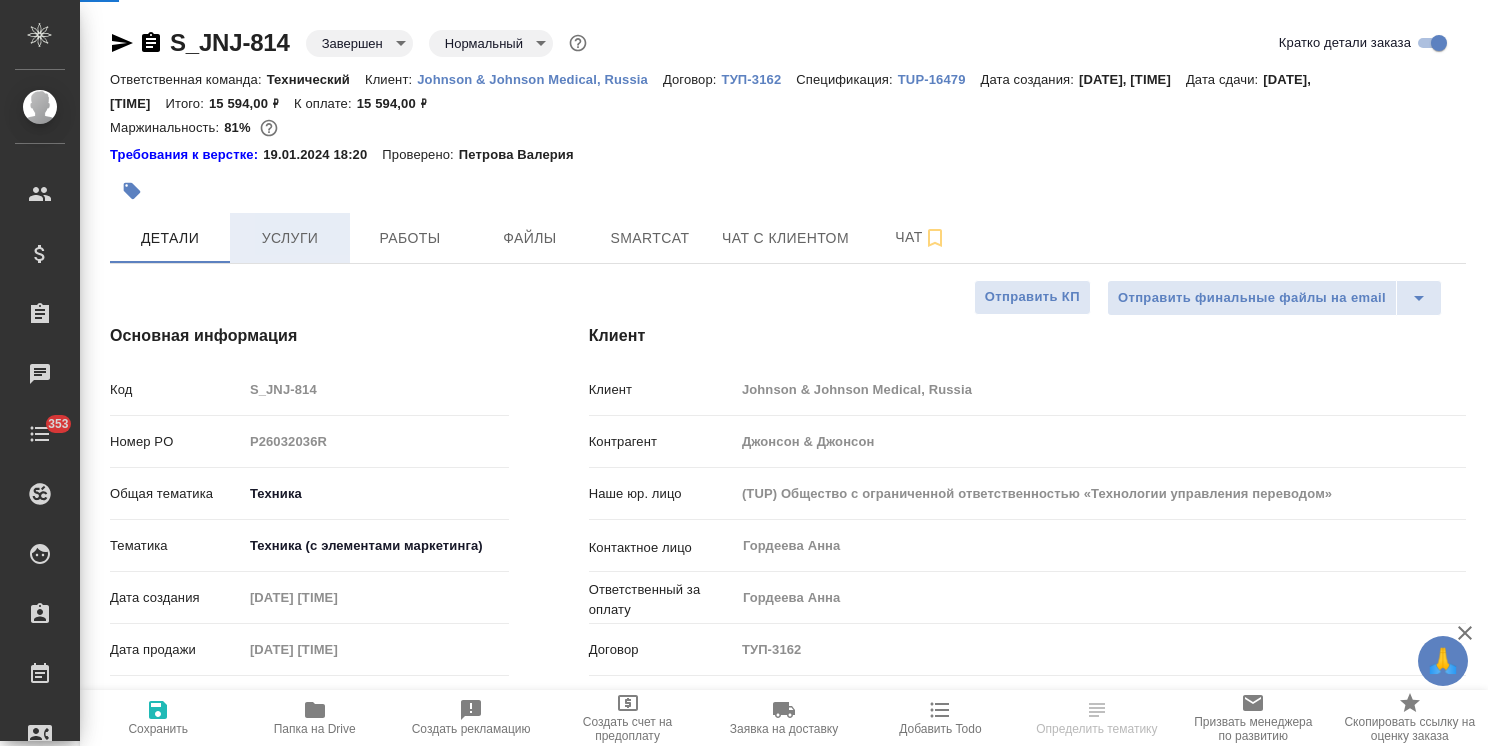 type on "x" 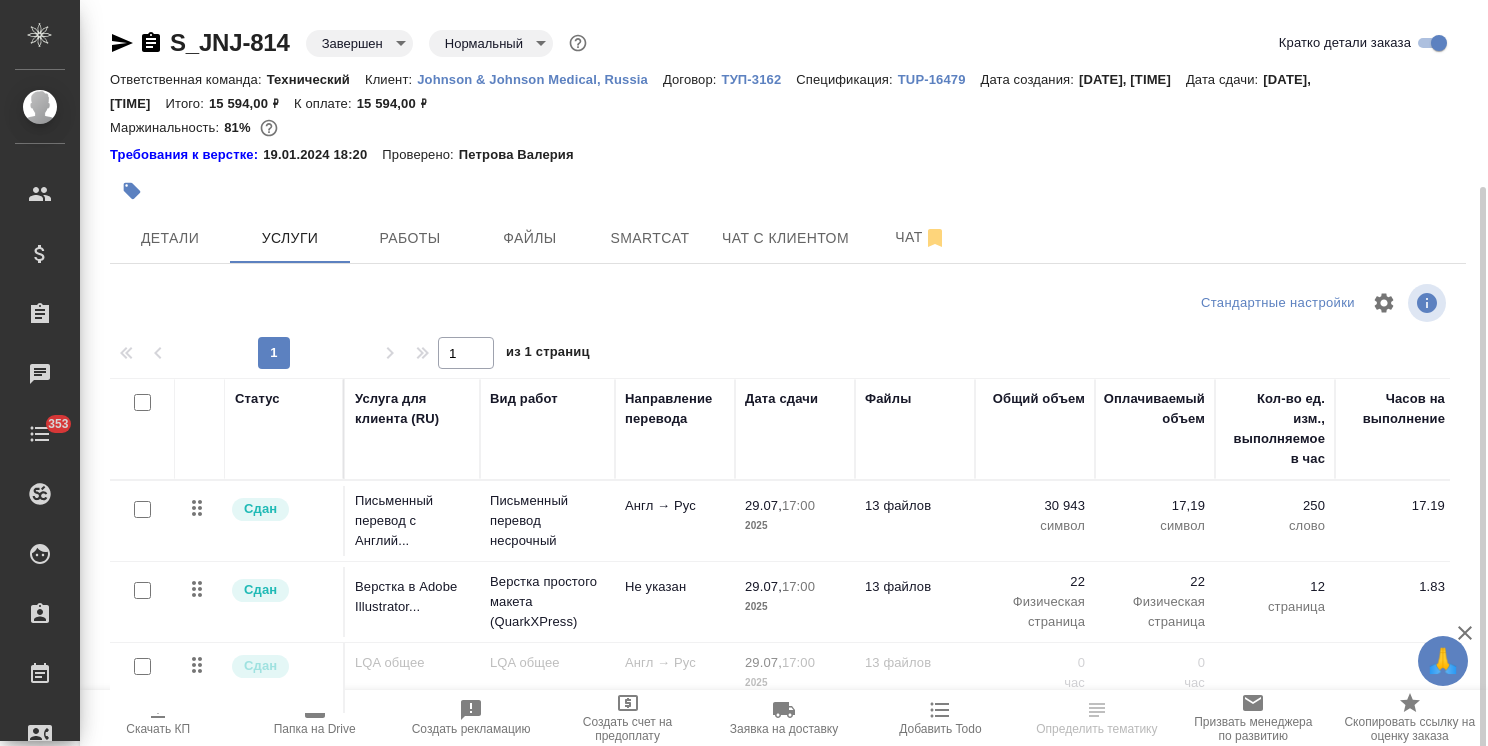 scroll, scrollTop: 112, scrollLeft: 0, axis: vertical 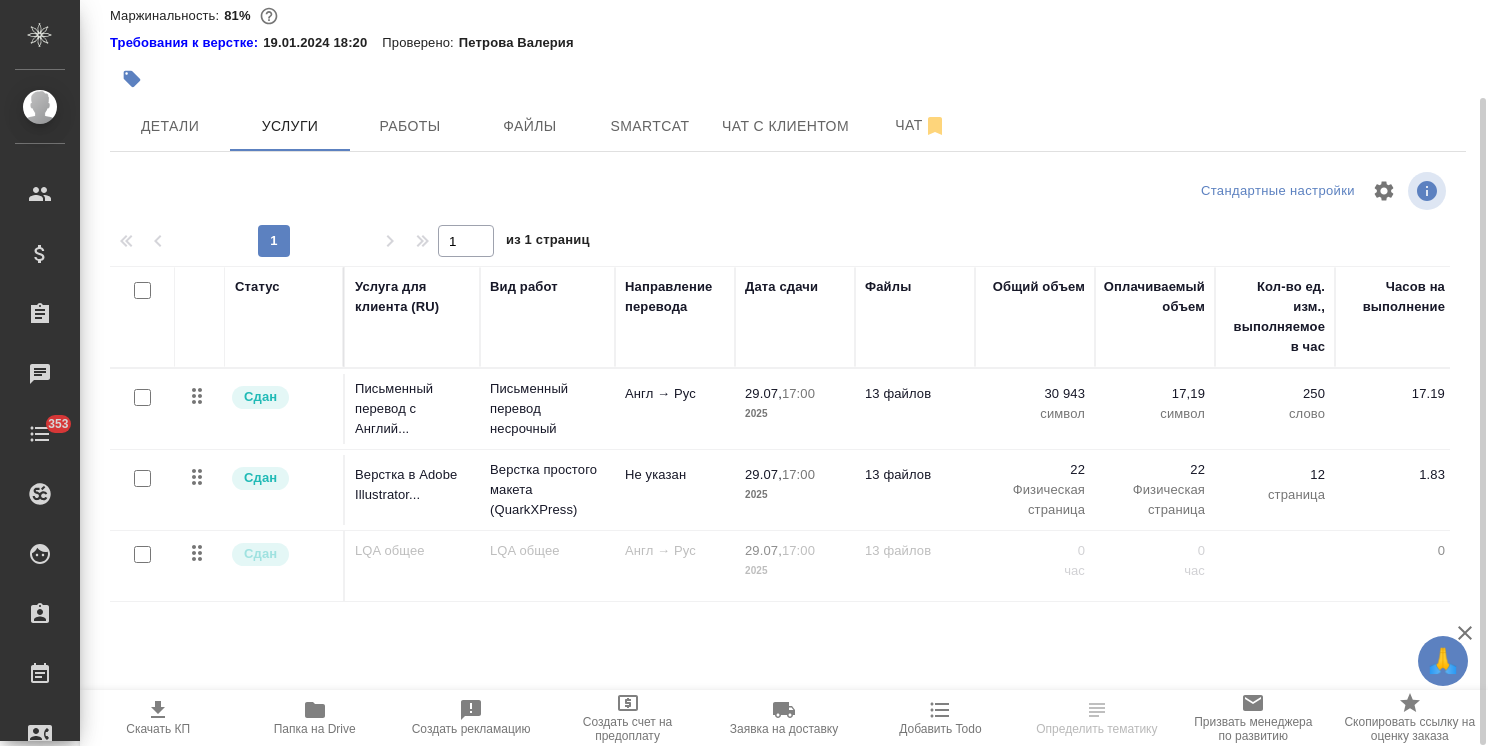 click on "Папка на Drive" at bounding box center [315, 729] 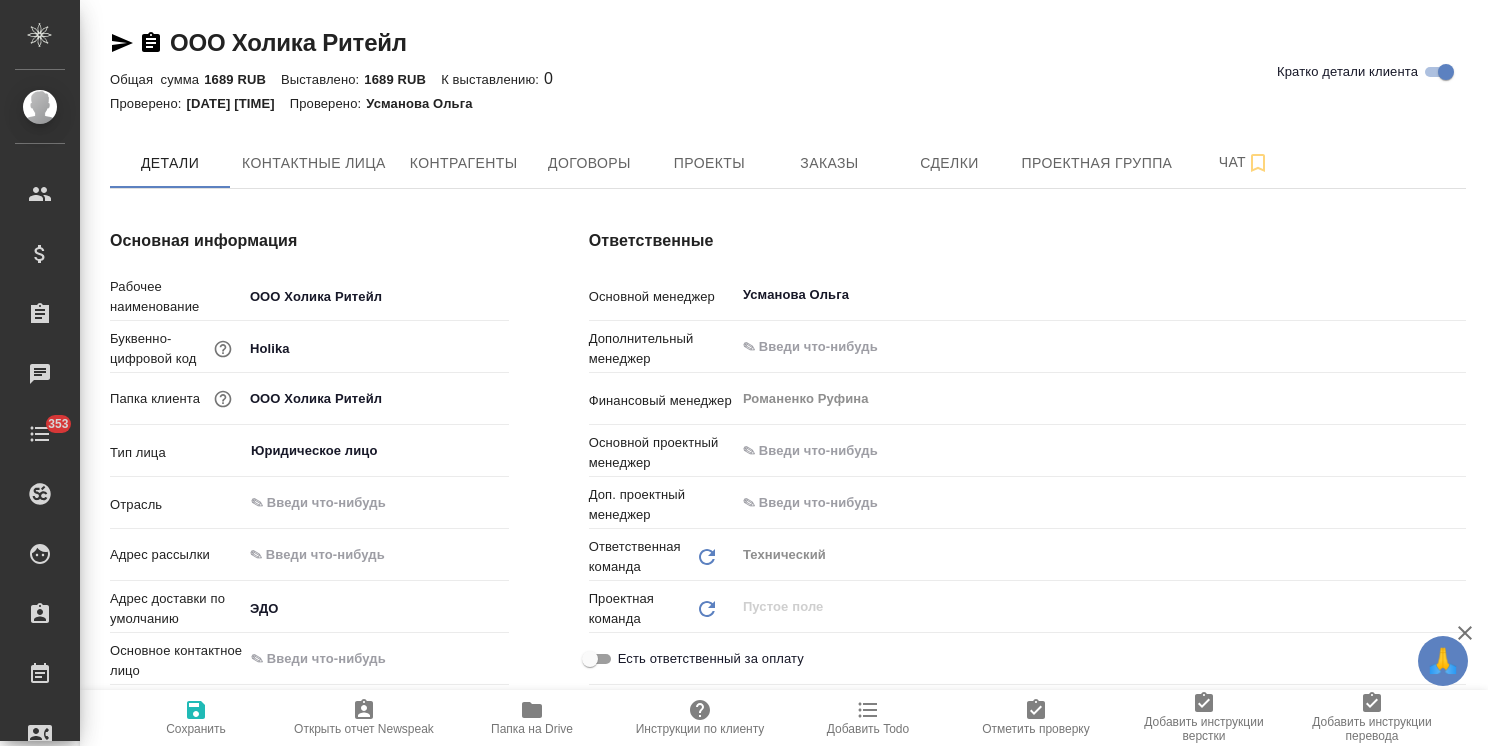 type on "x" 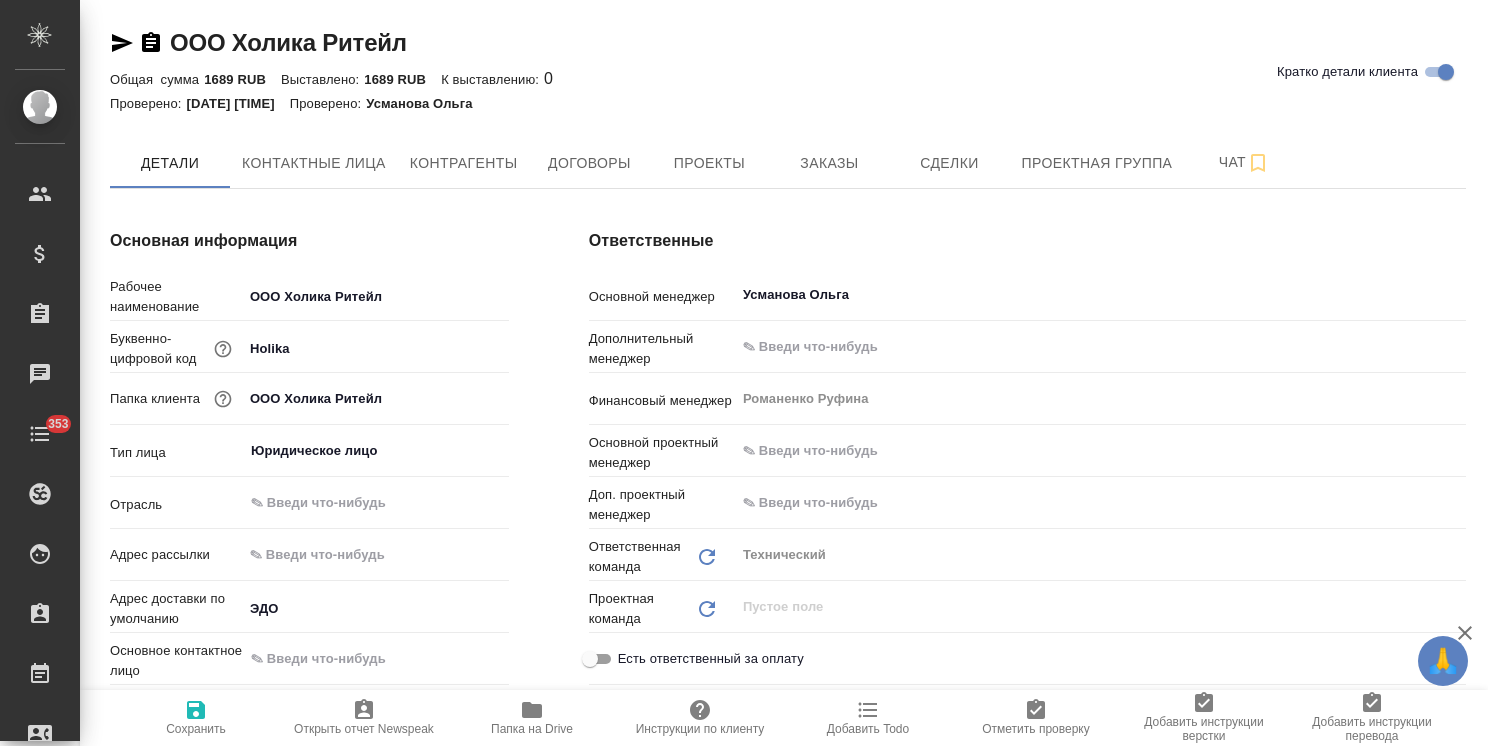 type on "x" 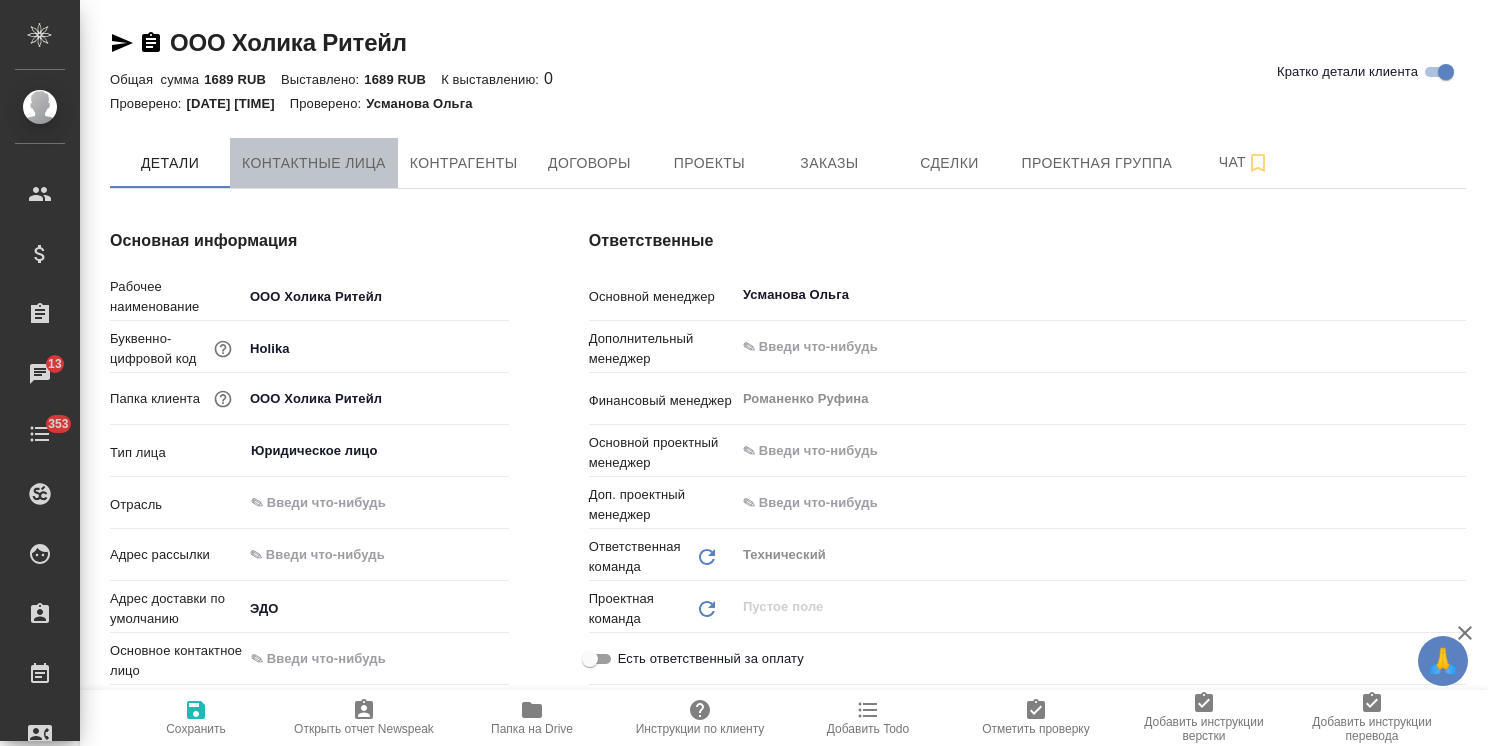 click on "Контактные лица" at bounding box center [314, 163] 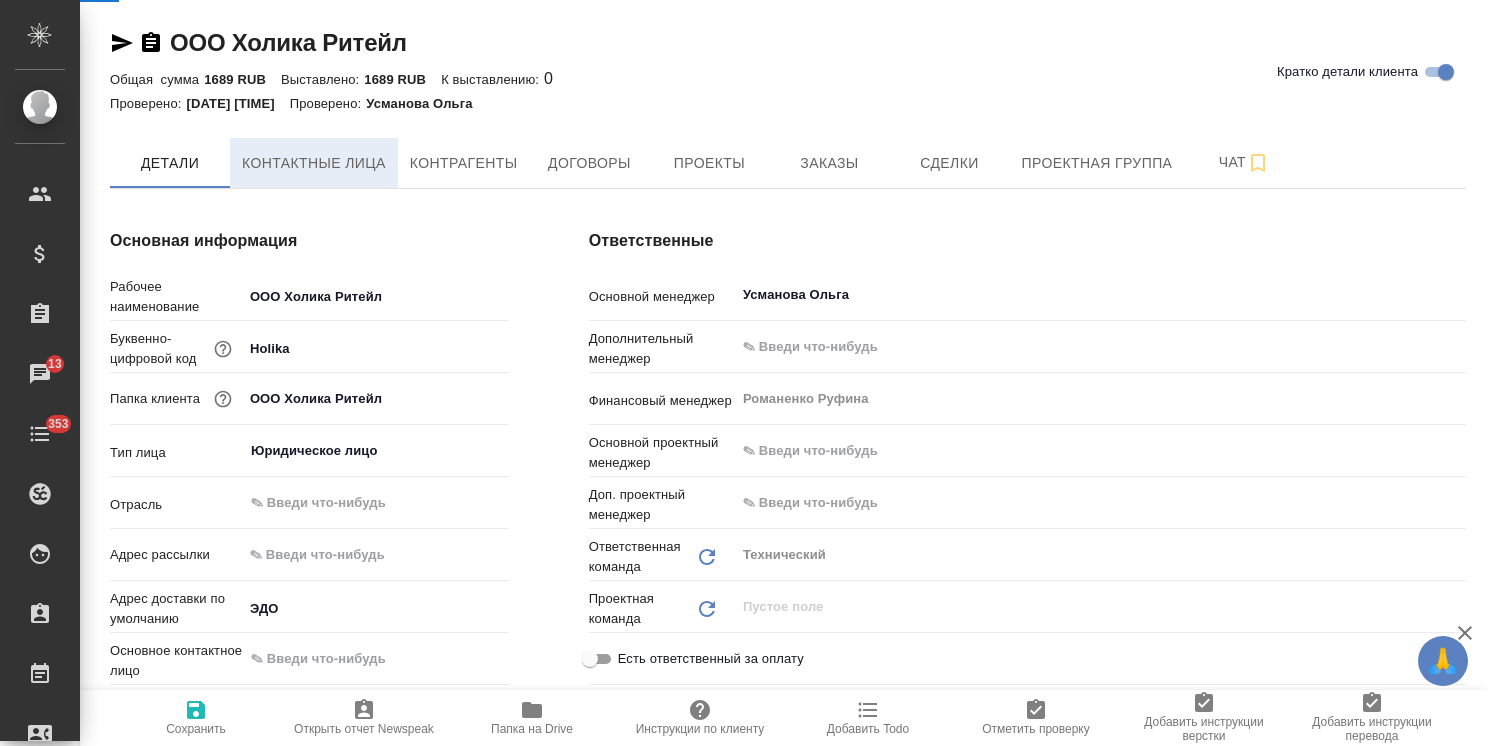 select on "RU" 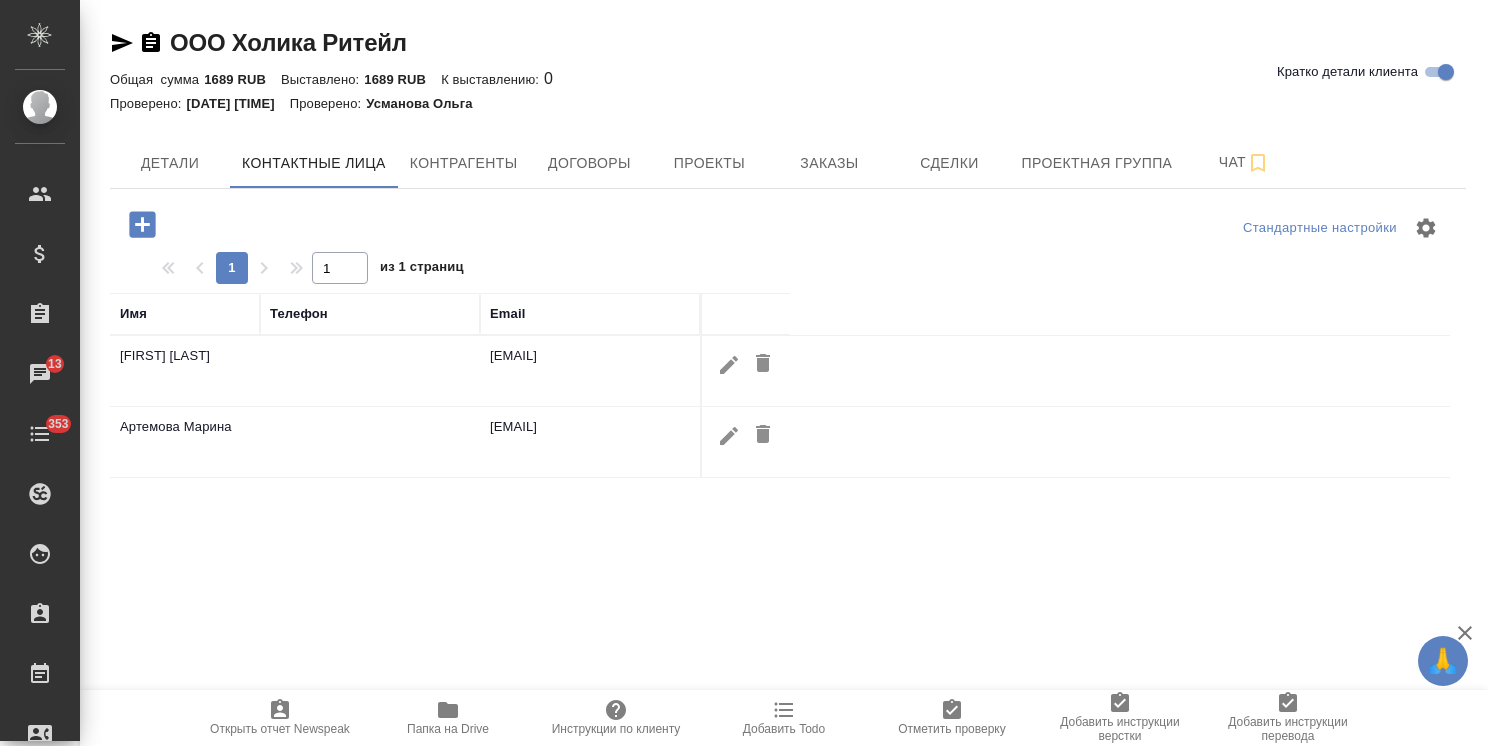 click at bounding box center [336, 228] 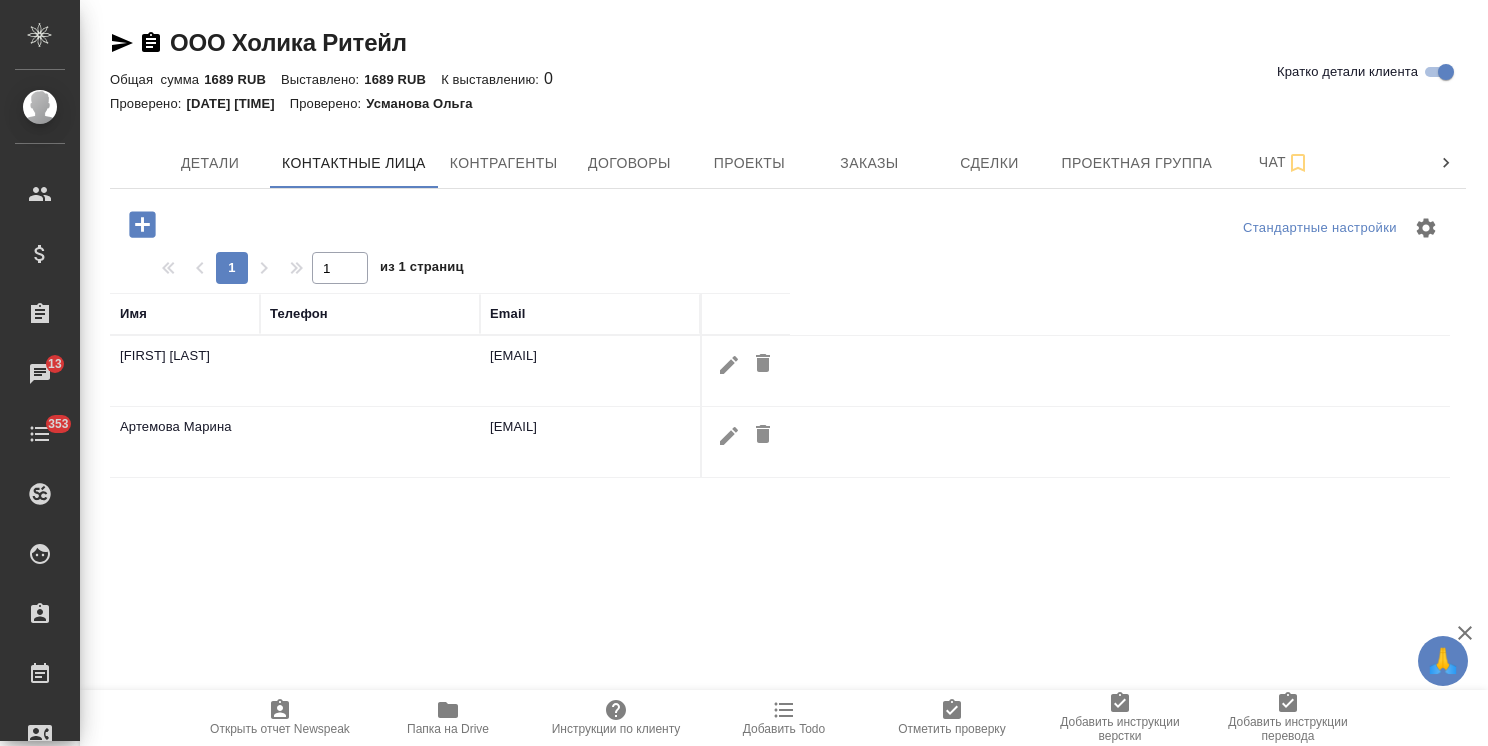 click 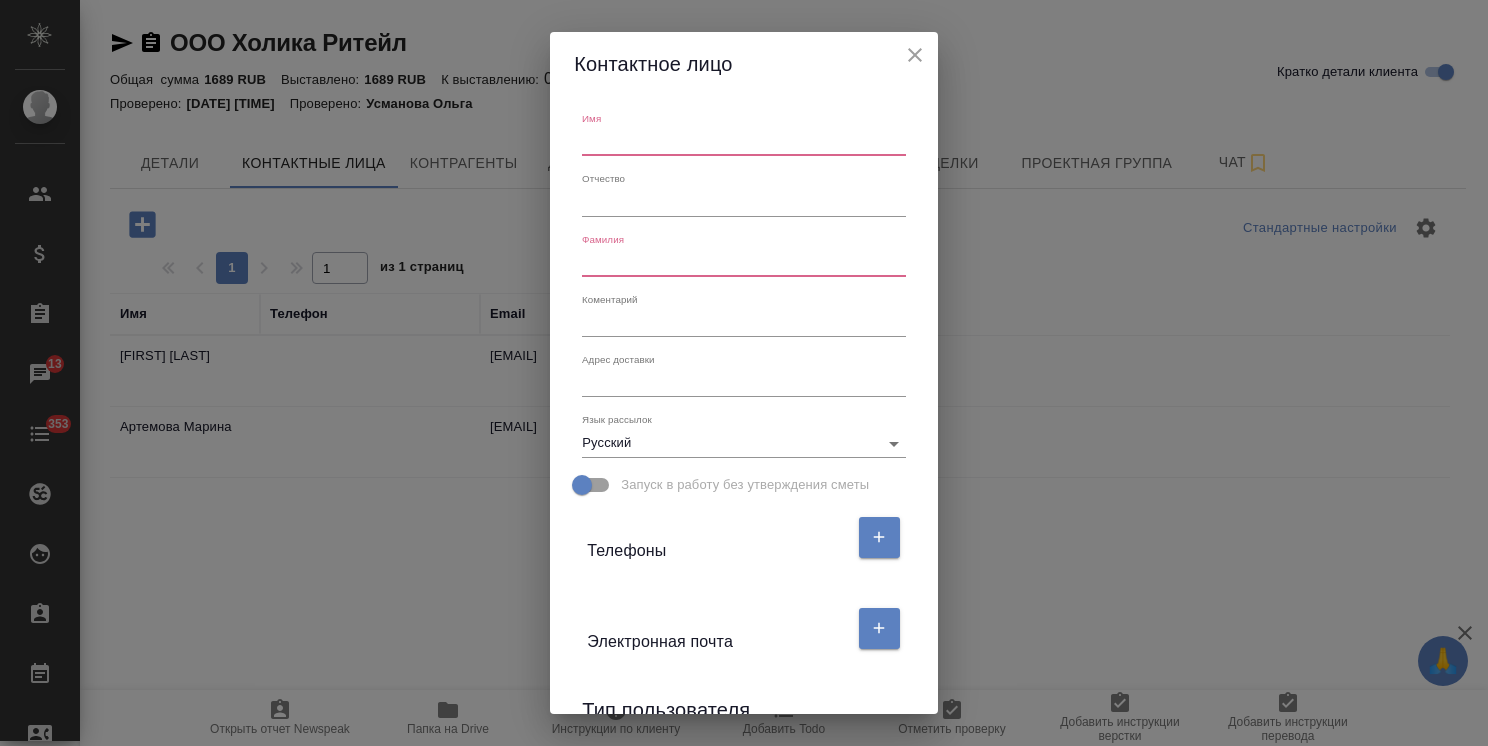 click at bounding box center (743, 142) 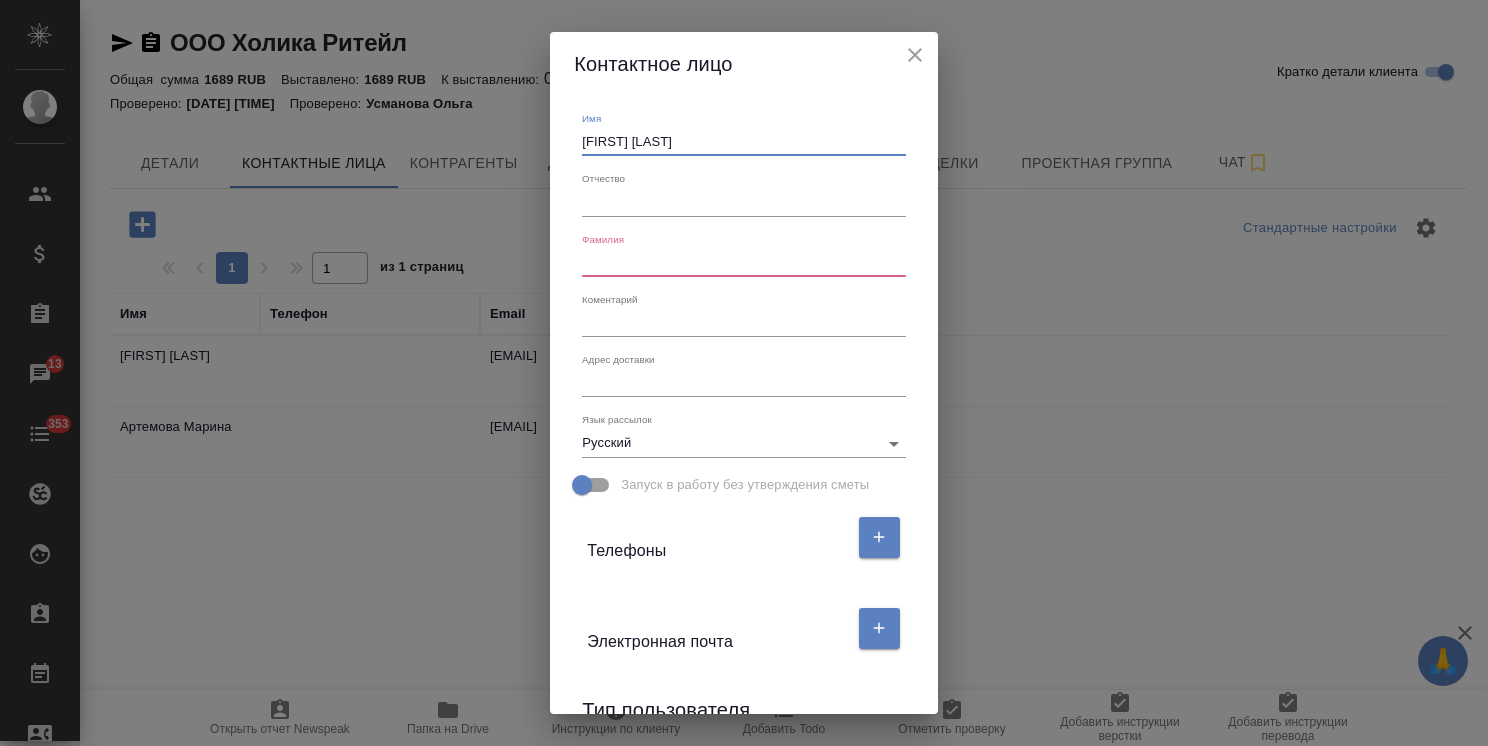 drag, startPoint x: 609, startPoint y: 142, endPoint x: 546, endPoint y: 135, distance: 63.387695 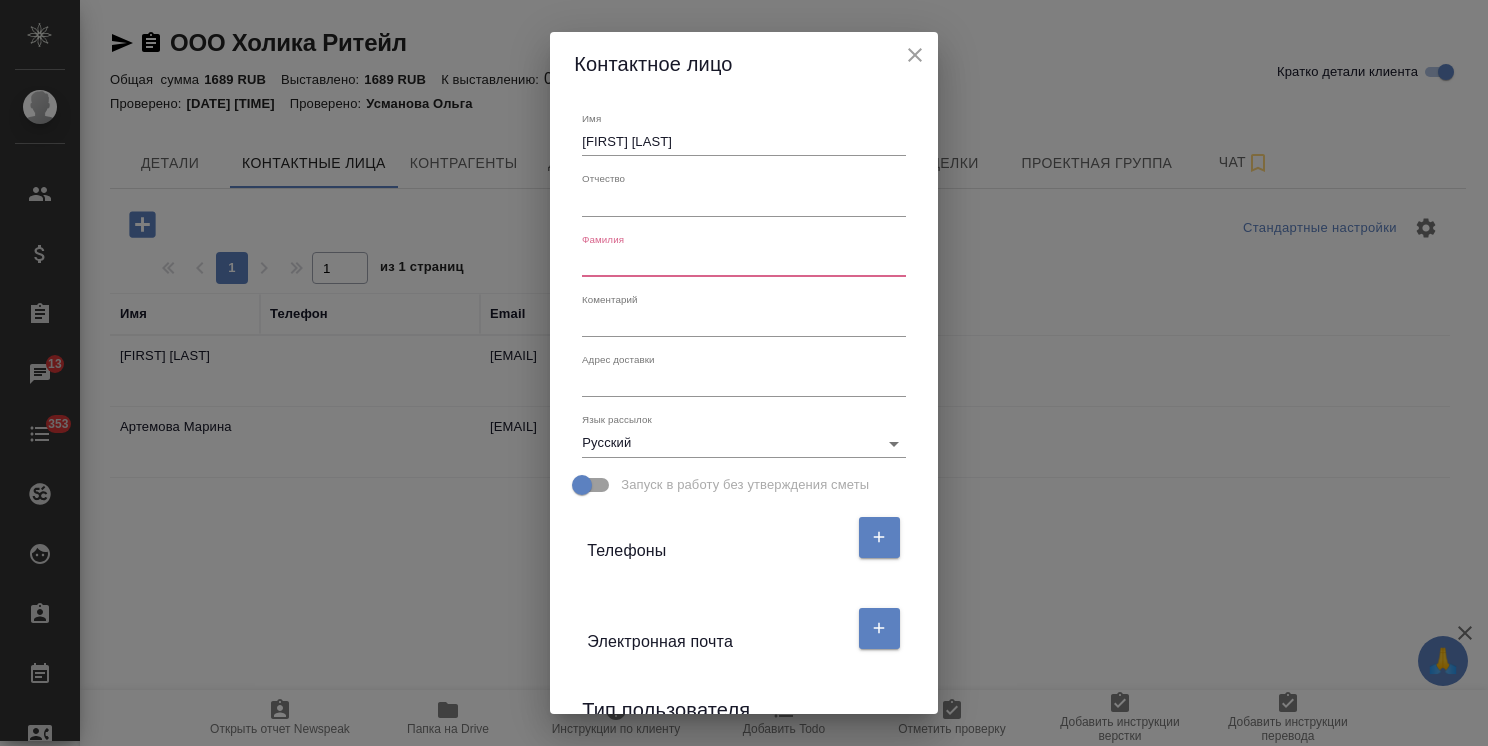 paste on "Ангел" 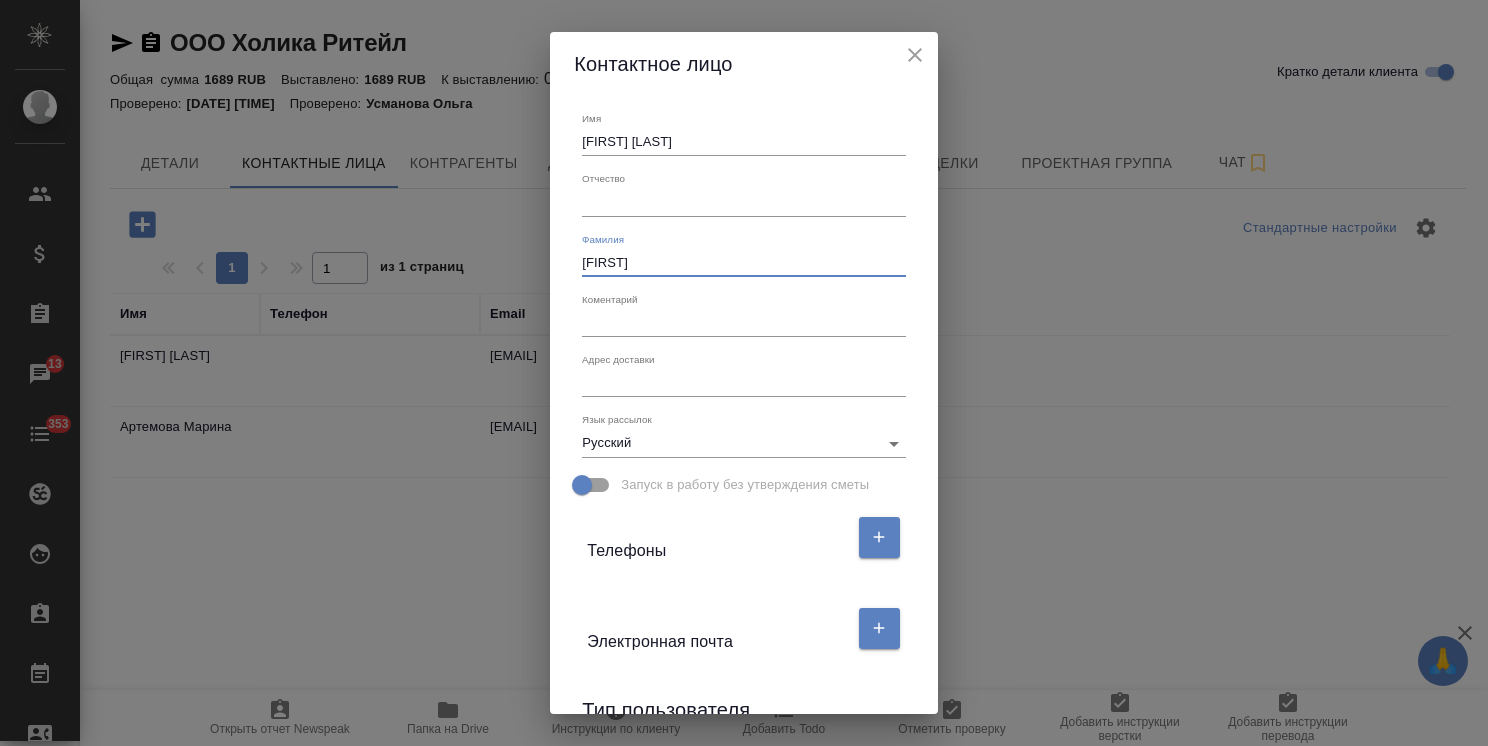type on "Ангел" 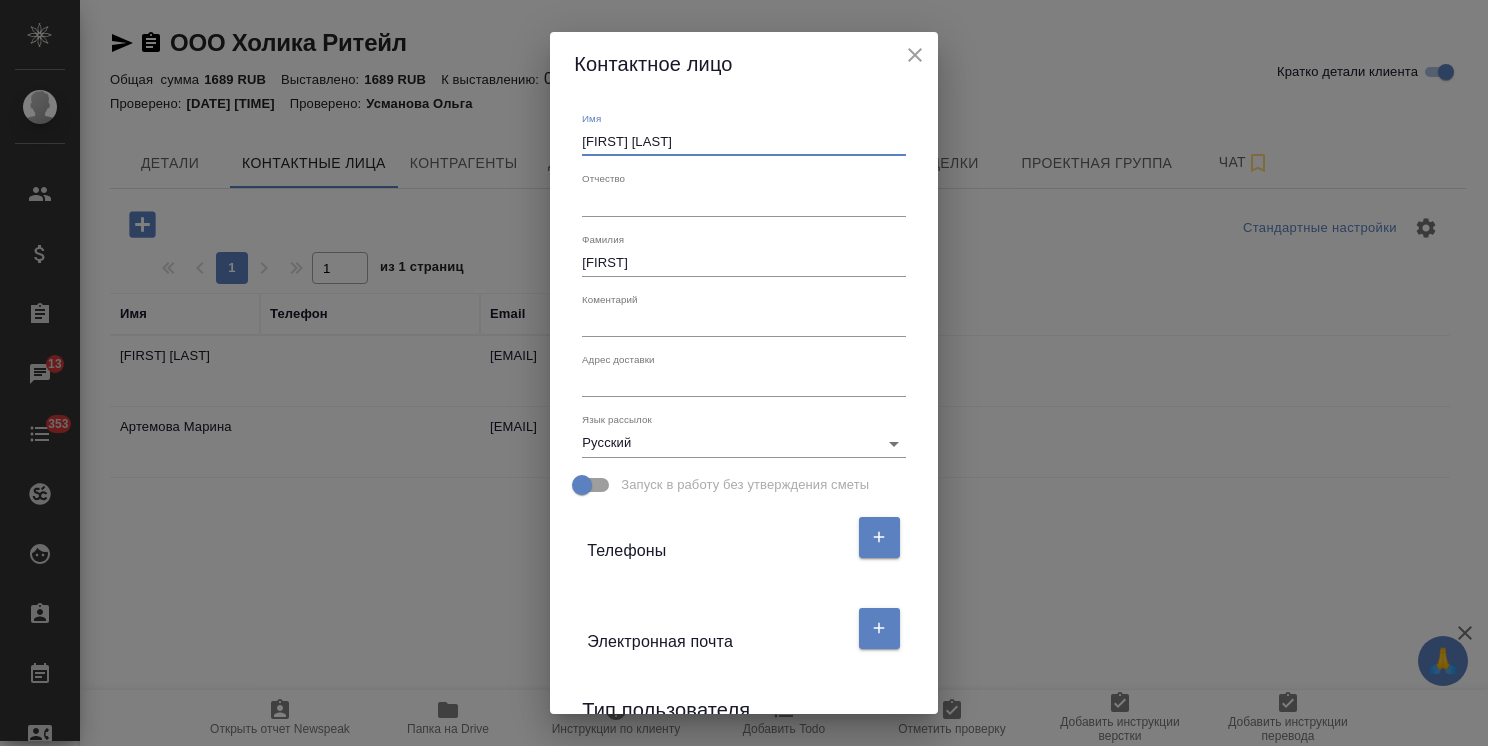 drag, startPoint x: 611, startPoint y: 134, endPoint x: 492, endPoint y: 138, distance: 119.06721 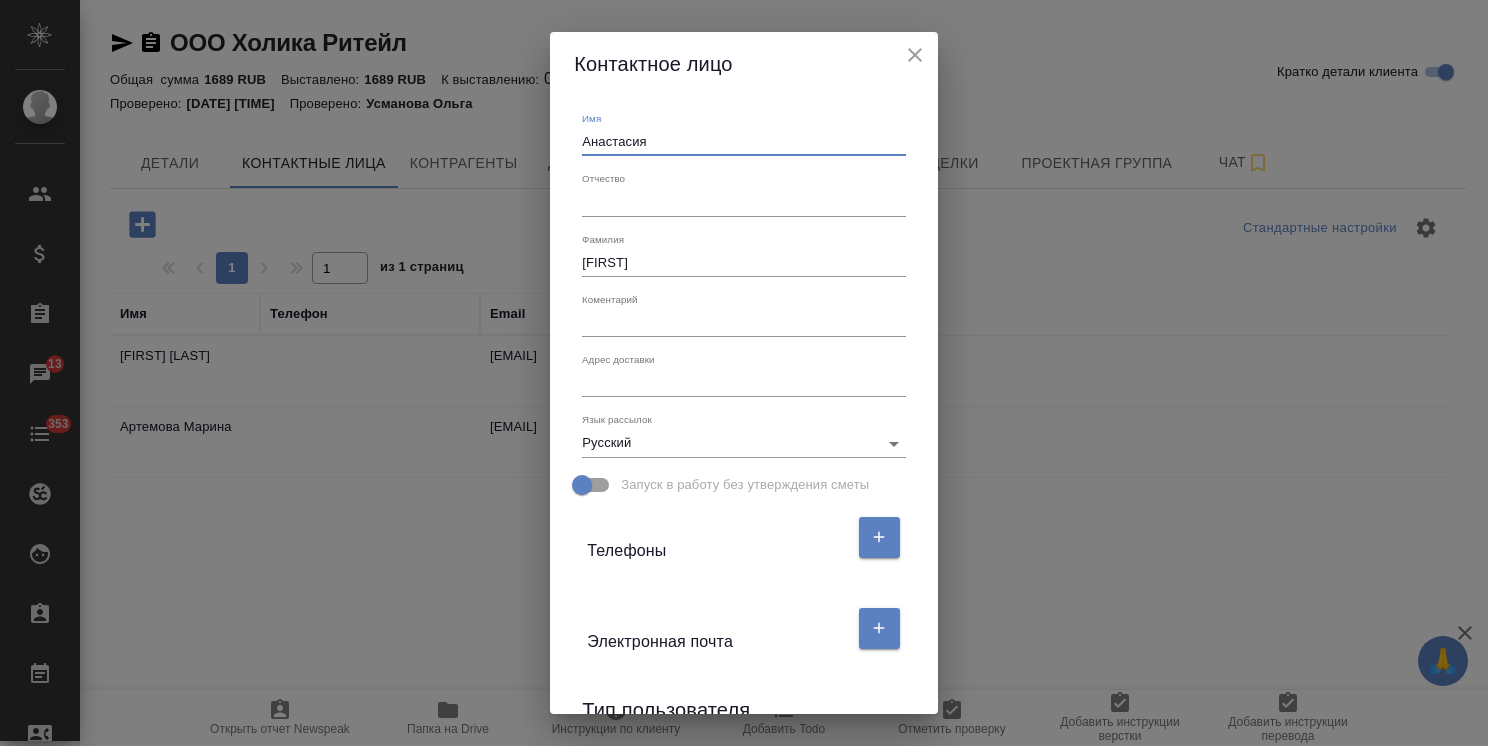 type on "Анастасия" 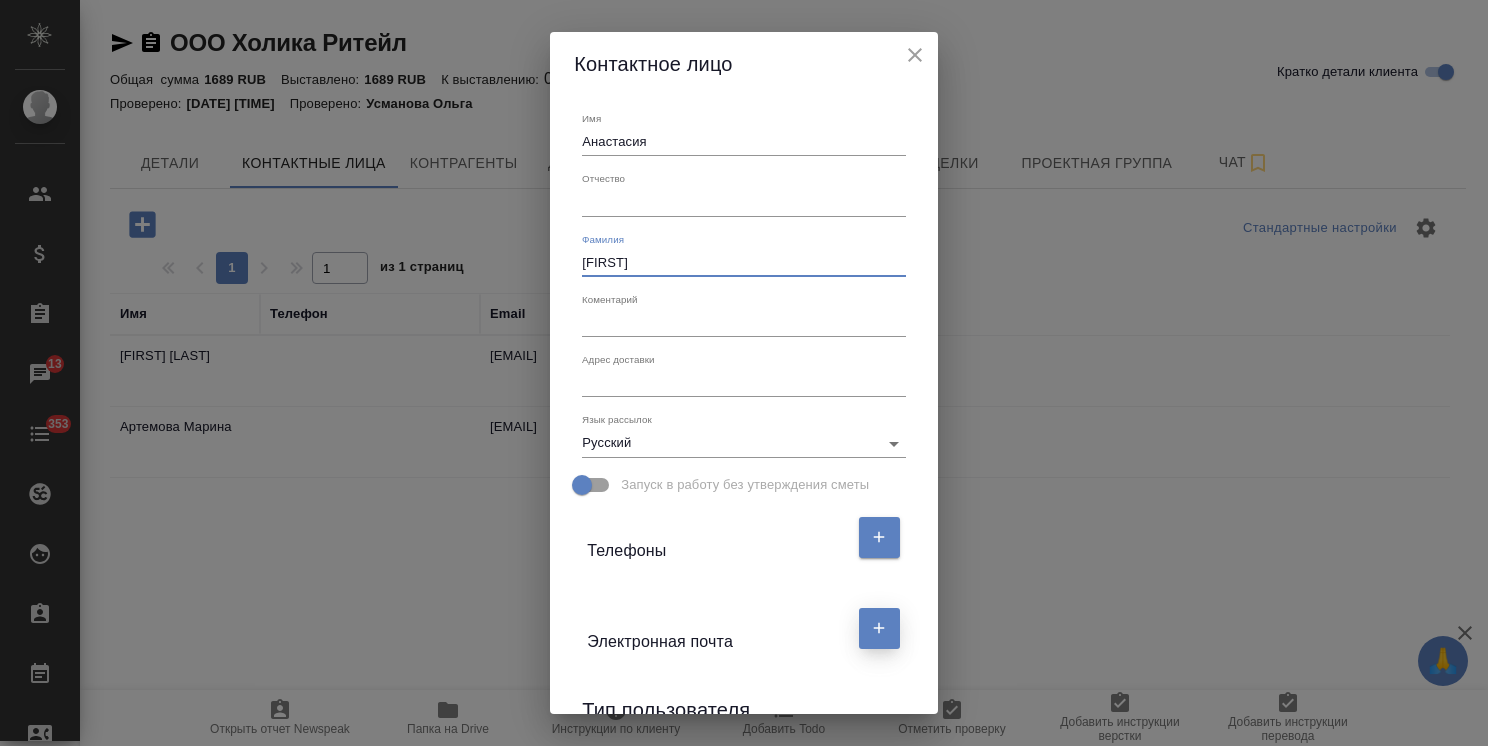 click 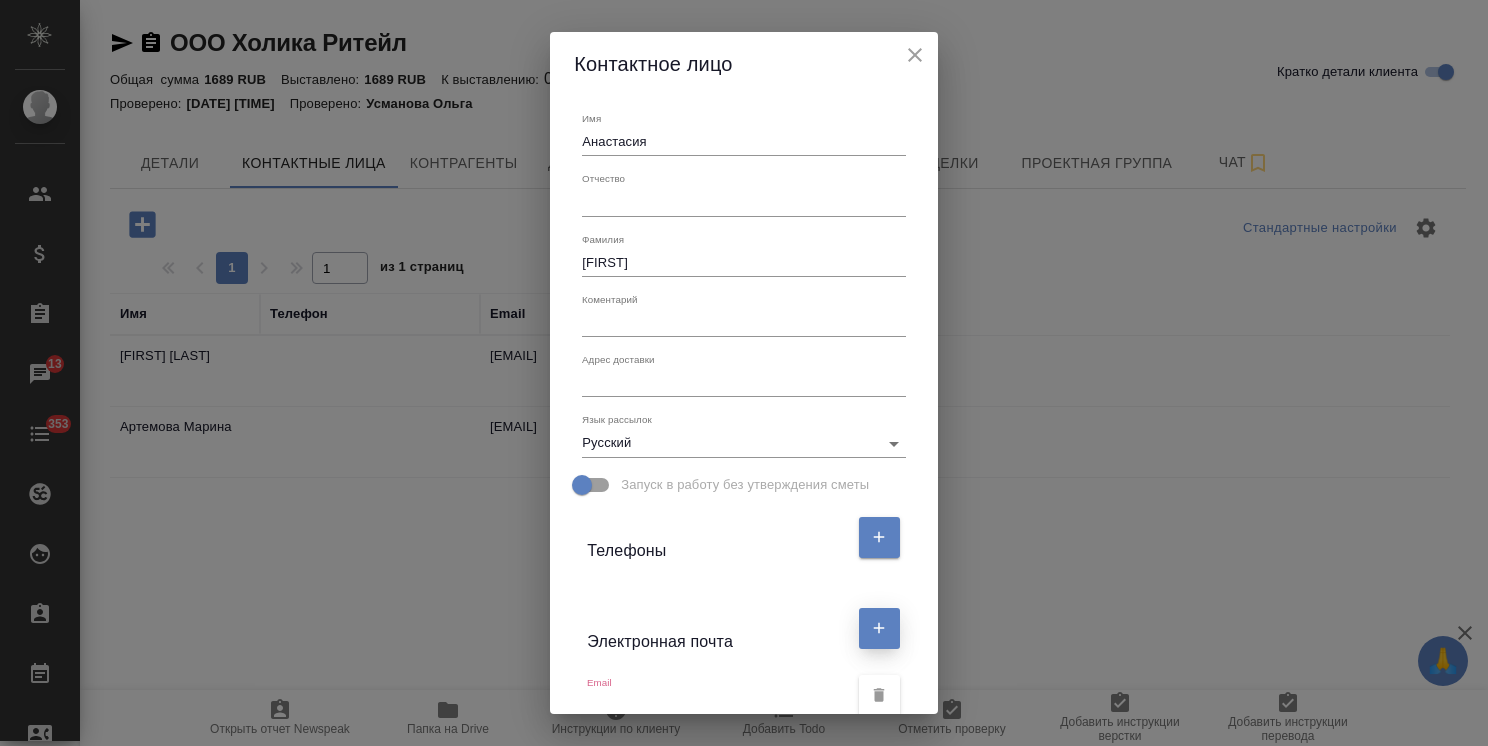 scroll, scrollTop: 200, scrollLeft: 0, axis: vertical 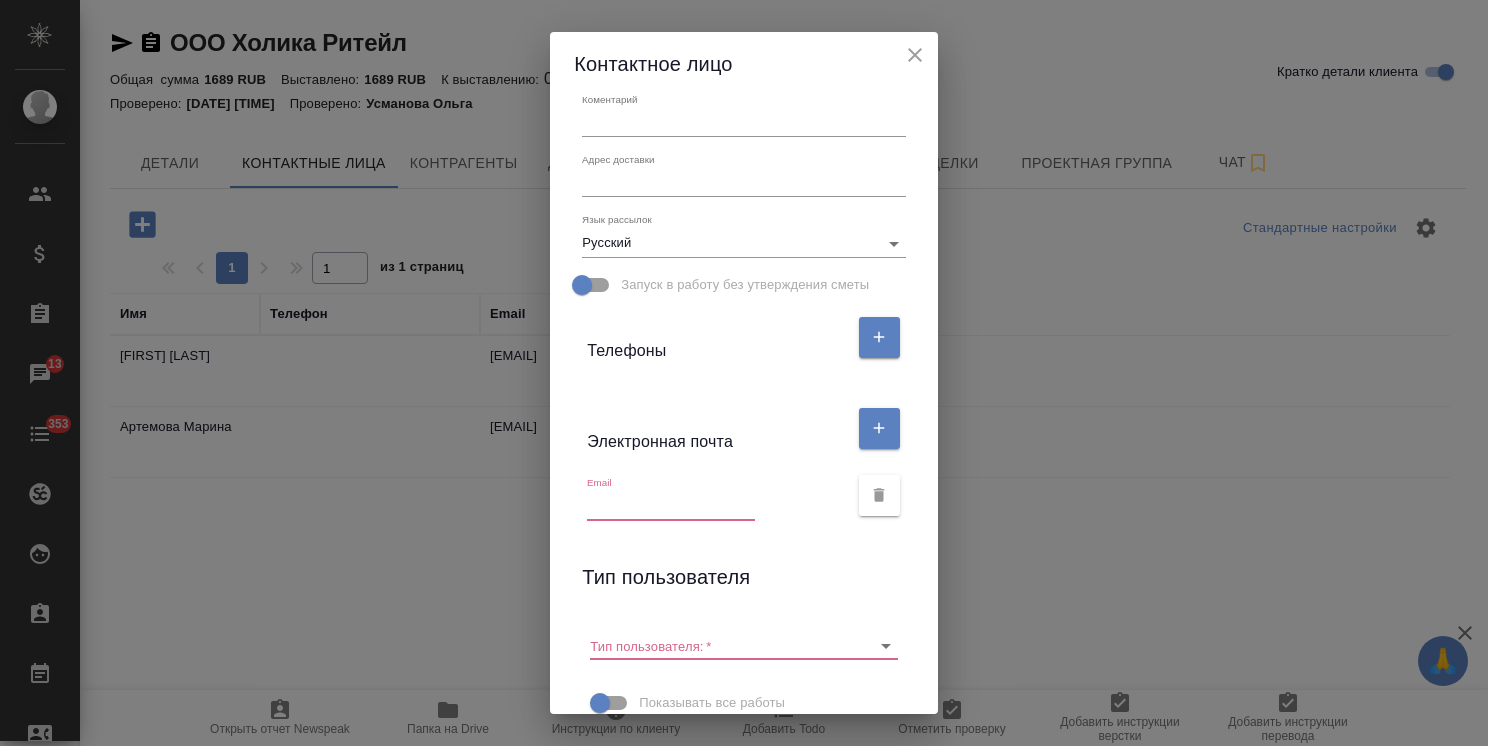 click at bounding box center (671, 506) 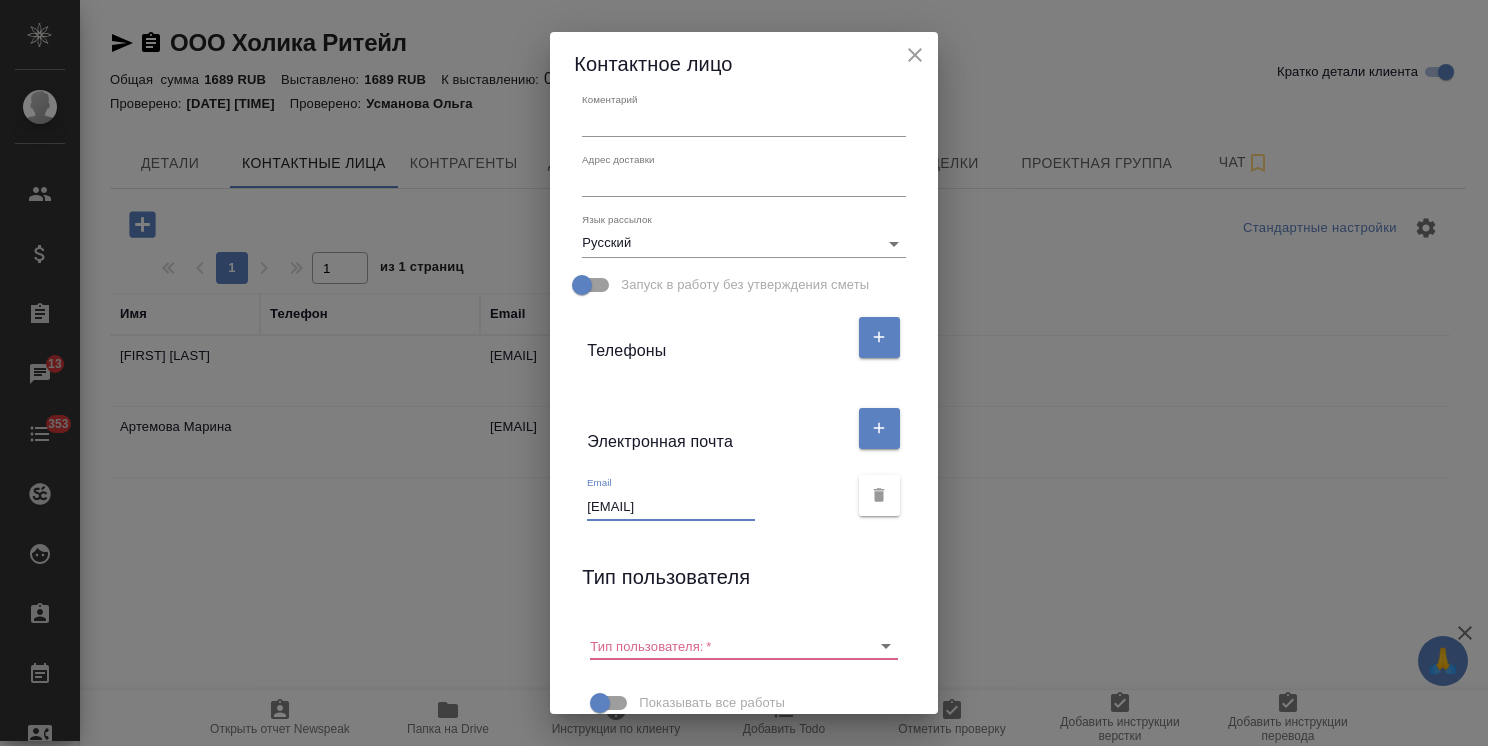 type on "aan@beauty2be.ru" 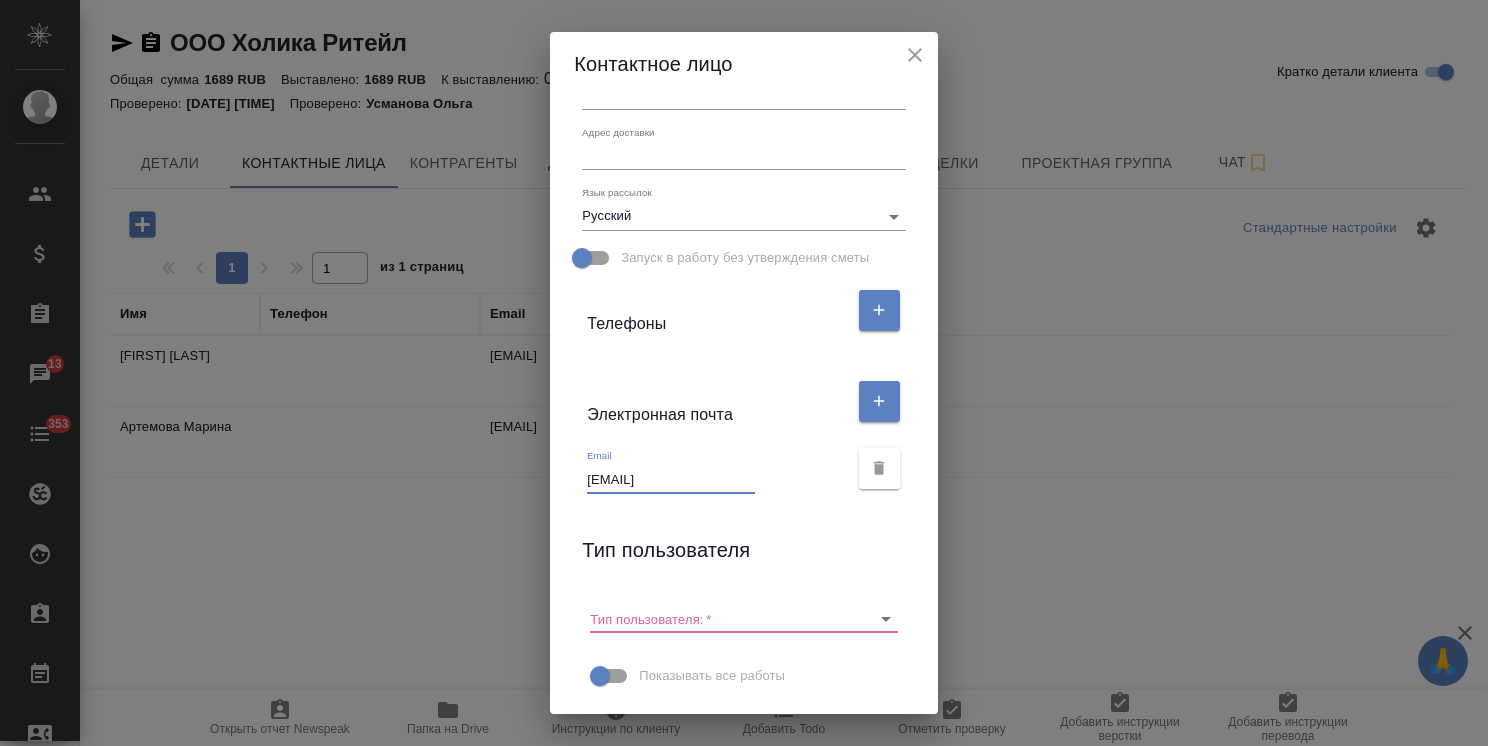 scroll, scrollTop: 168, scrollLeft: 0, axis: vertical 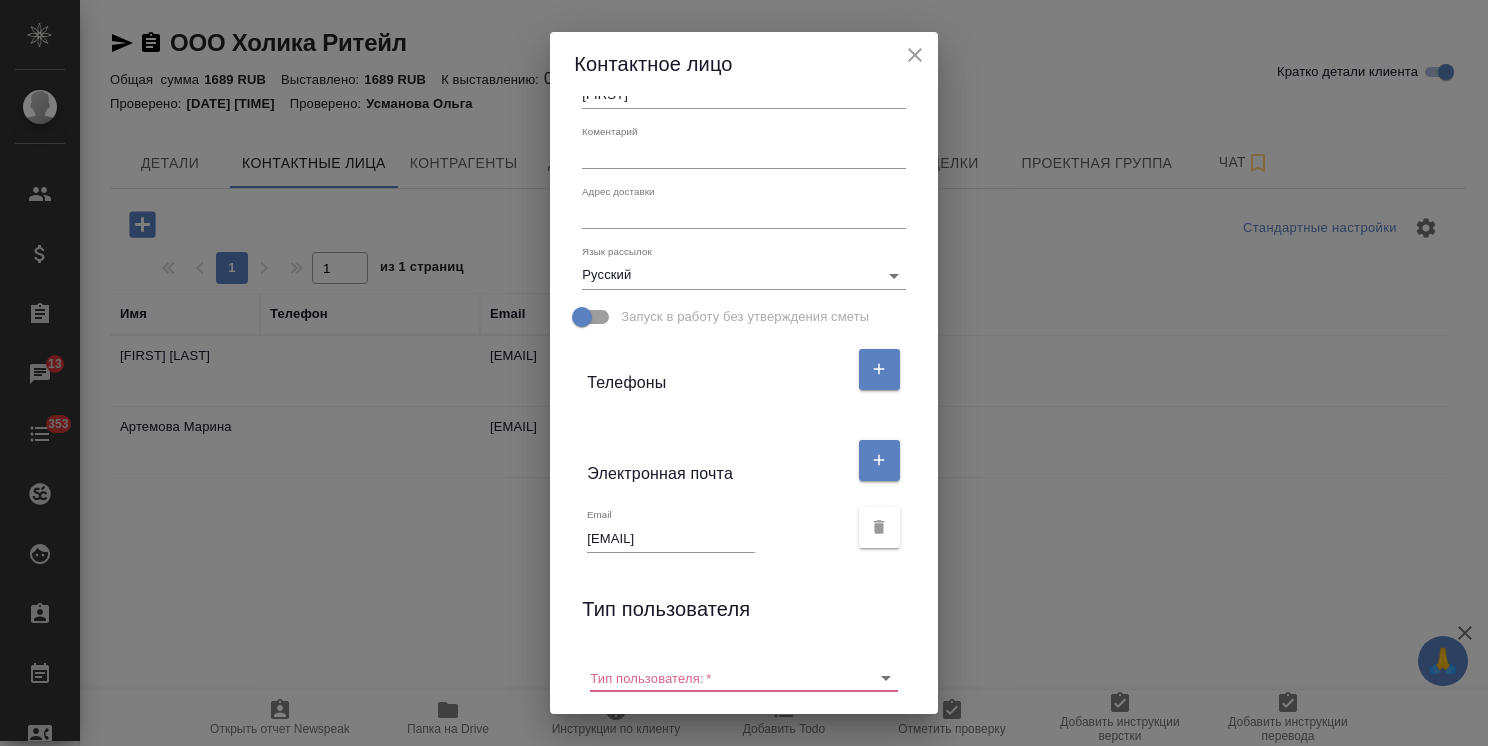 click on "Имя Анастасия Отчество Фамилия Ангел Коментарий x Адрес доставки x Язык рассылок Русский ru Запуск в работу без утверждения сметы Телефоны Электронная почта Email aan@beauty2be.ru Тип пользователя Тип пользователя:   * Показывать все работы Сохранить" at bounding box center [743, 405] 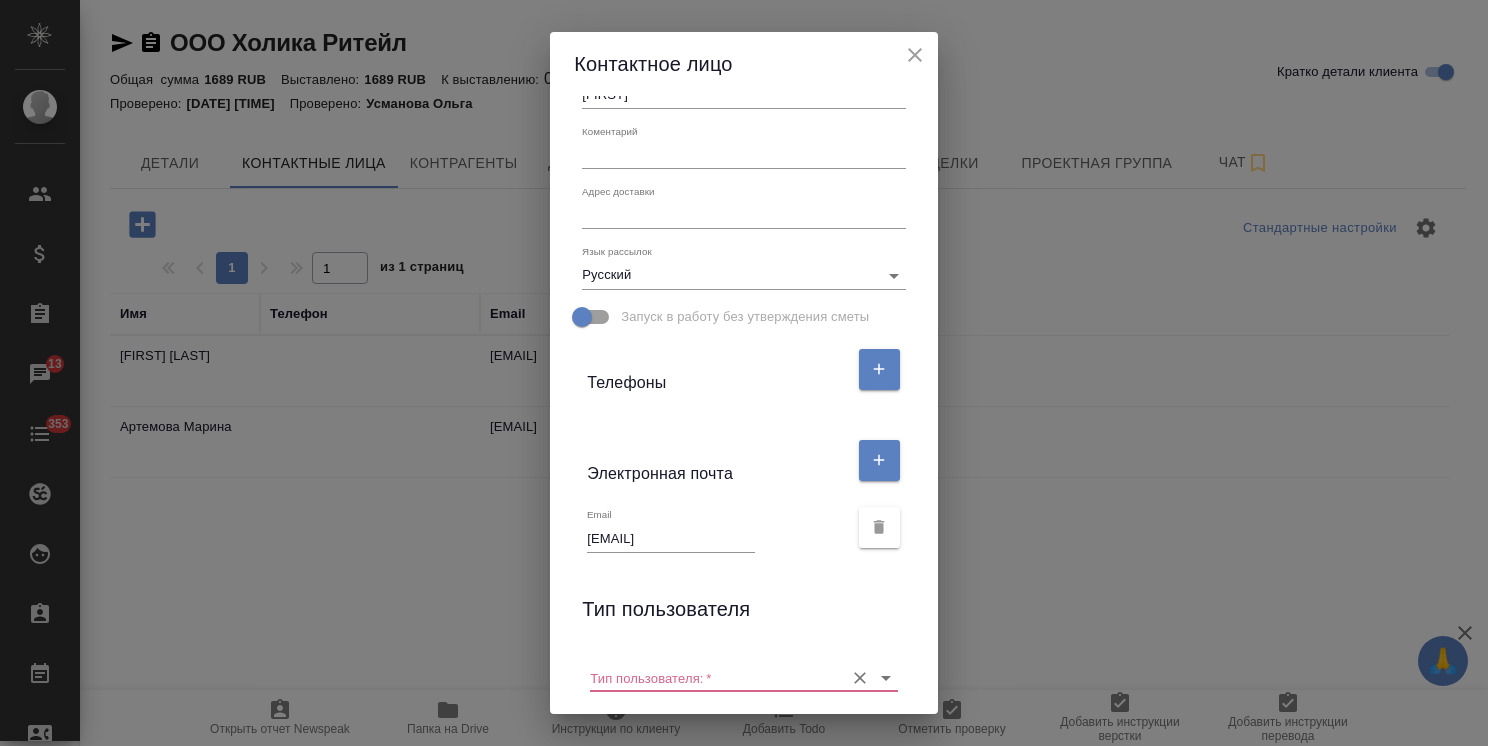 click on "Тип пользователя:   *" at bounding box center [743, 670] 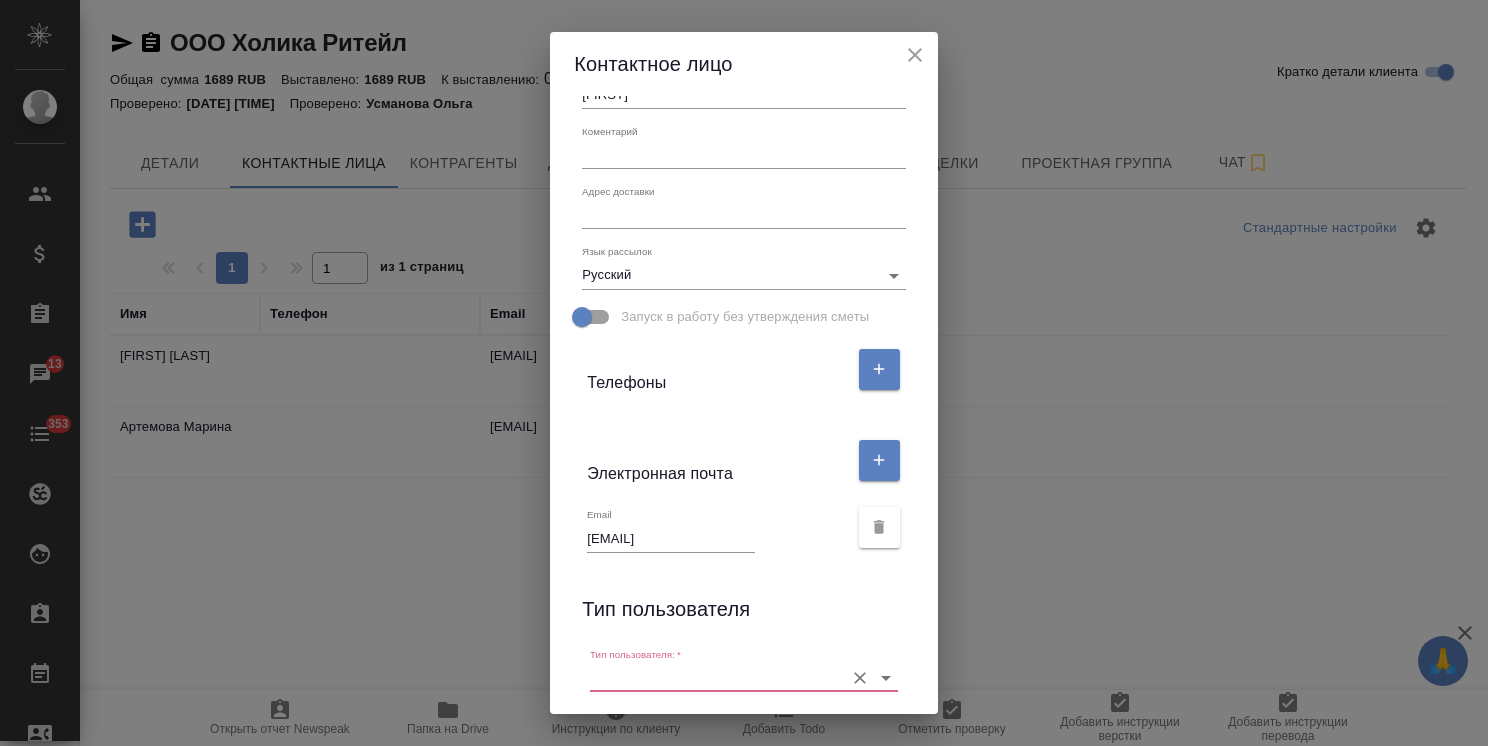 click on "Тип пользователя:   *" at bounding box center (711, 677) 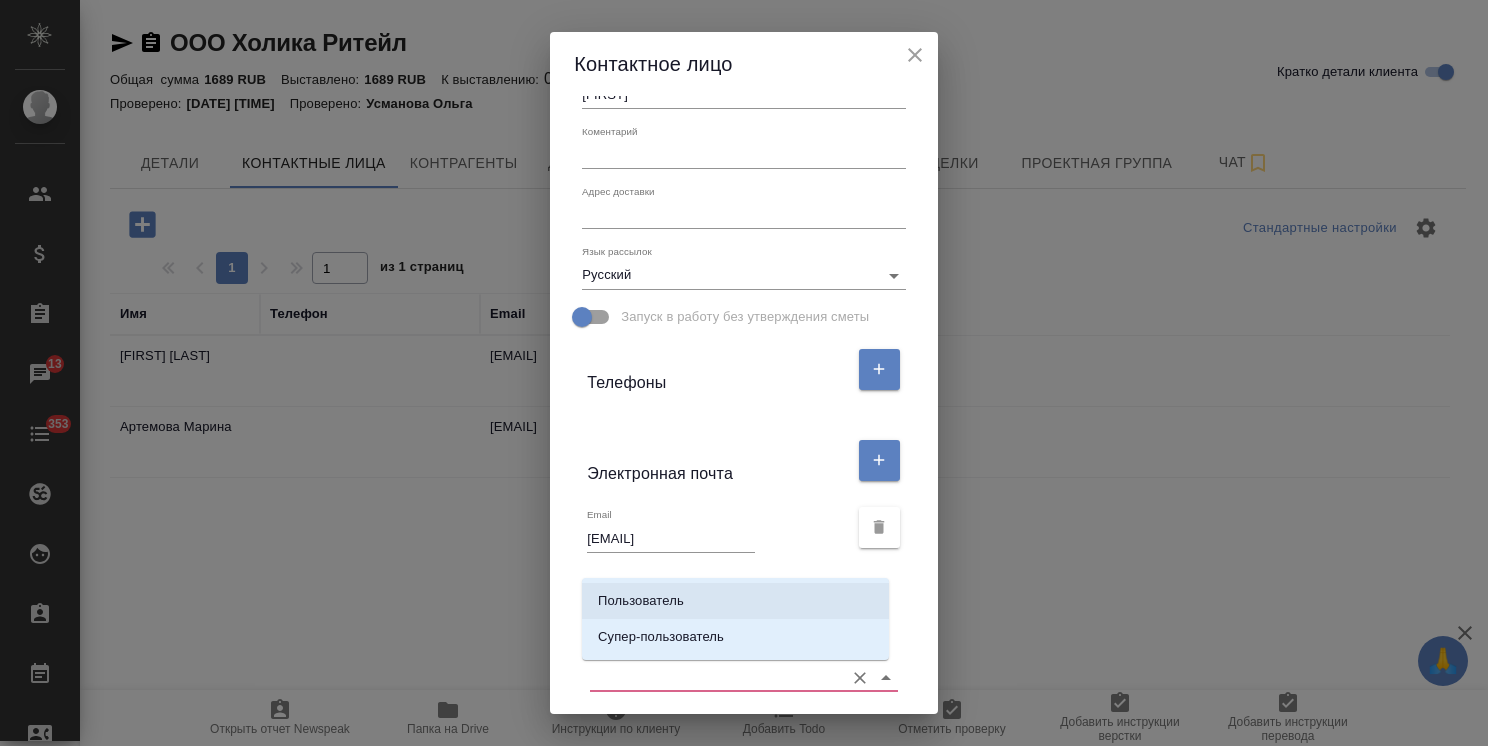 click on "Пользователь" at bounding box center [641, 601] 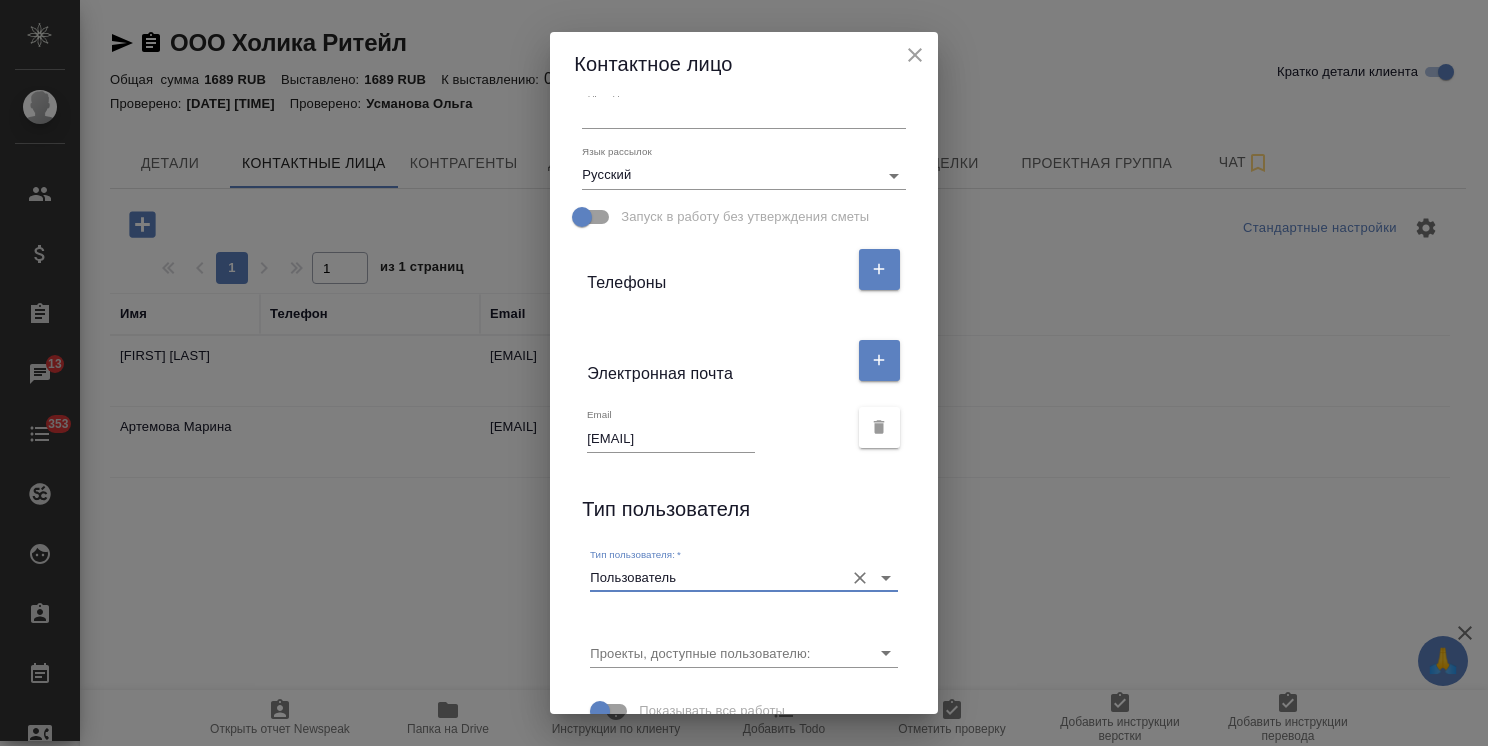 scroll, scrollTop: 344, scrollLeft: 0, axis: vertical 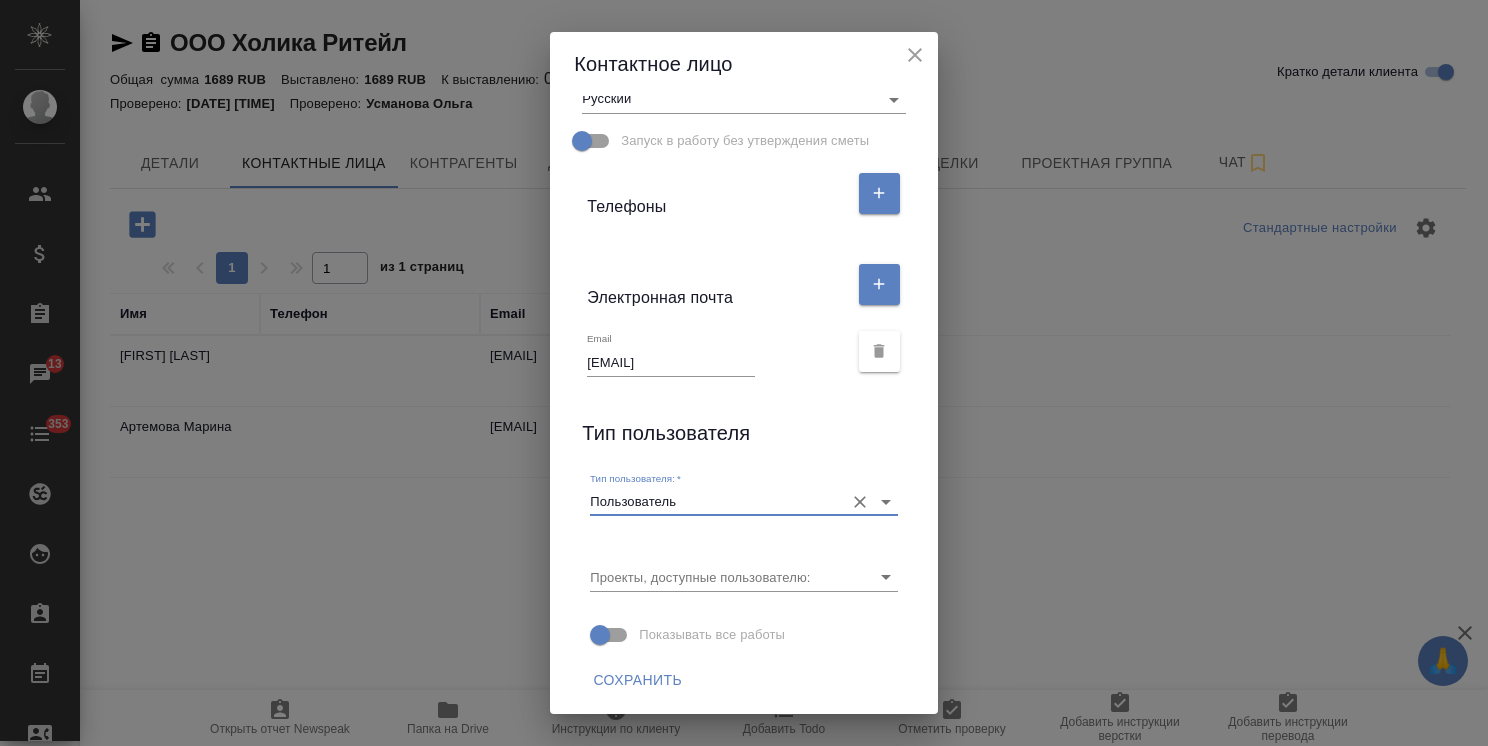 click on "Сохранить" at bounding box center [637, 680] 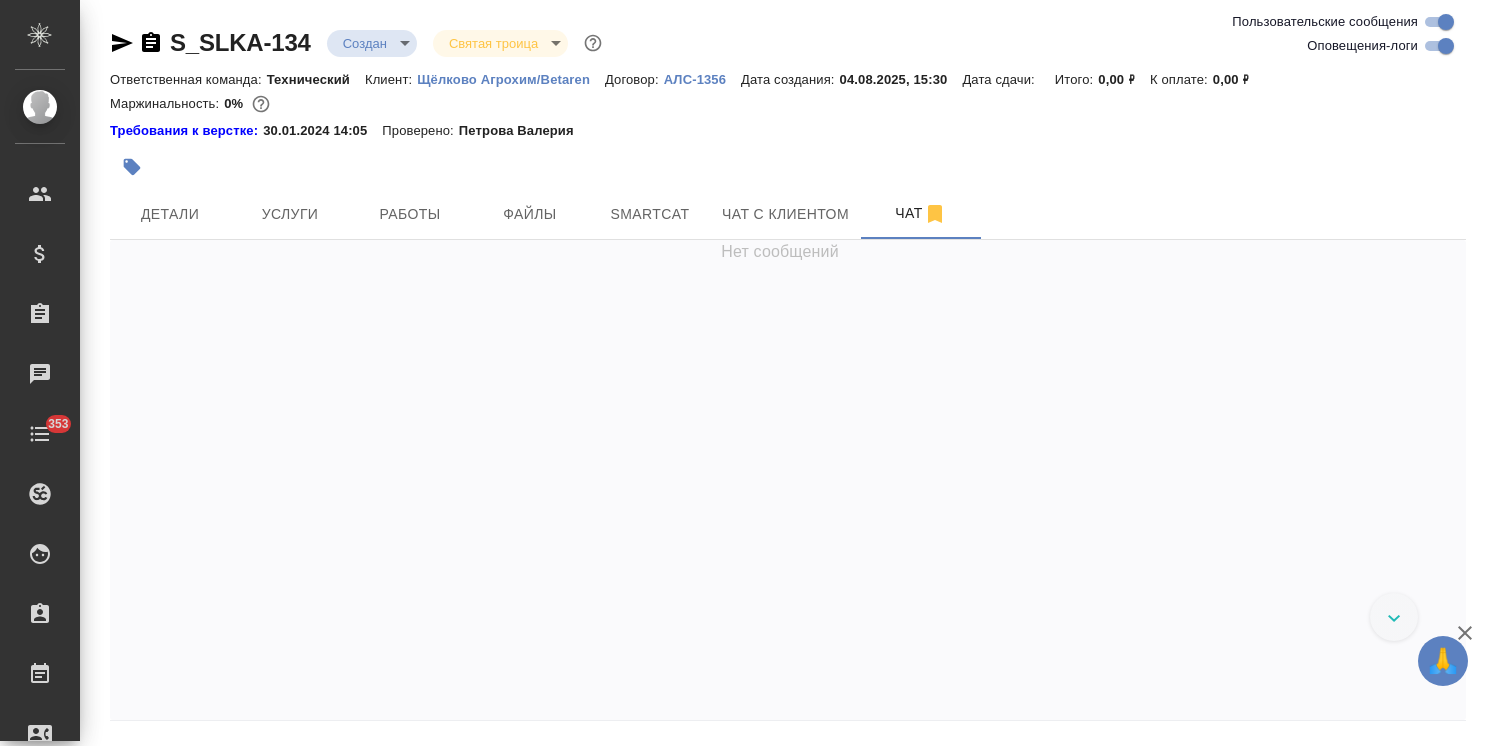 scroll, scrollTop: 0, scrollLeft: 0, axis: both 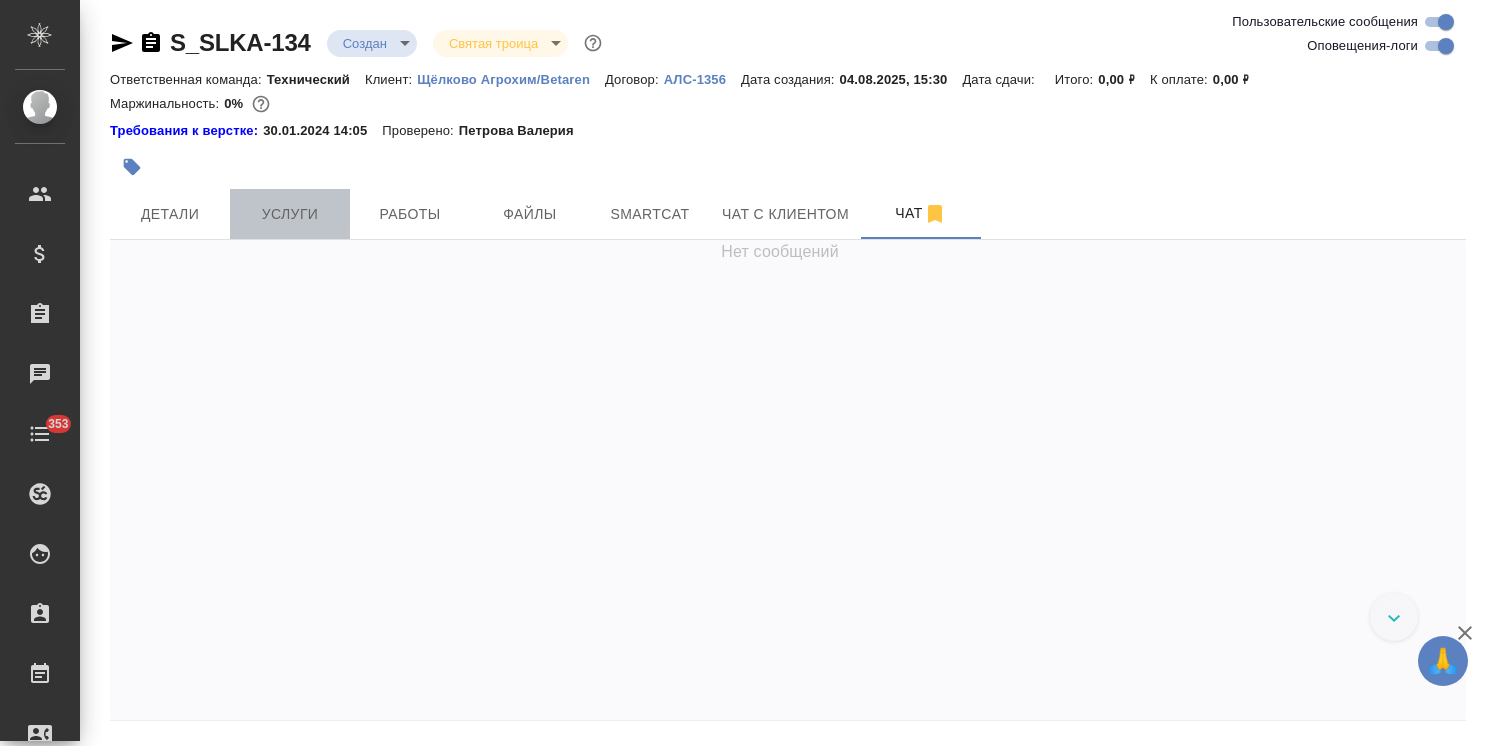 click on "Услуги" at bounding box center (290, 214) 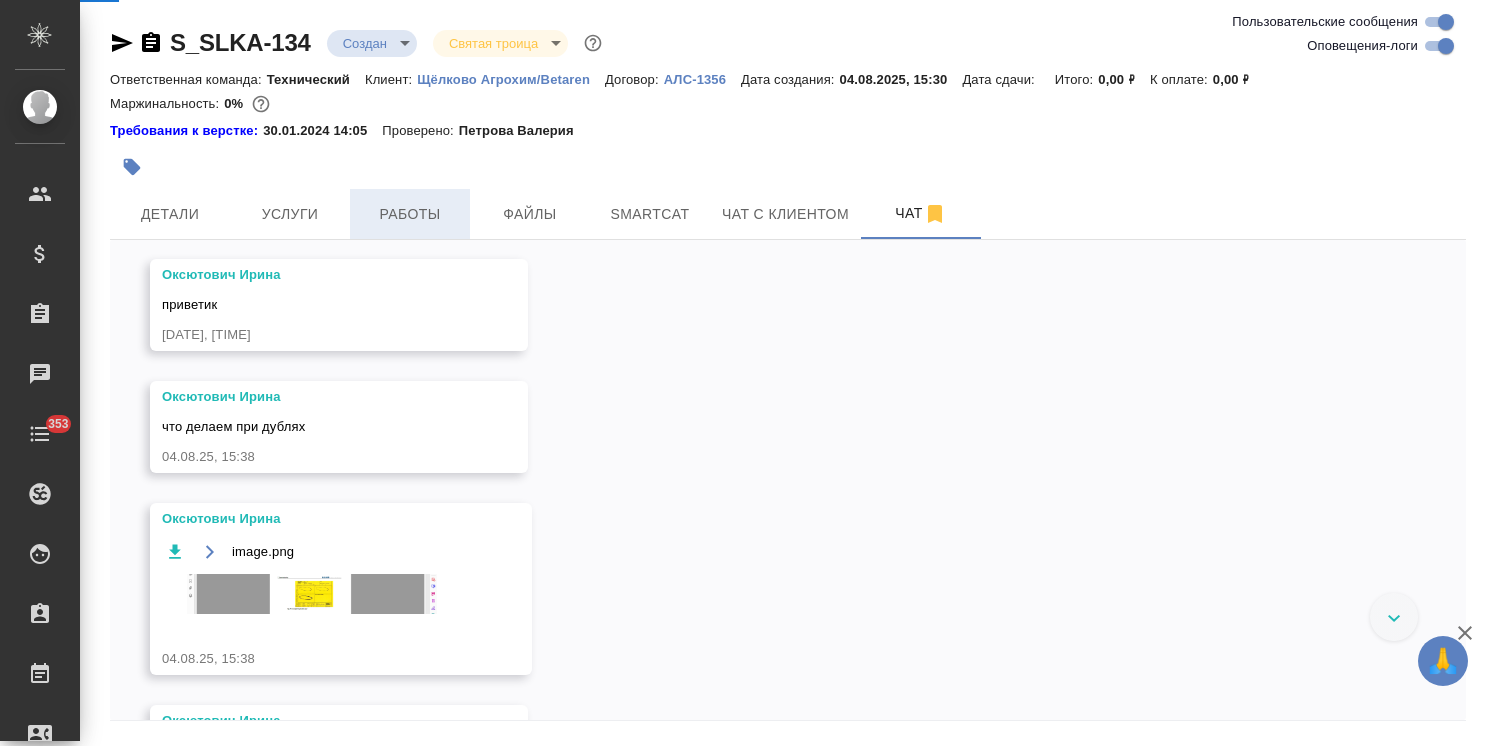 scroll, scrollTop: 1157, scrollLeft: 0, axis: vertical 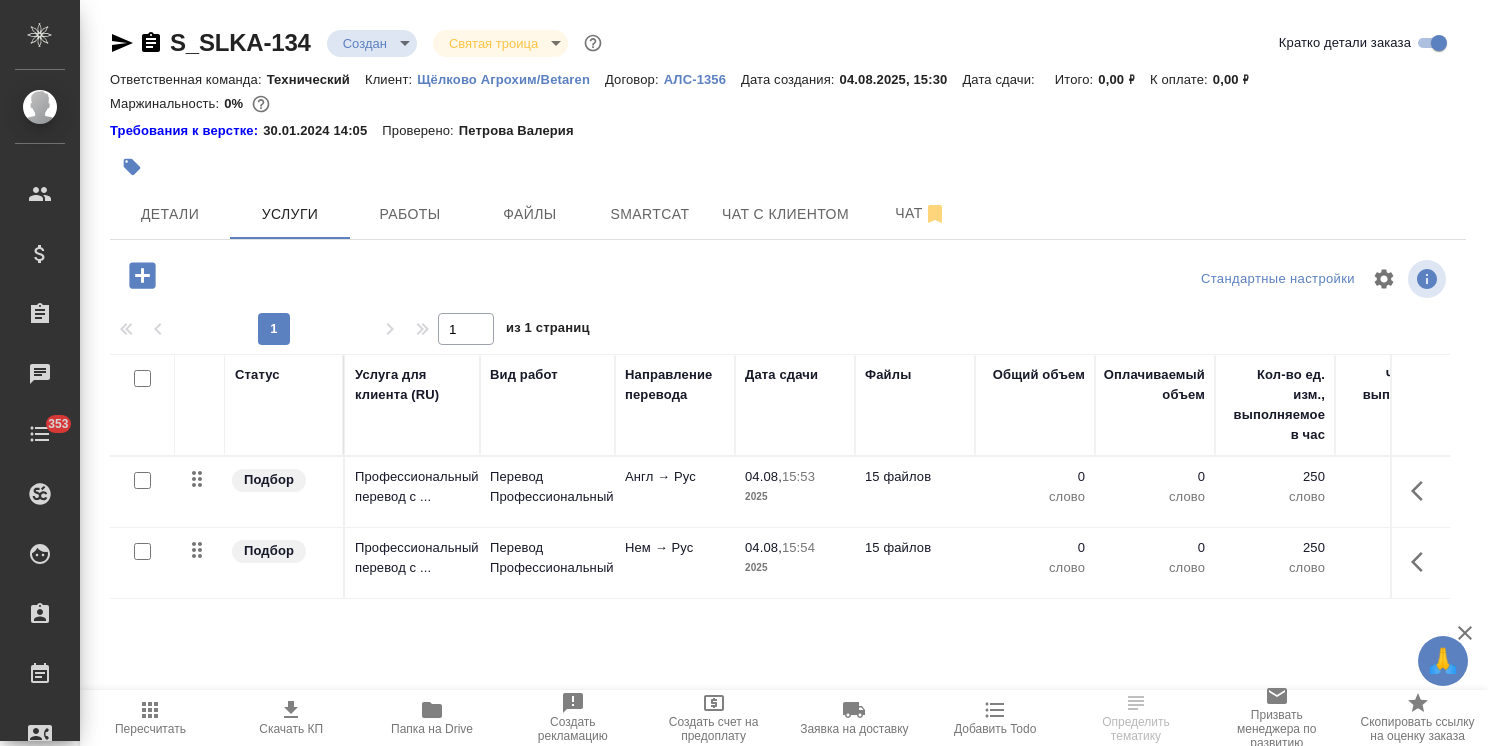 click 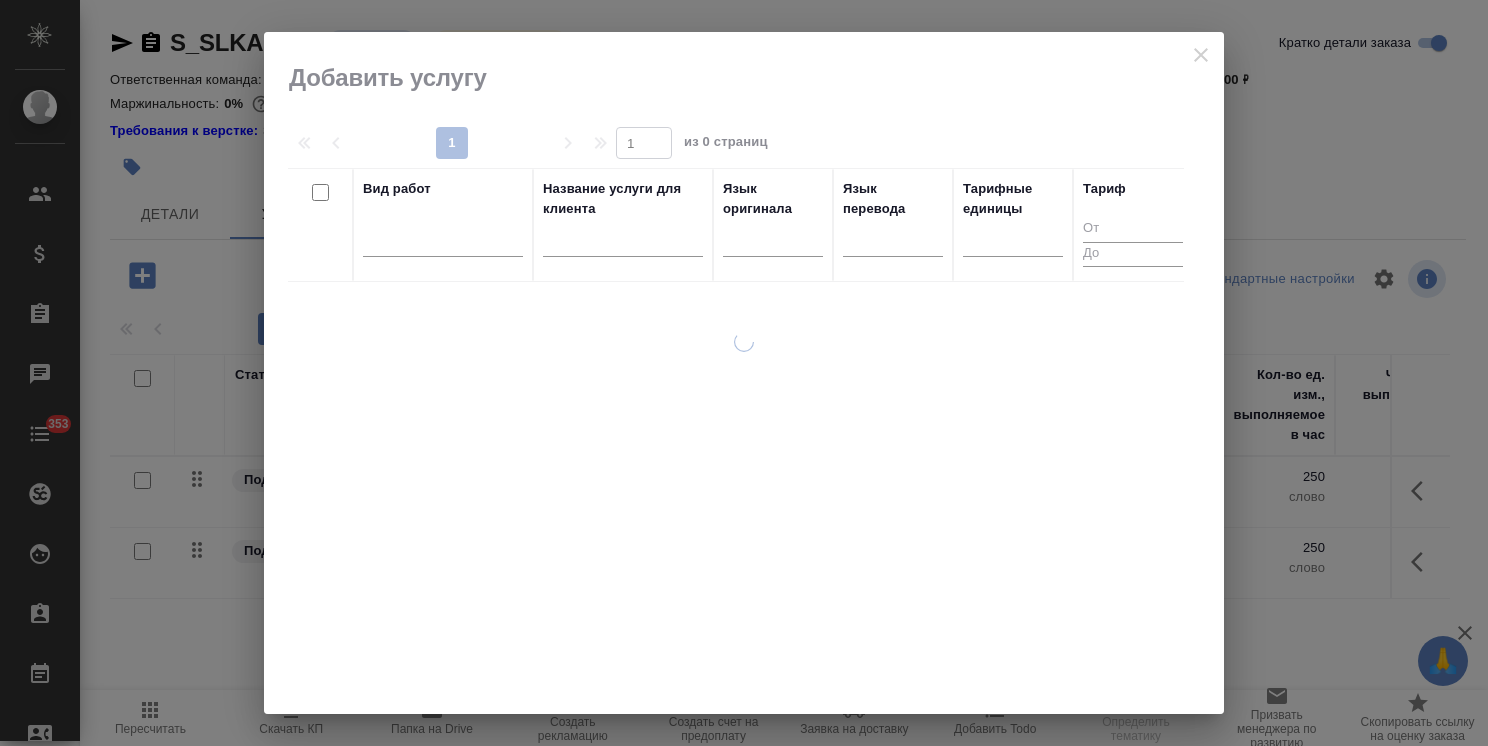 click at bounding box center [623, 244] 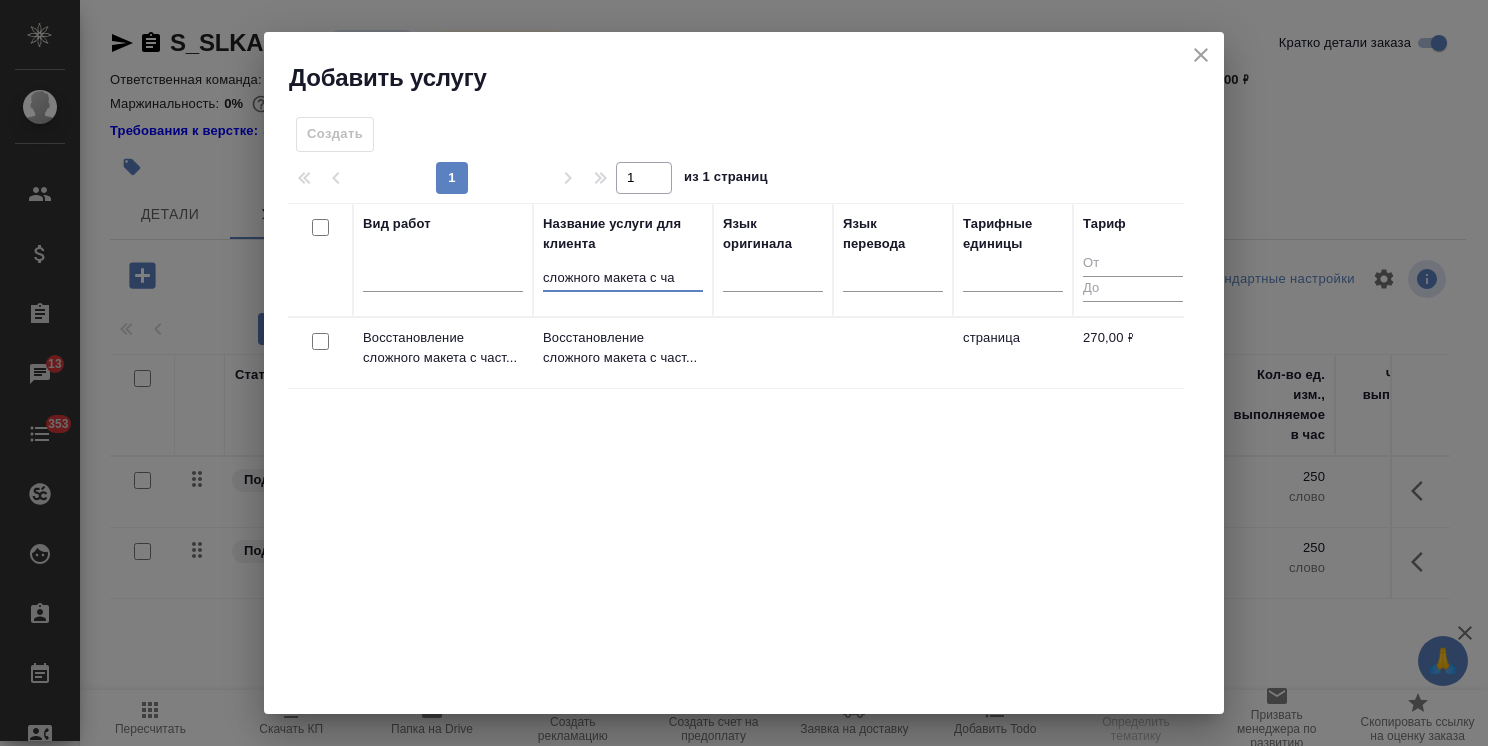 type on "сложного макета с ча" 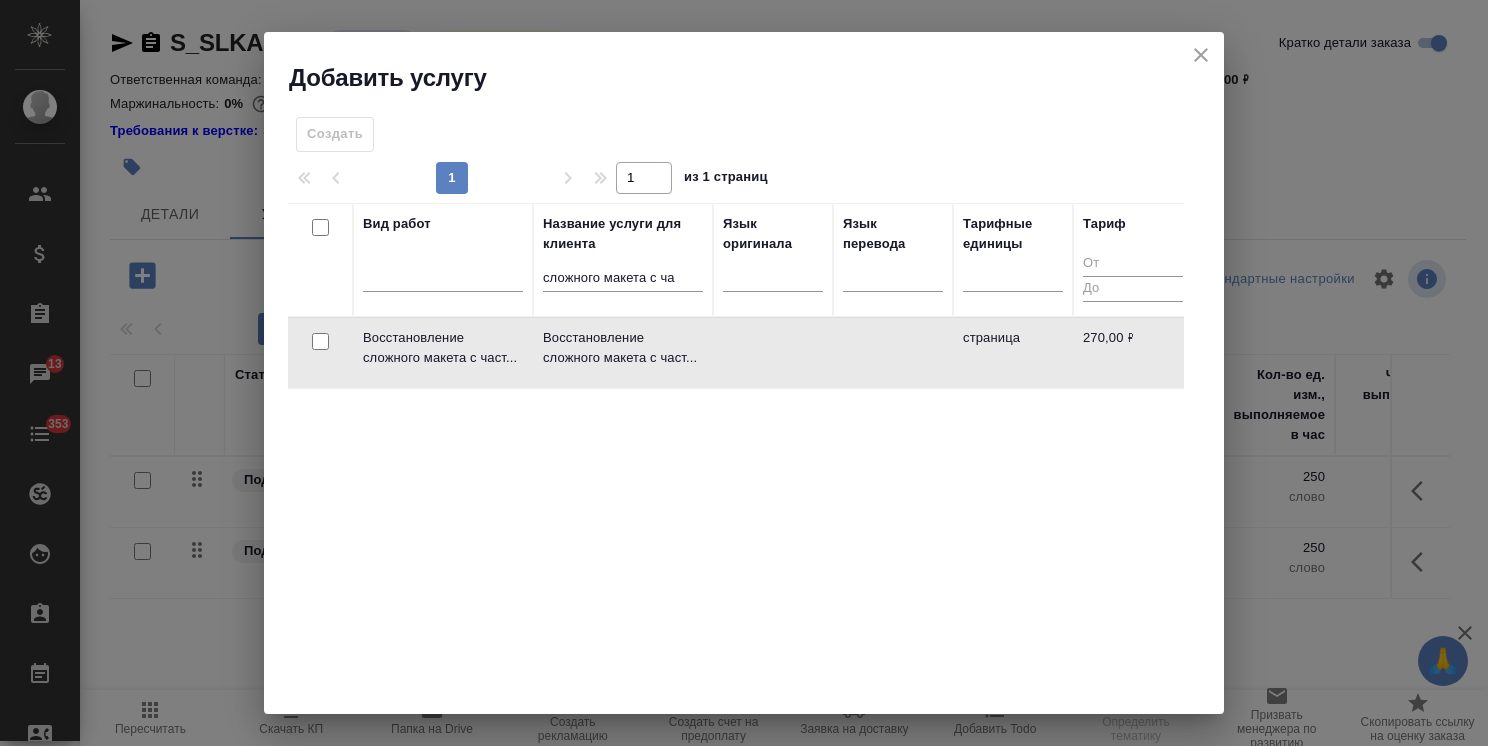 click at bounding box center [320, 341] 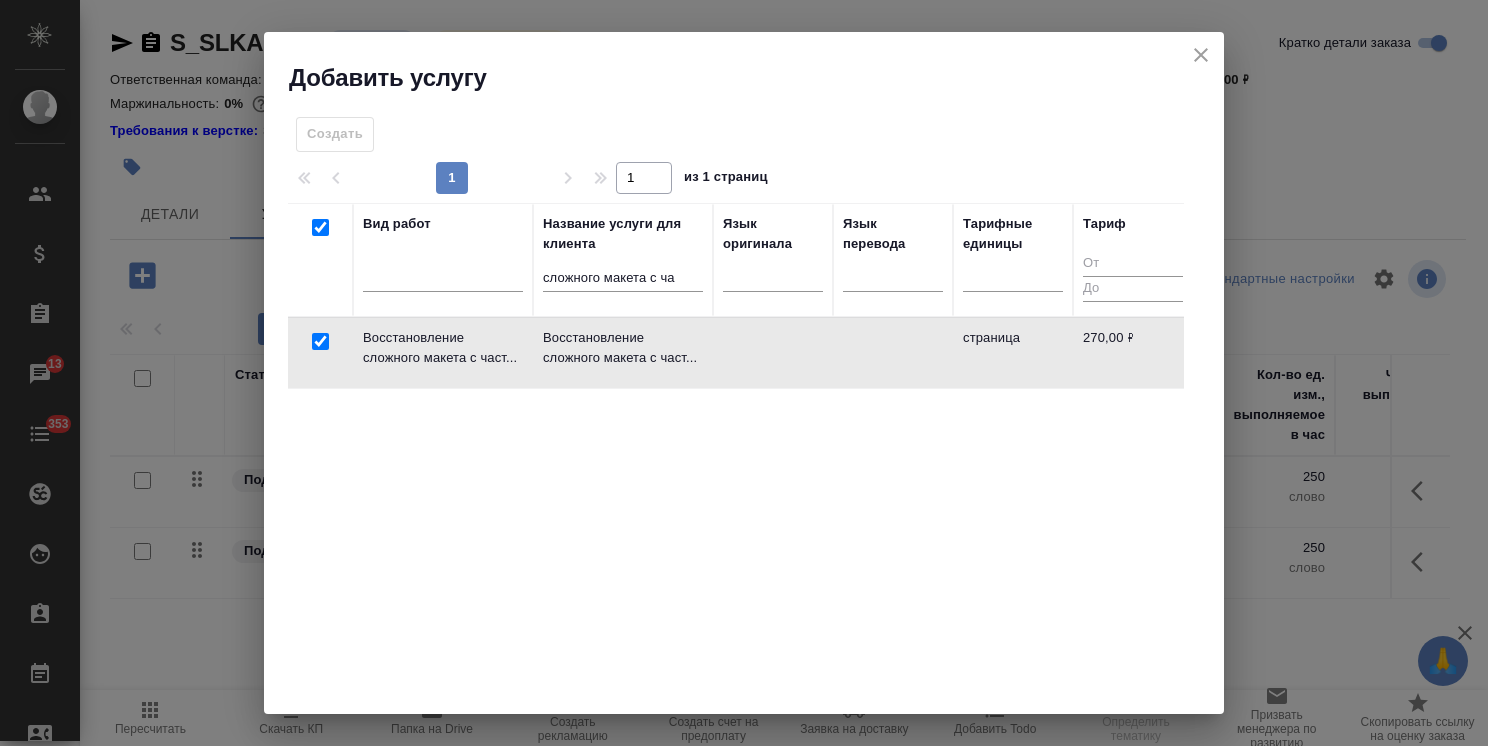 checkbox on "true" 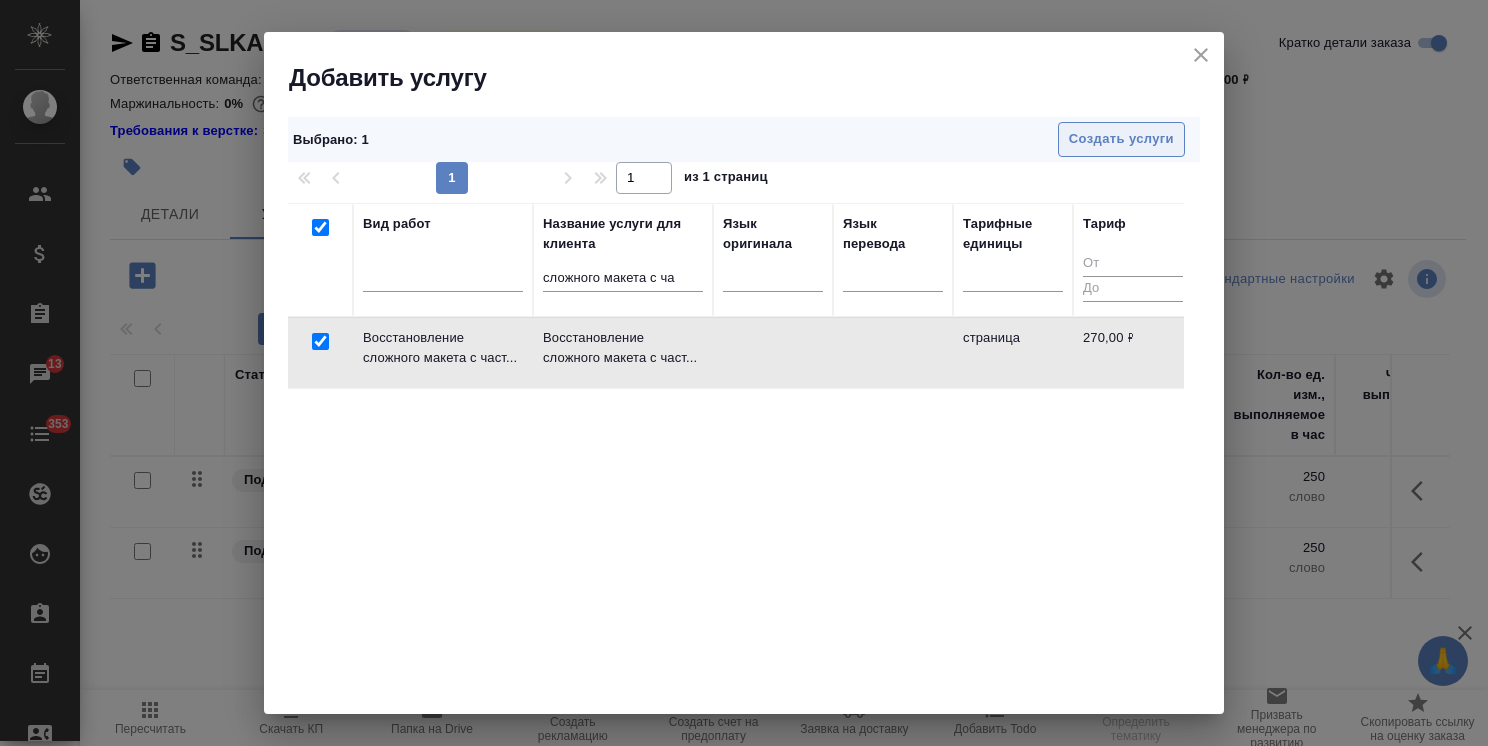 click on "Создать услуги" at bounding box center (1121, 139) 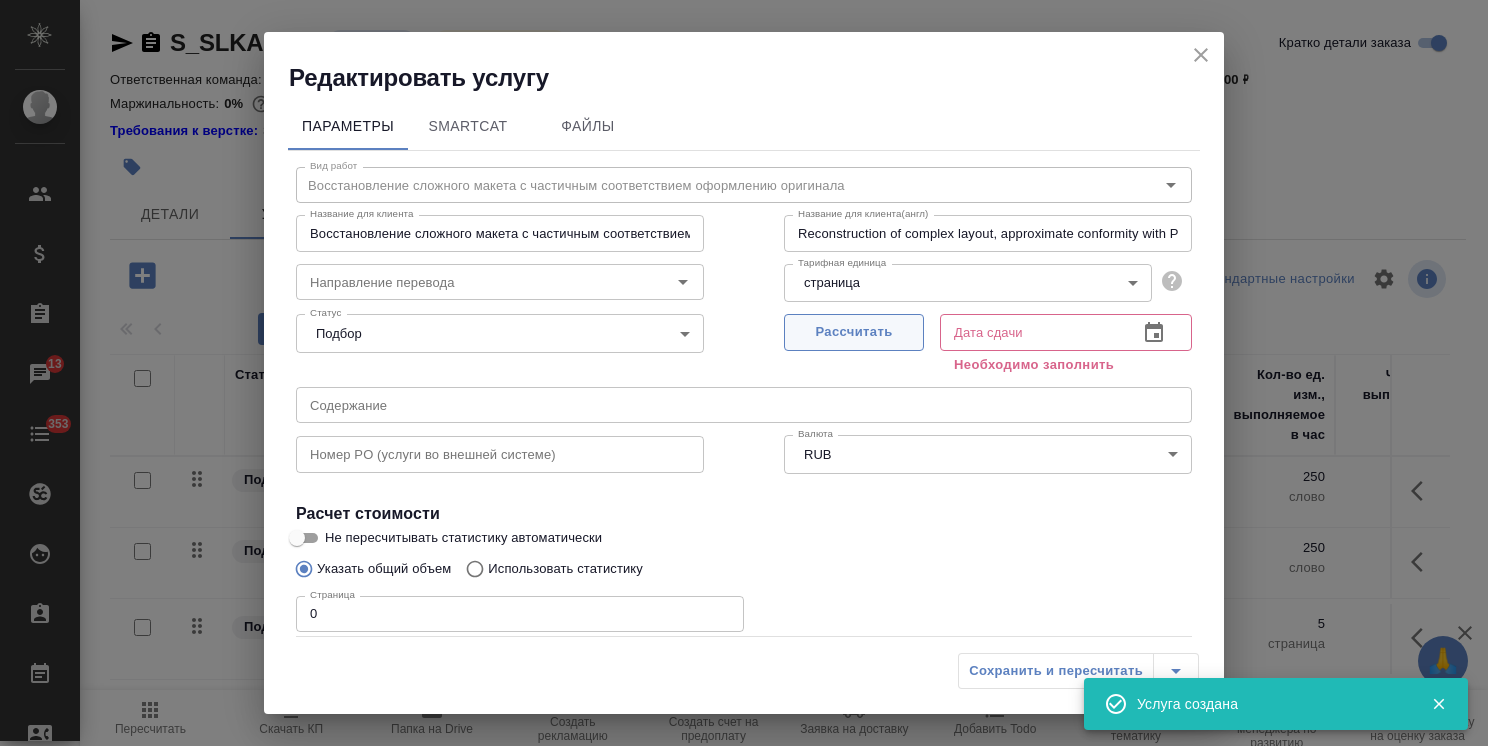 click on "Рассчитать" at bounding box center [854, 332] 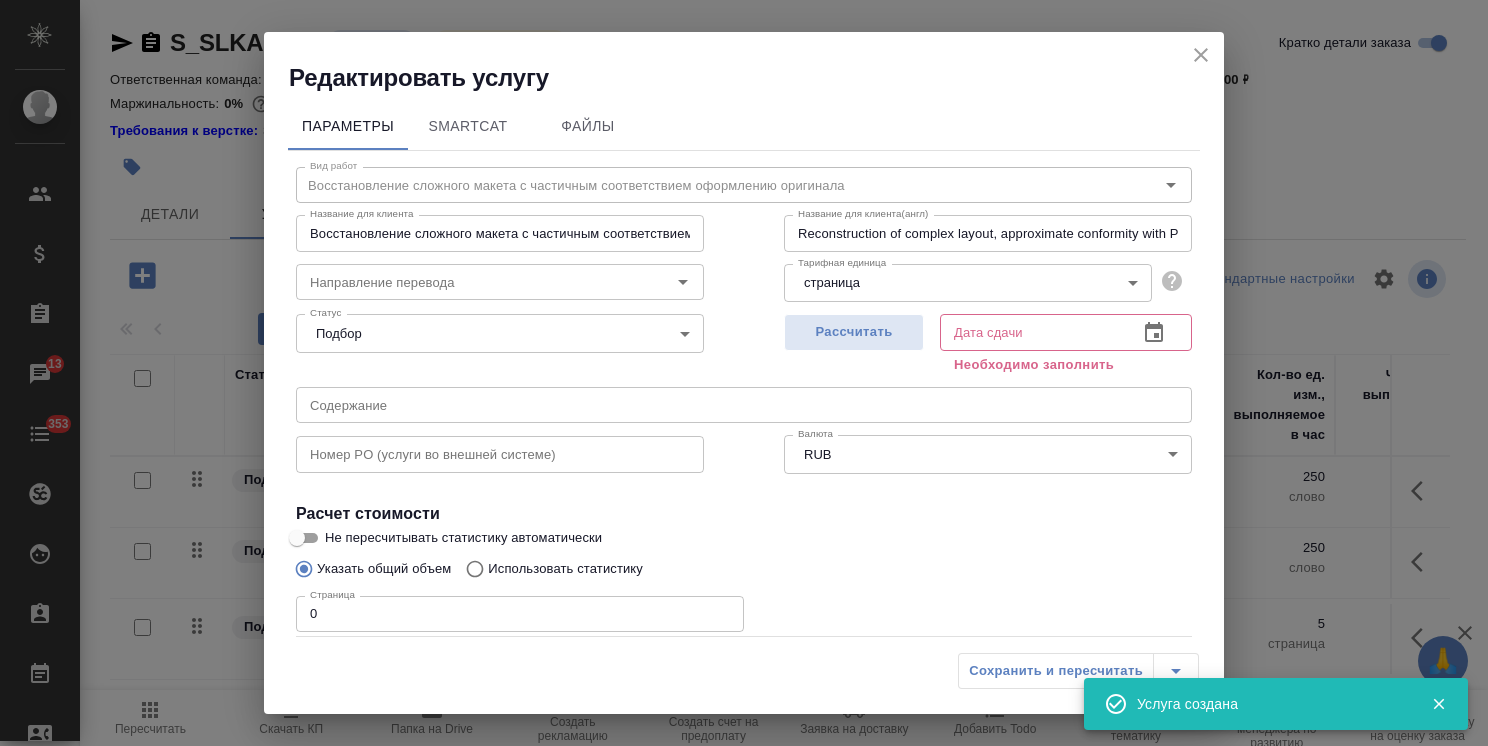 type on "04.08.2025 15:54" 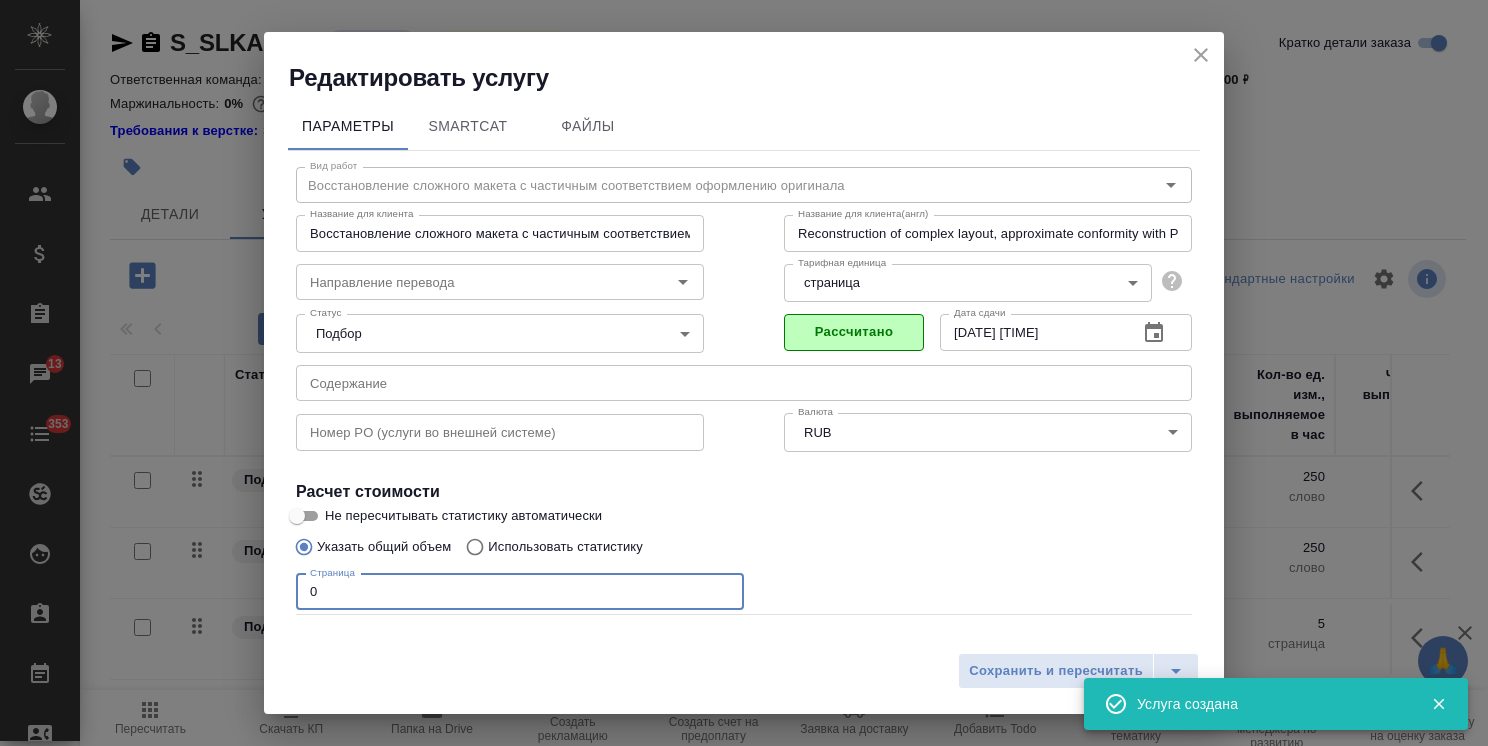 drag, startPoint x: 344, startPoint y: 590, endPoint x: 204, endPoint y: 583, distance: 140.1749 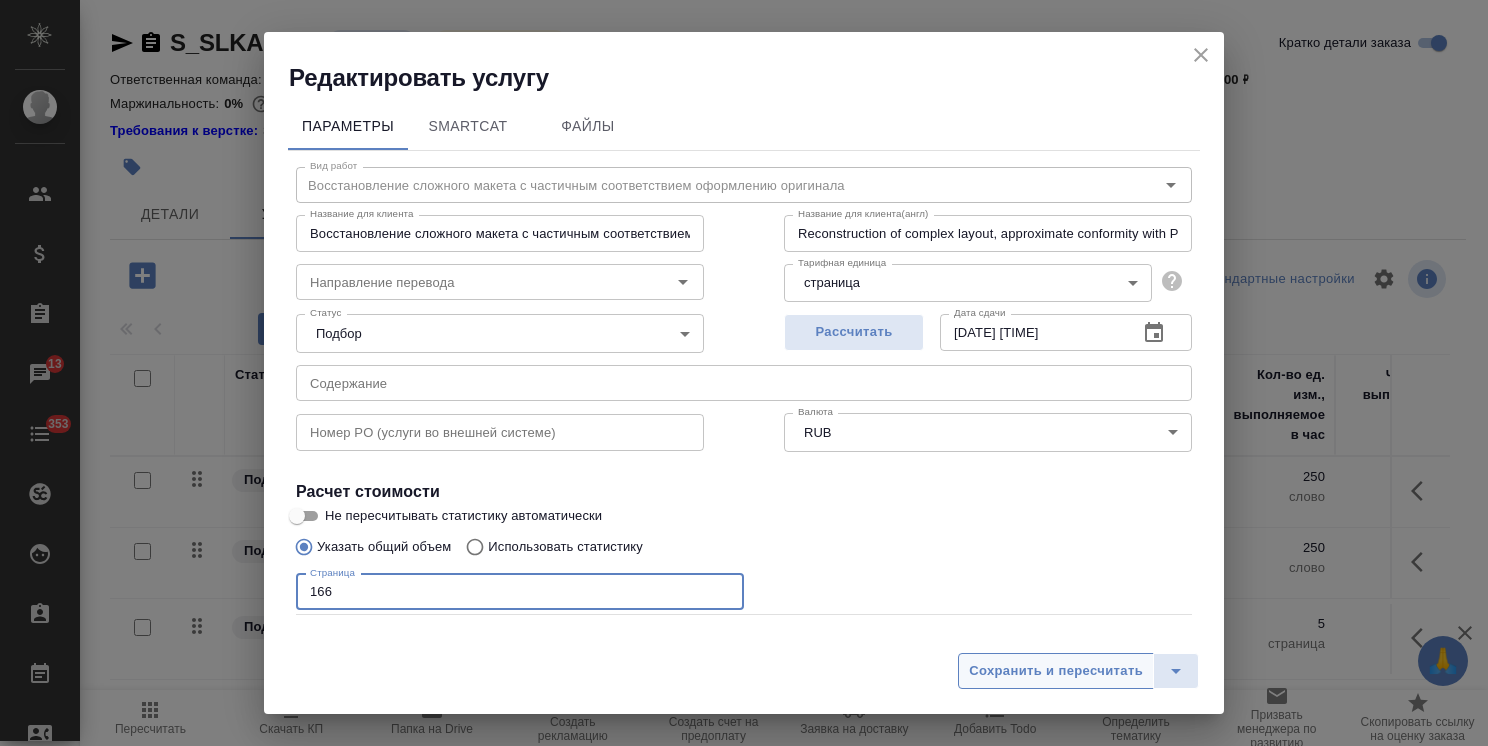type on "166" 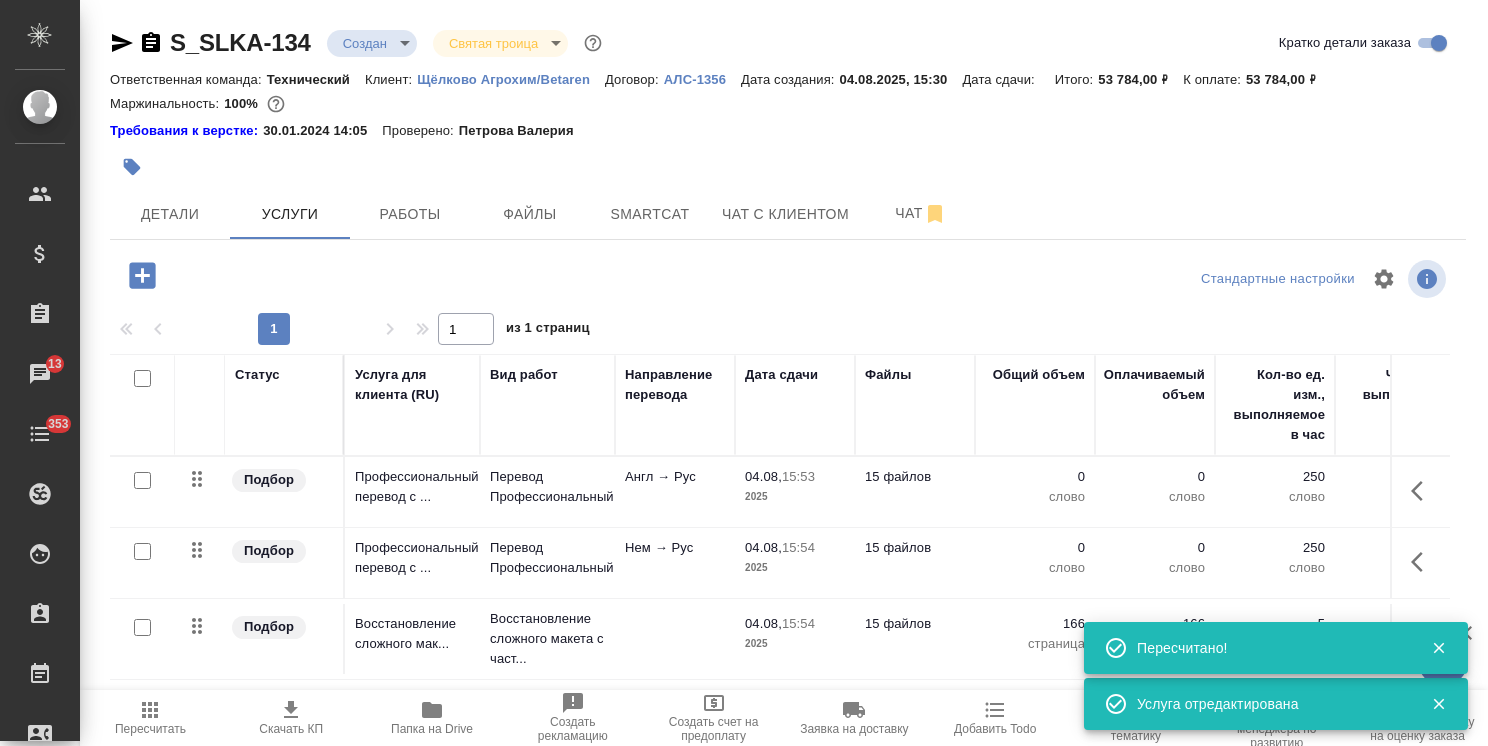 scroll, scrollTop: 88, scrollLeft: 0, axis: vertical 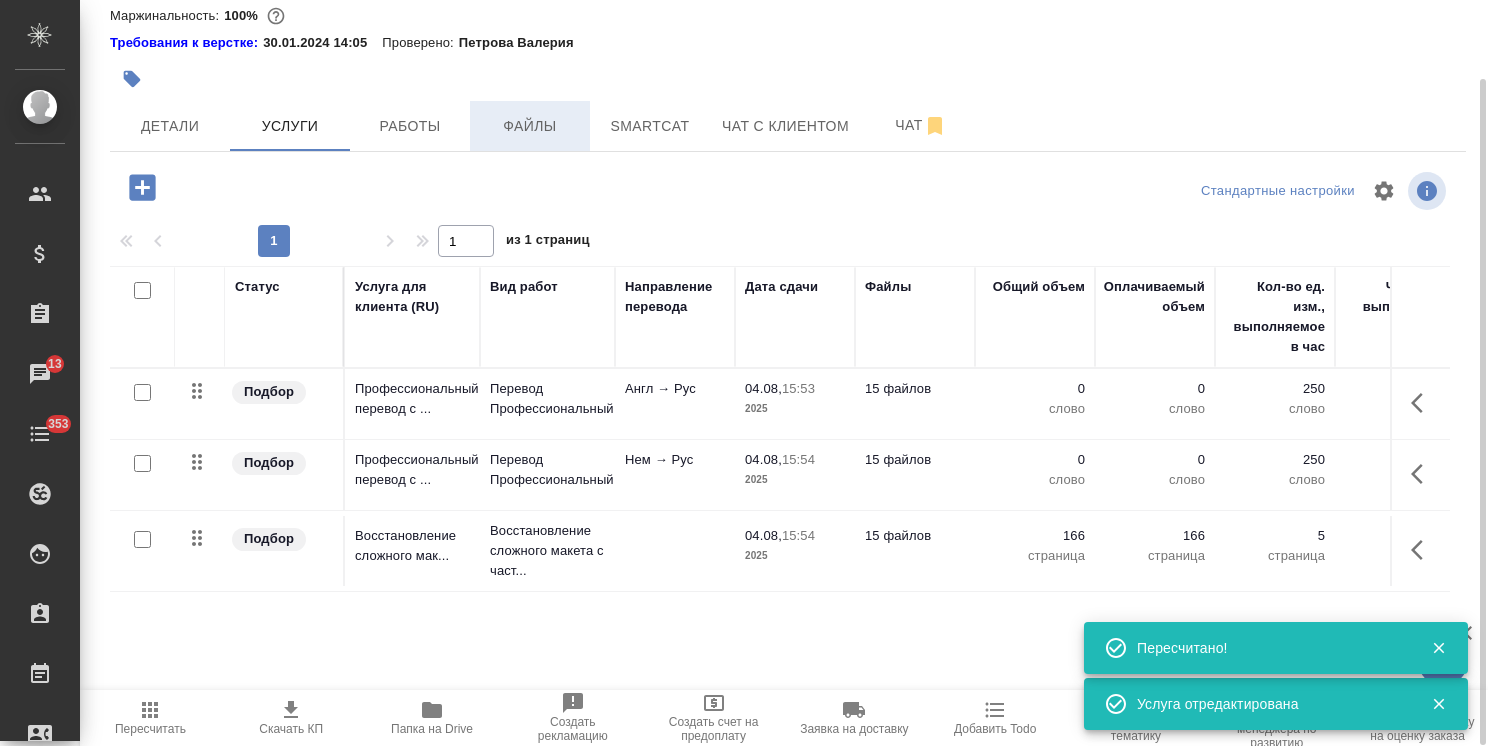 click on "Файлы" at bounding box center (530, 126) 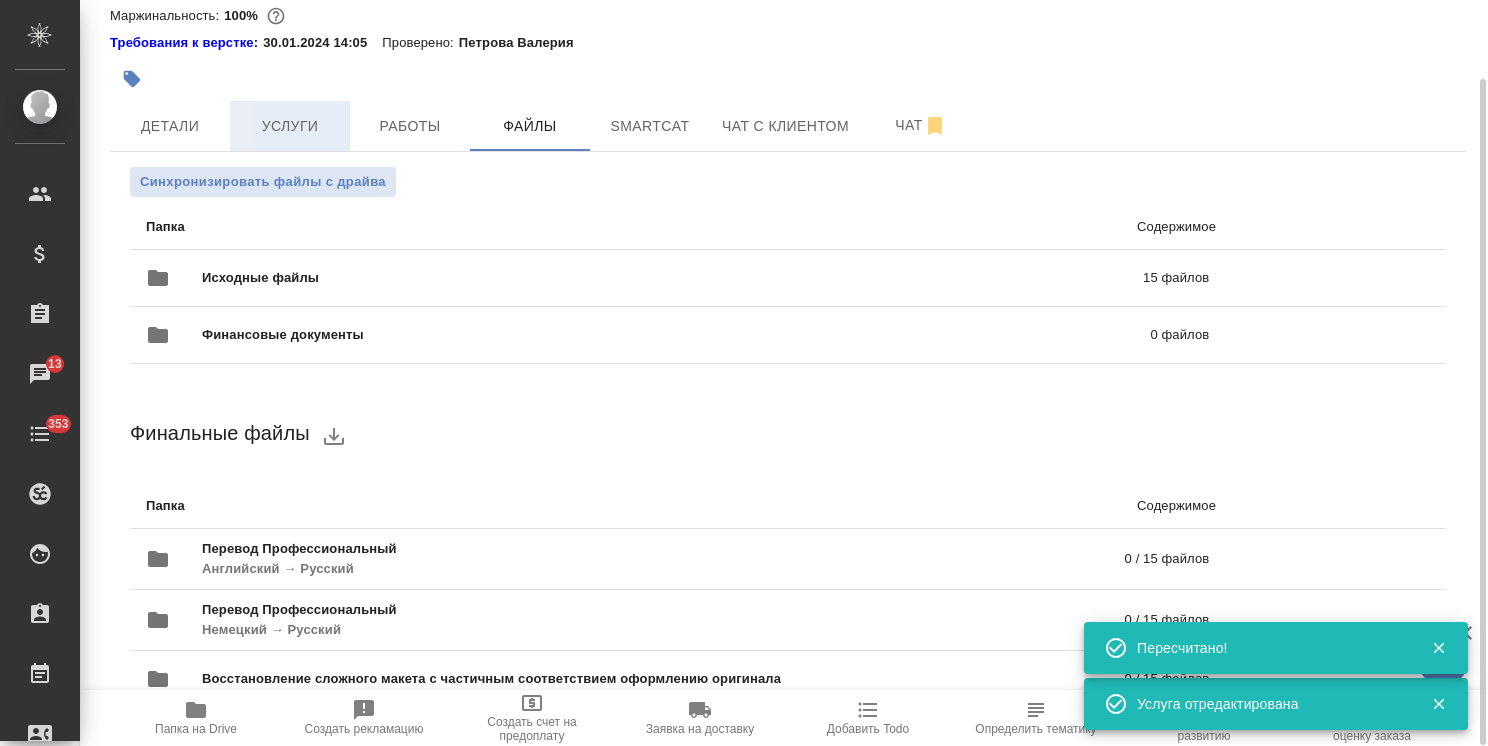 click on "Услуги" at bounding box center (290, 126) 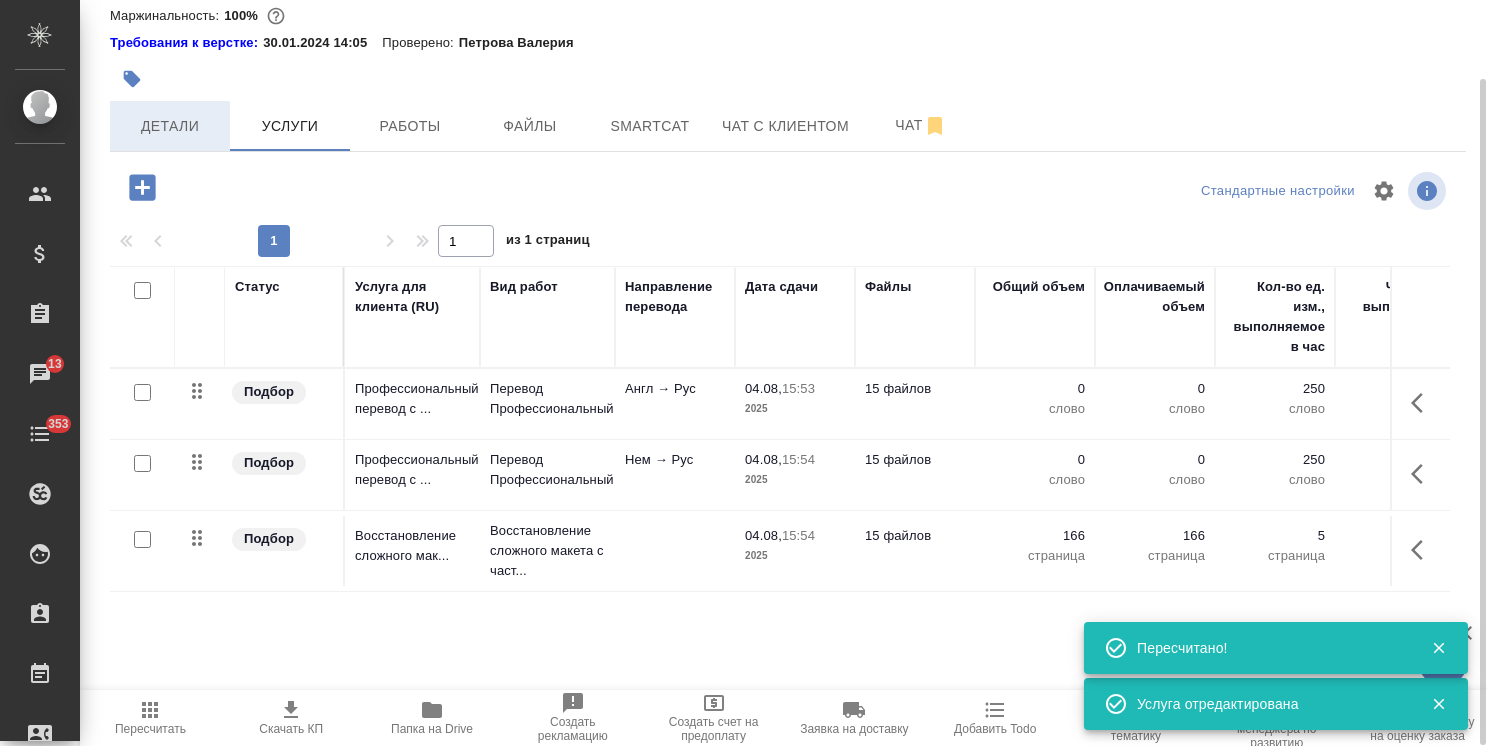 click on "Детали" at bounding box center (170, 126) 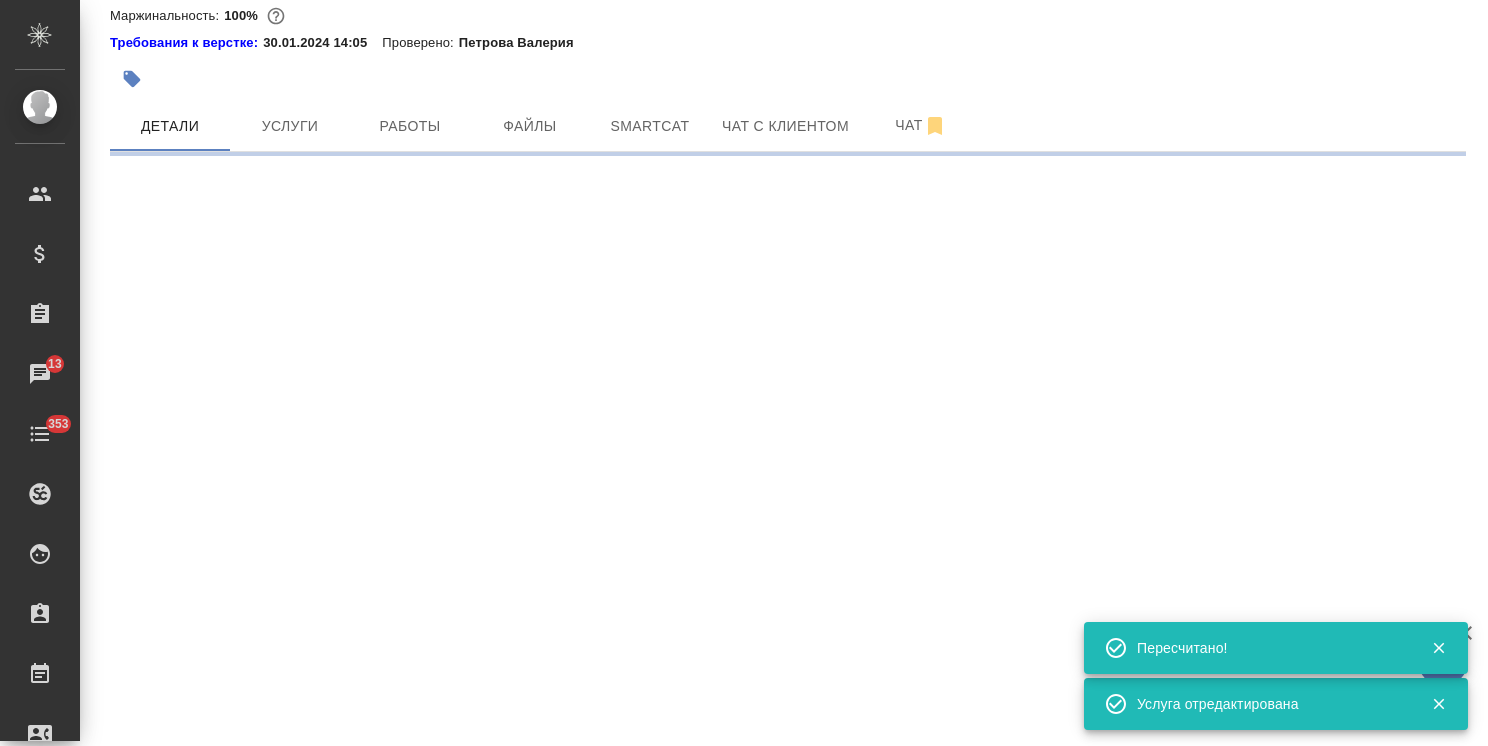select on "RU" 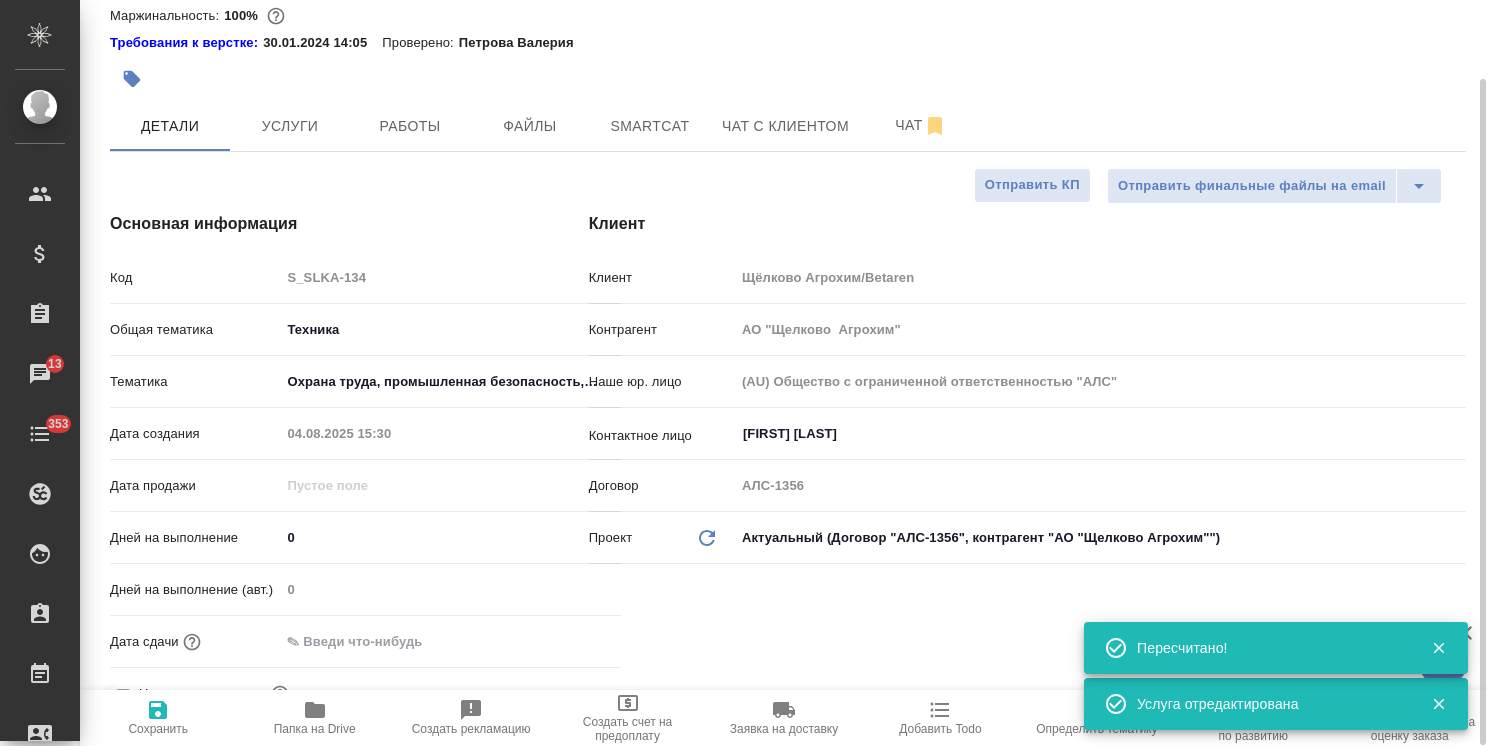 type on "x" 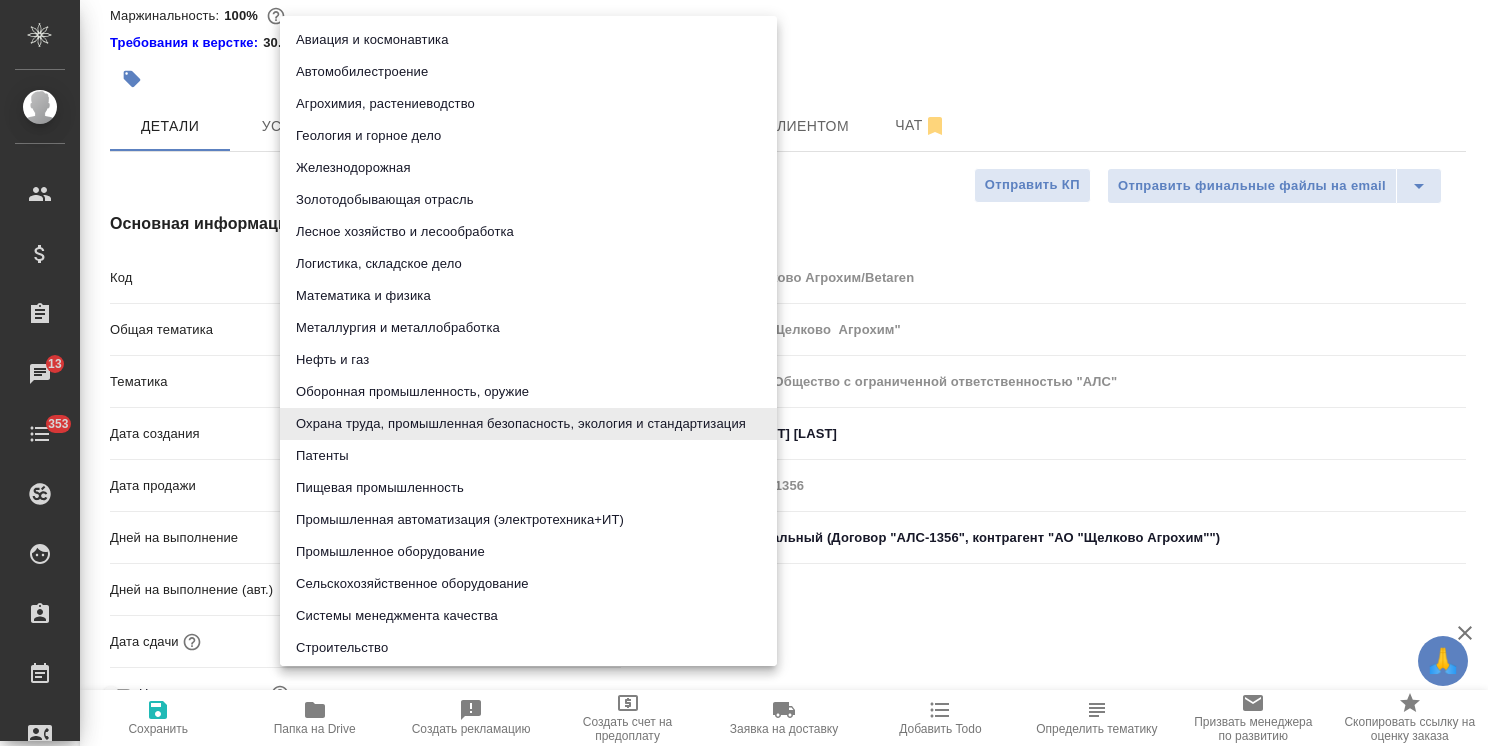 click on "Промышленное оборудование" at bounding box center [528, 552] 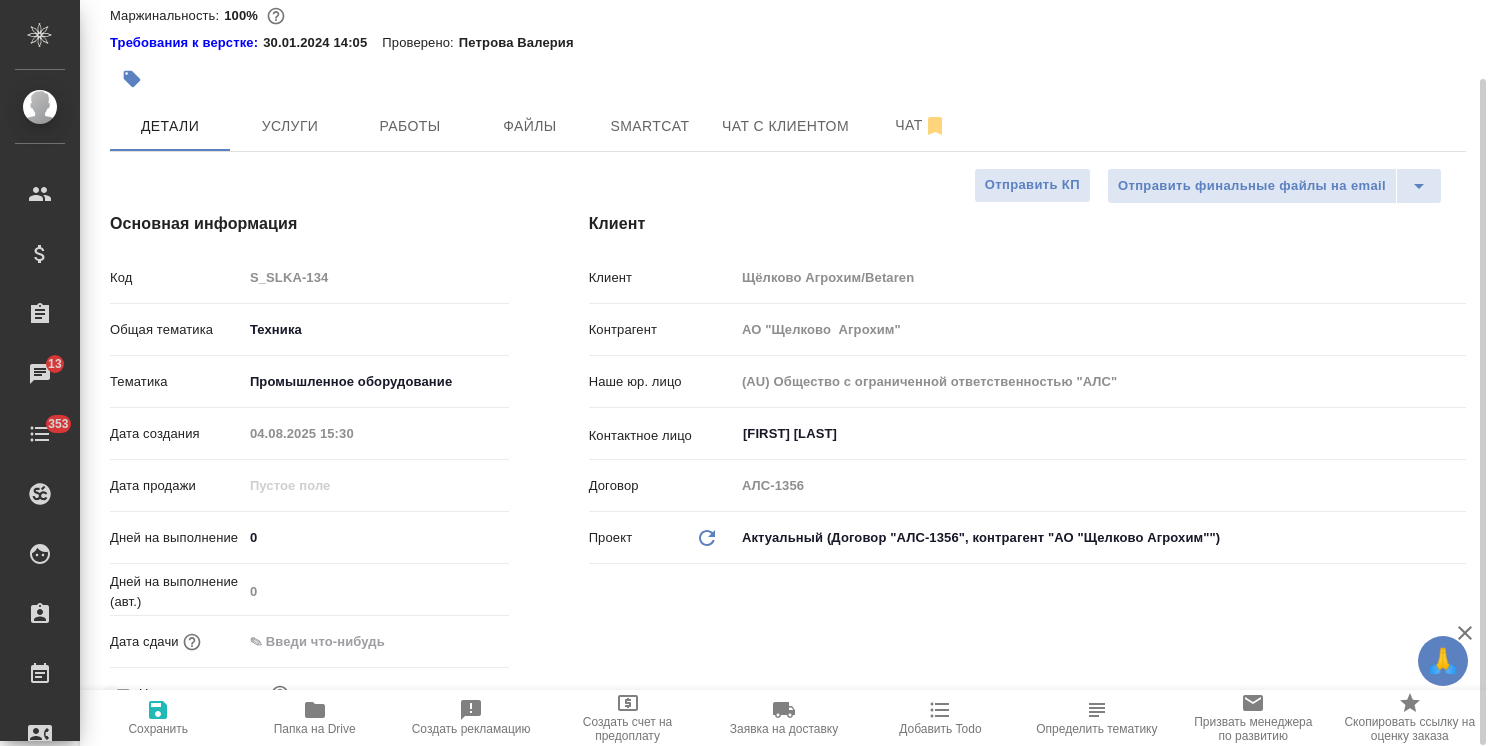 click on "Сохранить" at bounding box center [158, 717] 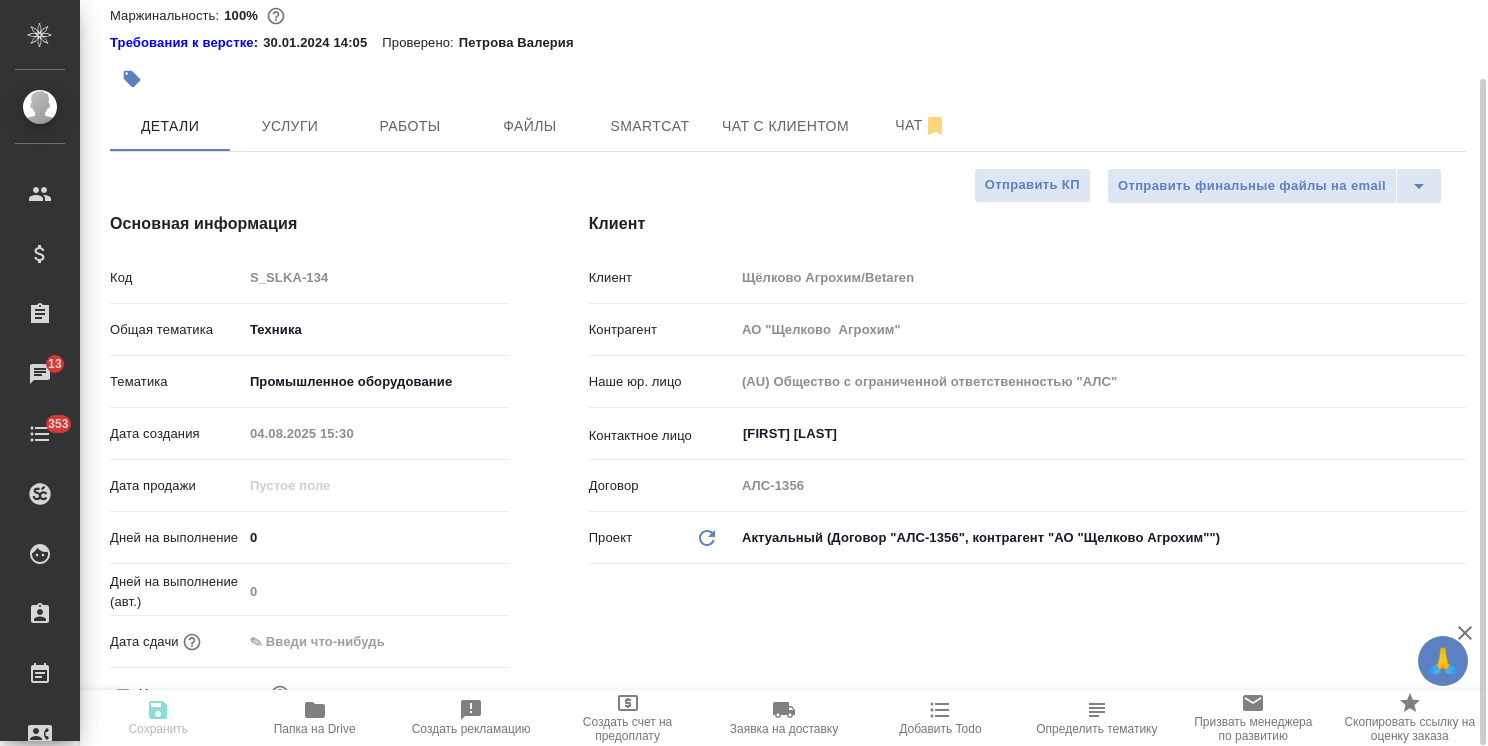 type on "x" 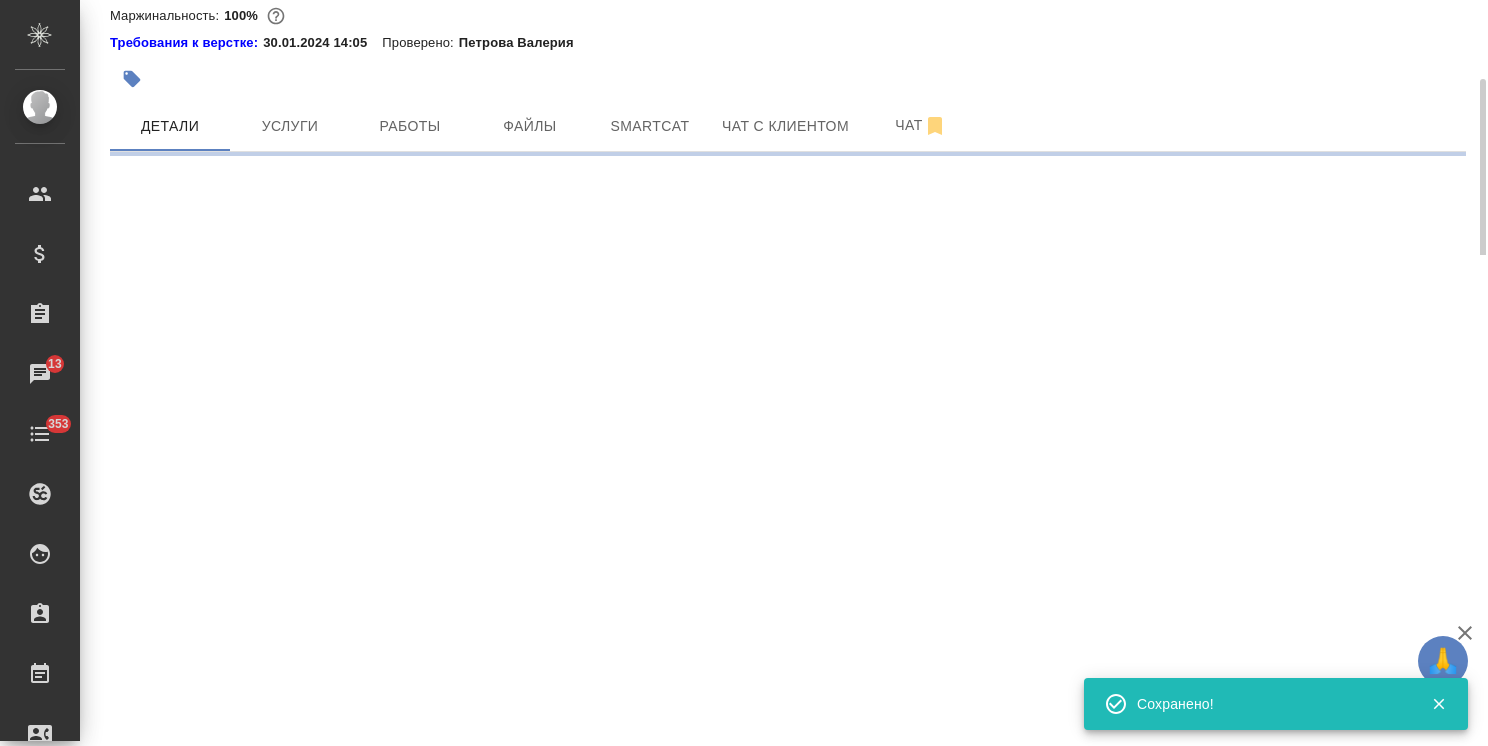 select on "RU" 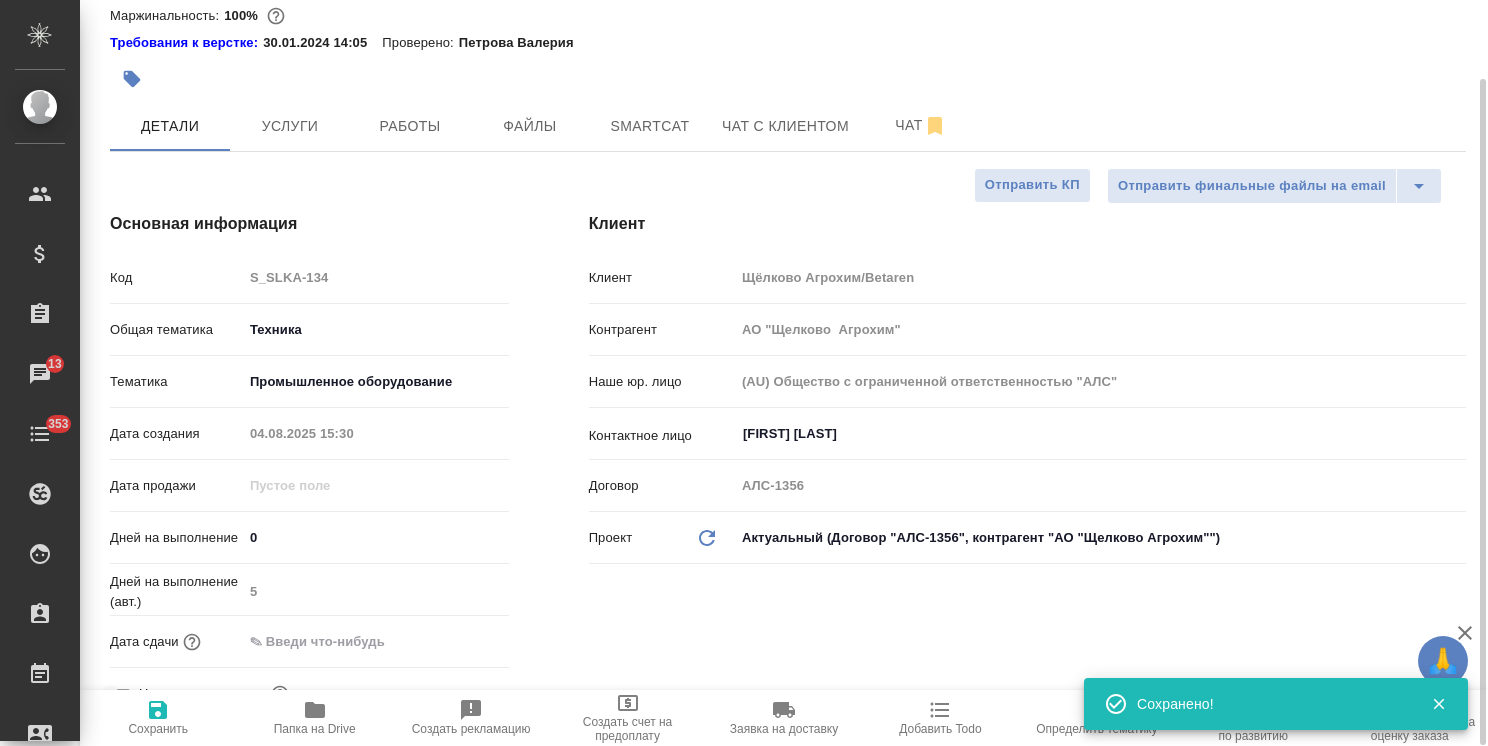 type on "x" 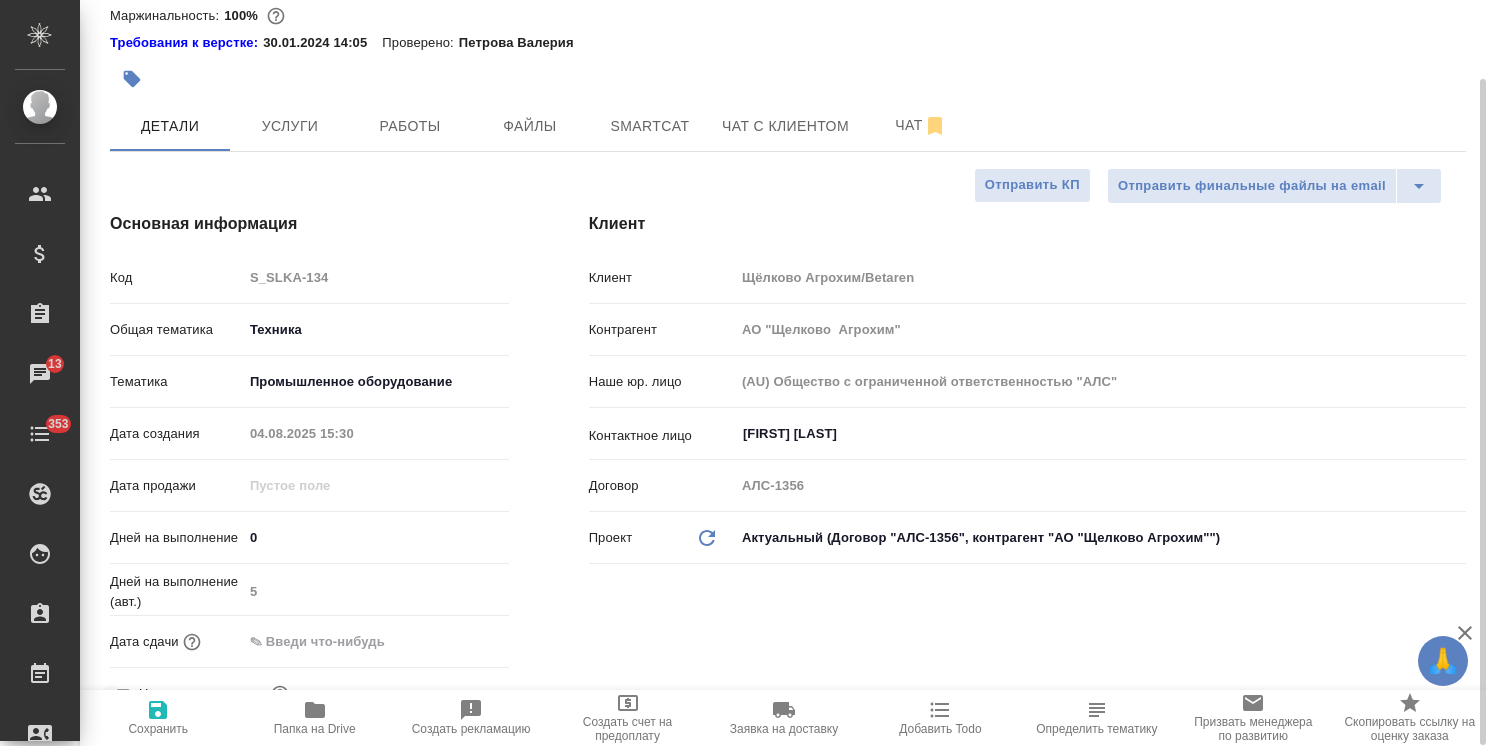 click at bounding box center (788, 151) 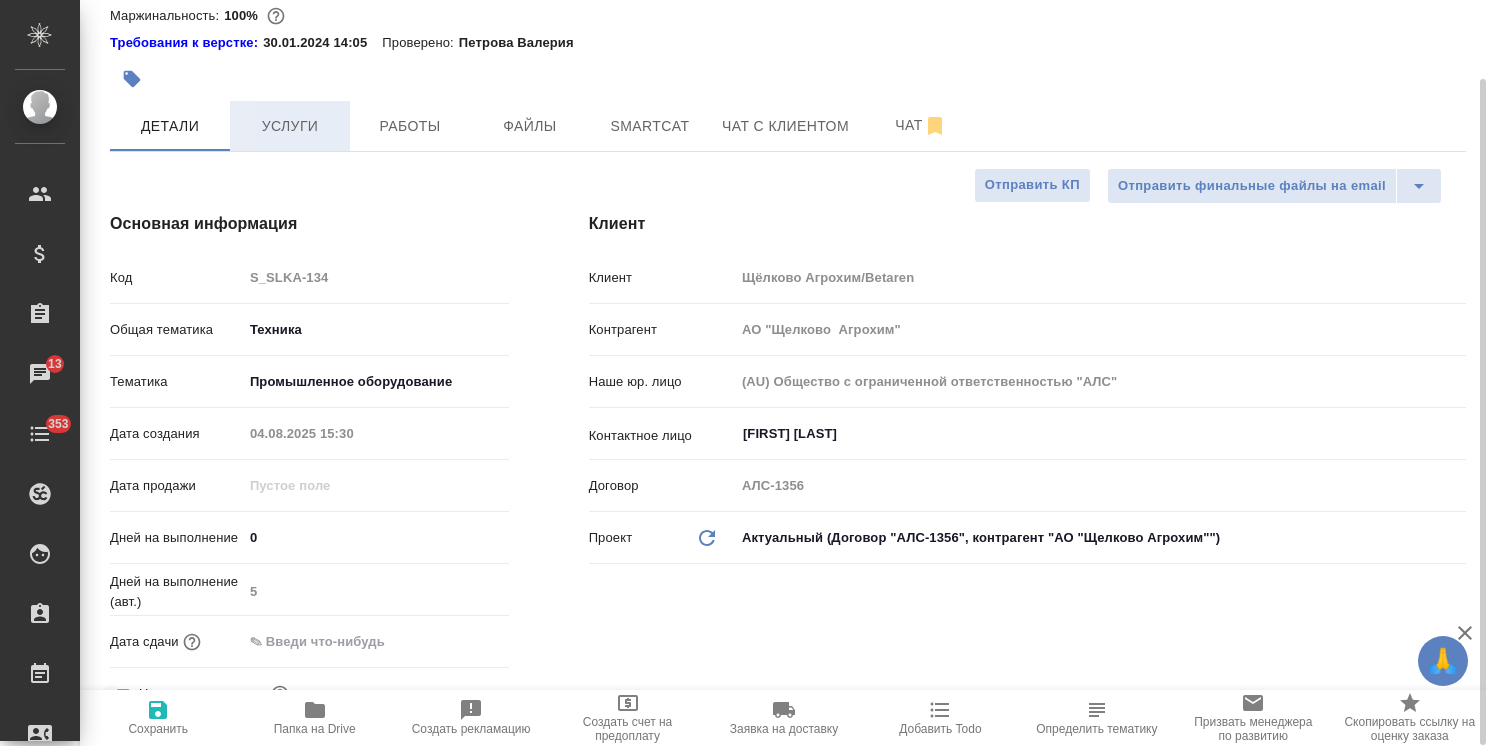 click on "Услуги" at bounding box center [290, 126] 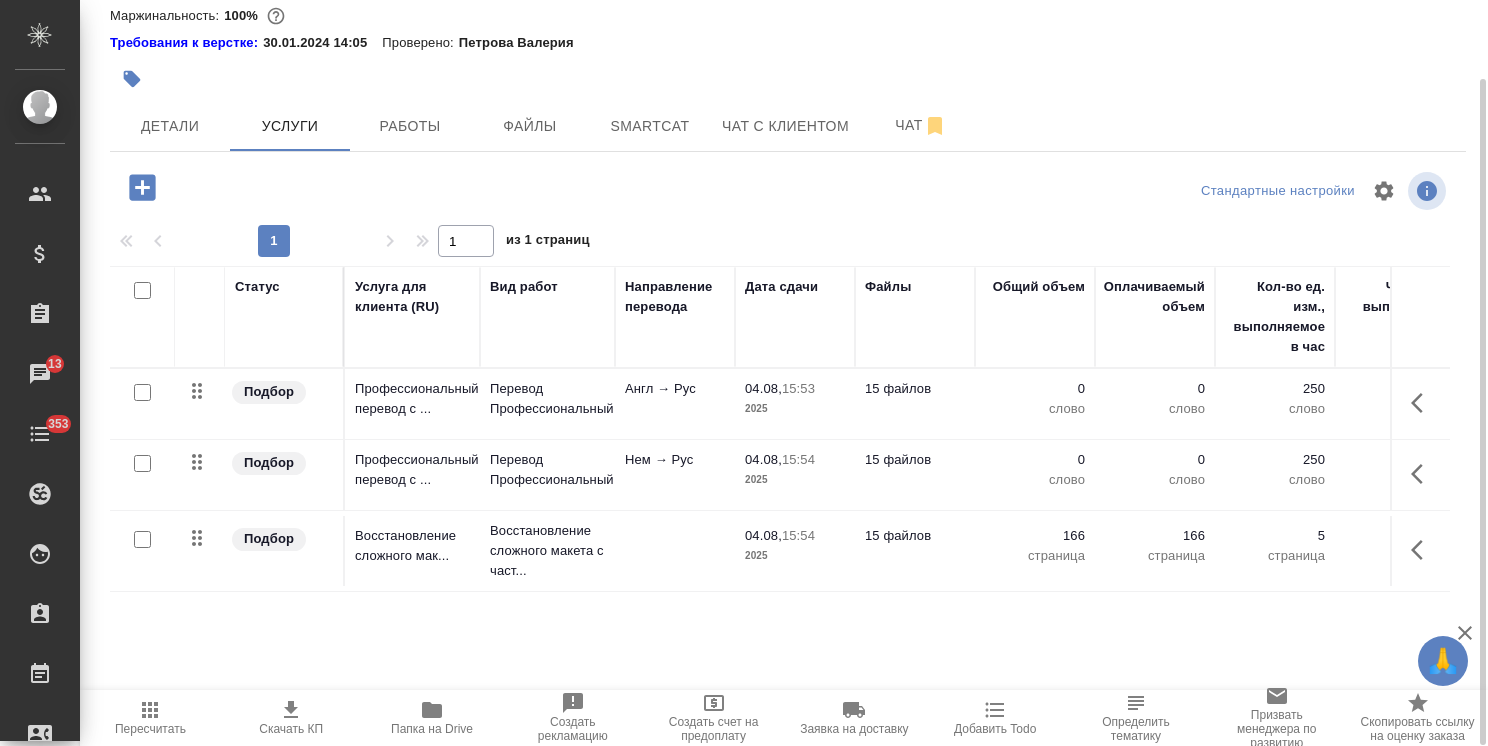 click on "Папка на Drive" at bounding box center [432, 729] 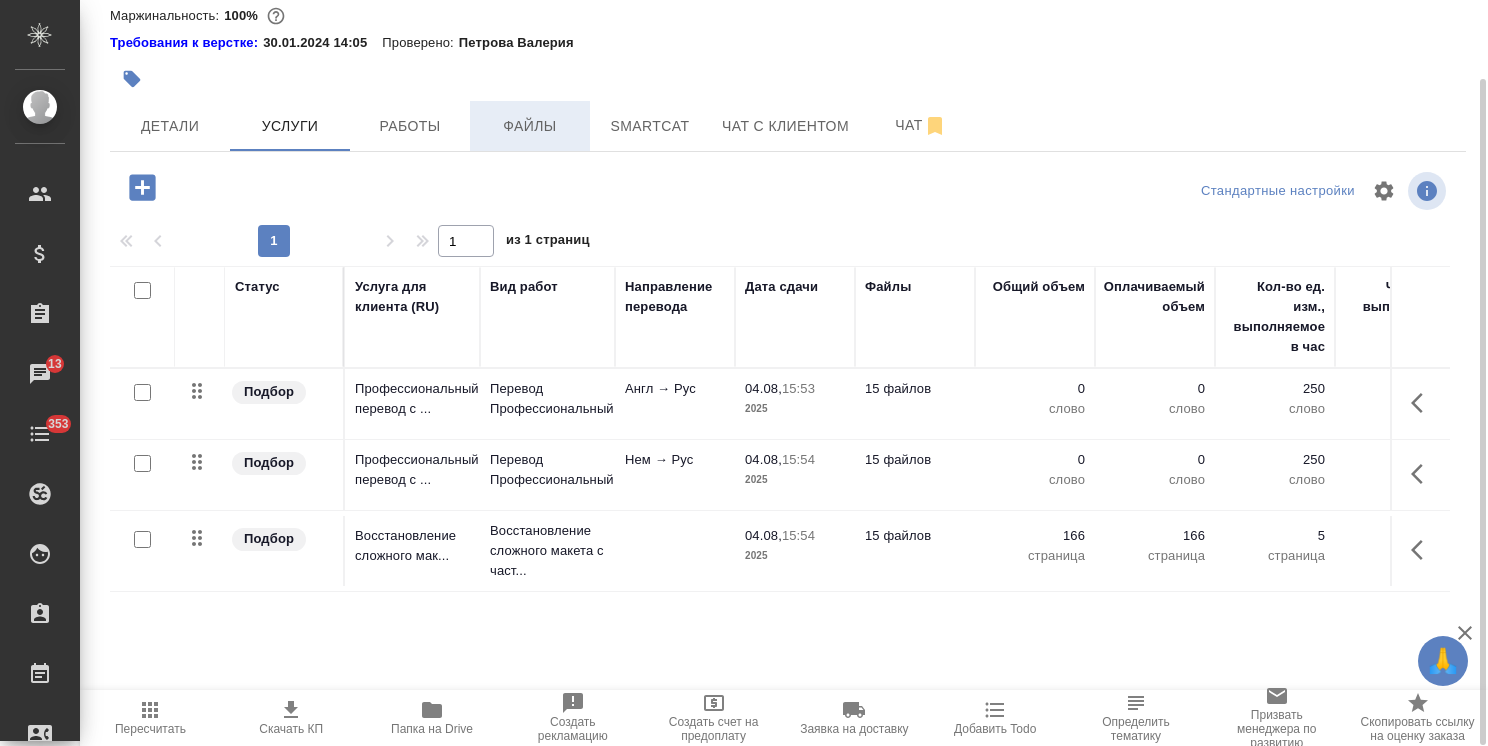 click on "Файлы" at bounding box center [530, 126] 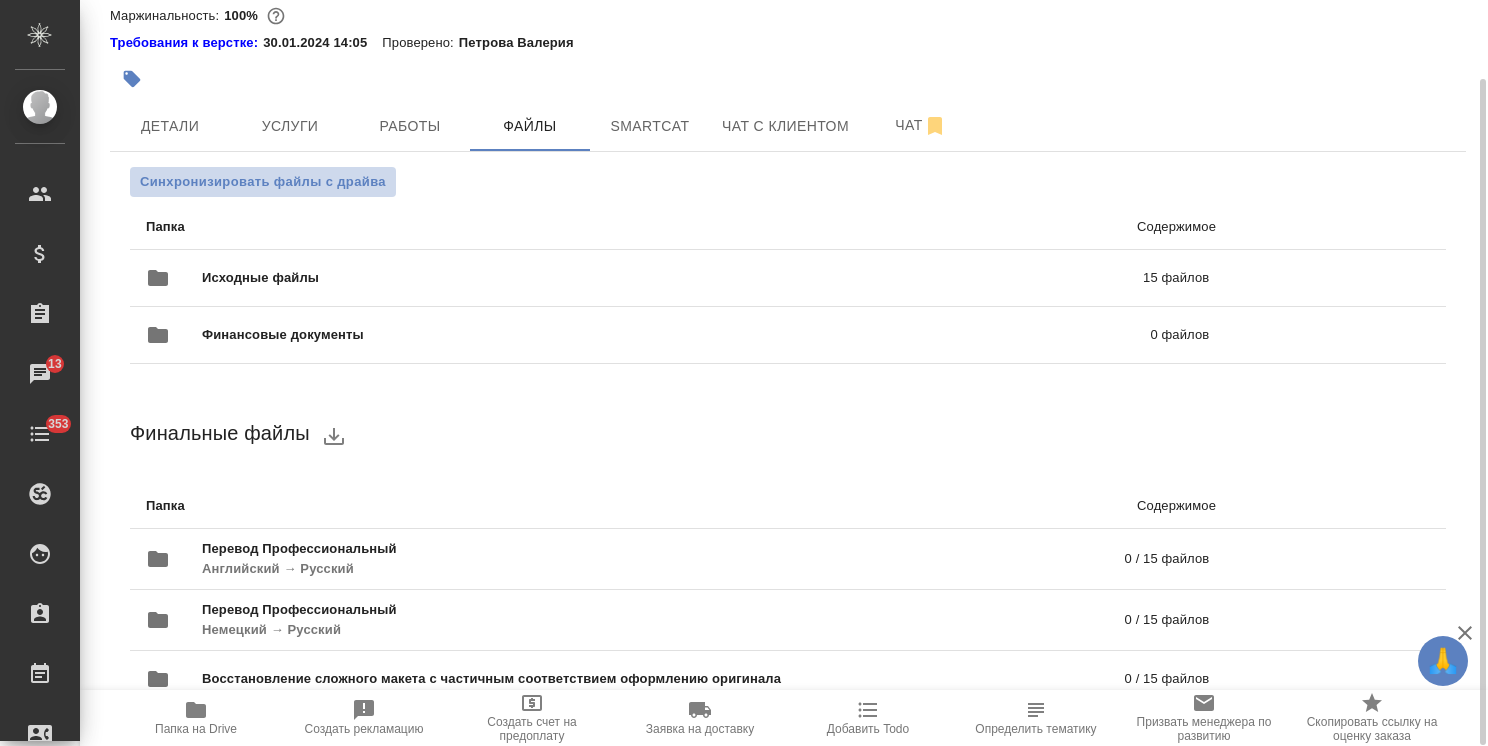 click on "Синхронизировать файлы с драйва" at bounding box center (263, 182) 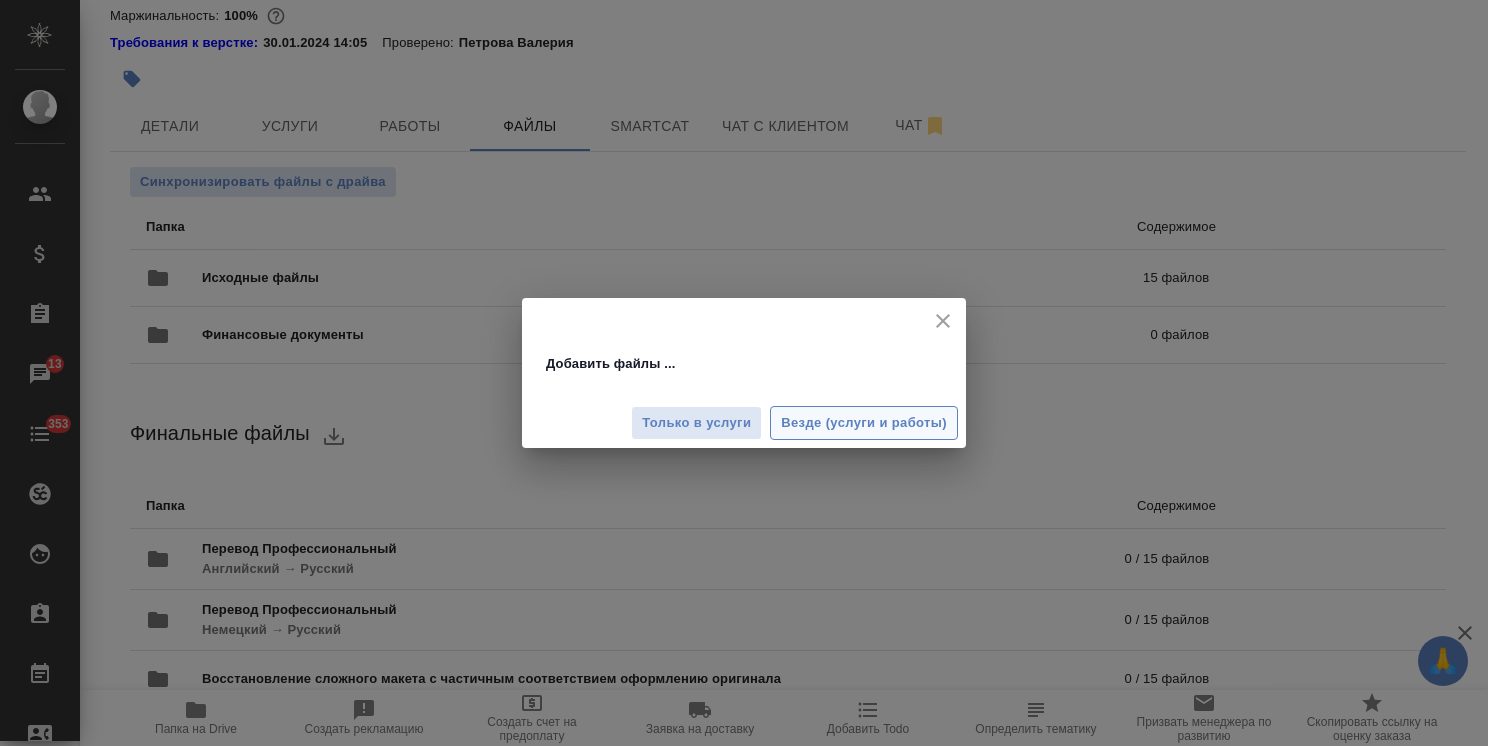 click on "Везде (услуги и работы)" at bounding box center [864, 423] 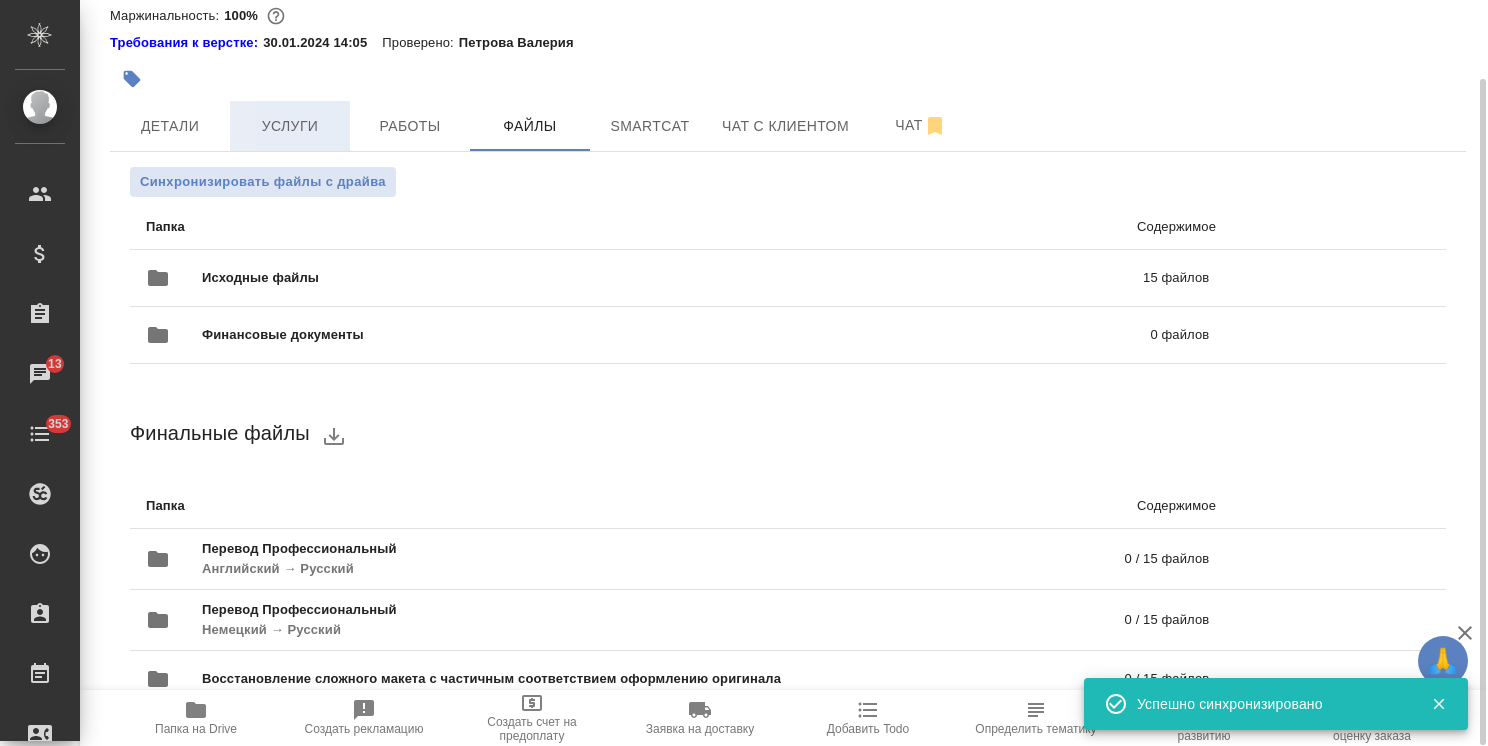 click on "Услуги" at bounding box center [290, 126] 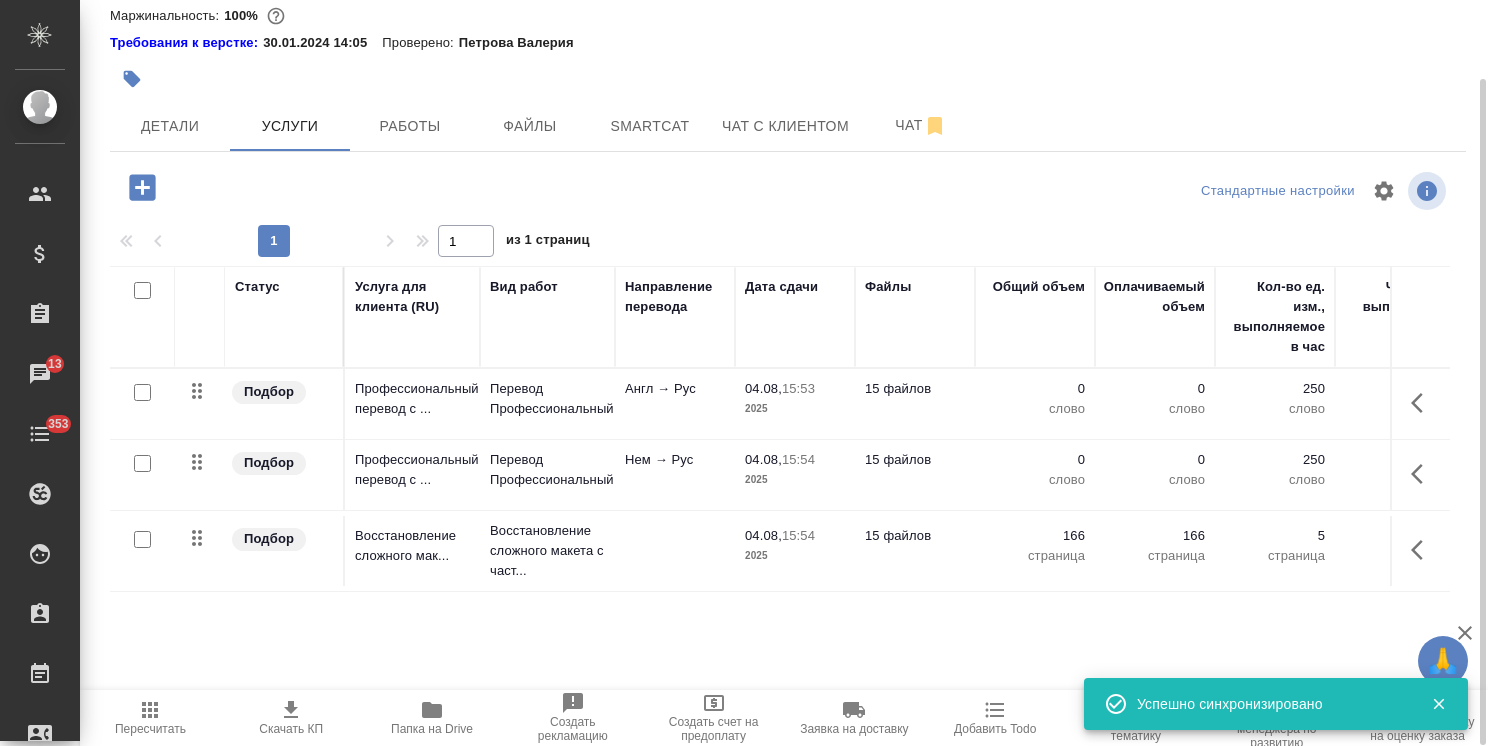 click at bounding box center [142, 392] 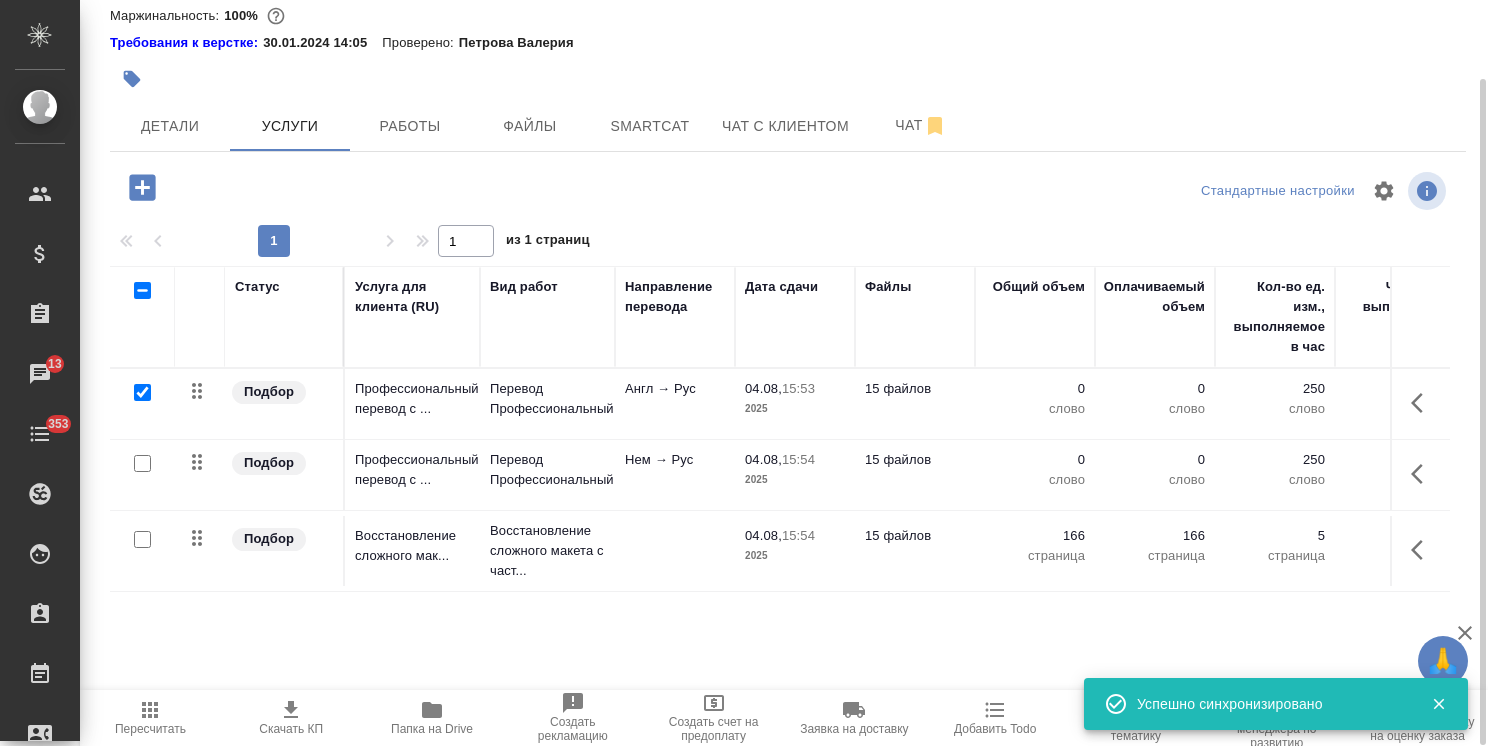 checkbox on "true" 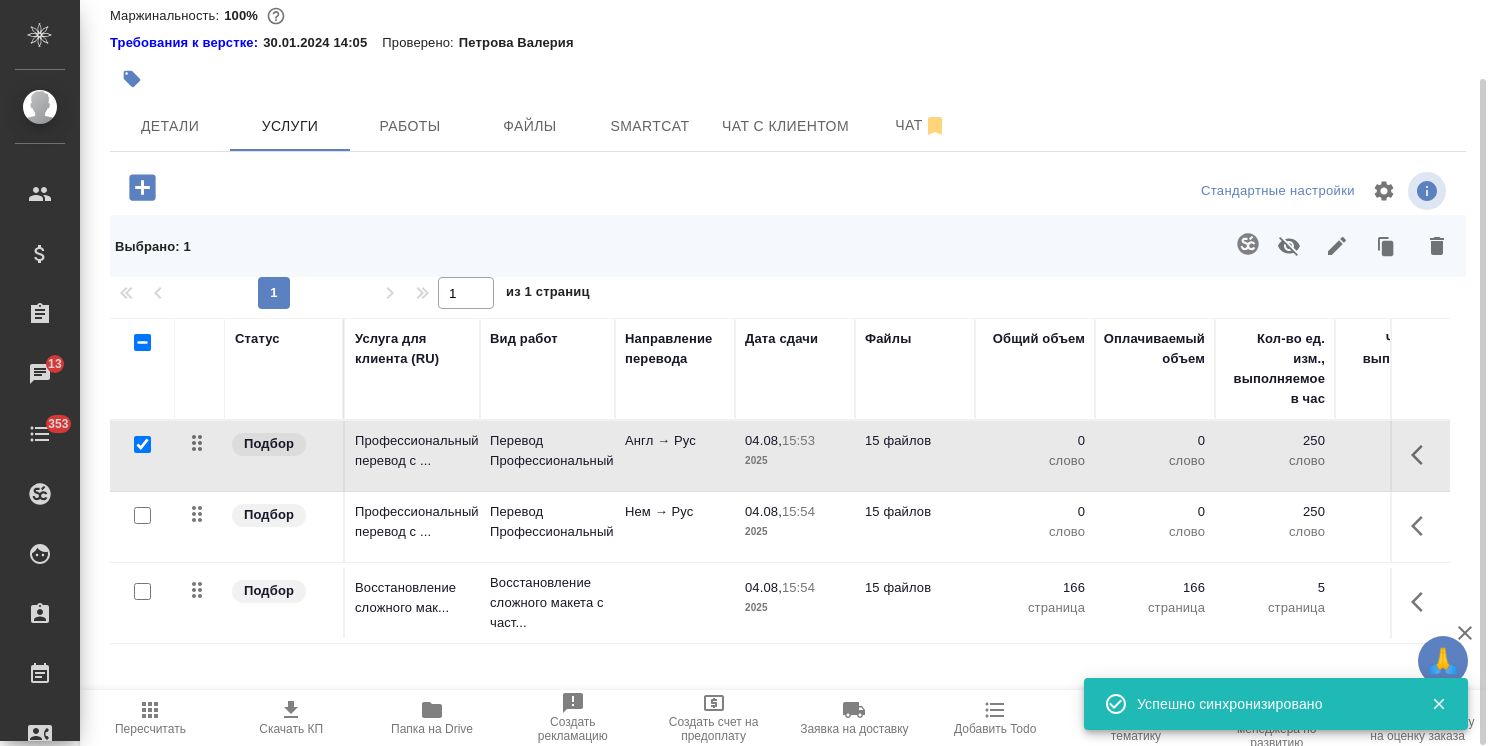 click 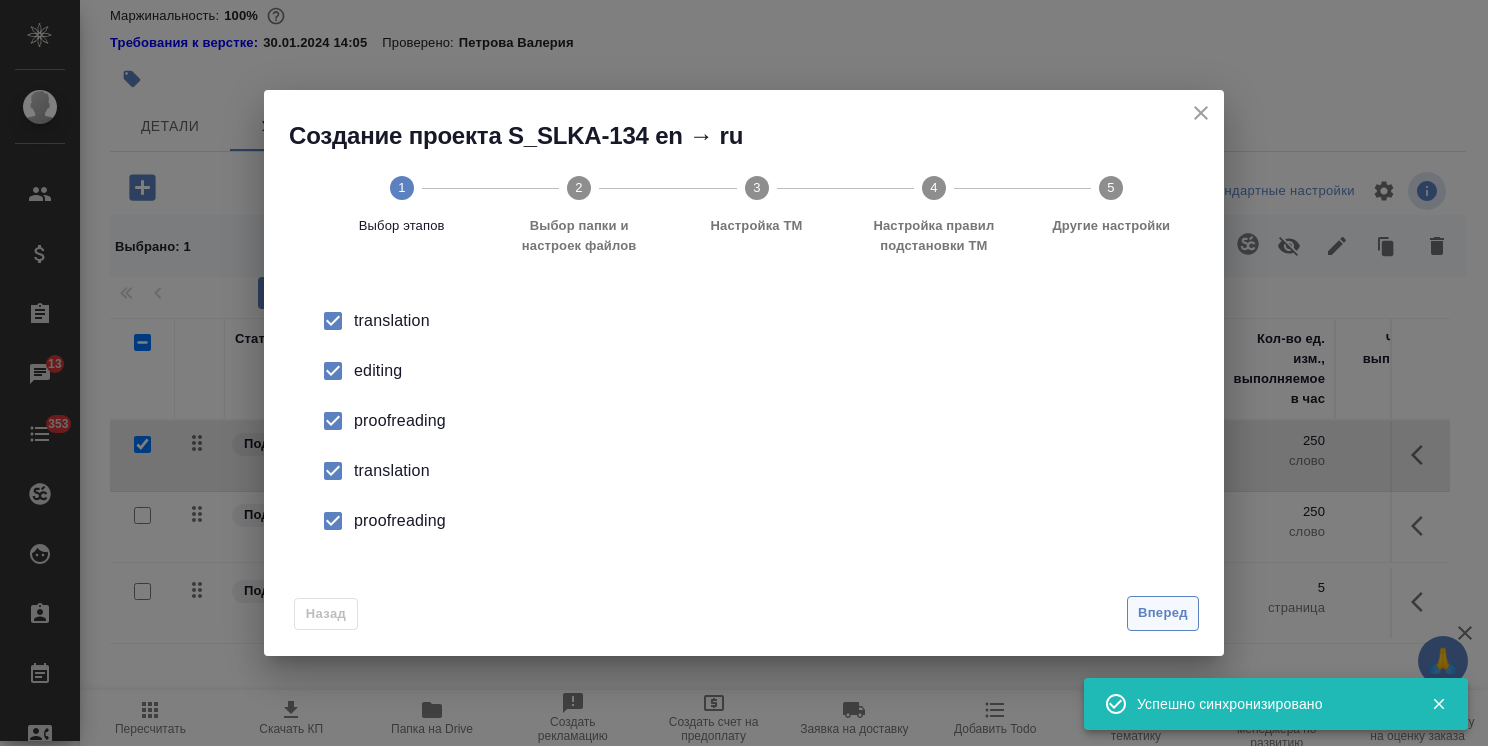 click on "Вперед" at bounding box center (1163, 613) 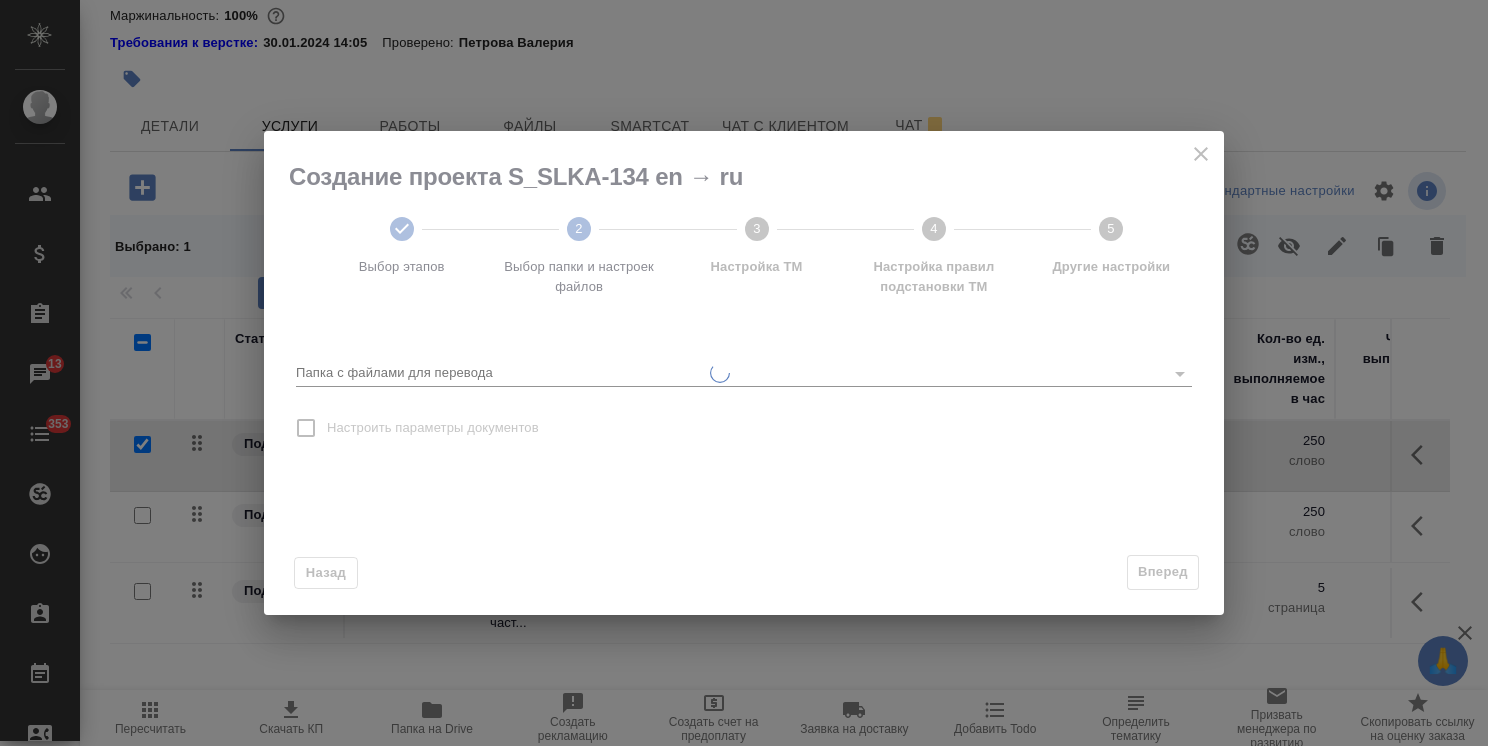 click on "Папка с файлами для перевода" at bounding box center (725, 373) 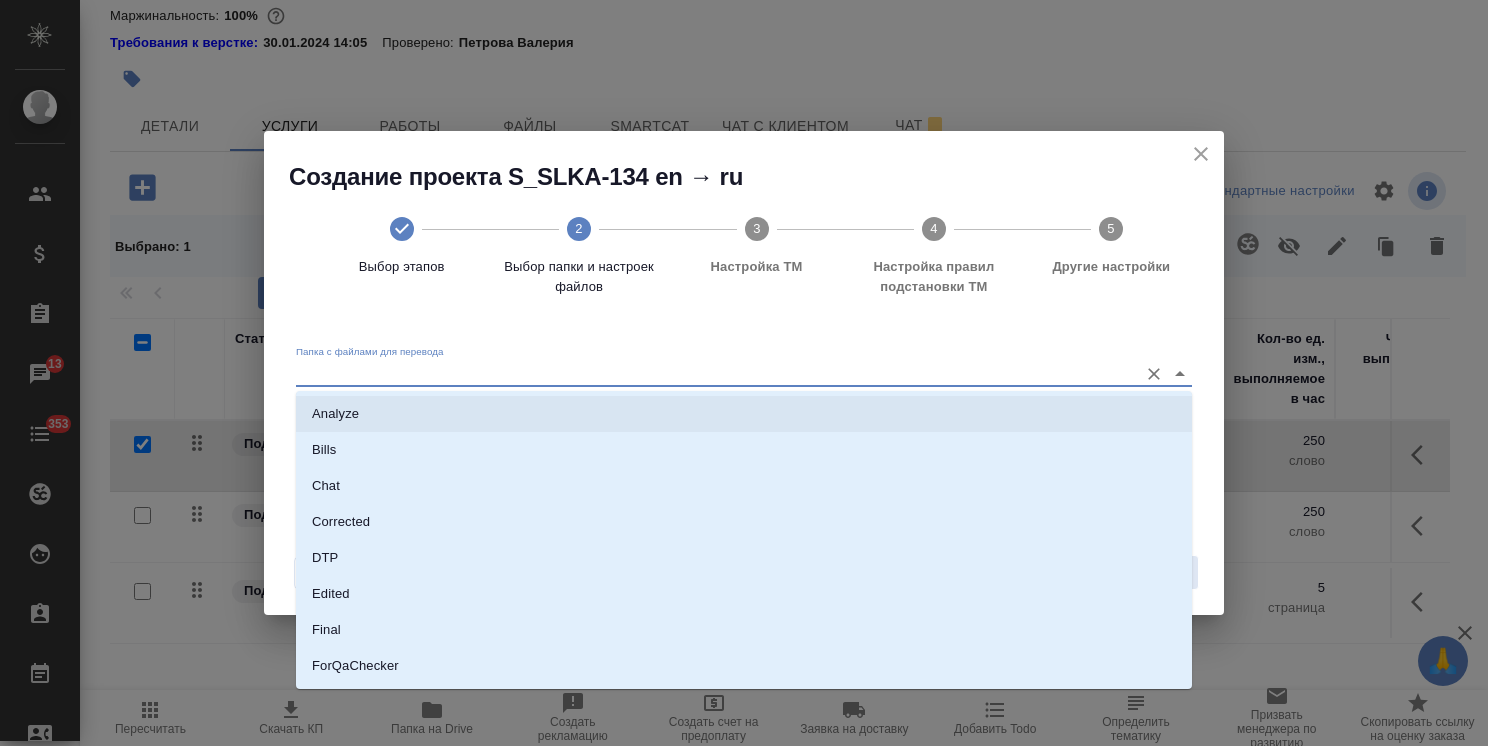 click on "Analyze" at bounding box center (744, 414) 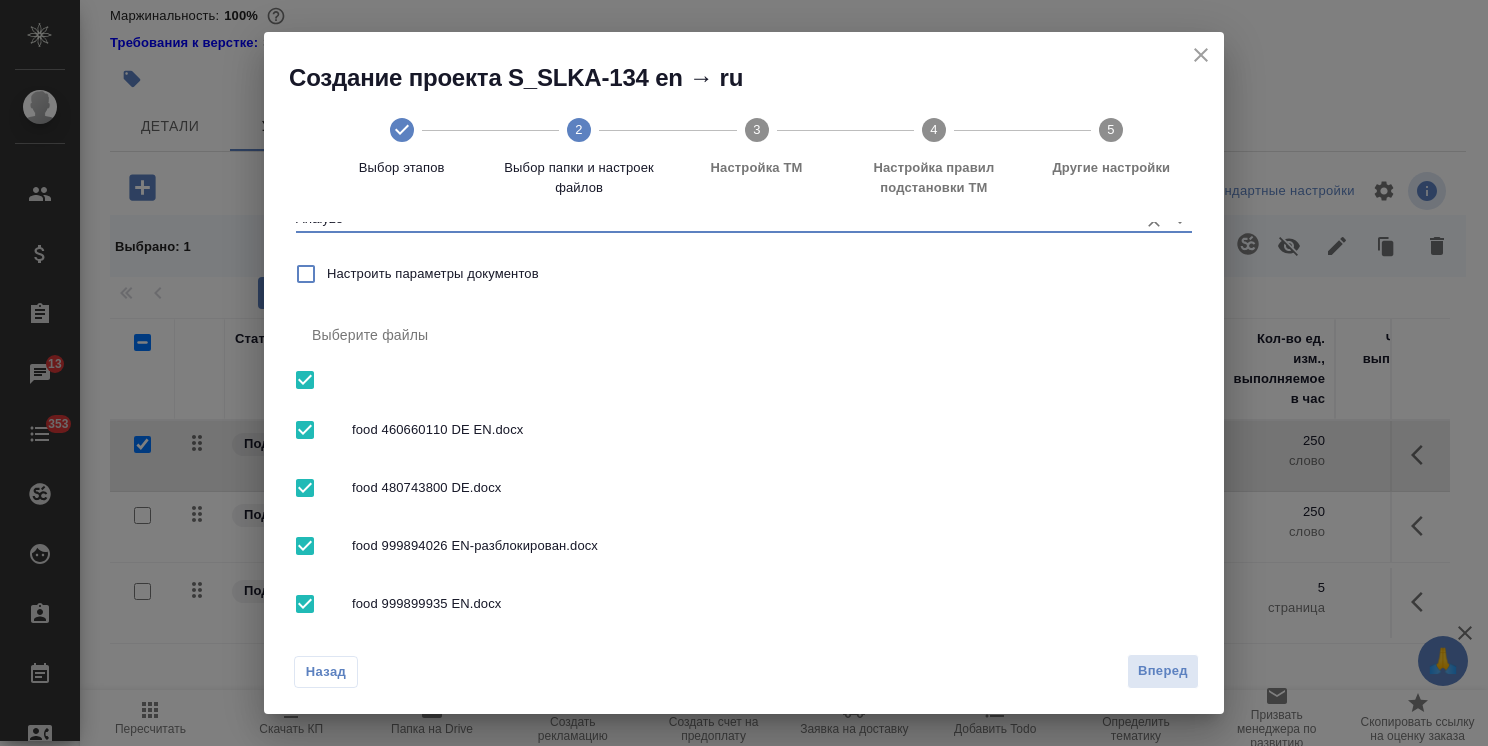 scroll, scrollTop: 100, scrollLeft: 0, axis: vertical 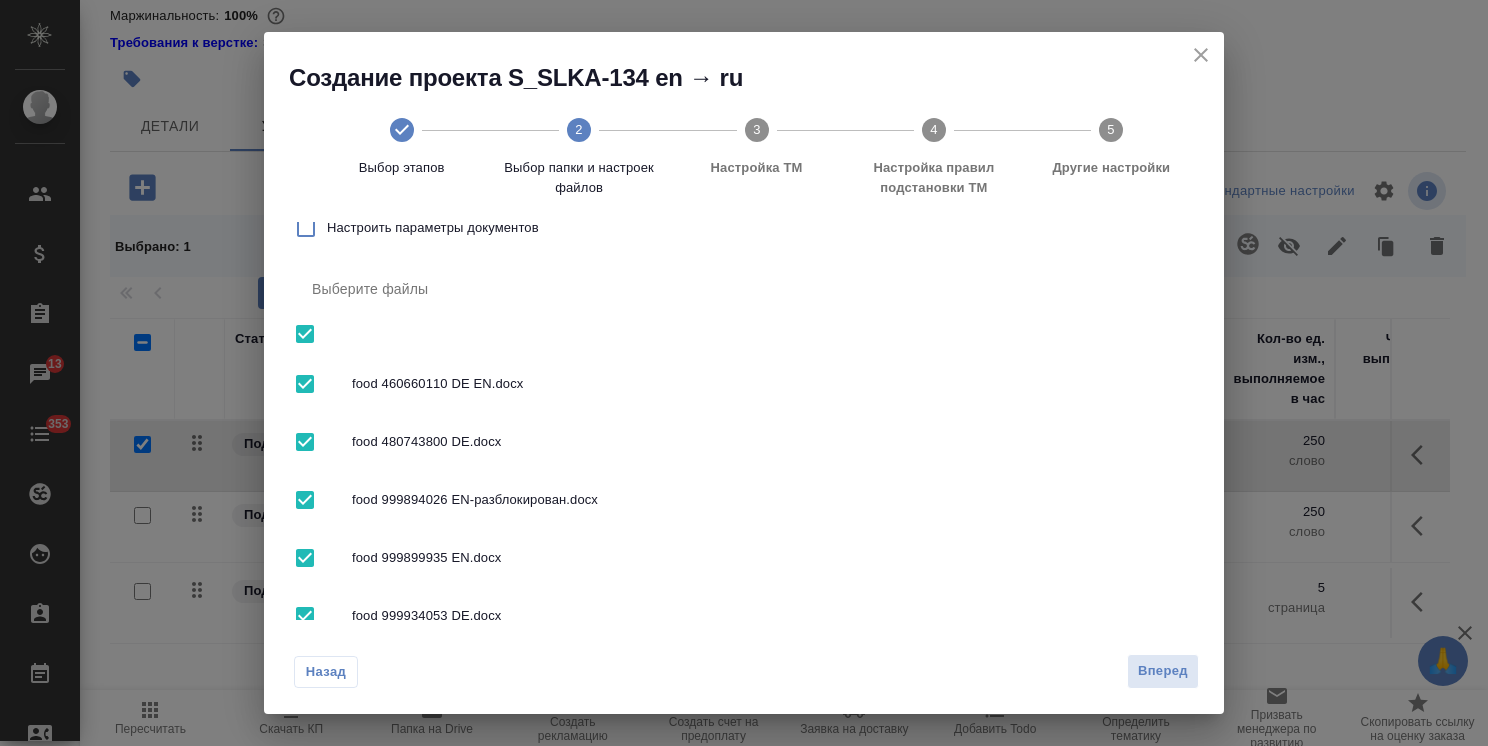 click at bounding box center (305, 442) 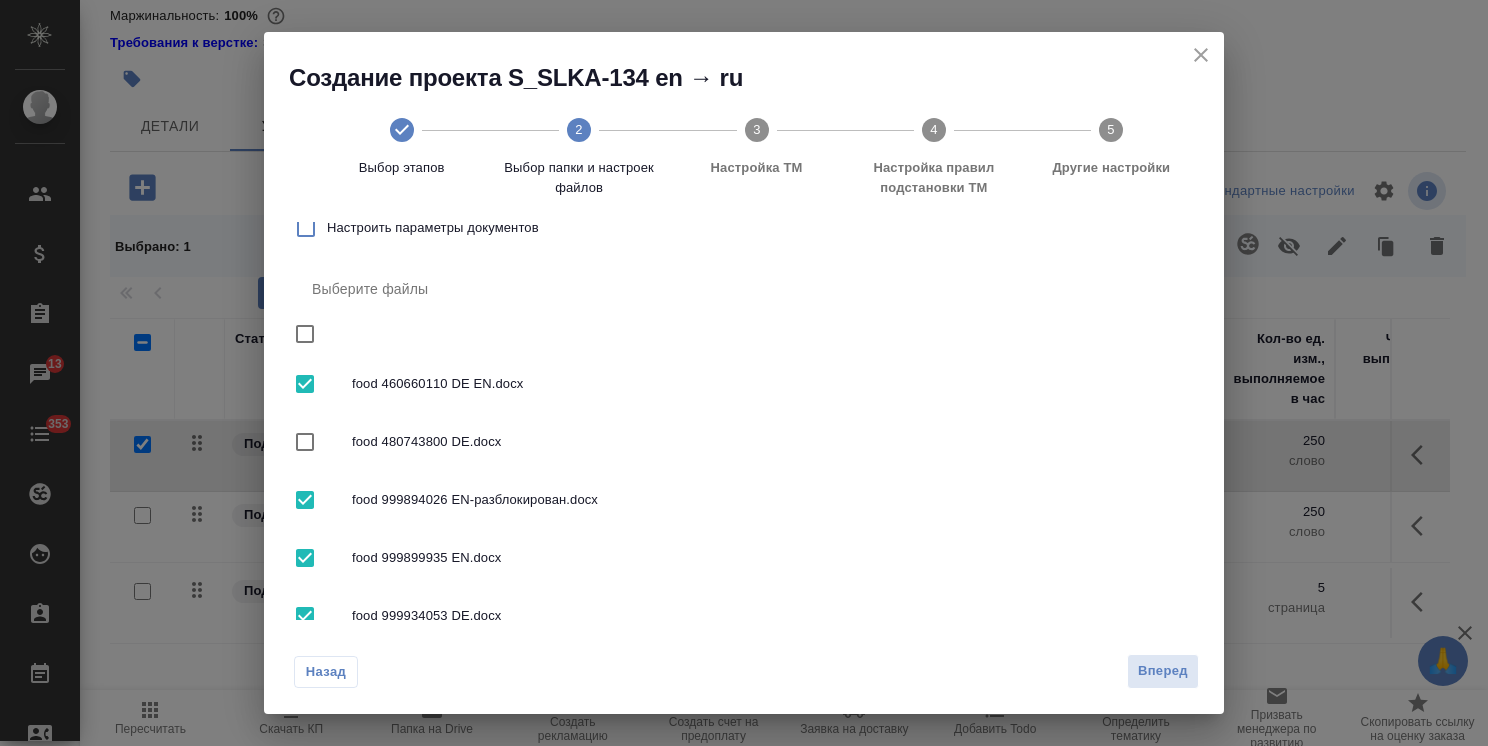 scroll, scrollTop: 200, scrollLeft: 0, axis: vertical 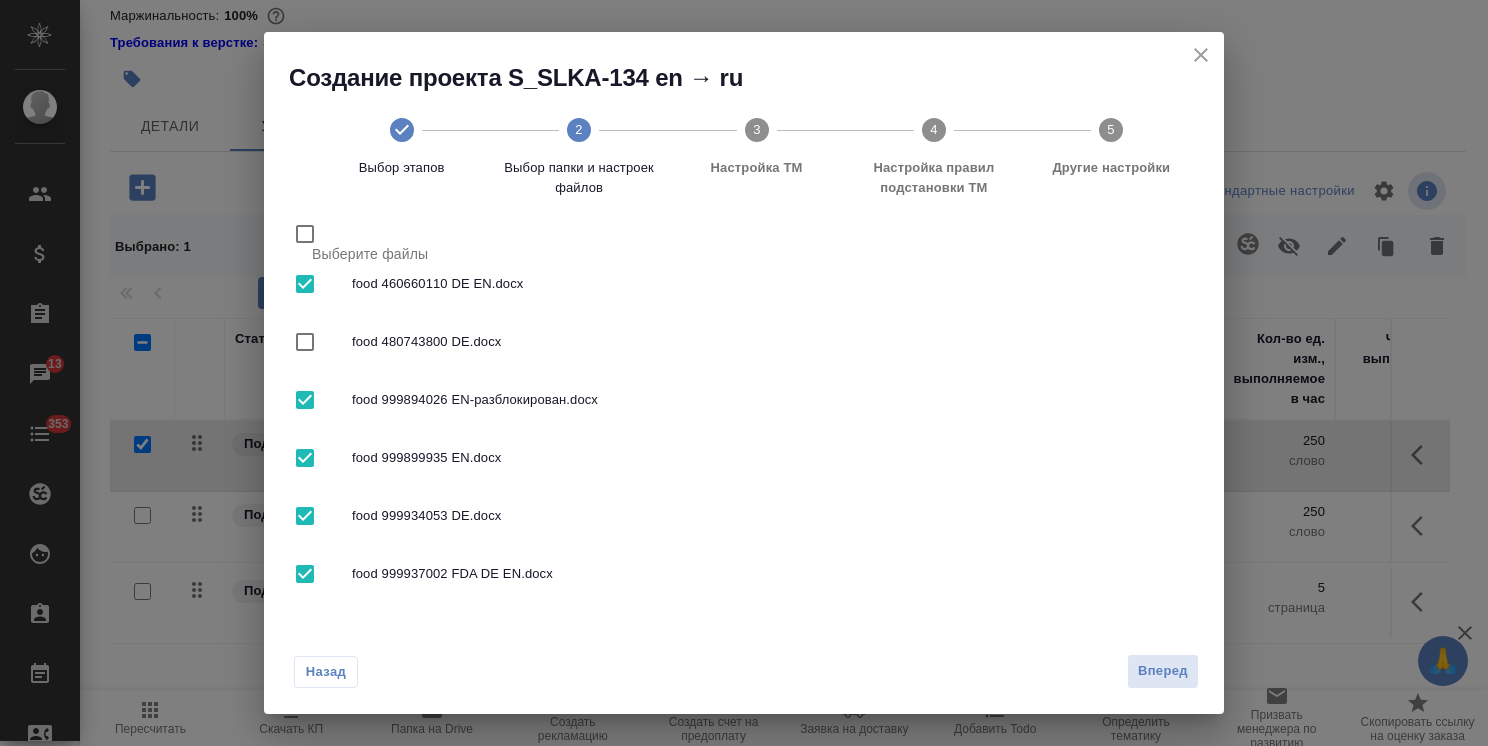 click at bounding box center [305, 516] 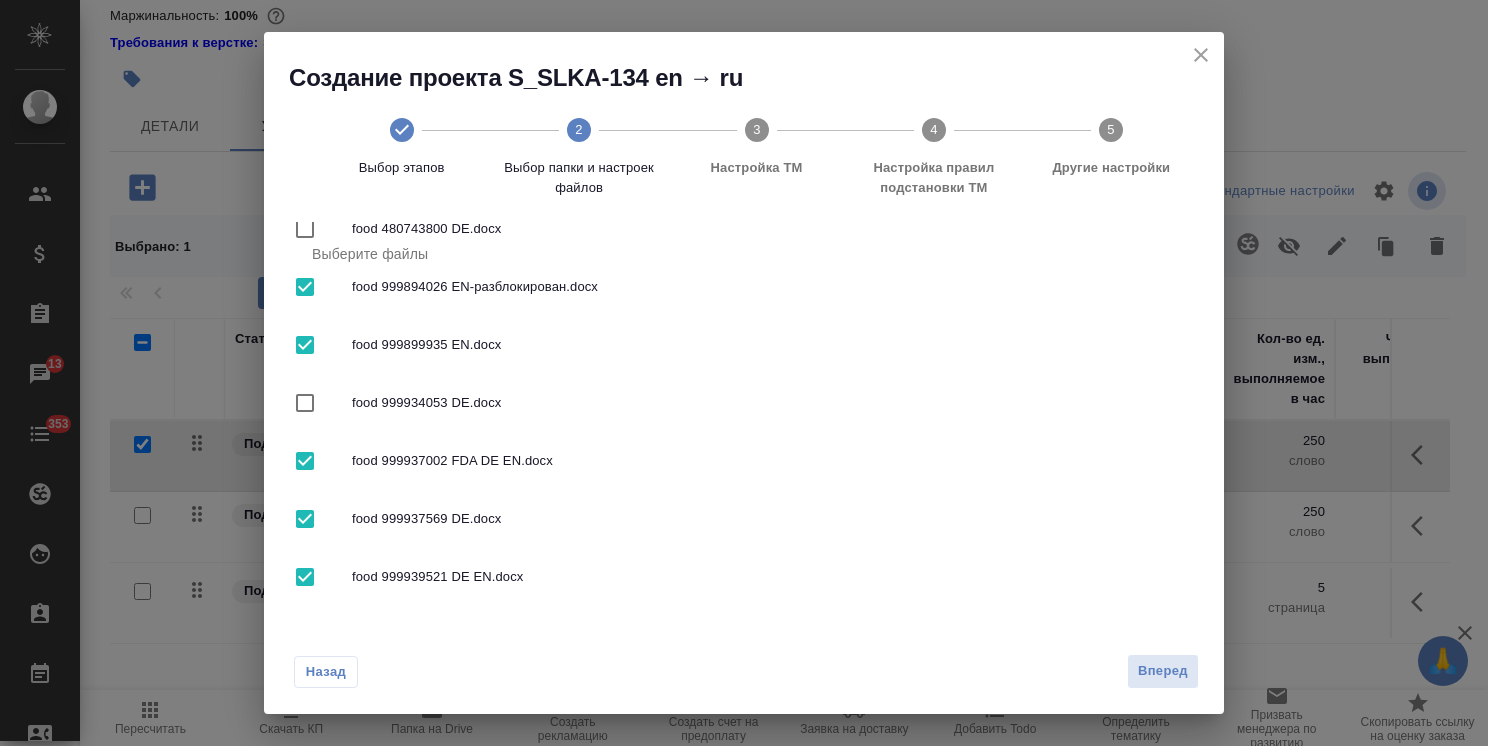 scroll, scrollTop: 300, scrollLeft: 0, axis: vertical 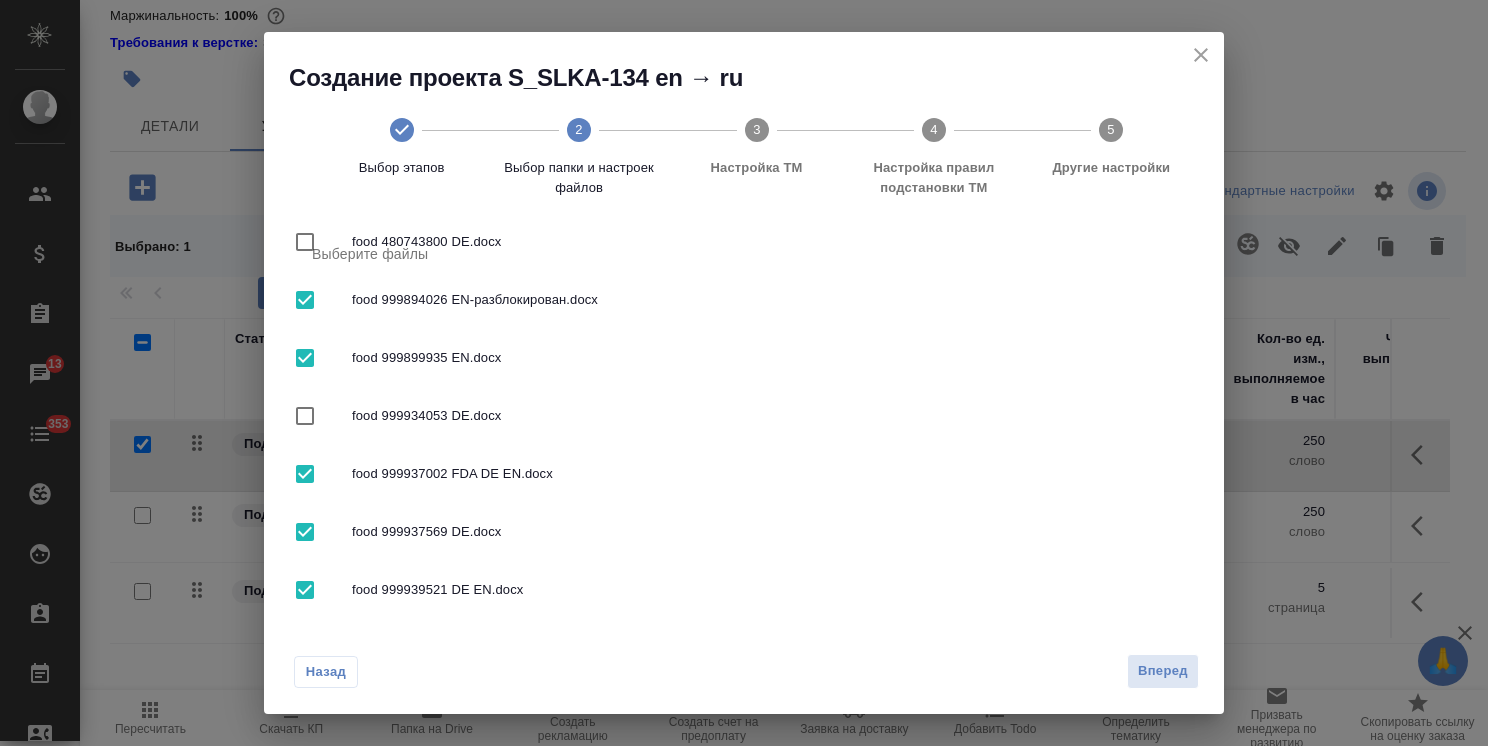 click at bounding box center [305, 532] 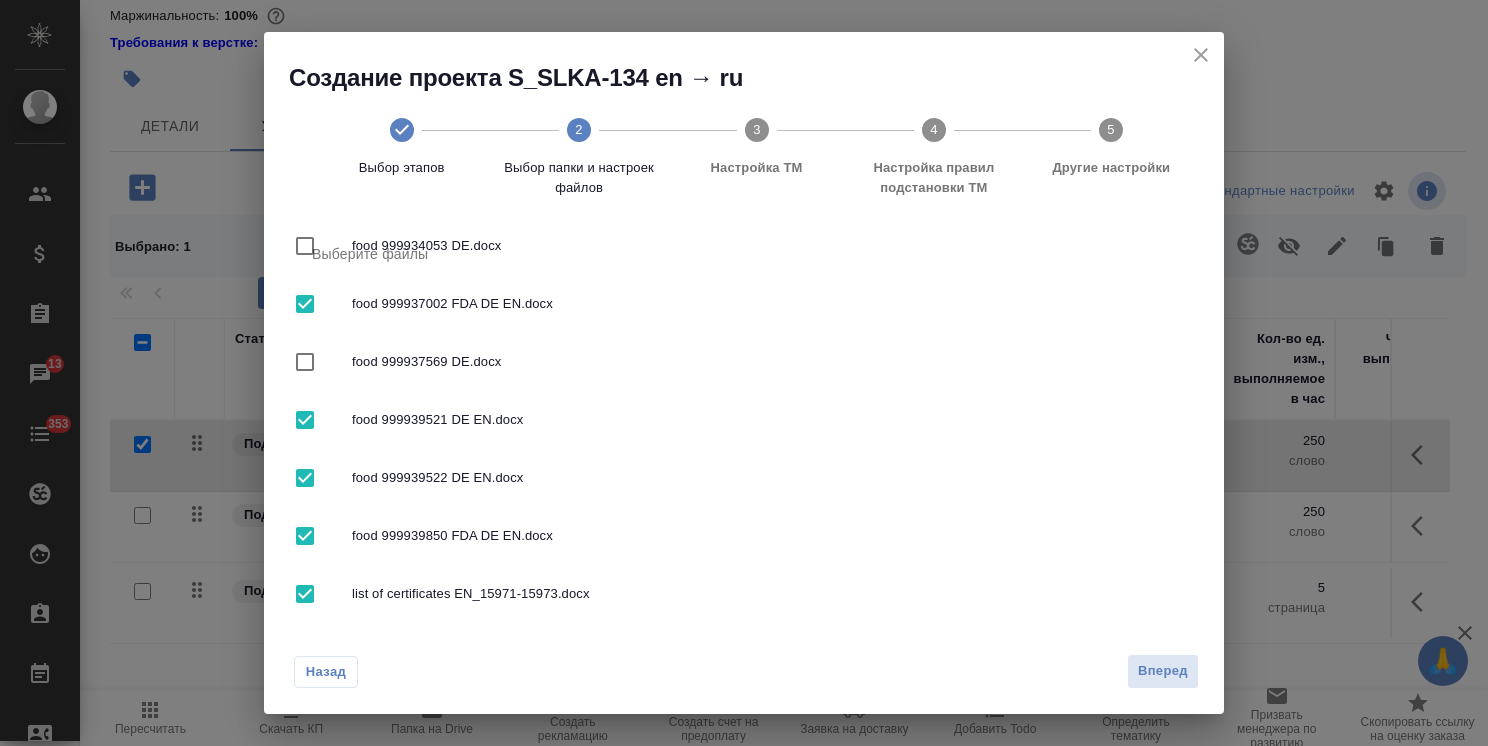 scroll, scrollTop: 528, scrollLeft: 0, axis: vertical 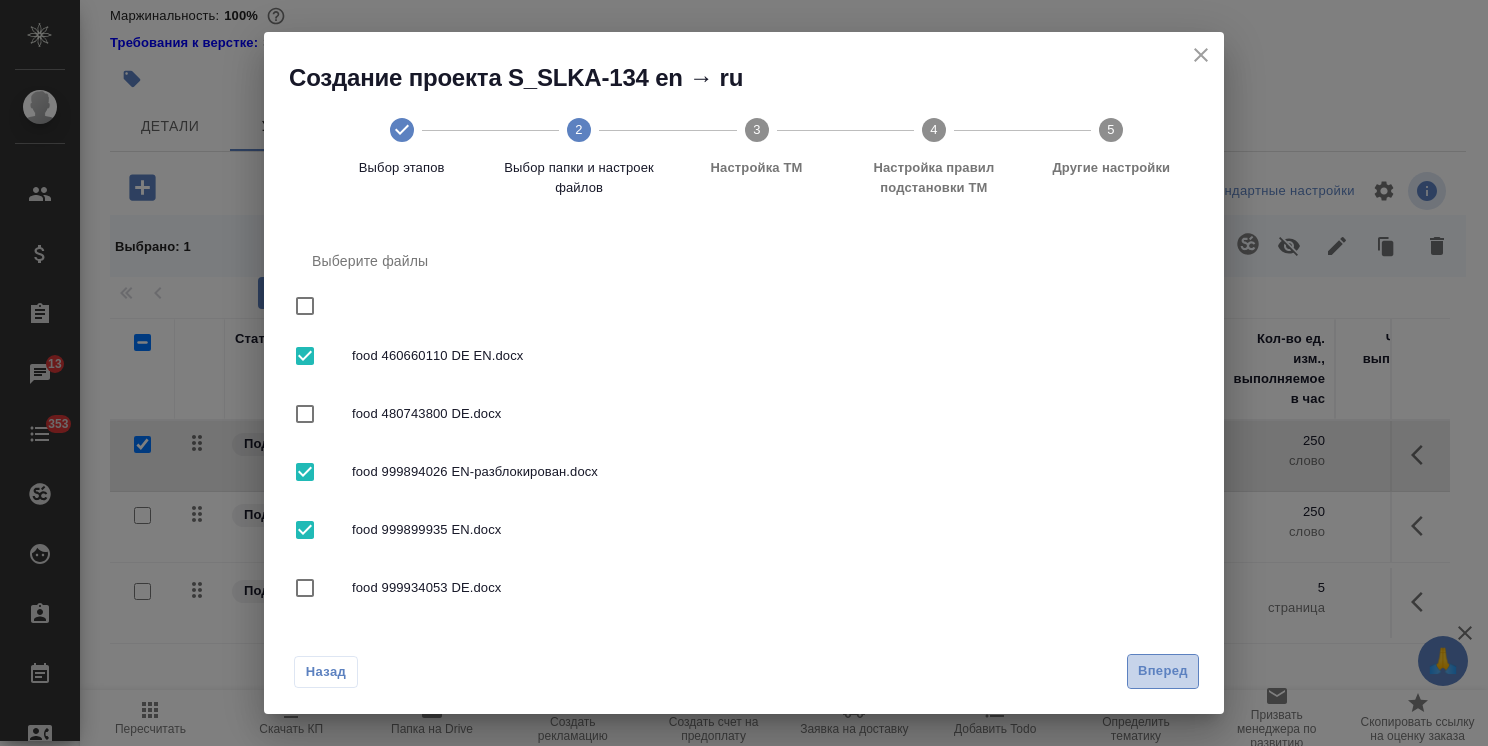 click on "Вперед" at bounding box center [1163, 671] 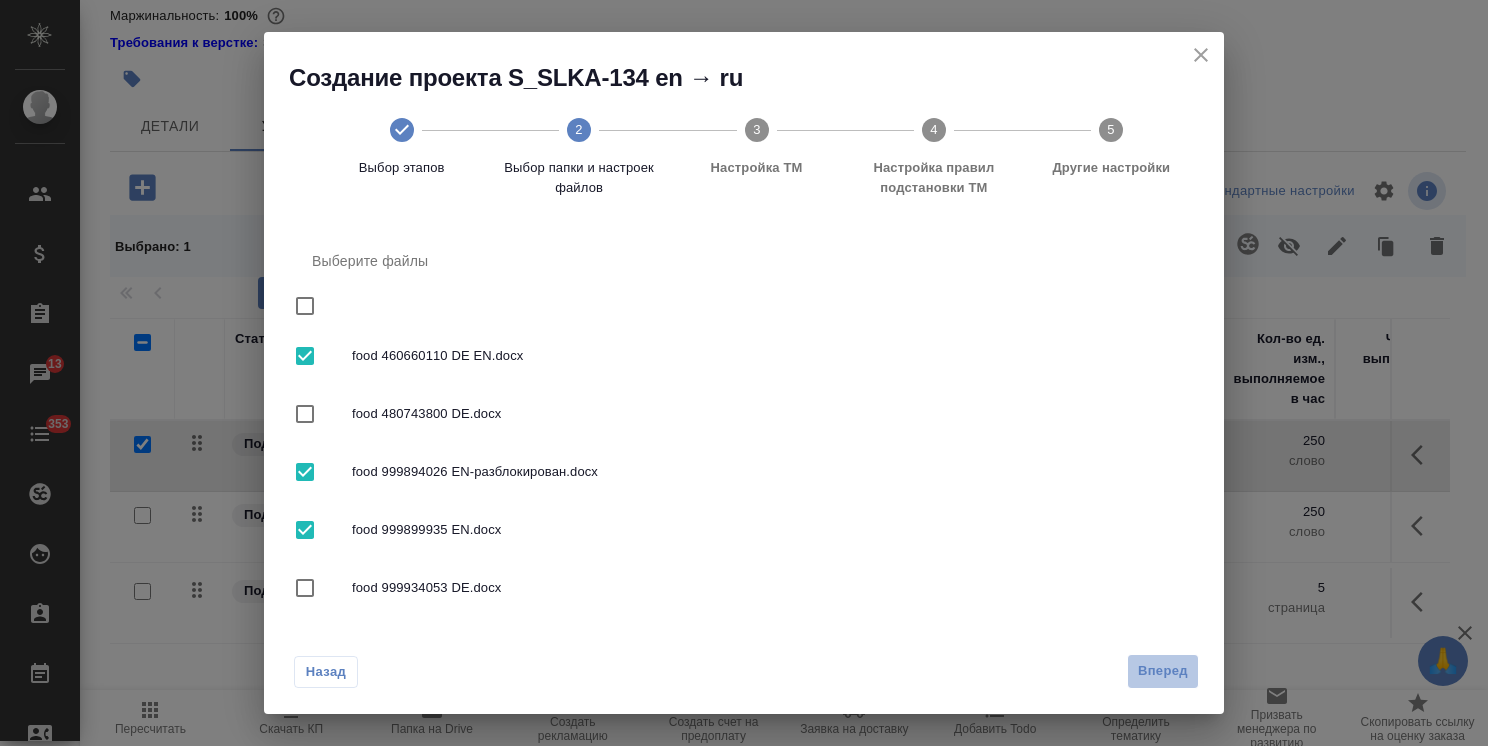scroll, scrollTop: 0, scrollLeft: 0, axis: both 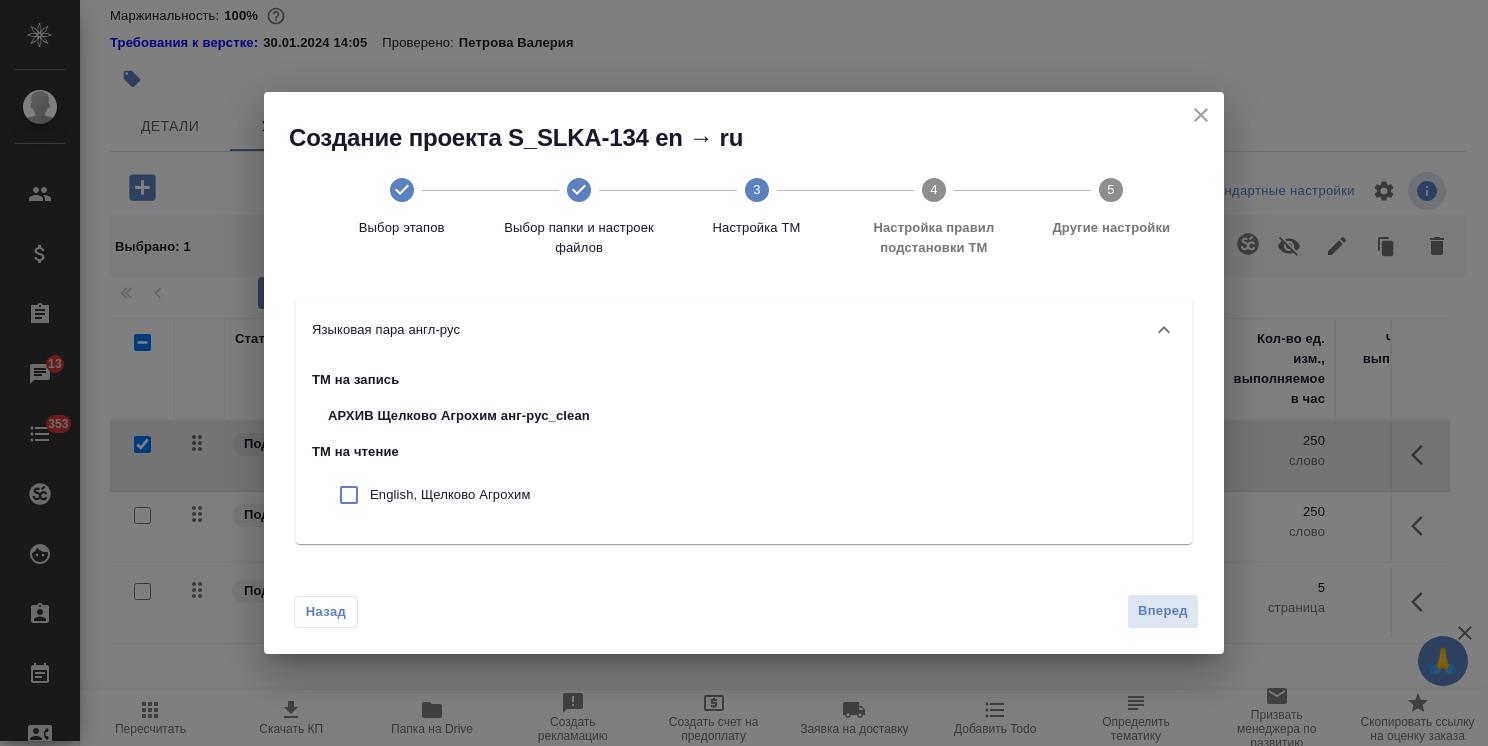 drag, startPoint x: 507, startPoint y: 491, endPoint x: 528, endPoint y: 502, distance: 23.70654 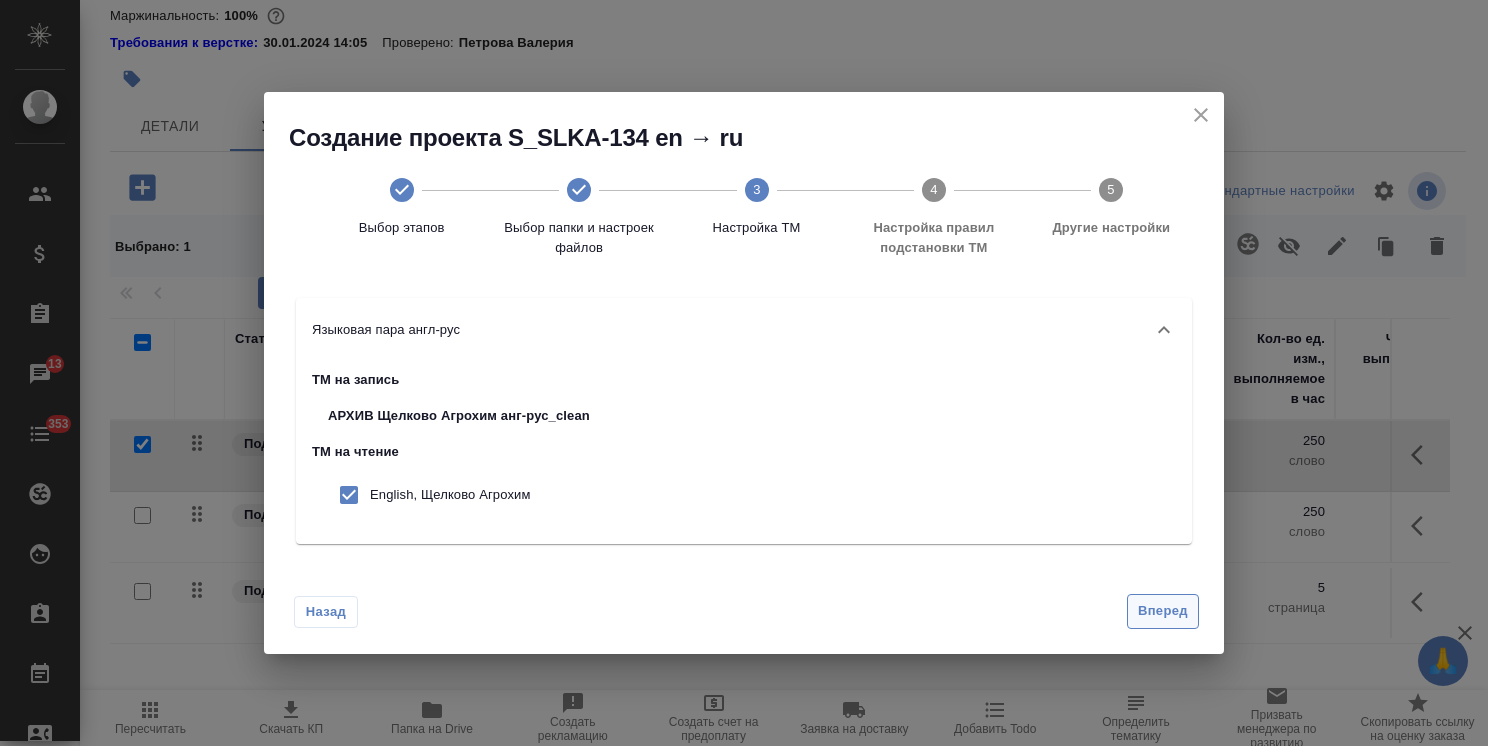 click on "Вперед" at bounding box center (1163, 611) 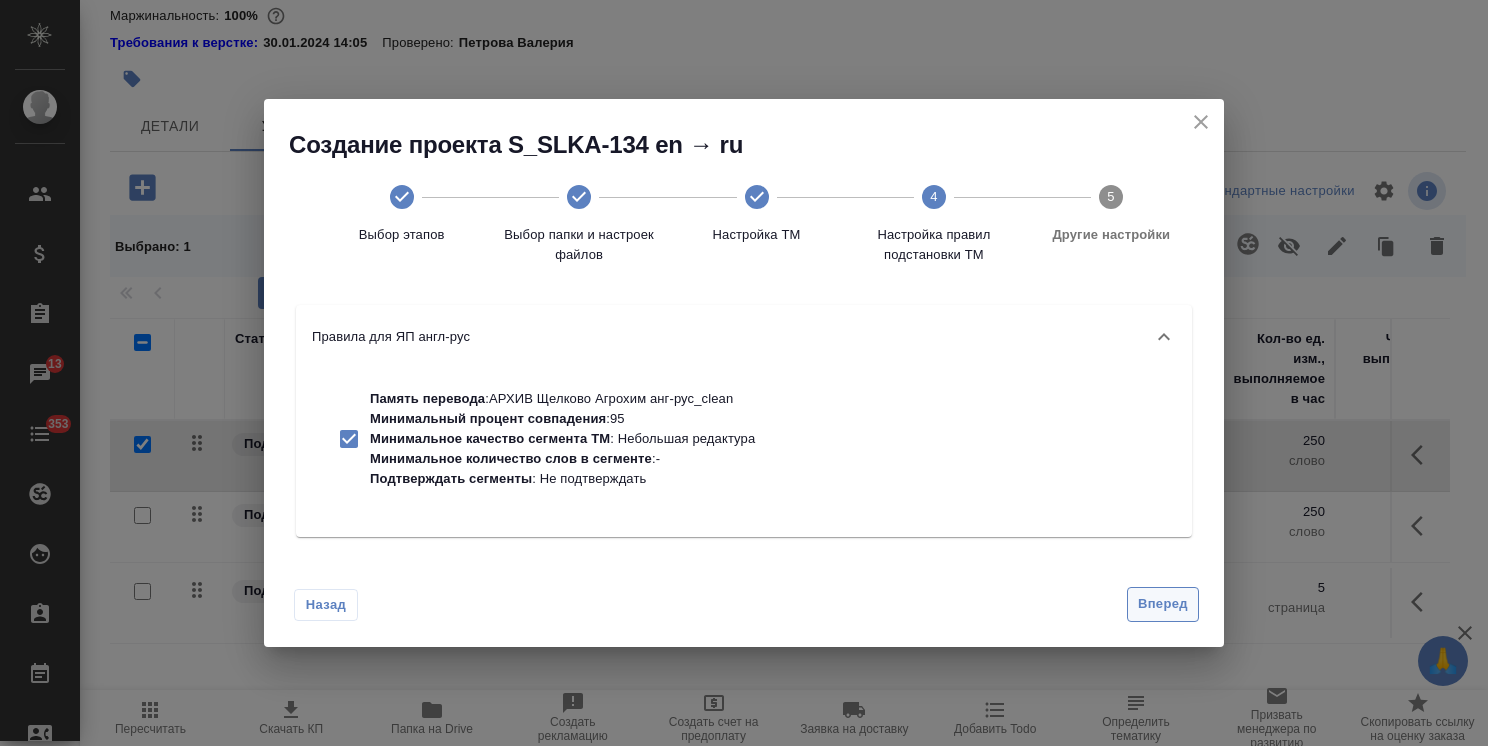 click on "Вперед" at bounding box center [1163, 604] 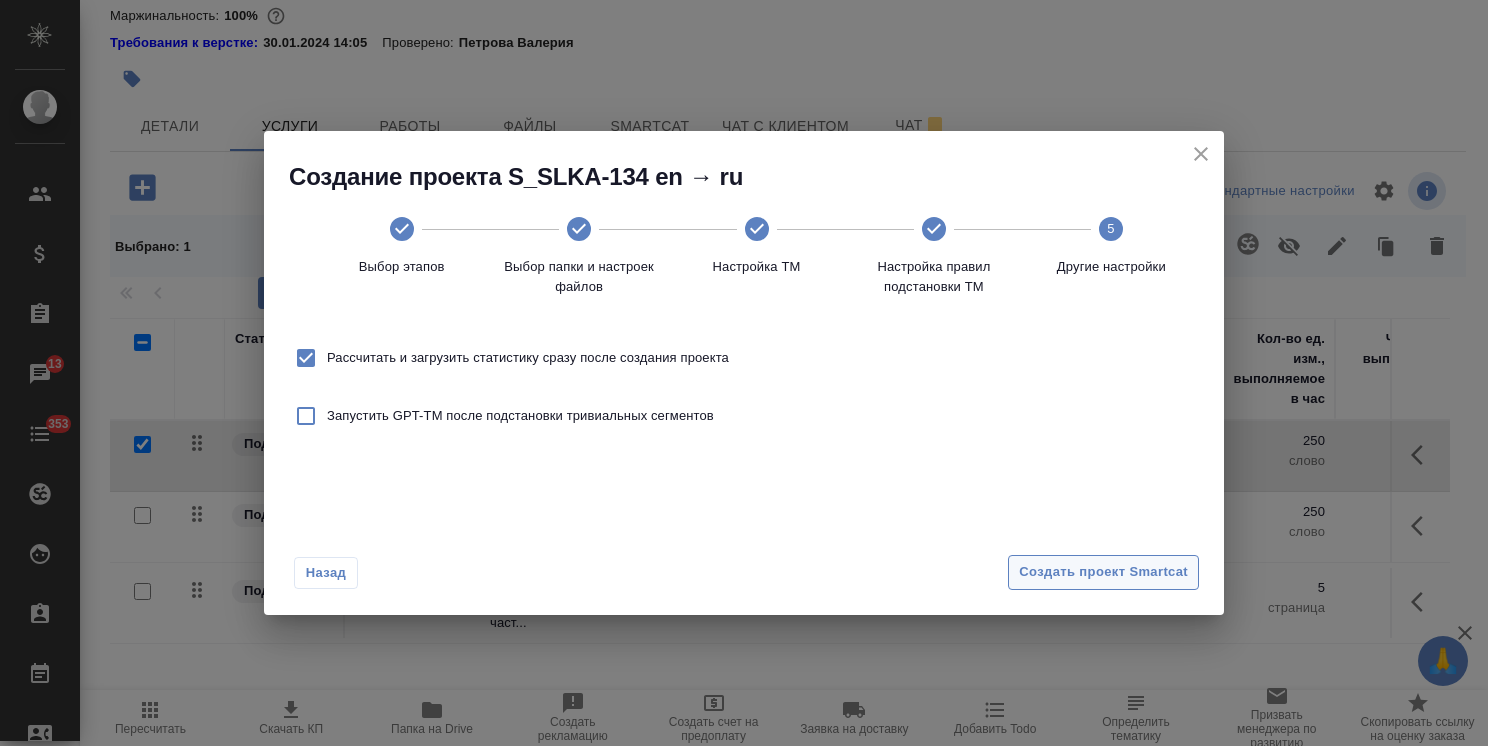 click on "Создать проект Smartcat" at bounding box center [1103, 572] 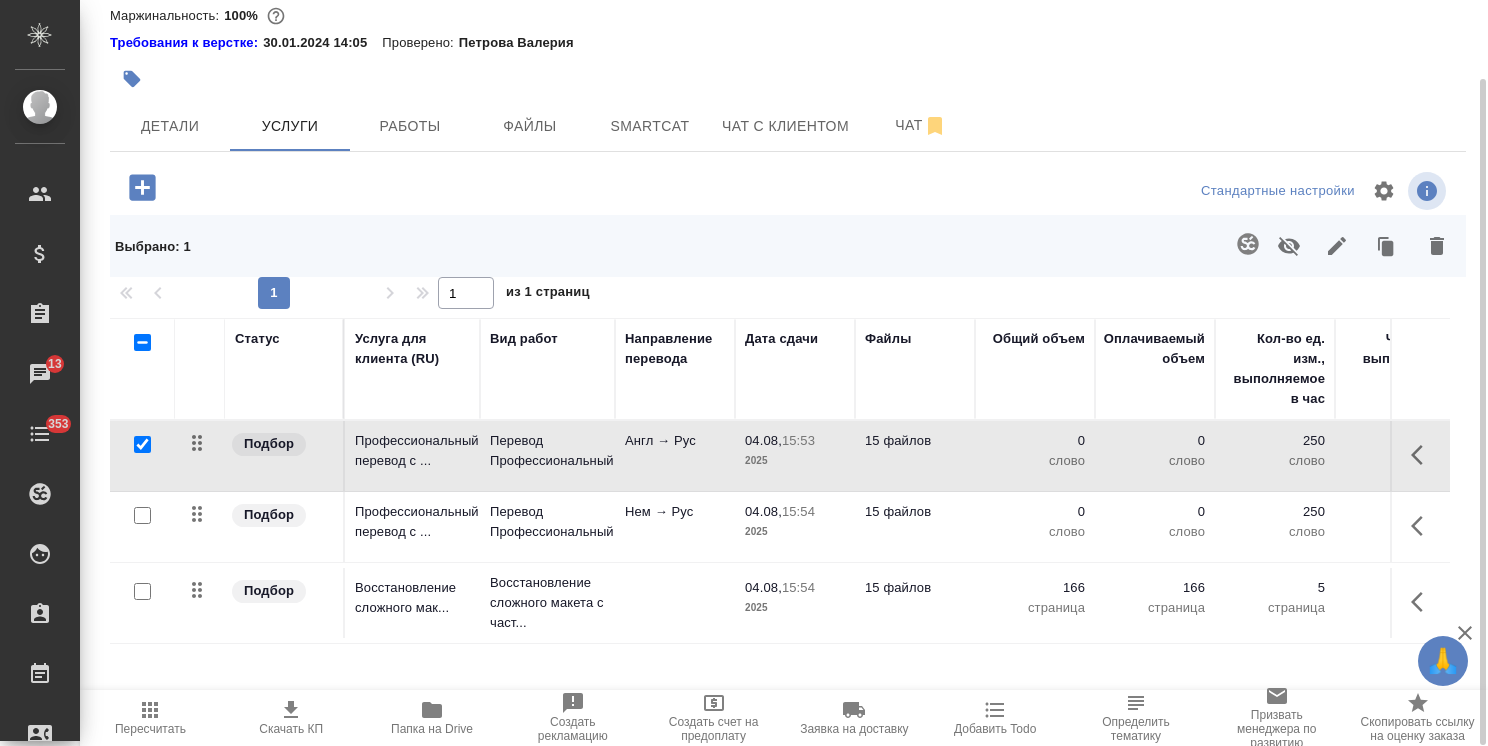 click at bounding box center [142, 444] 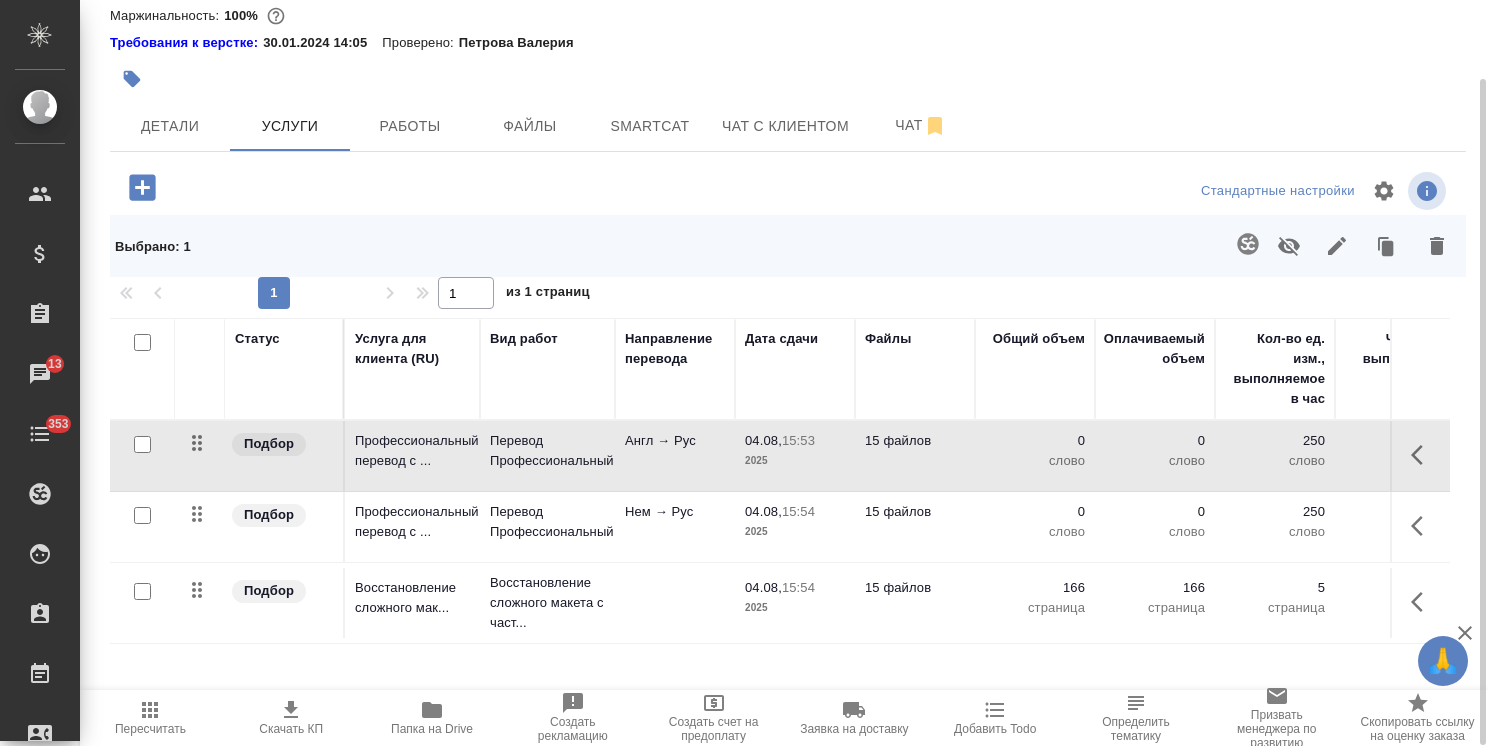 checkbox on "false" 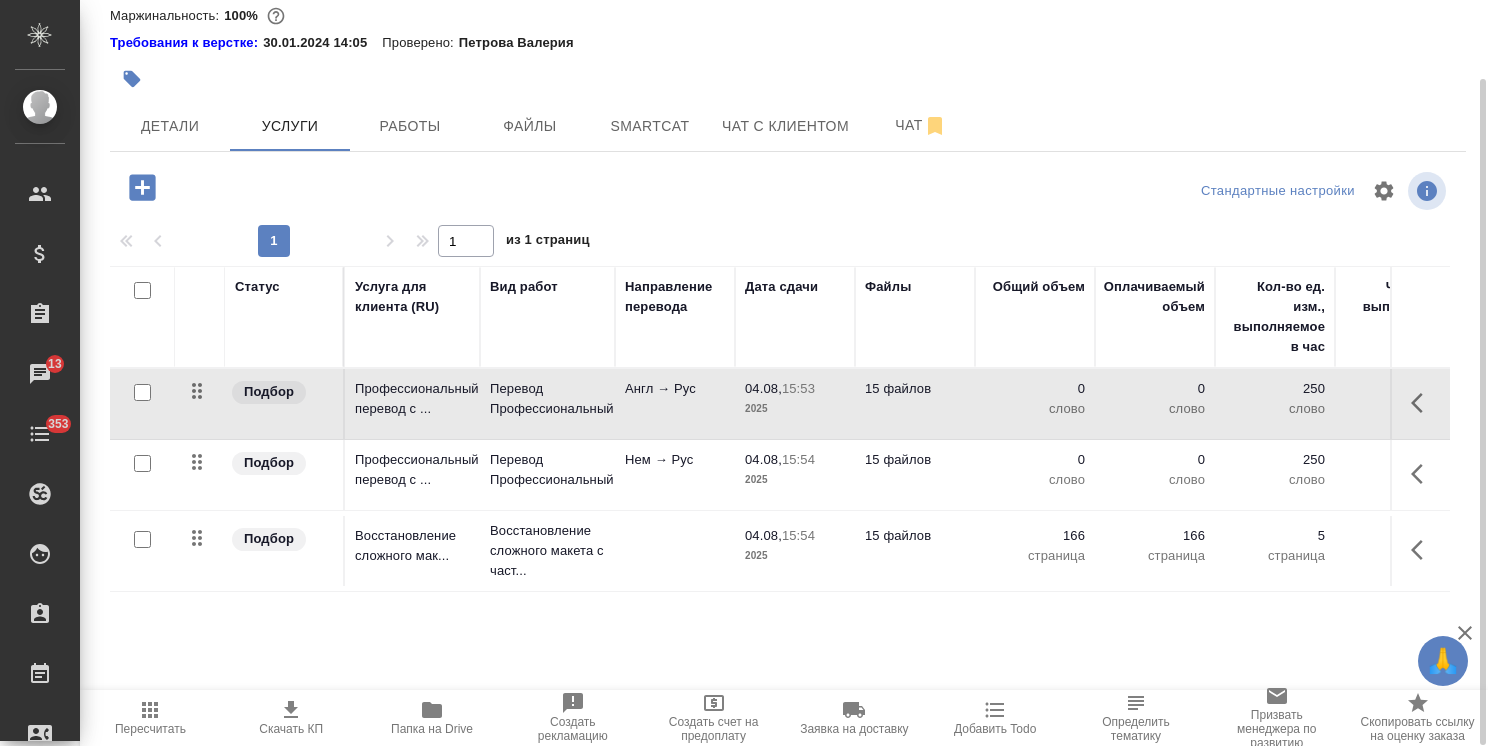 click at bounding box center [142, 463] 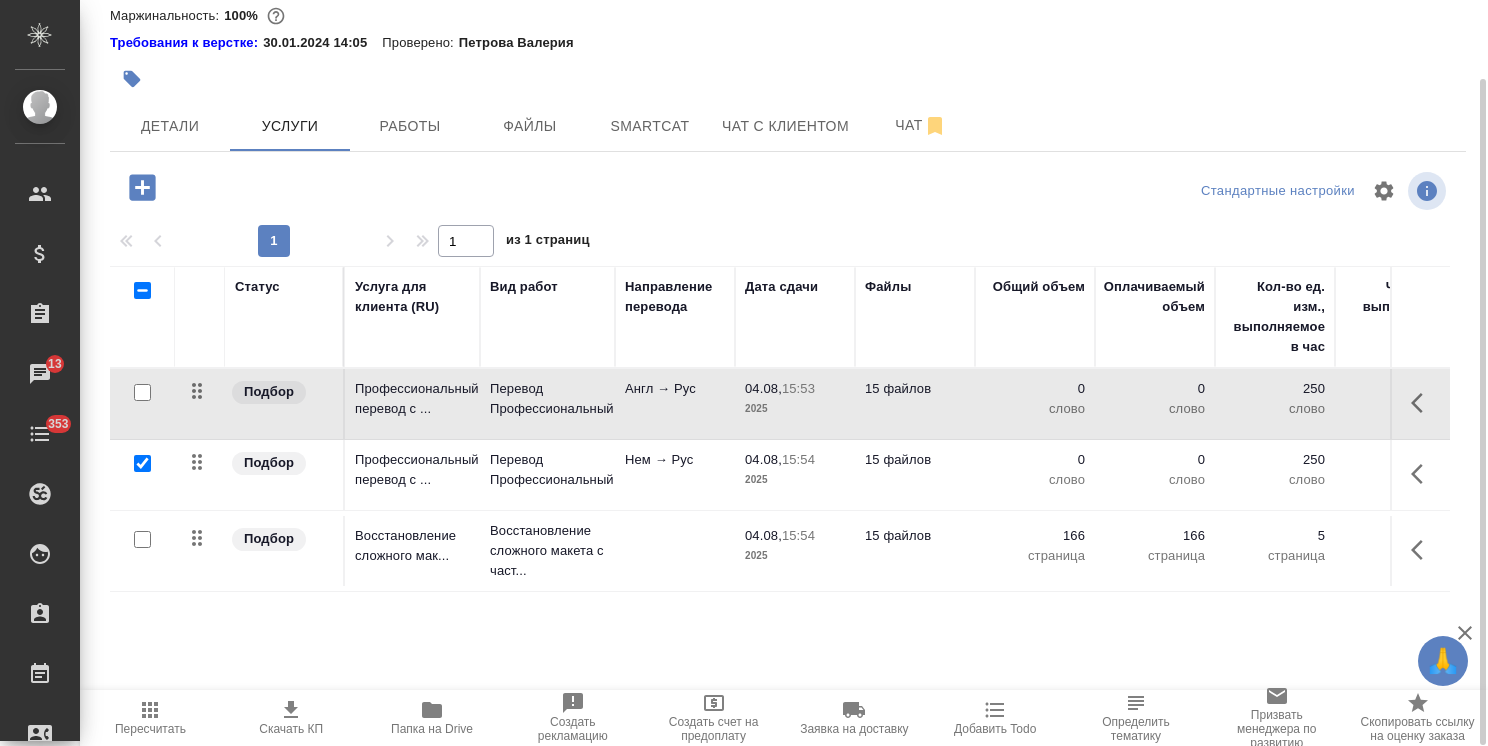 checkbox on "true" 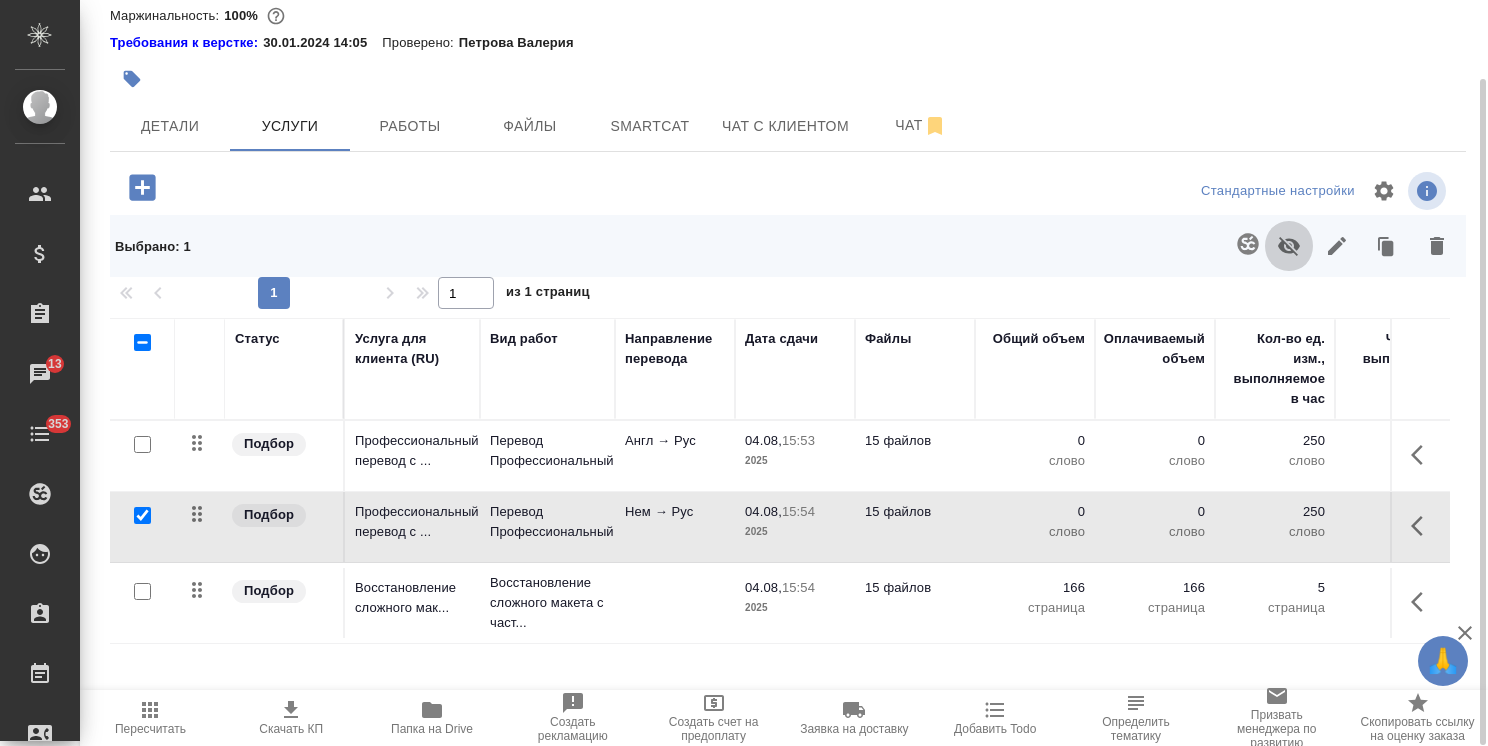 click at bounding box center [1289, 246] 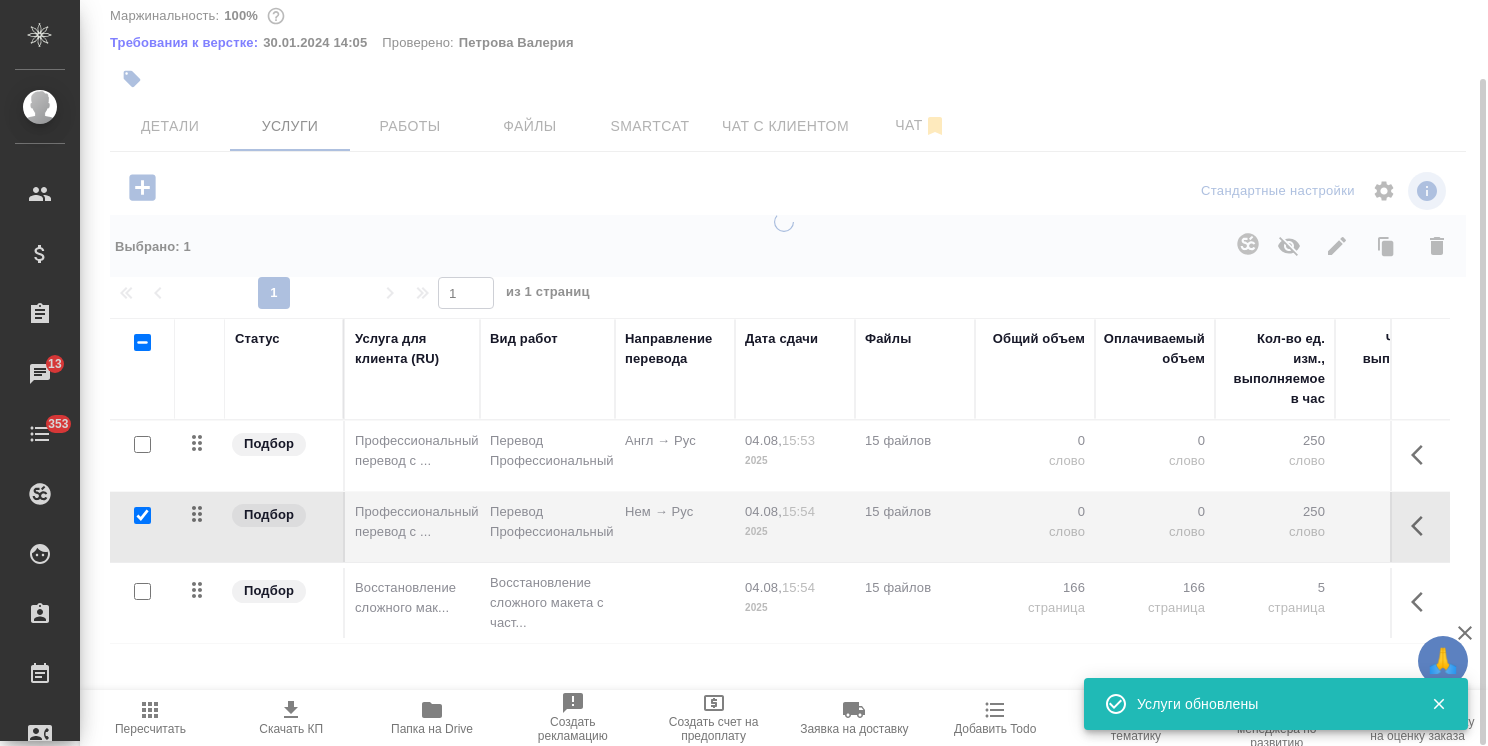 click at bounding box center [784, 435] 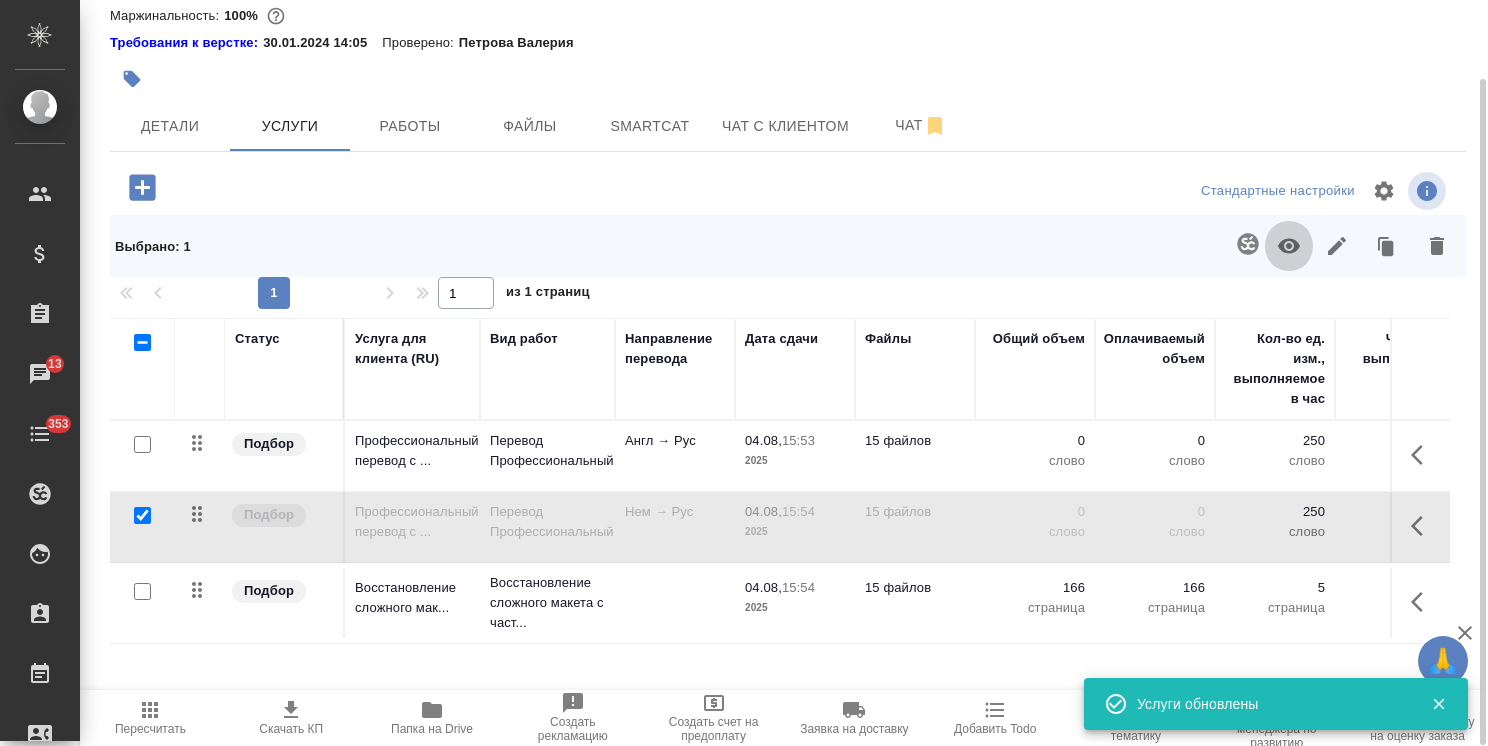 click 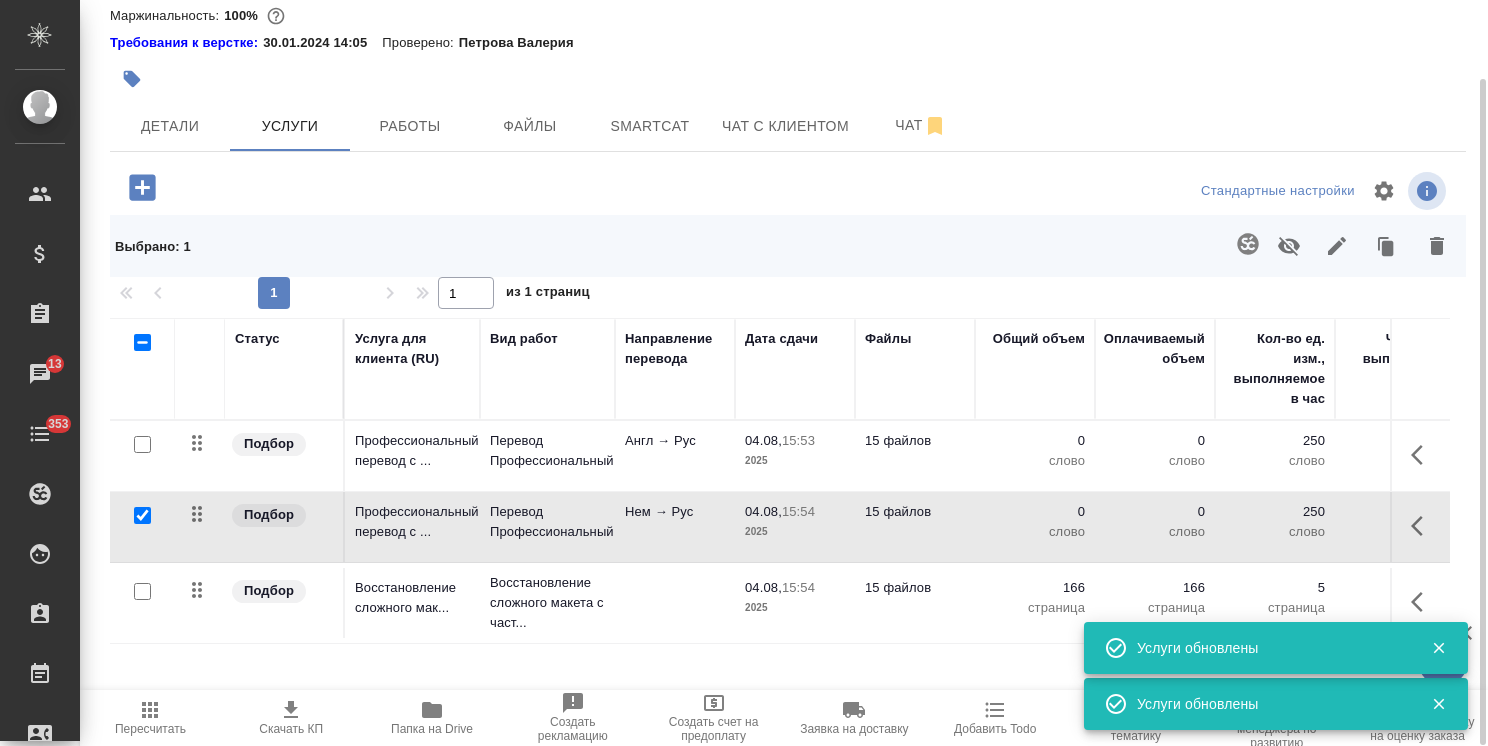 click 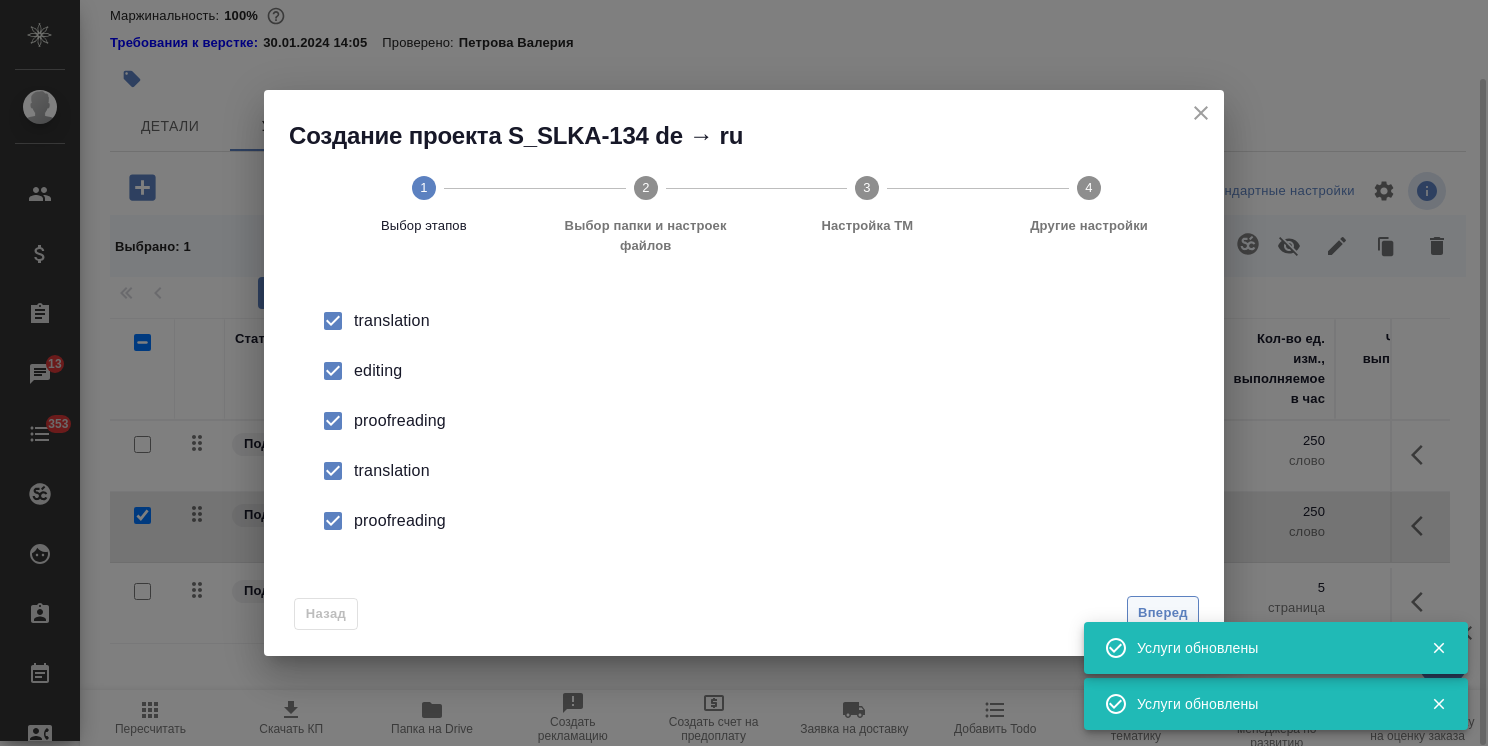 click on "Вперед" at bounding box center (1163, 613) 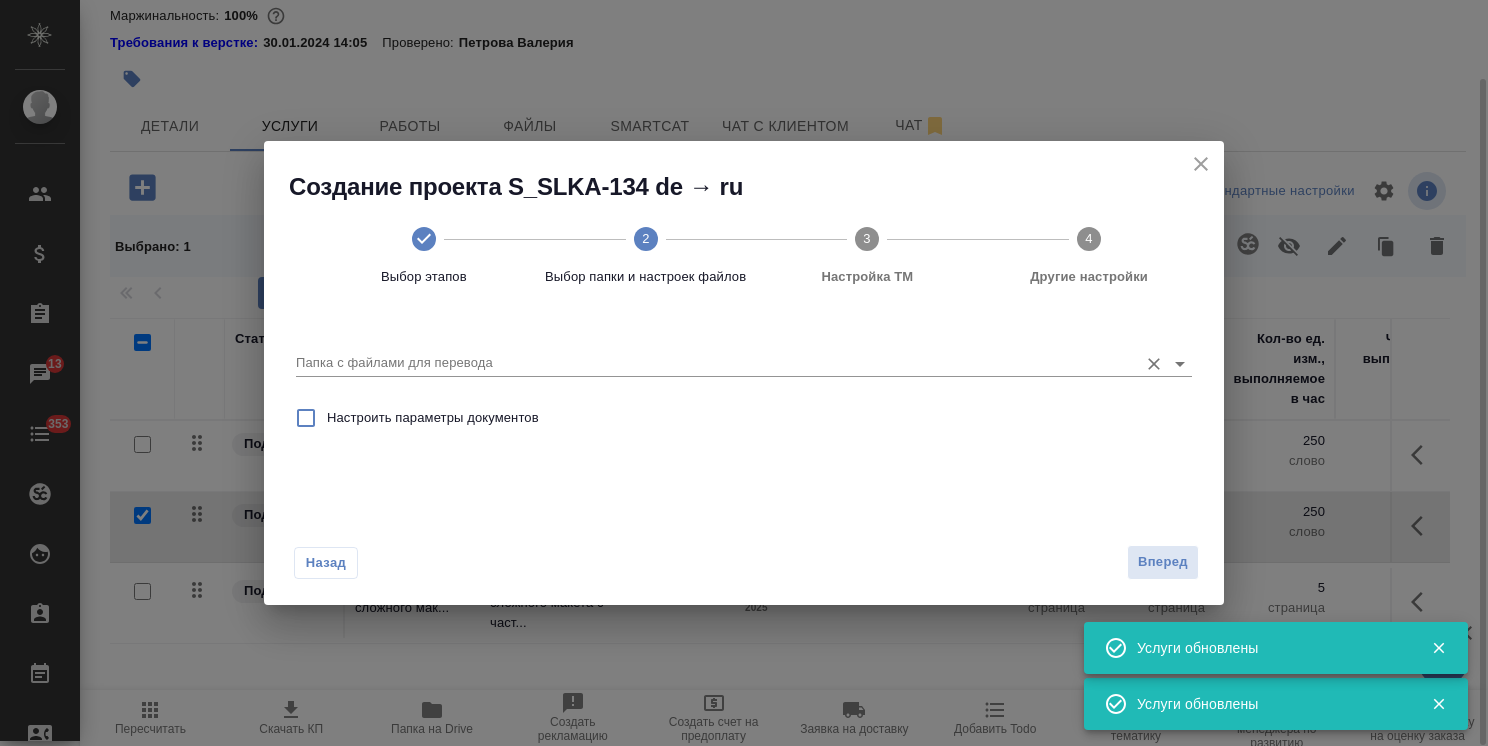 click on "Папка с файлами для перевода" at bounding box center (712, 363) 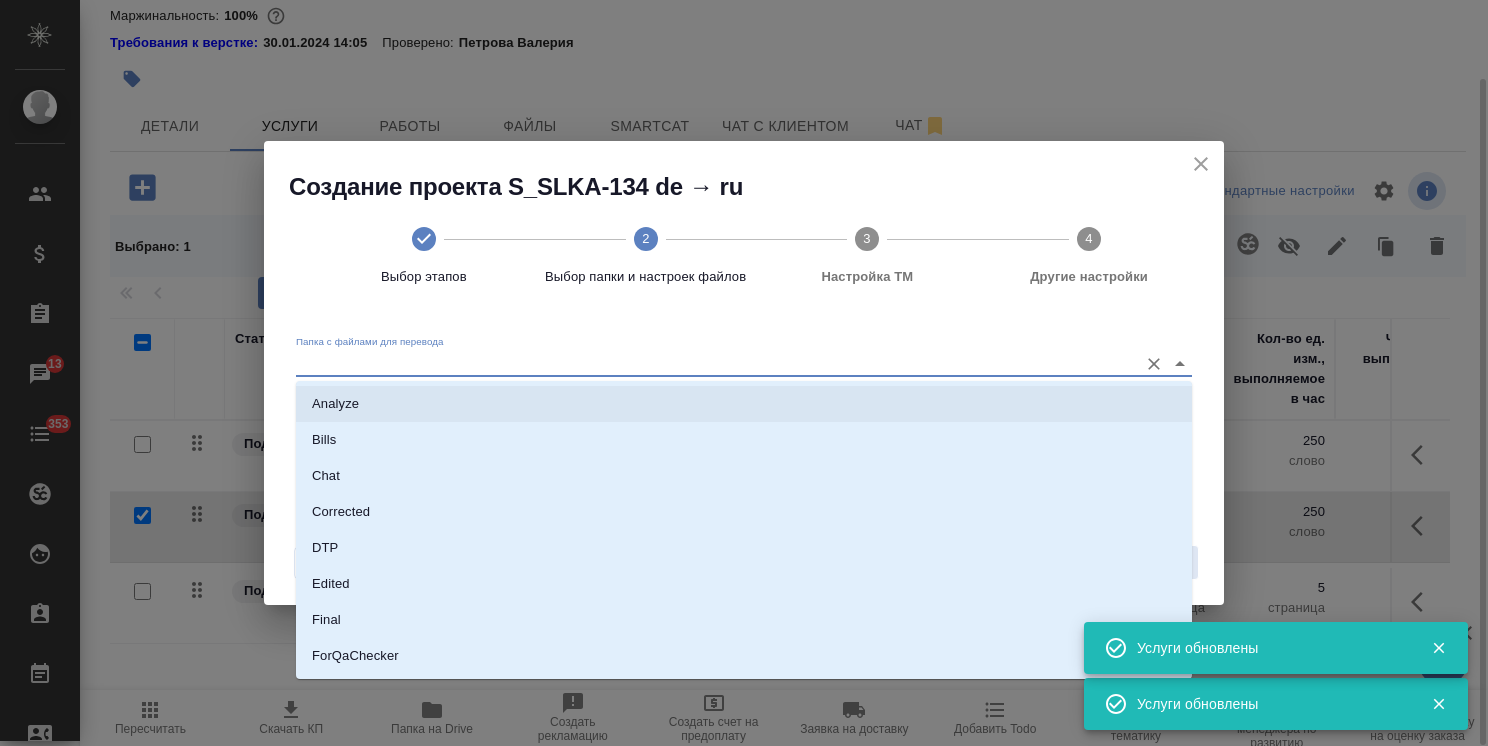 click on "Analyze" at bounding box center (744, 404) 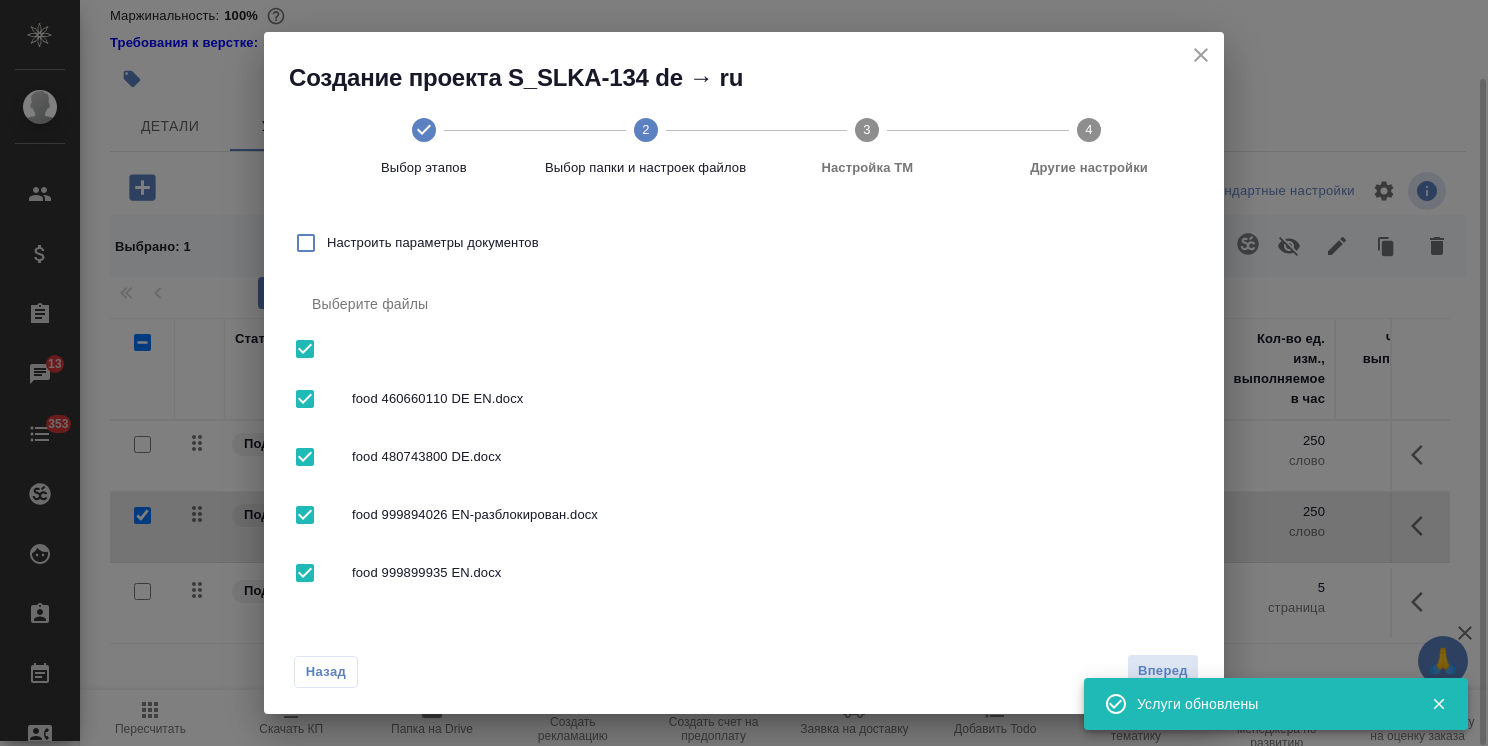 scroll, scrollTop: 100, scrollLeft: 0, axis: vertical 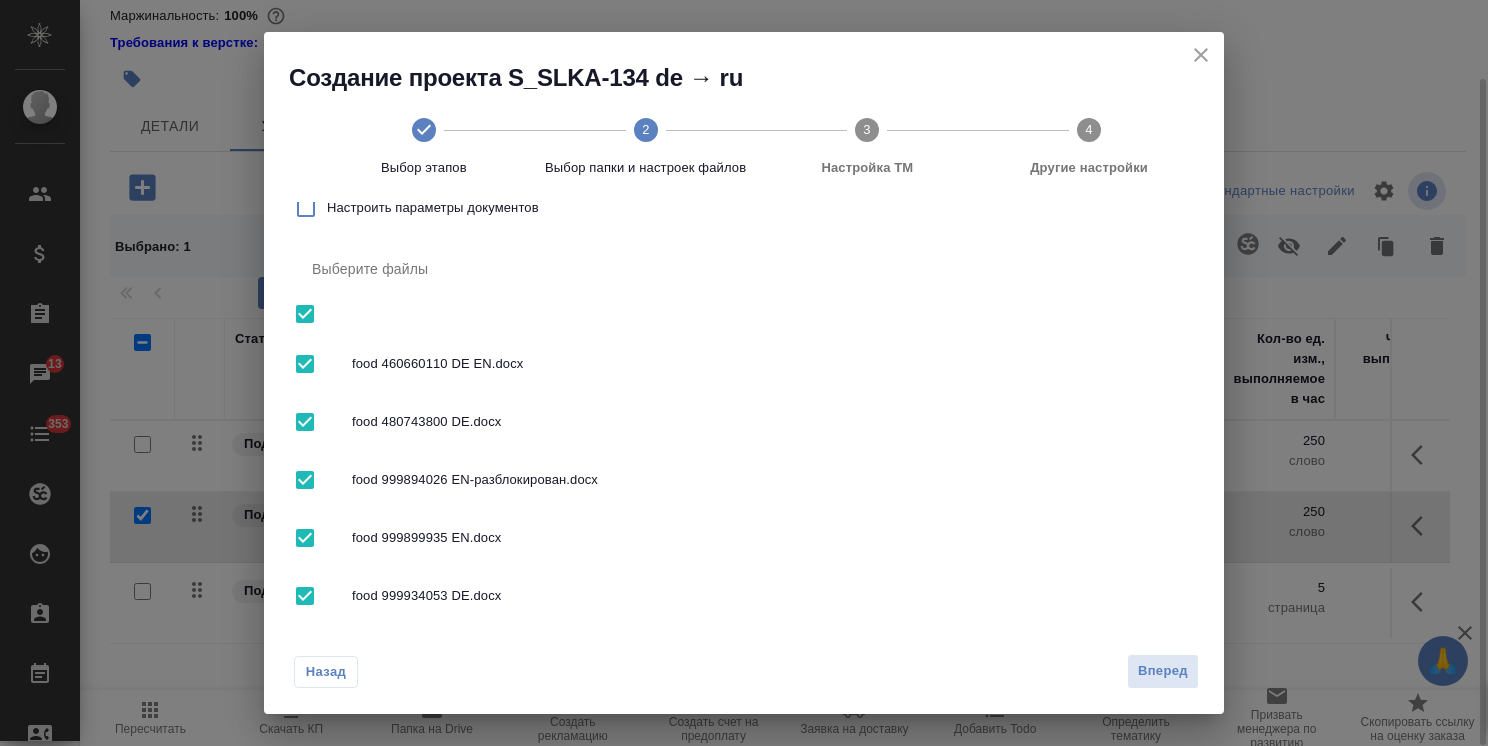 click at bounding box center (305, 314) 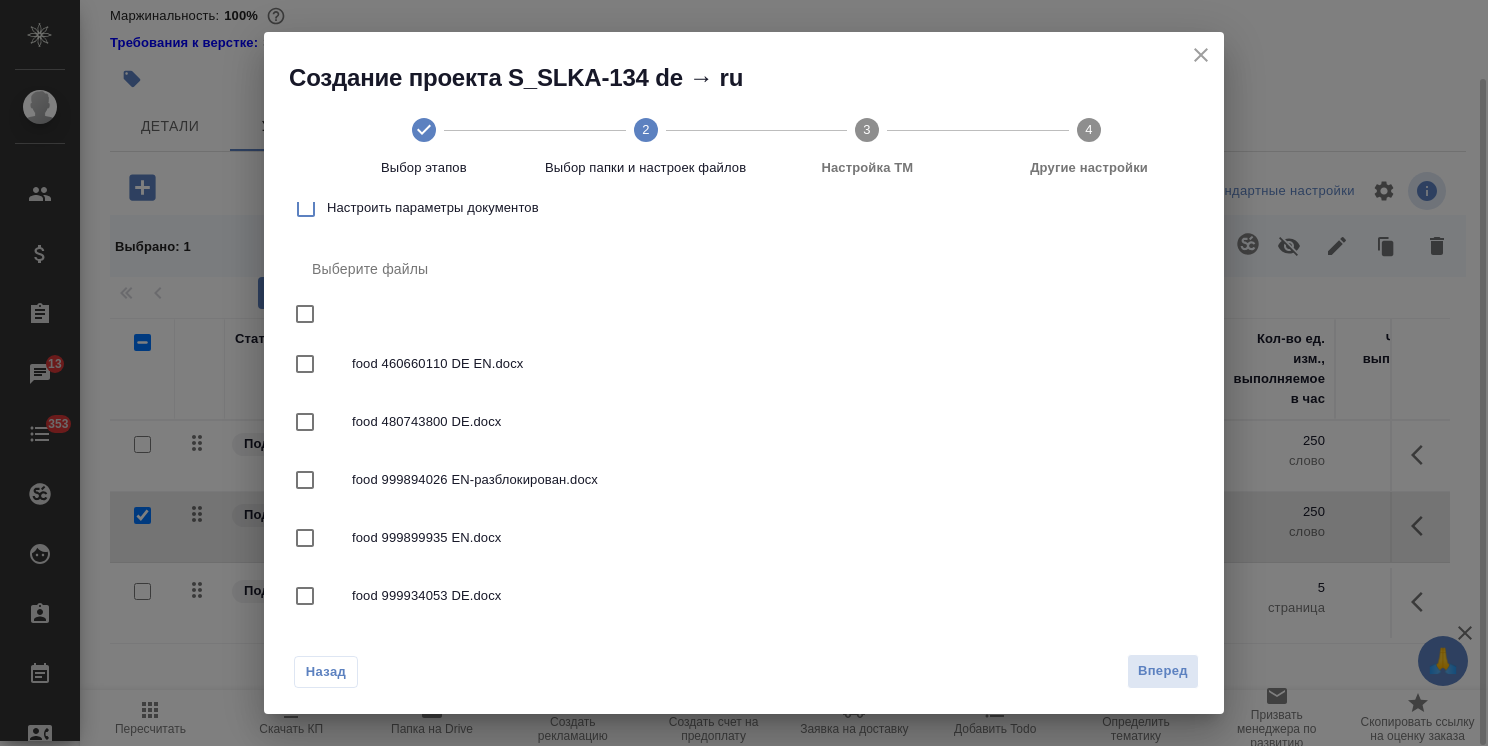 click at bounding box center [305, 422] 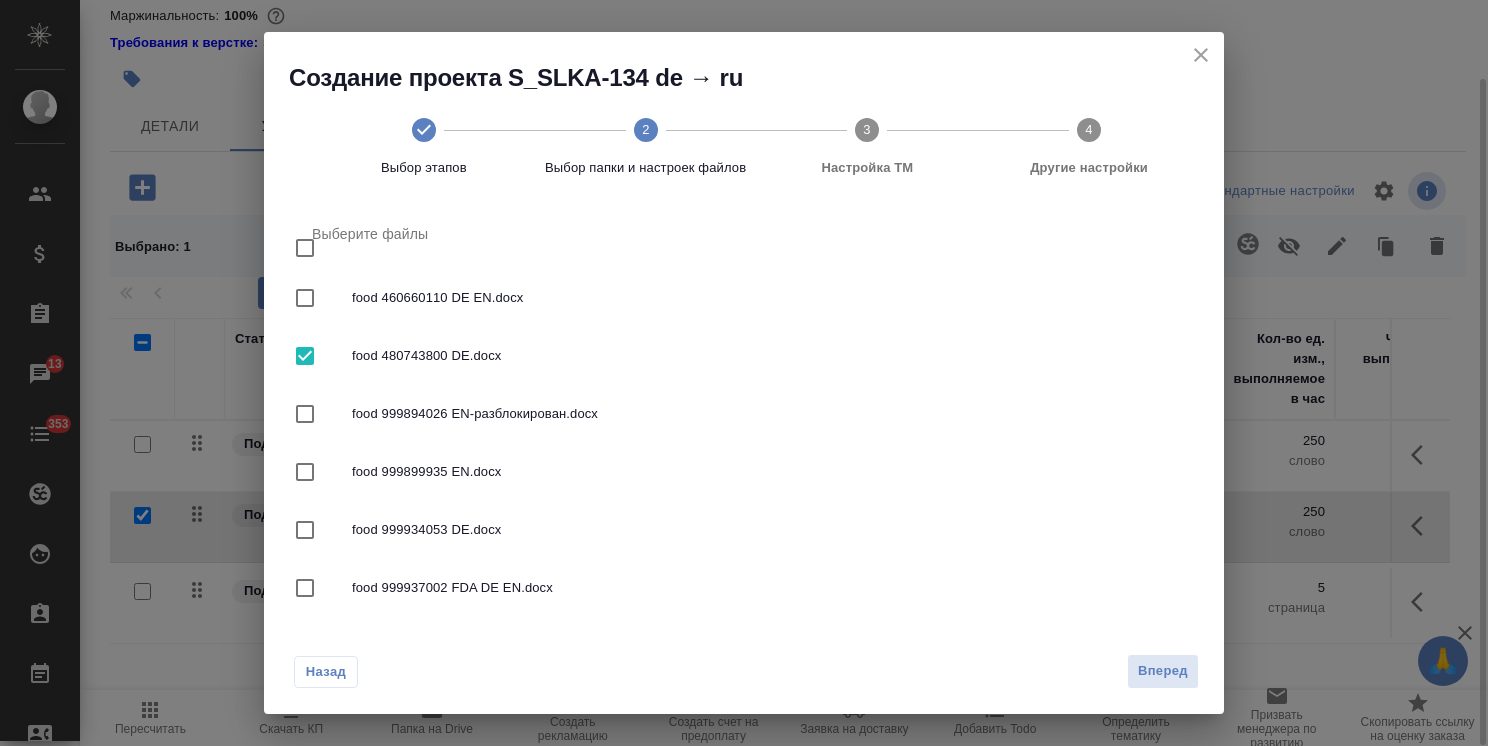 scroll, scrollTop: 200, scrollLeft: 0, axis: vertical 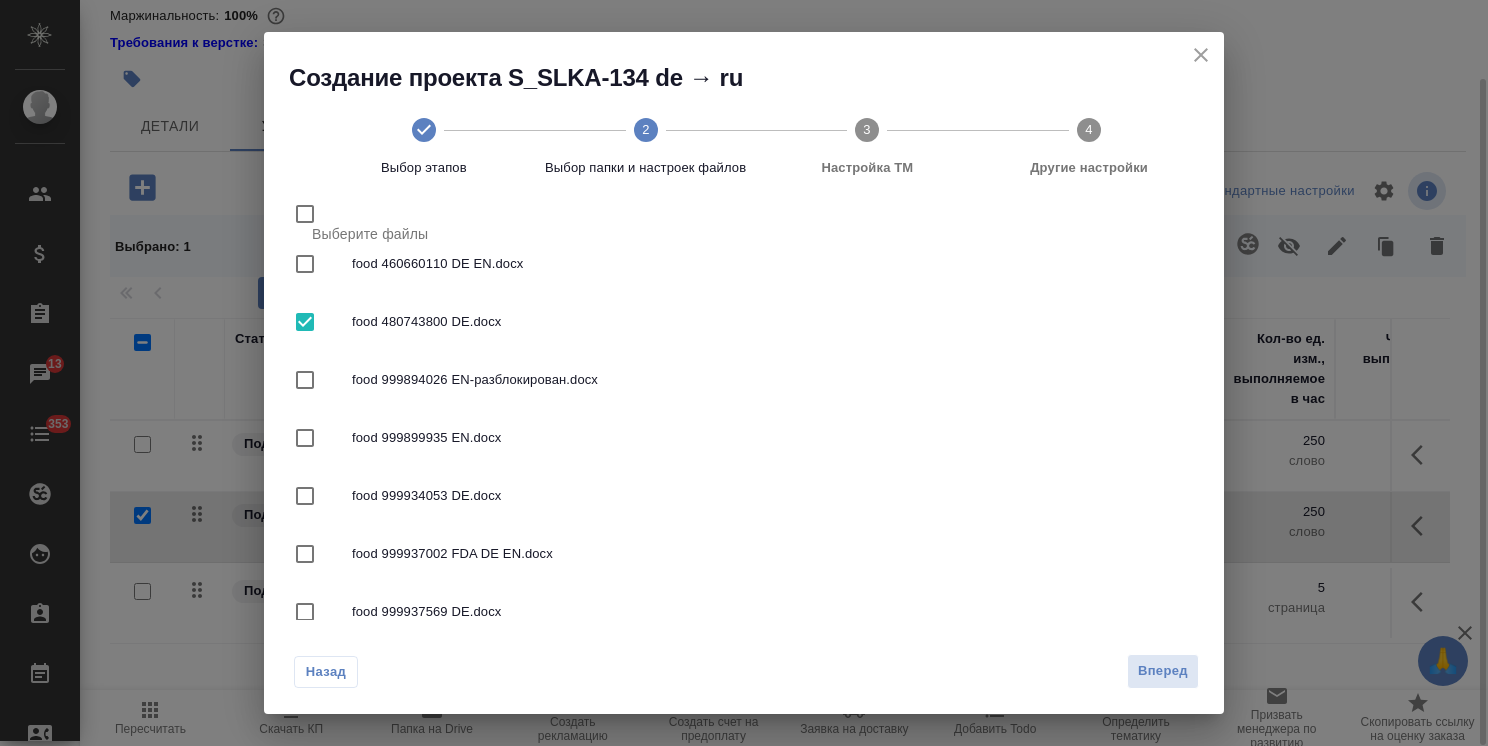 click at bounding box center (305, 496) 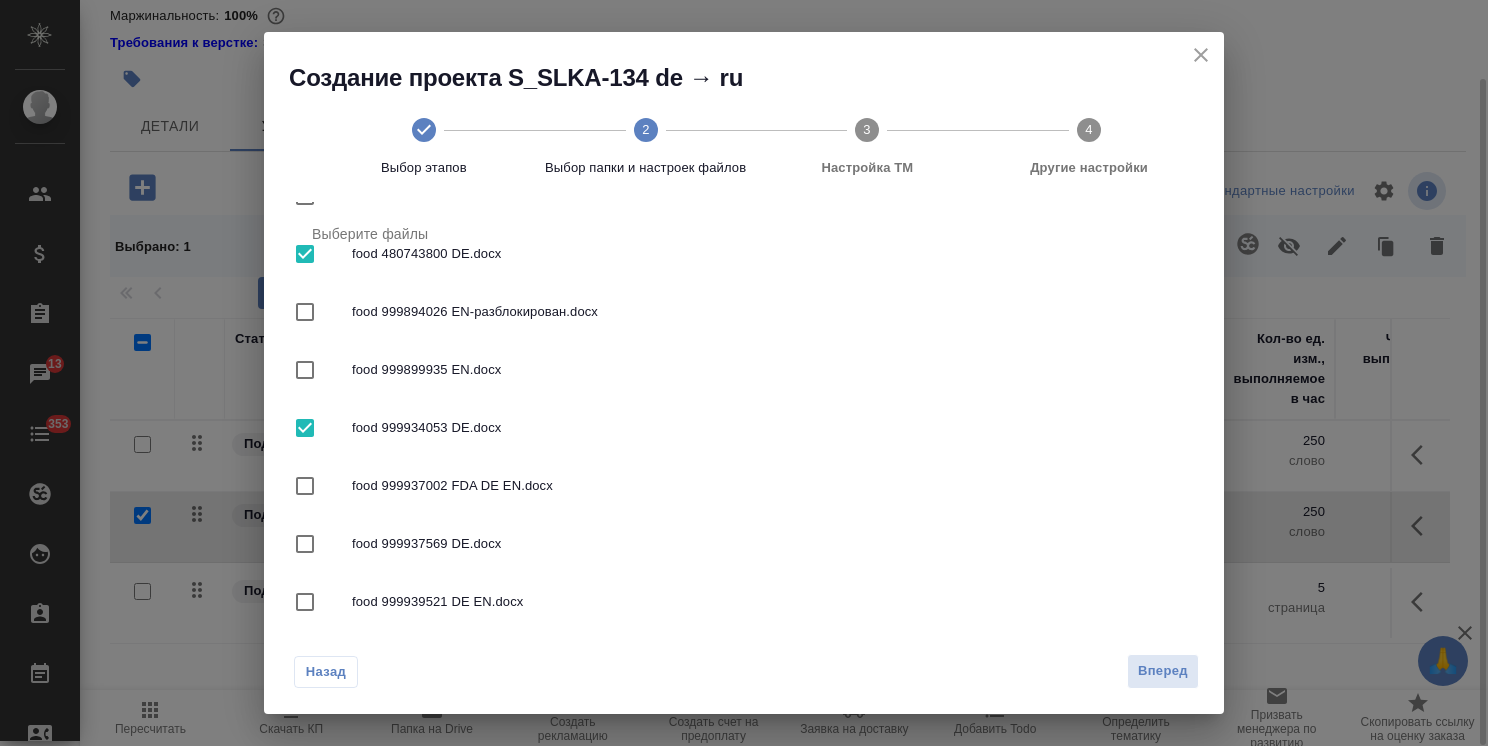scroll, scrollTop: 300, scrollLeft: 0, axis: vertical 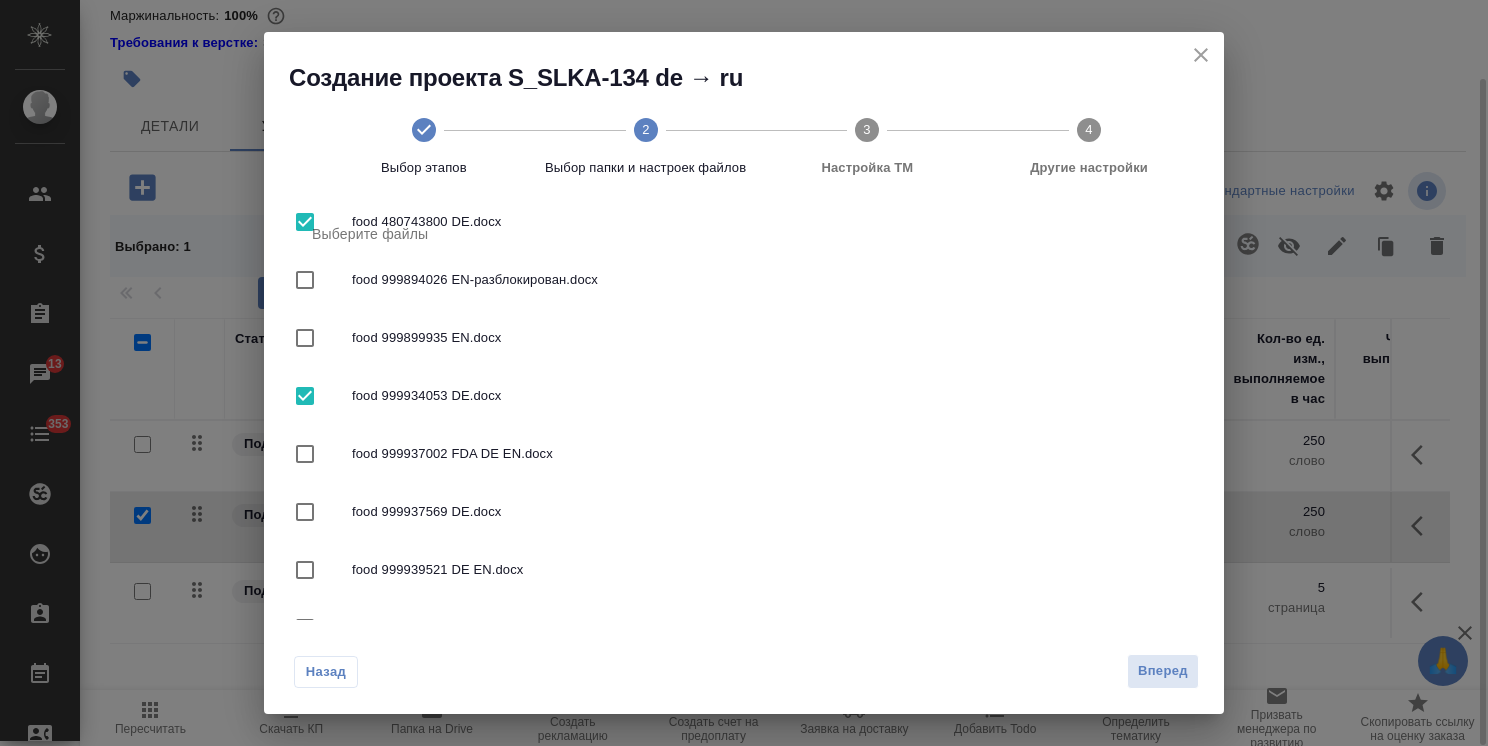 click at bounding box center (305, 512) 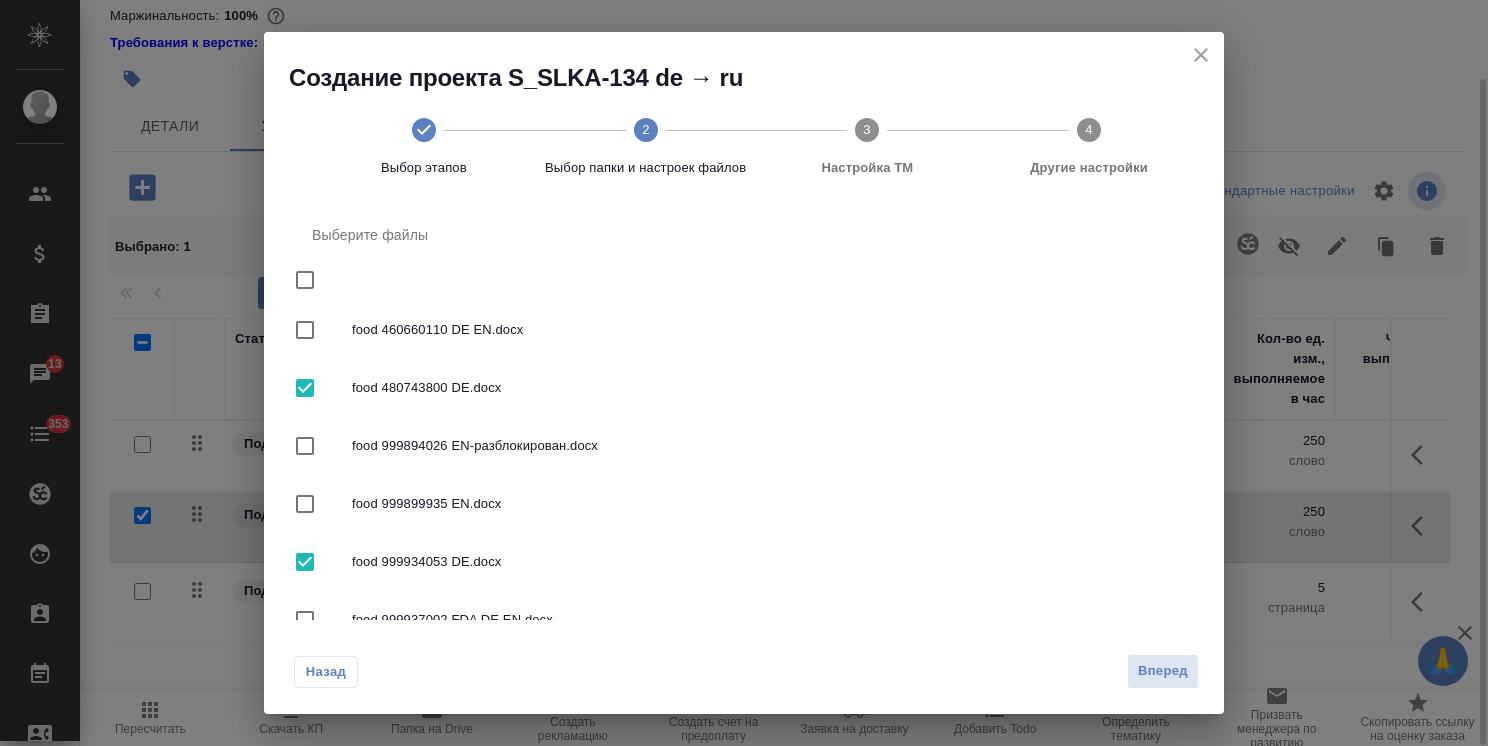 scroll, scrollTop: 0, scrollLeft: 0, axis: both 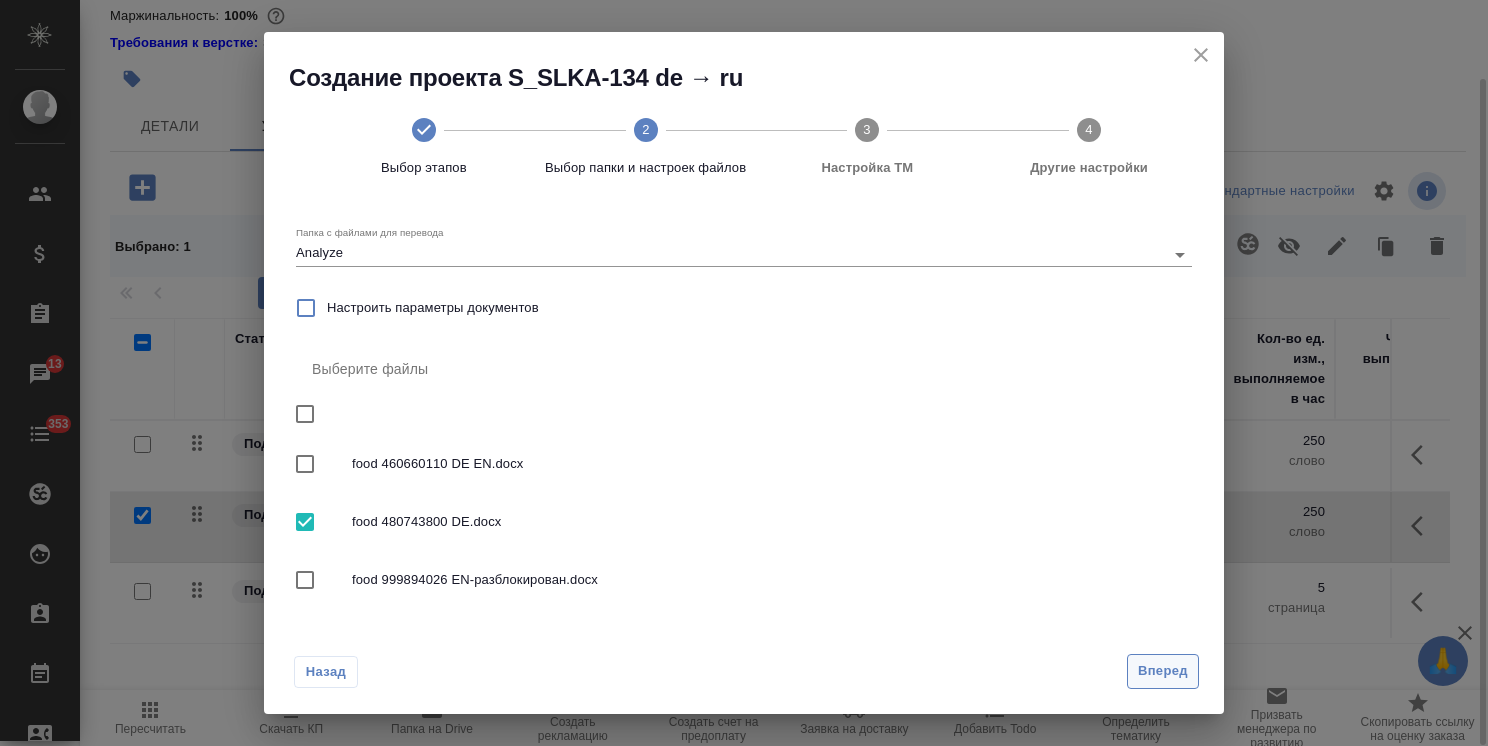 click on "Вперед" at bounding box center (1163, 671) 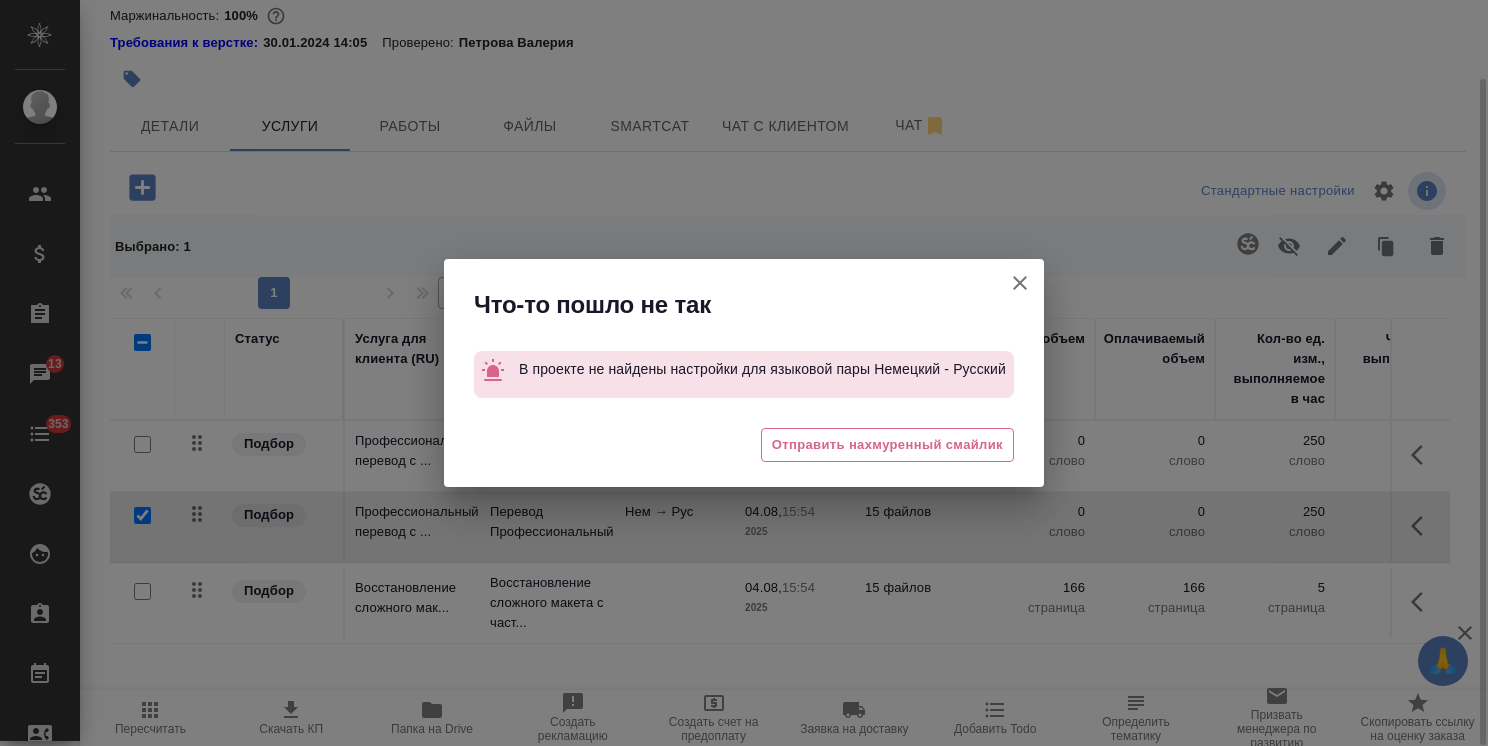 click 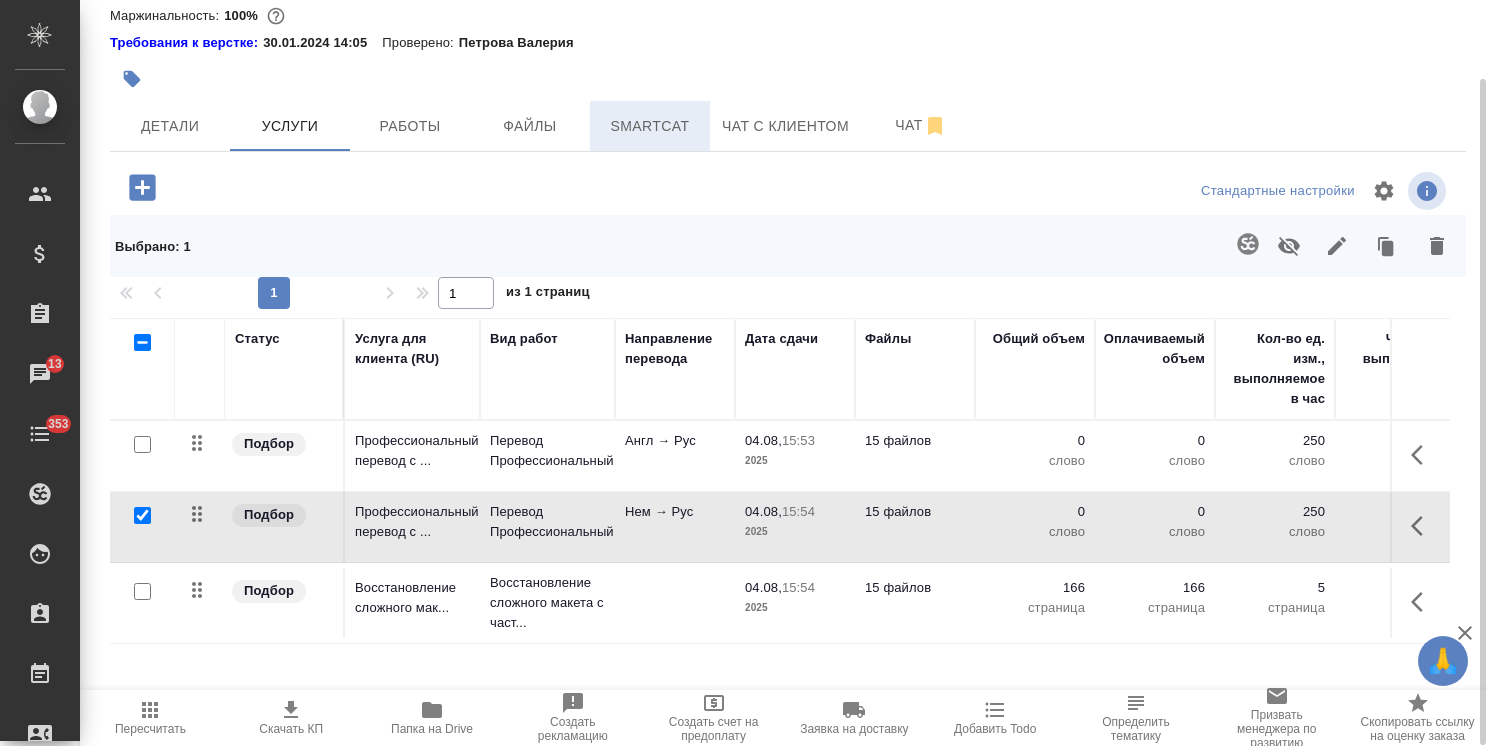 click on "Smartcat" at bounding box center (650, 126) 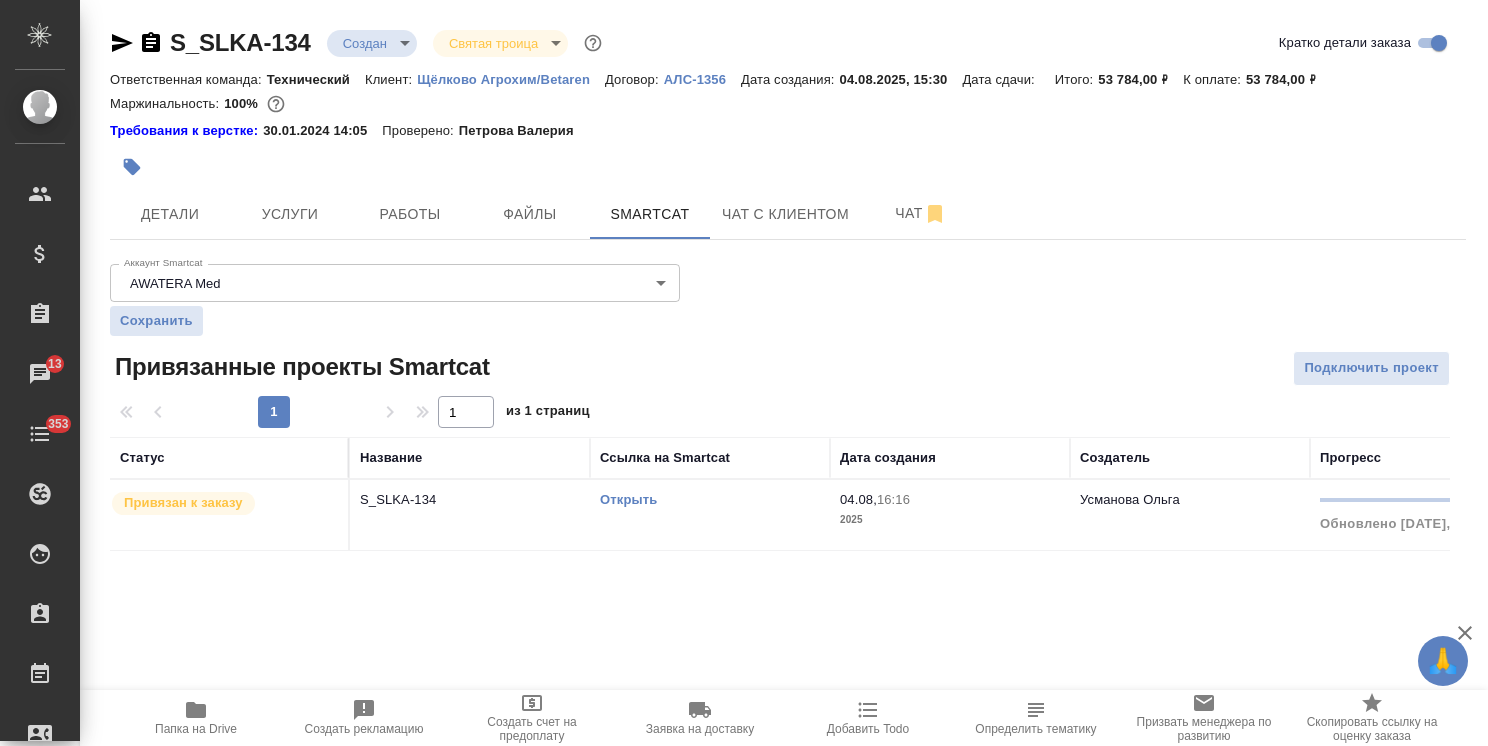 scroll, scrollTop: 0, scrollLeft: 0, axis: both 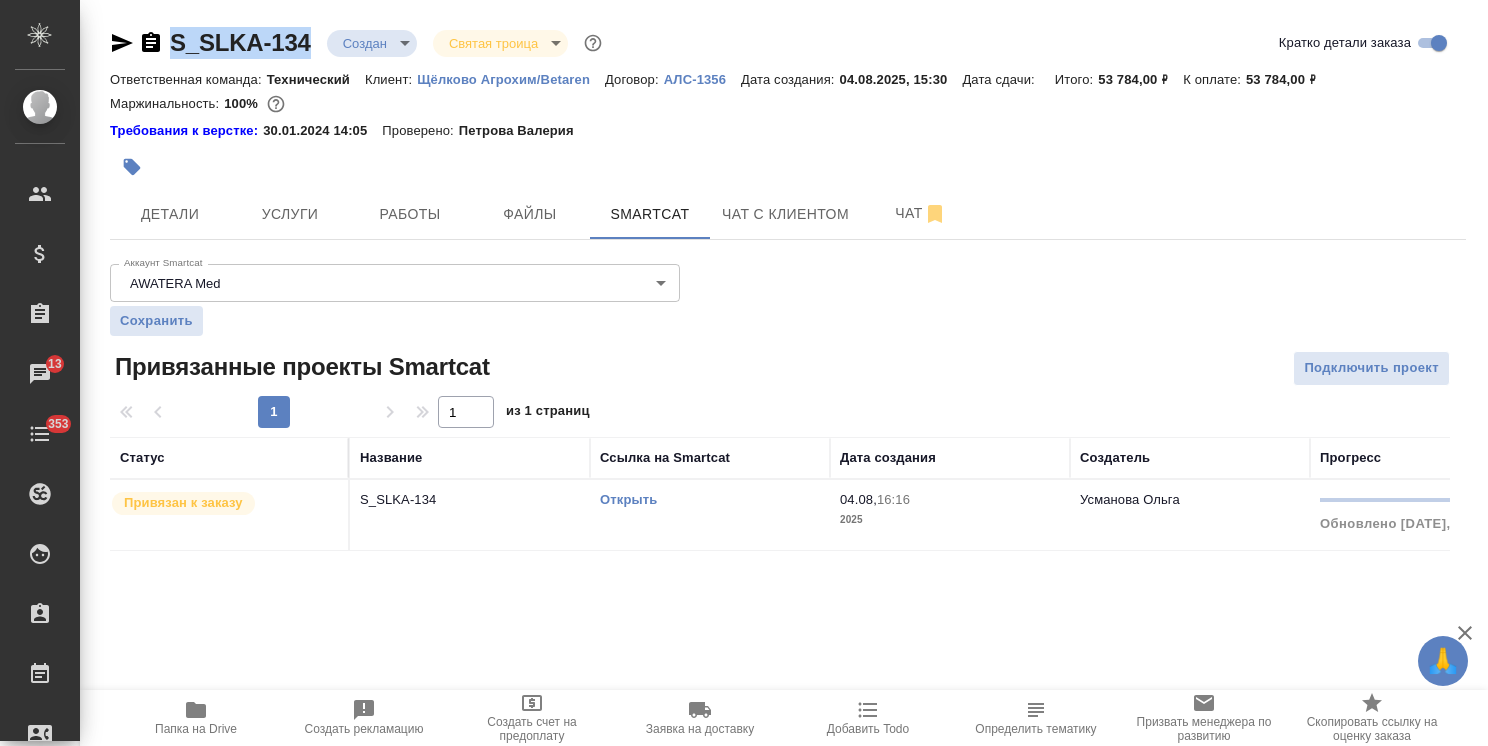 drag, startPoint x: 320, startPoint y: 10, endPoint x: 142, endPoint y: 22, distance: 178.40404 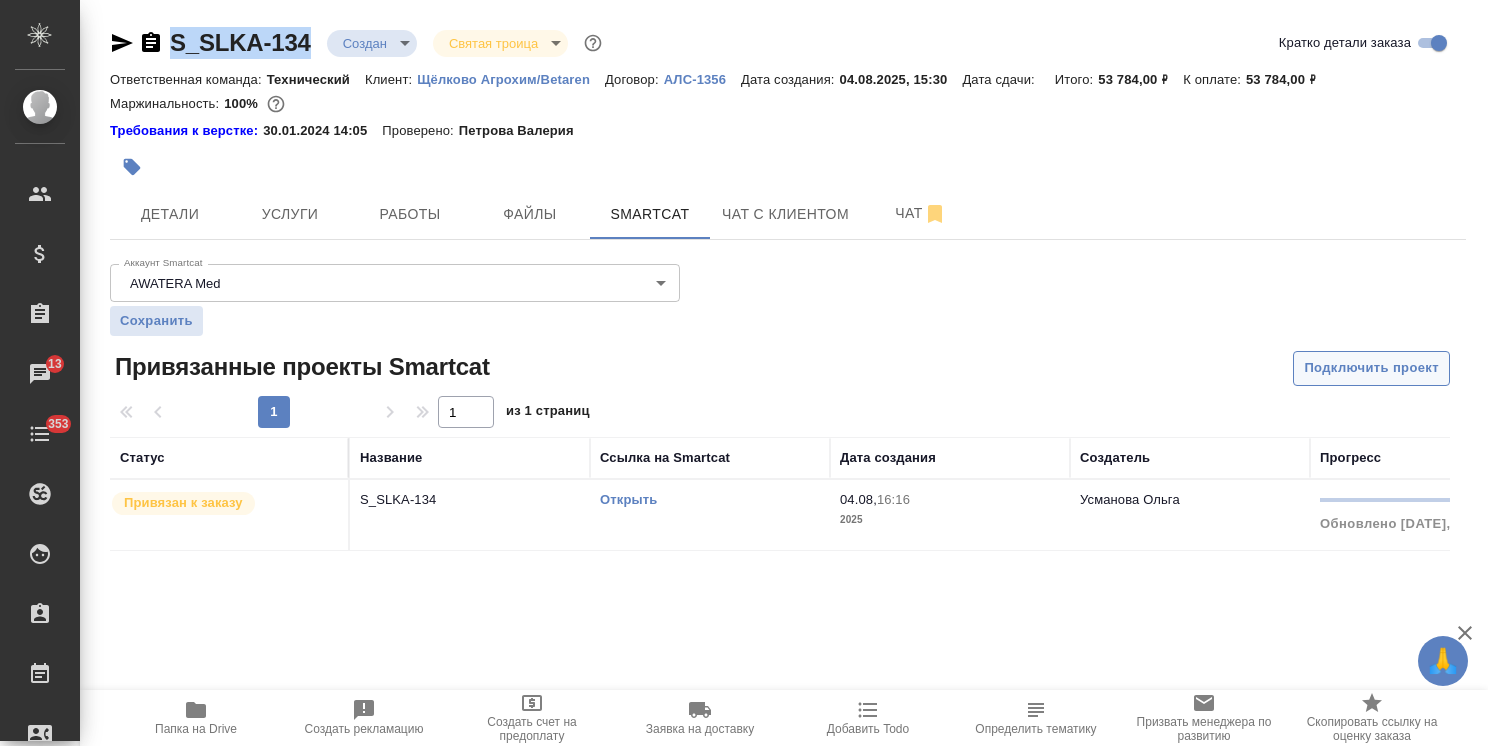 click on "Подключить проект" at bounding box center [1371, 368] 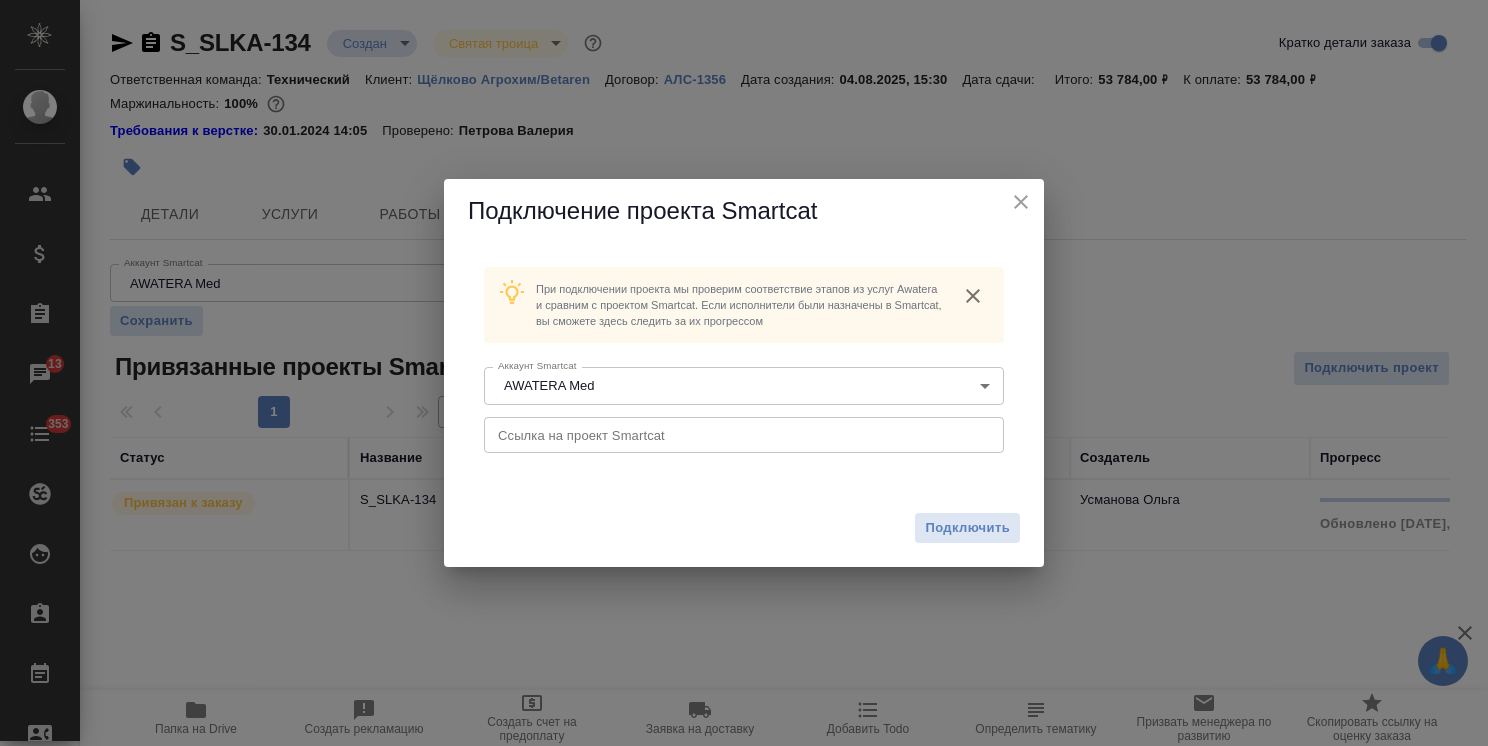 click at bounding box center (744, 435) 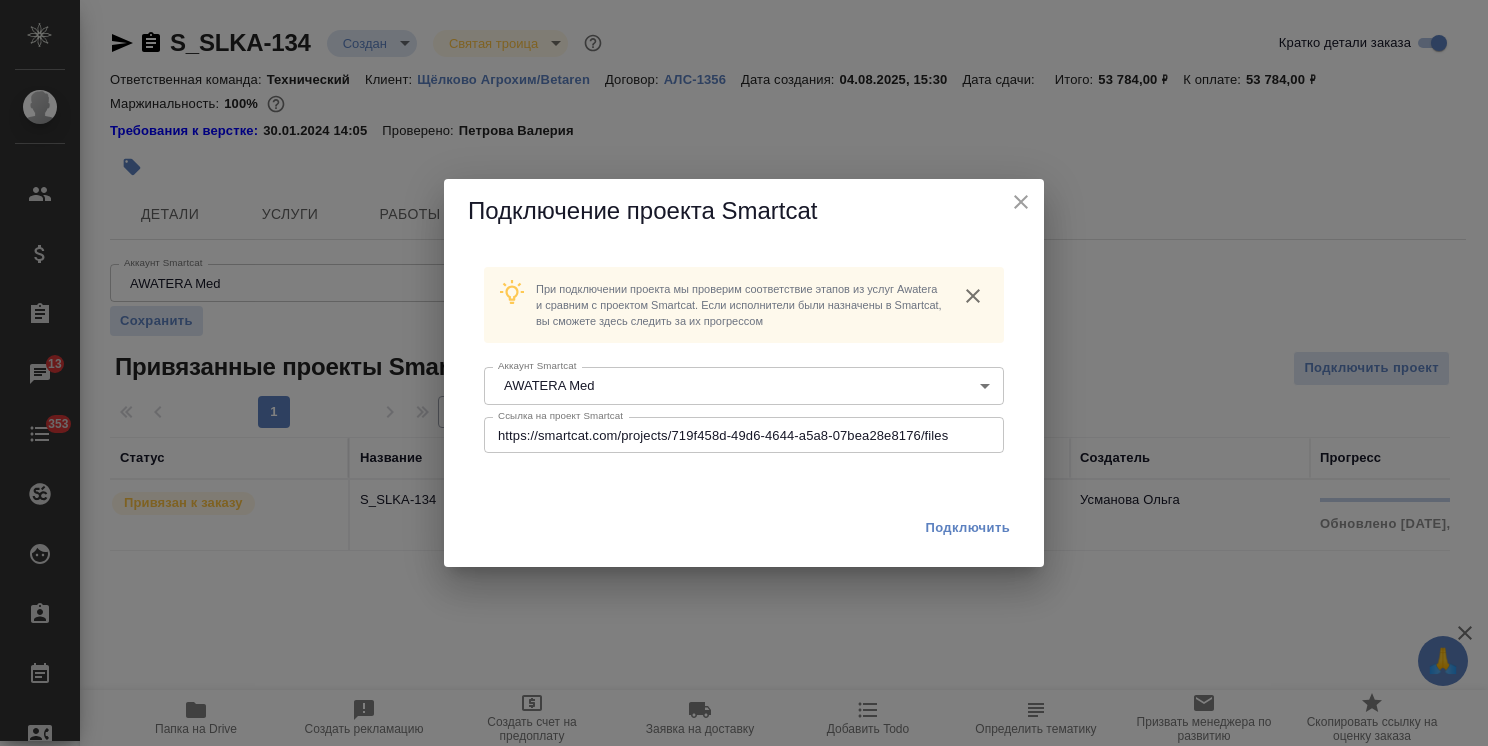 click on "Подключить" at bounding box center (967, 528) 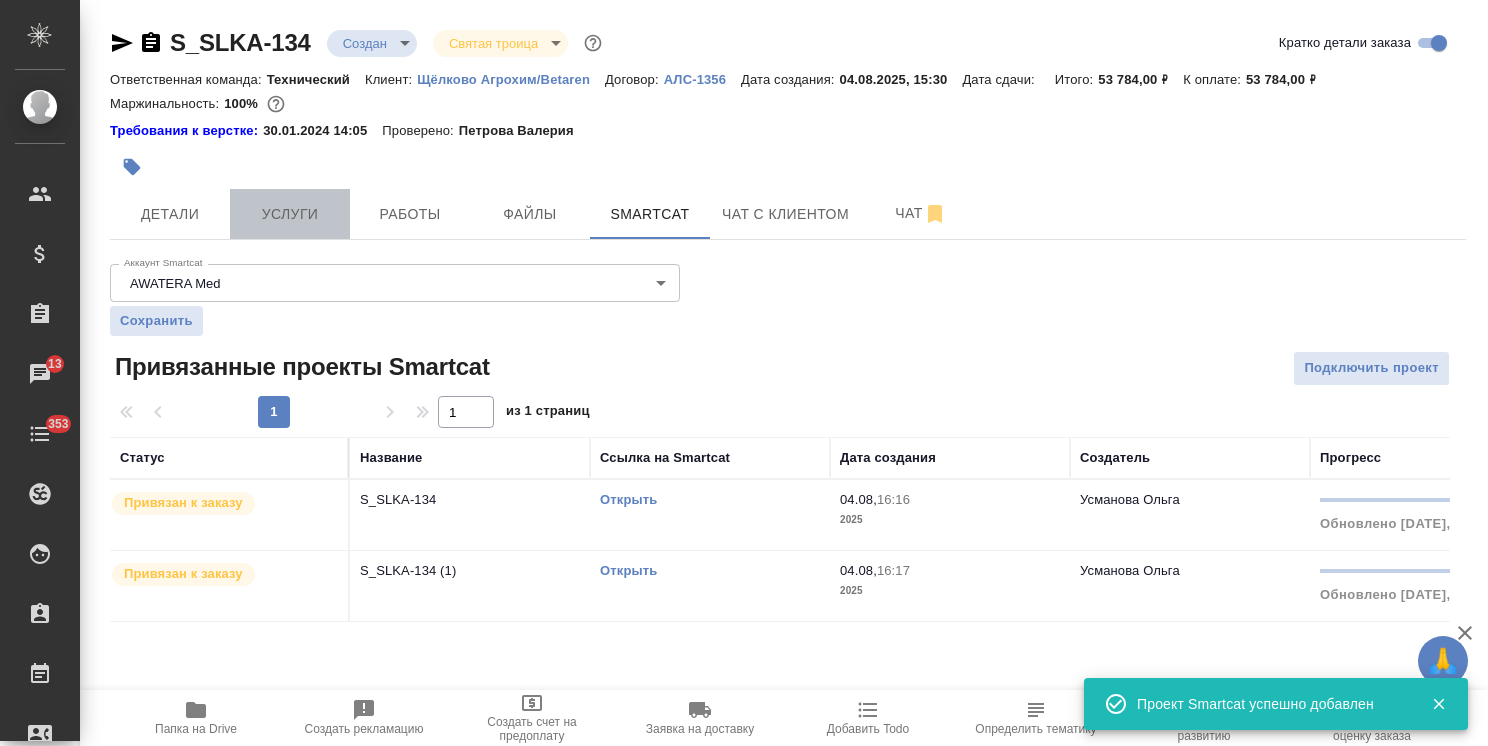 click on "Услуги" at bounding box center (290, 214) 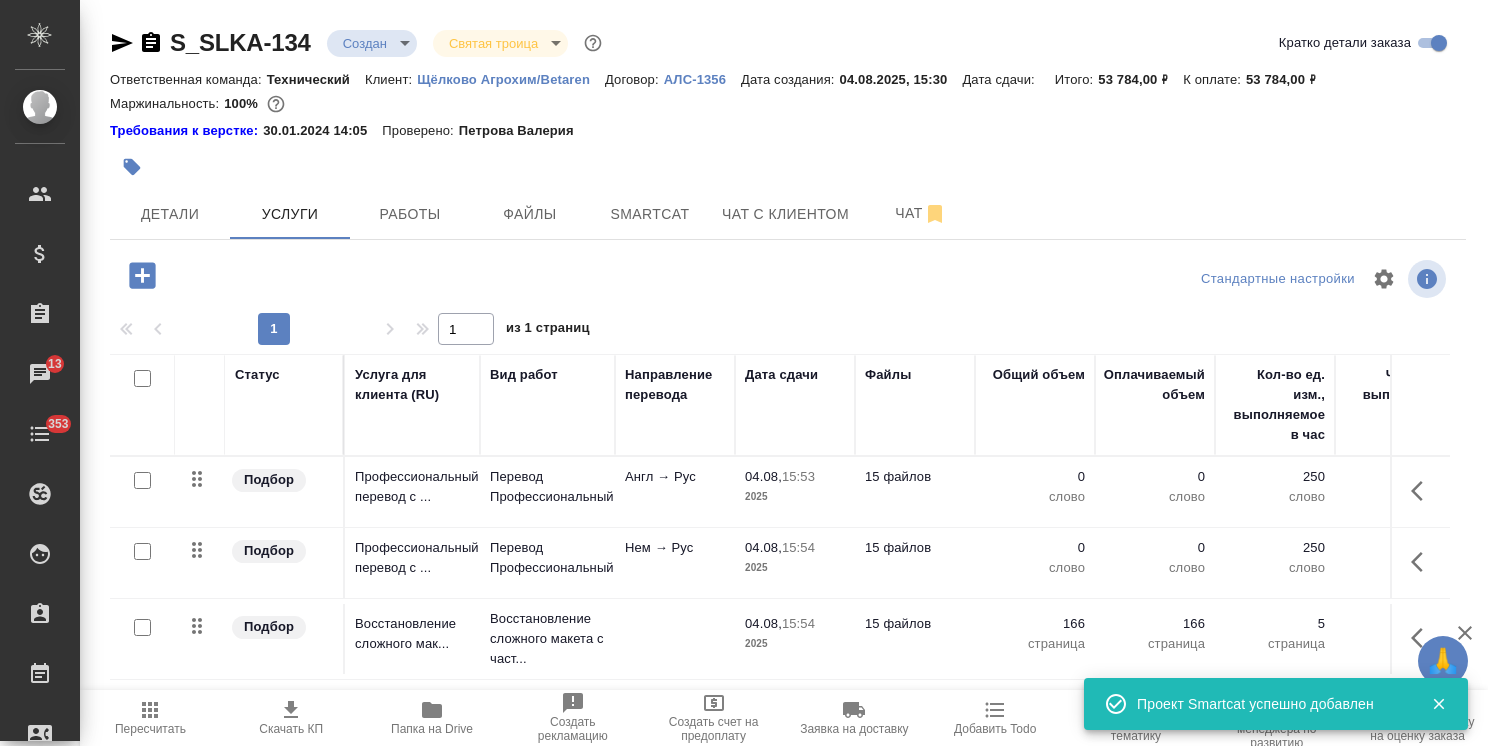 click on "Пересчитать" at bounding box center [150, 729] 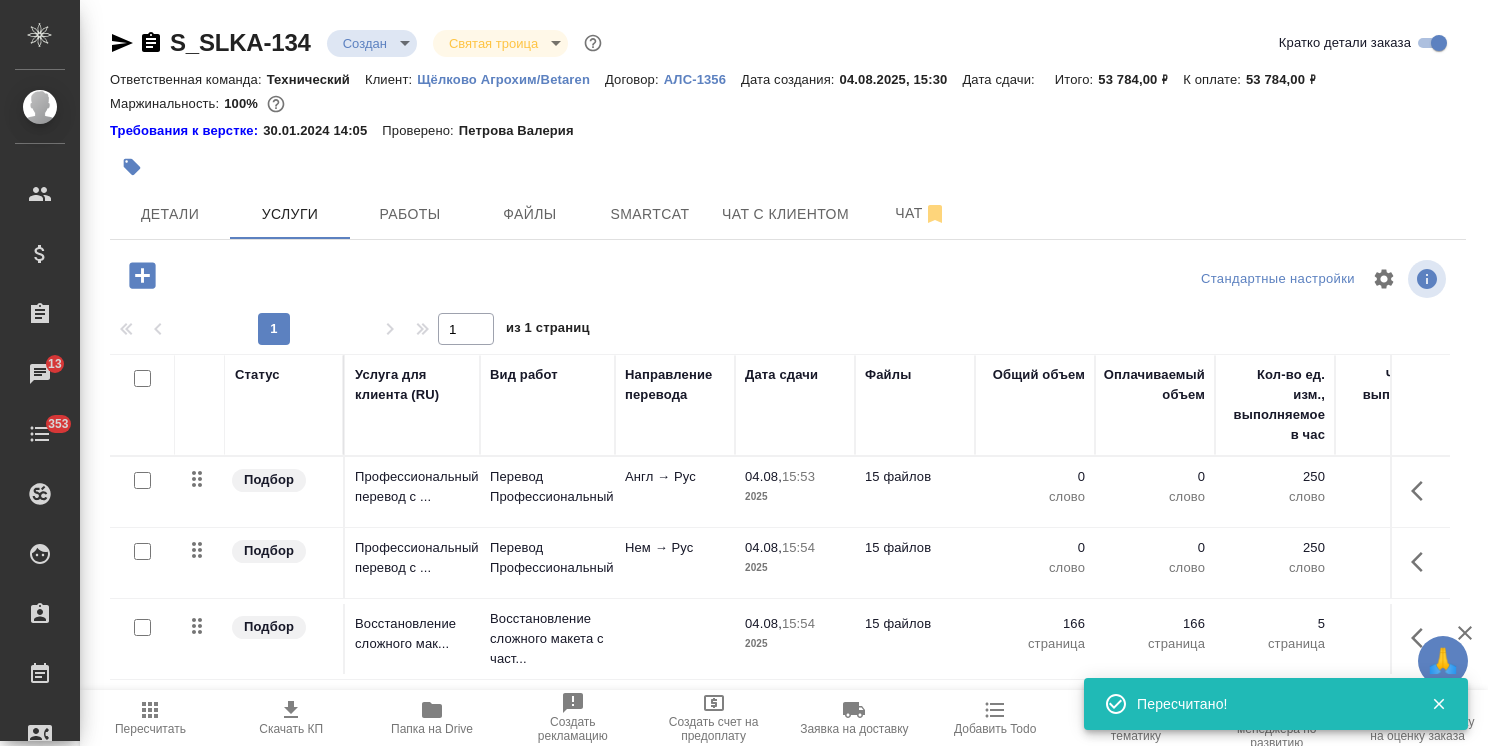 scroll, scrollTop: 88, scrollLeft: 0, axis: vertical 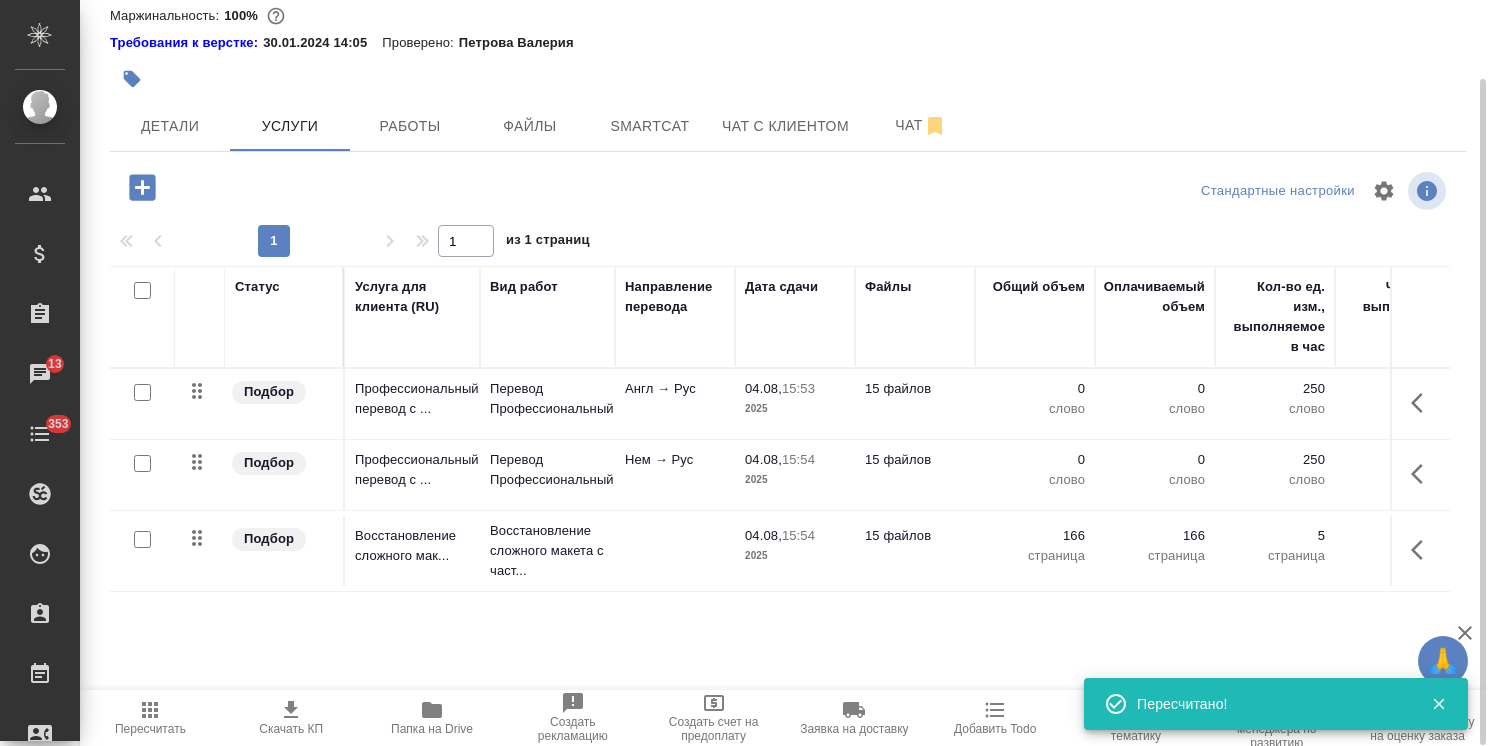 click 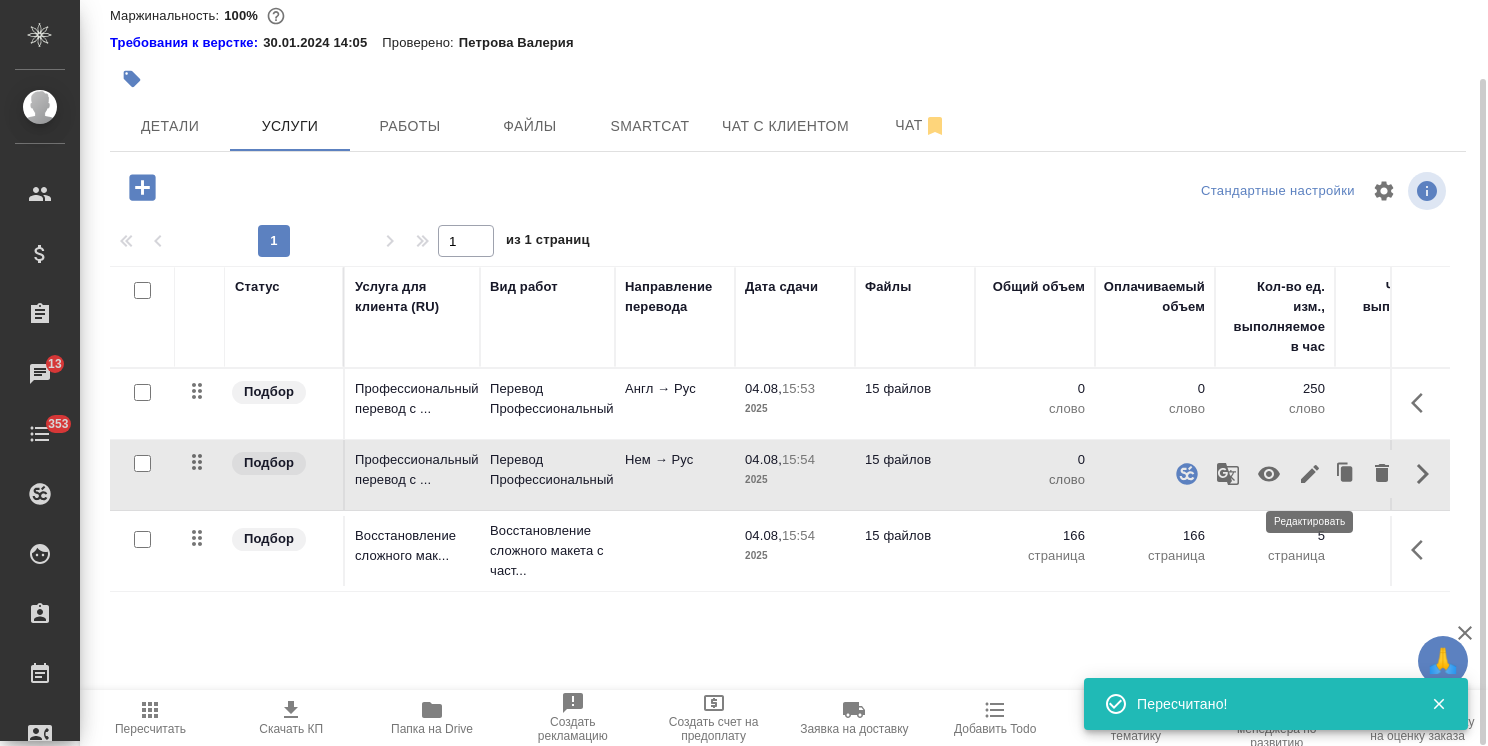 click 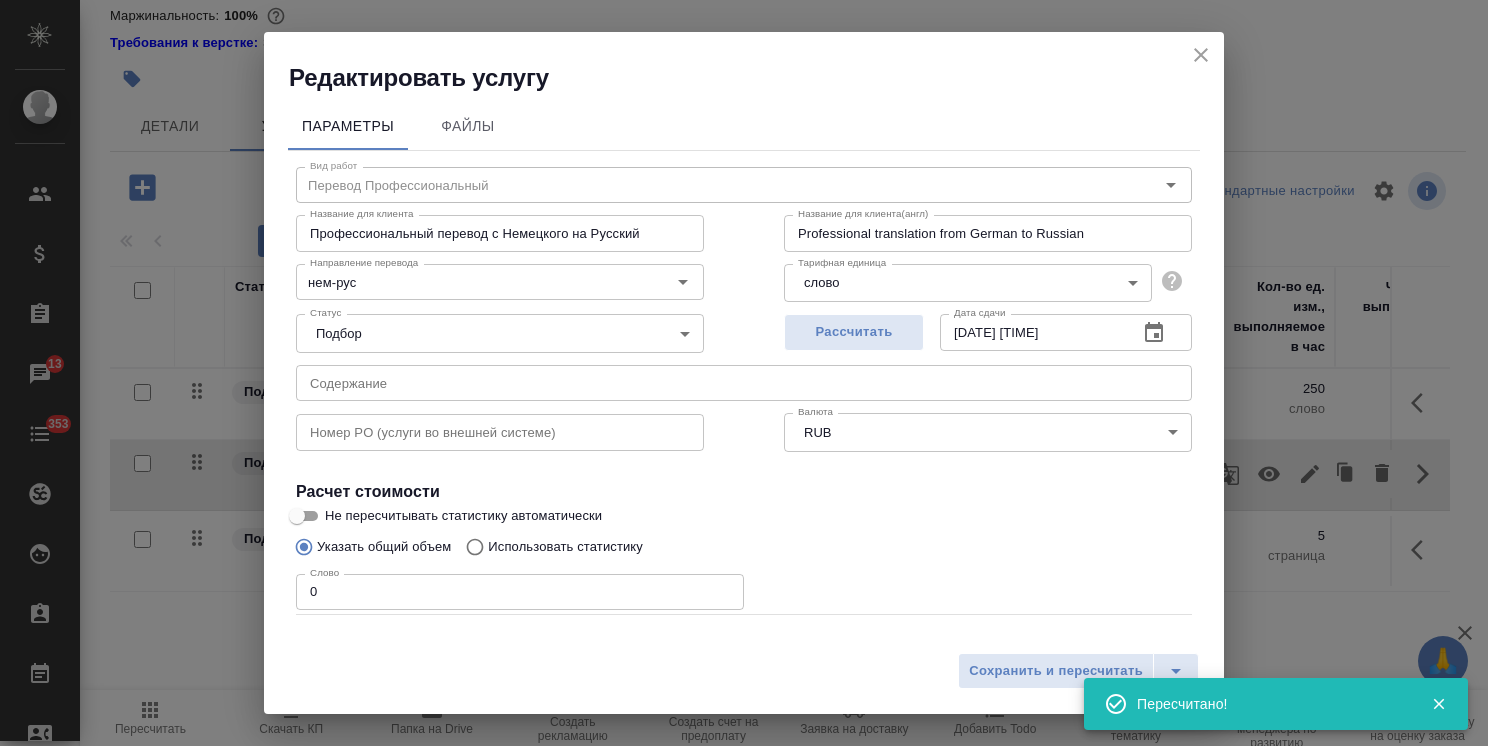 click on "Использовать статистику" at bounding box center [565, 547] 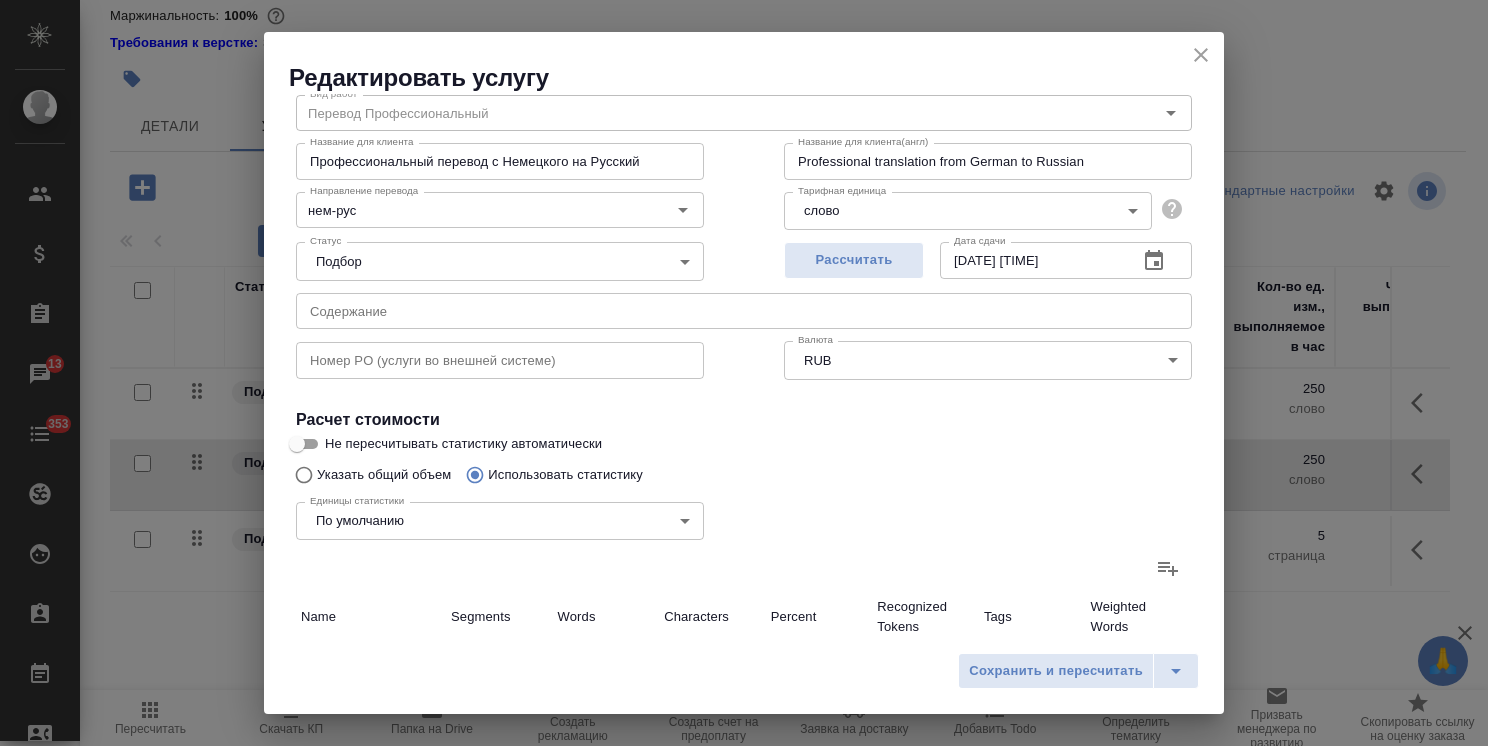 scroll, scrollTop: 100, scrollLeft: 0, axis: vertical 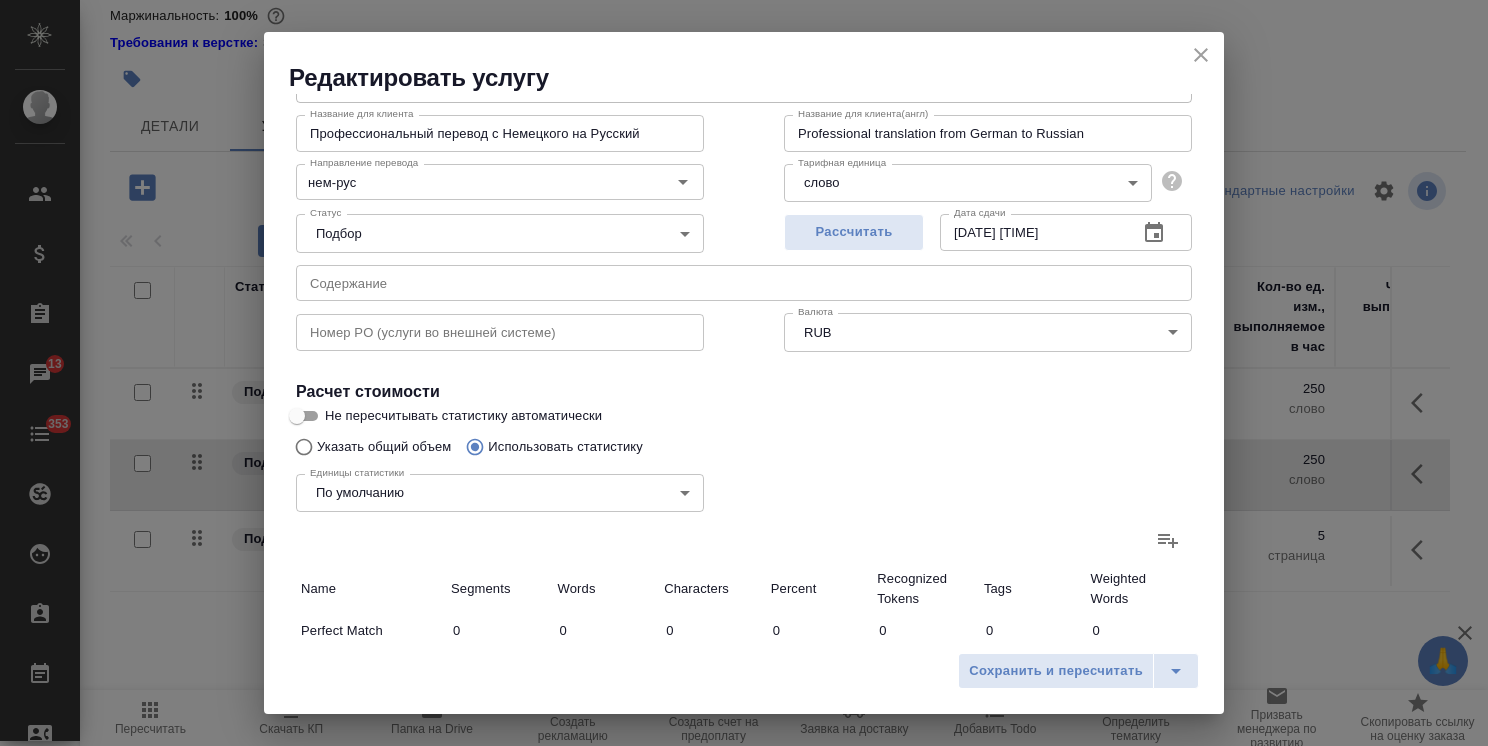 click 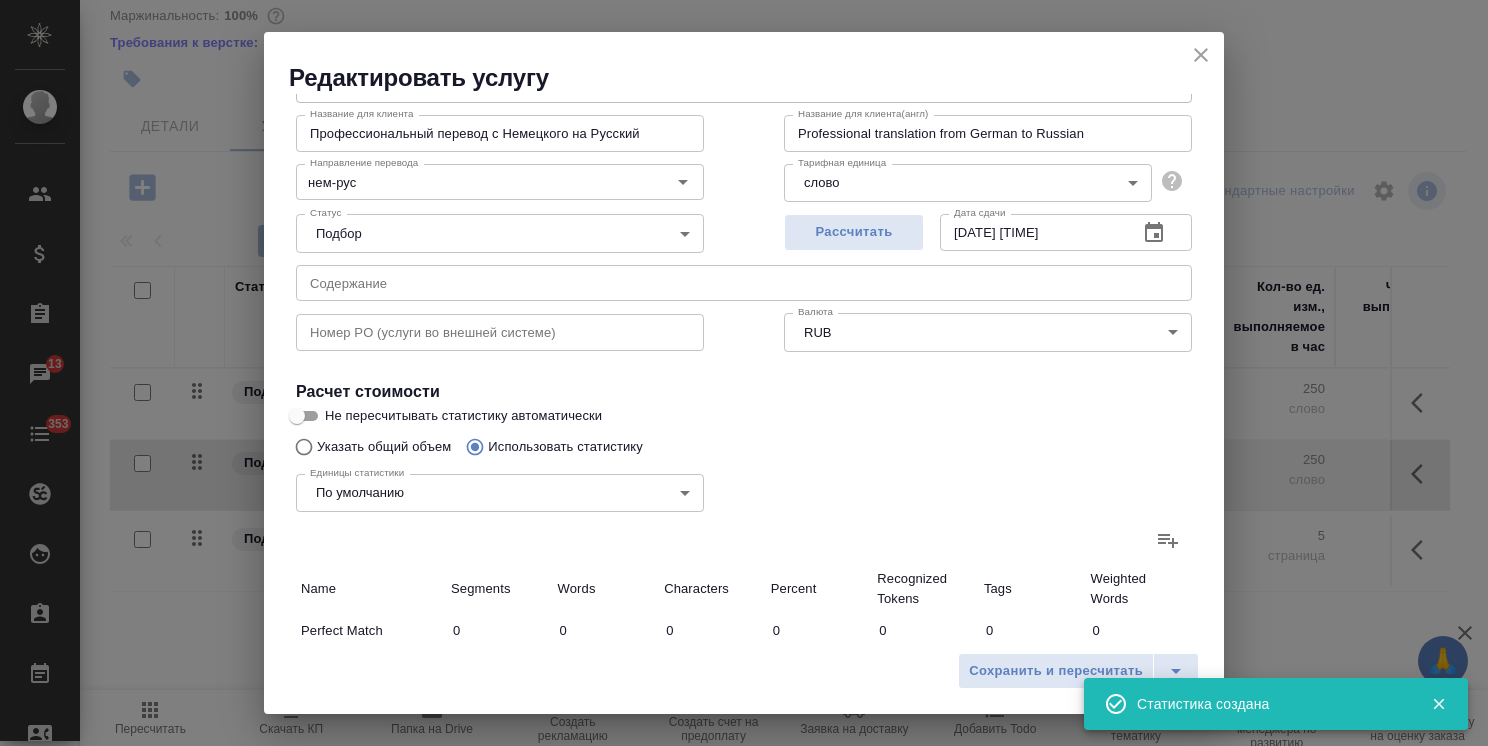 click 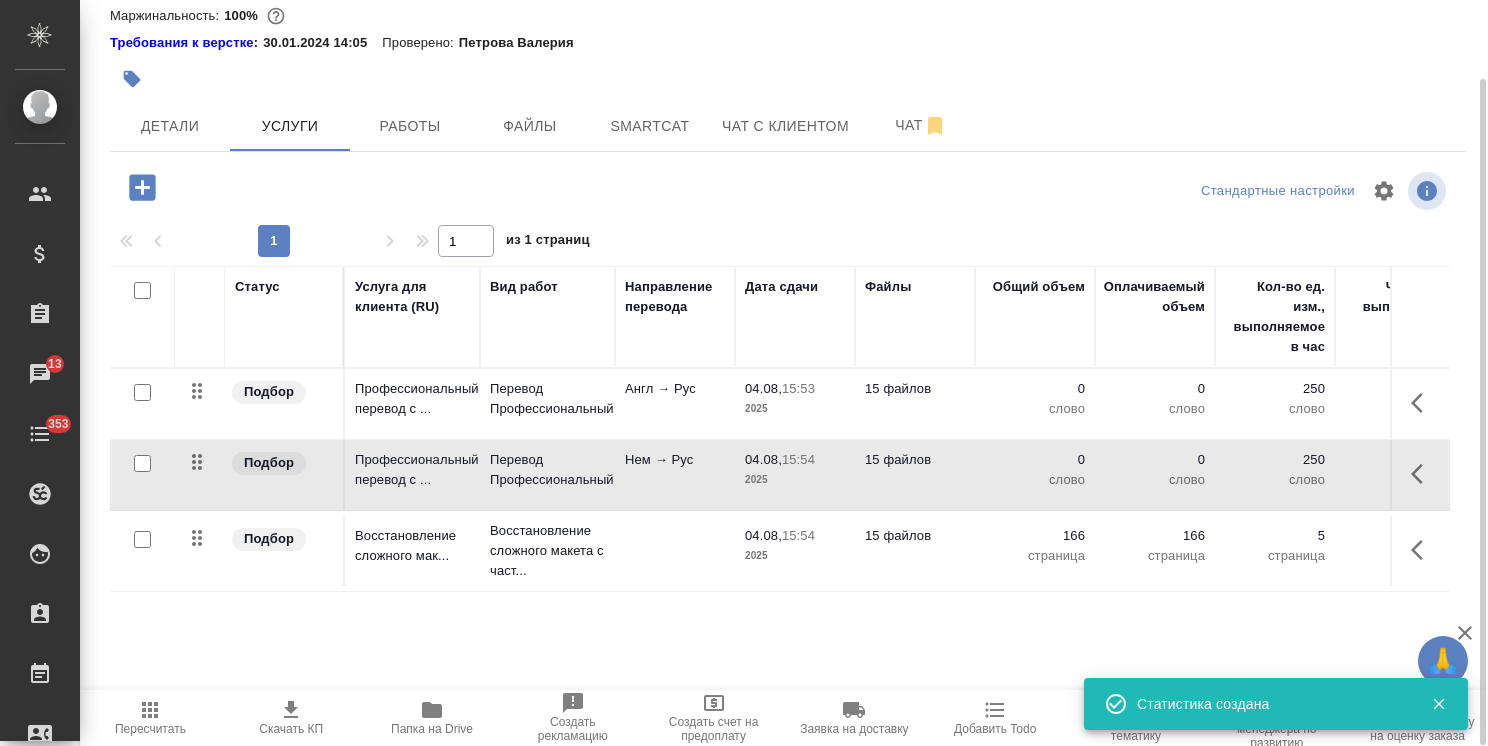 click on "Пересчитать" at bounding box center (150, 717) 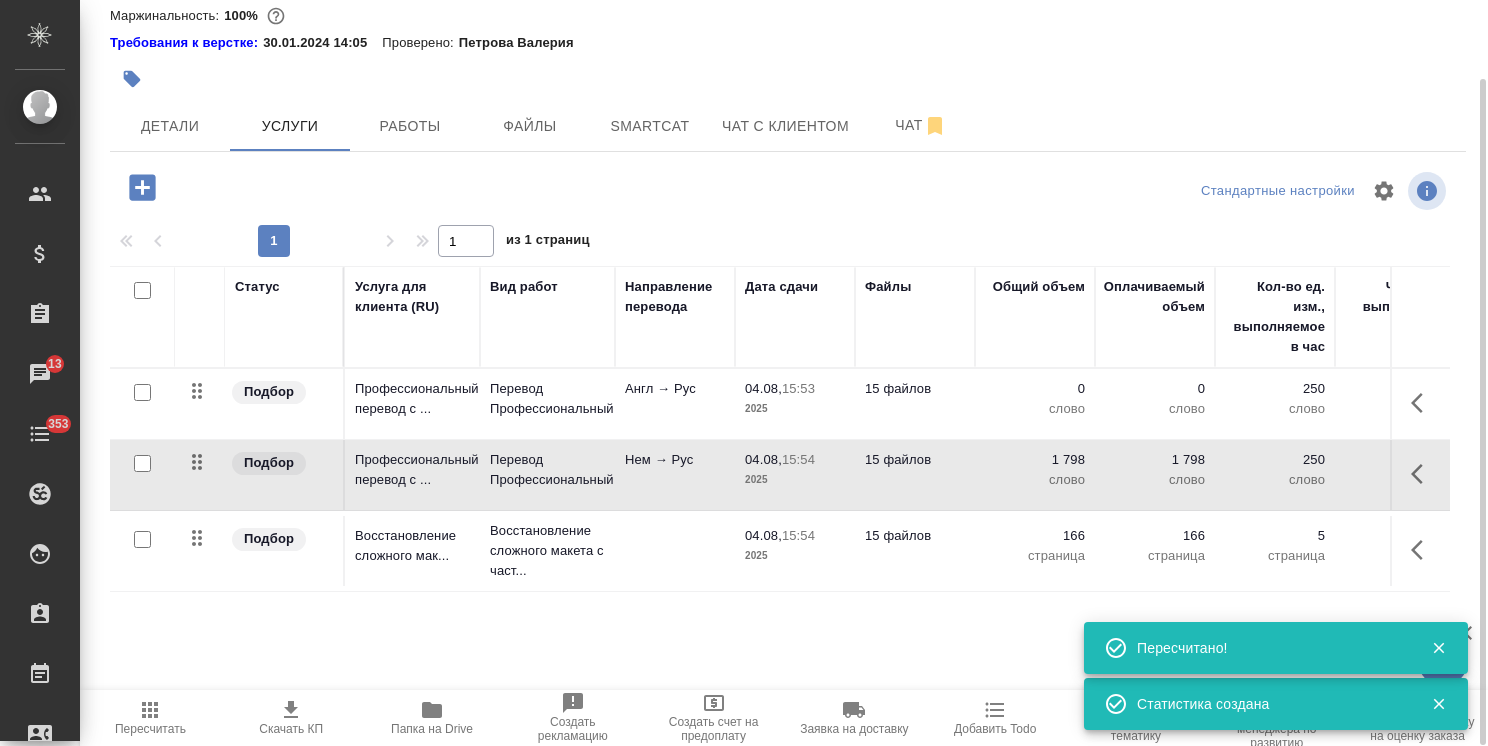 click on "Пересчитать" at bounding box center (150, 717) 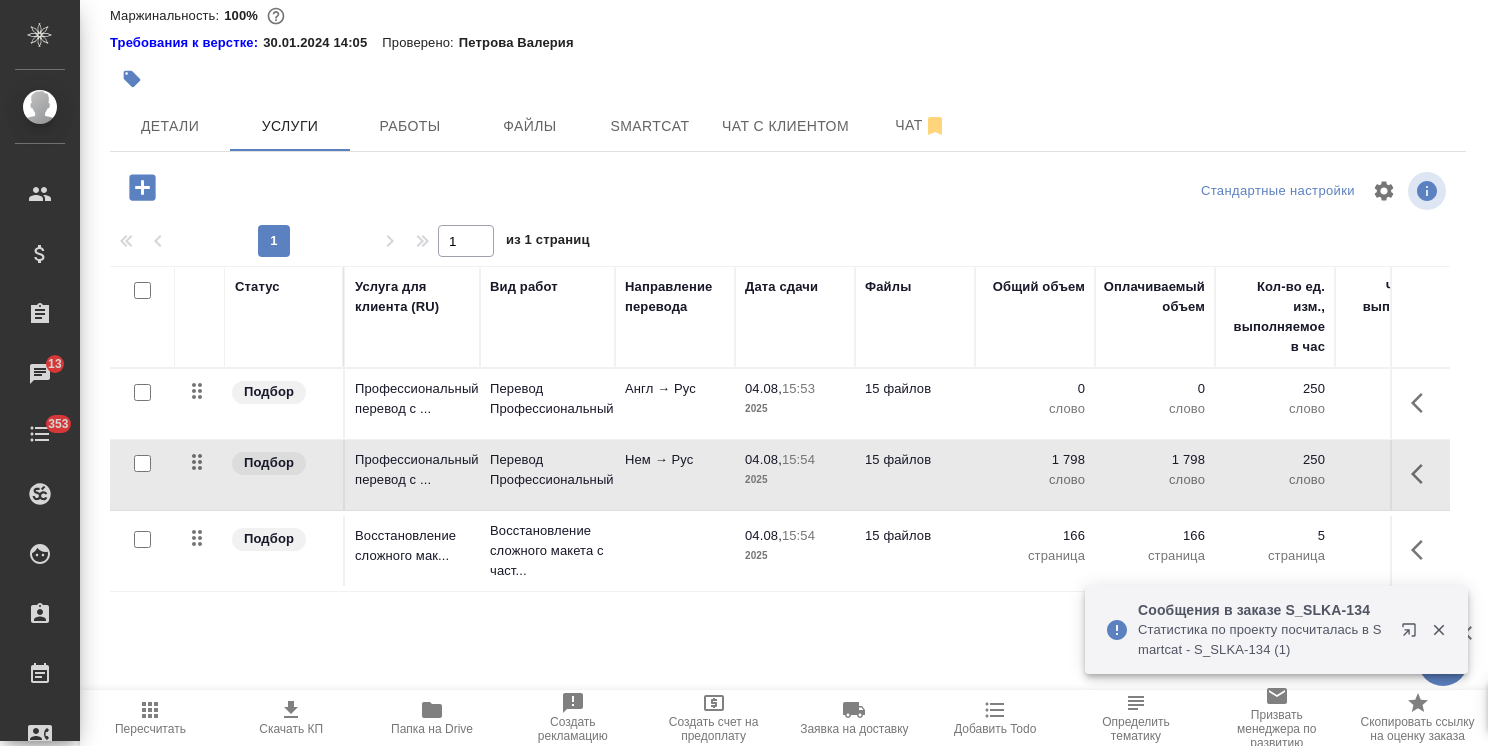 click 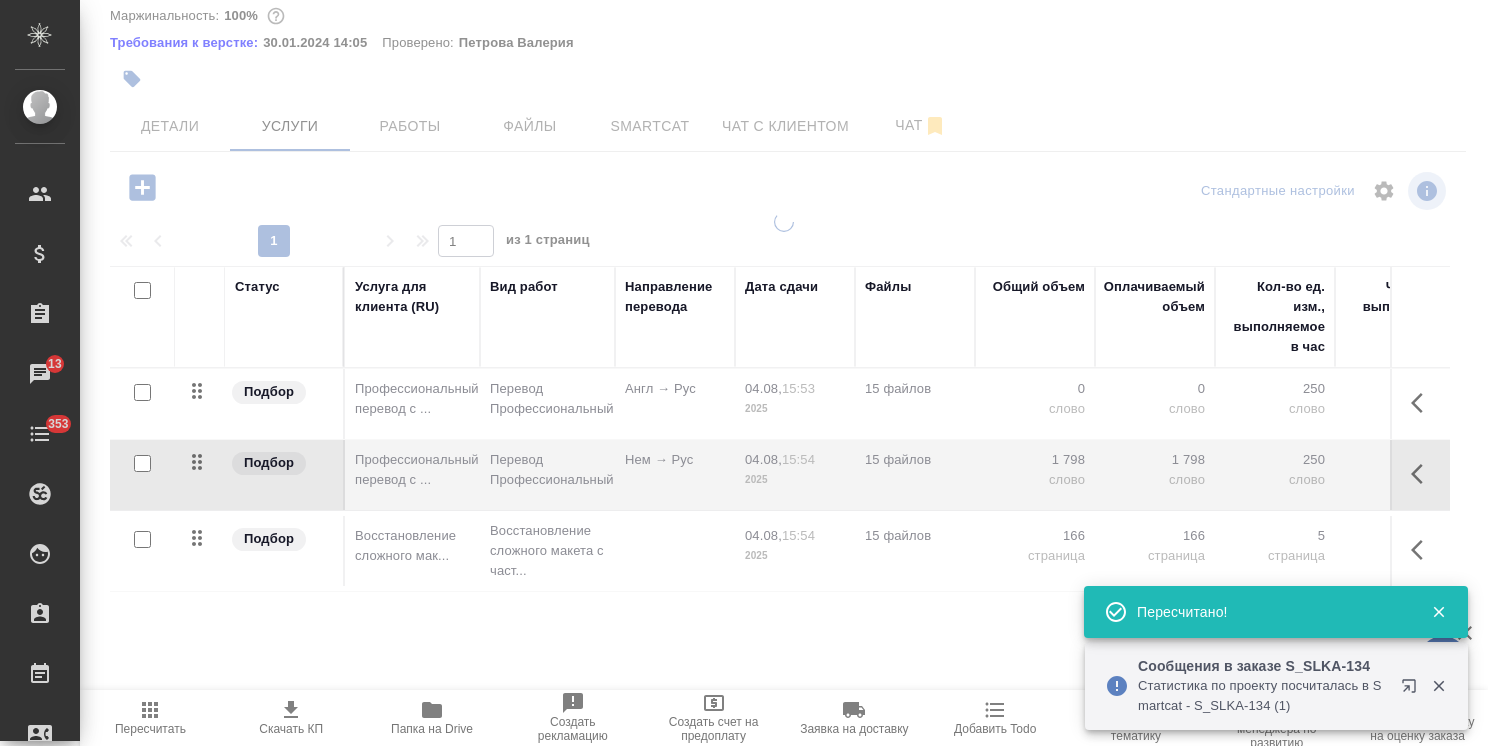 type on "normal" 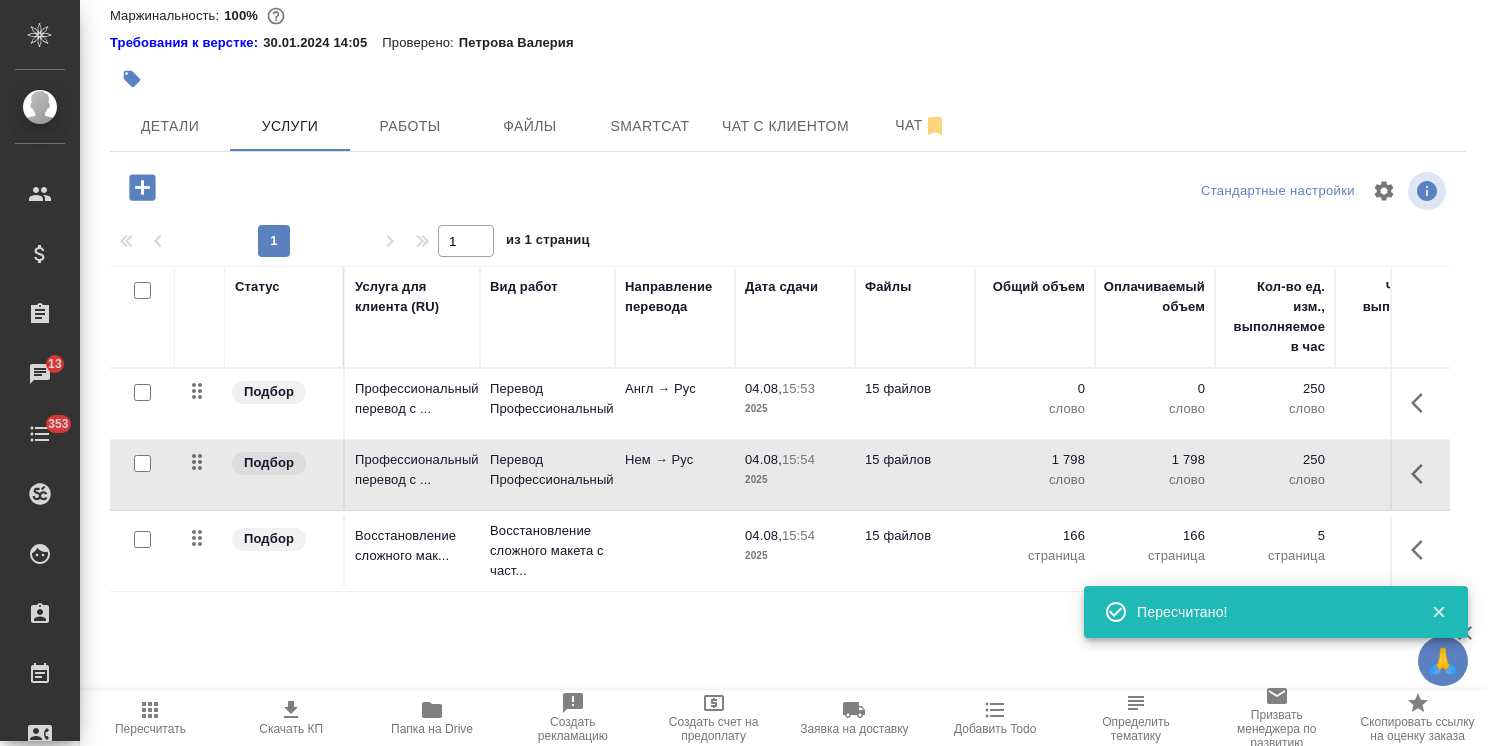 click 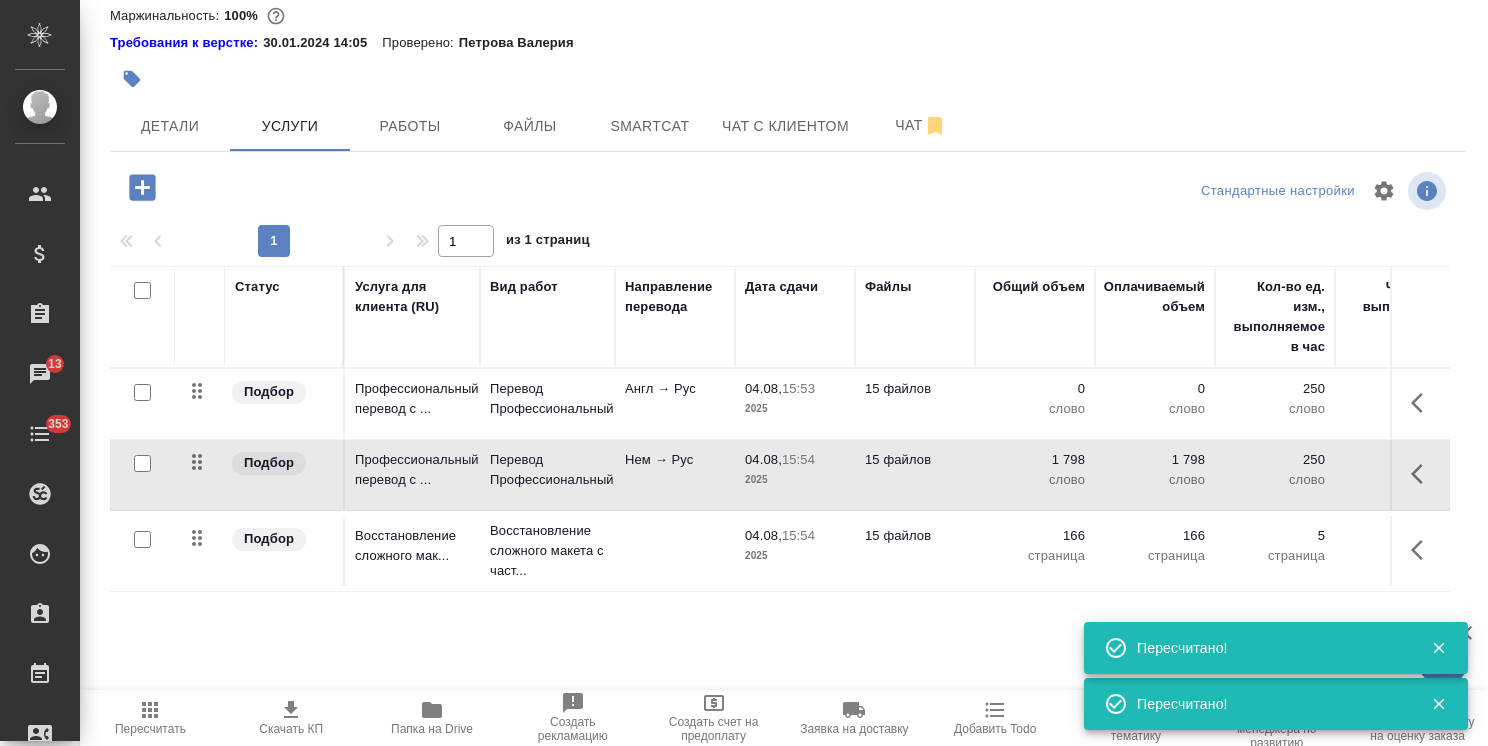 click 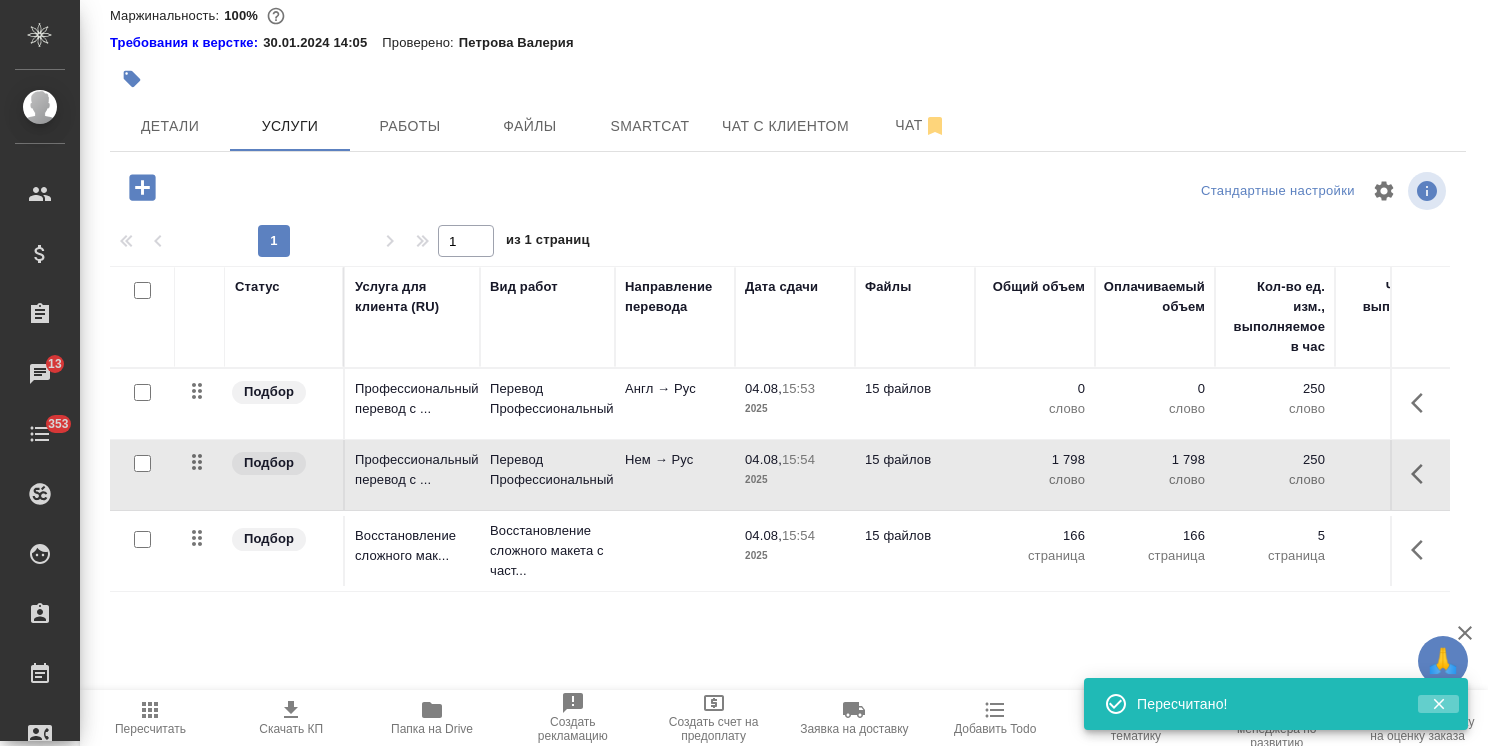 click 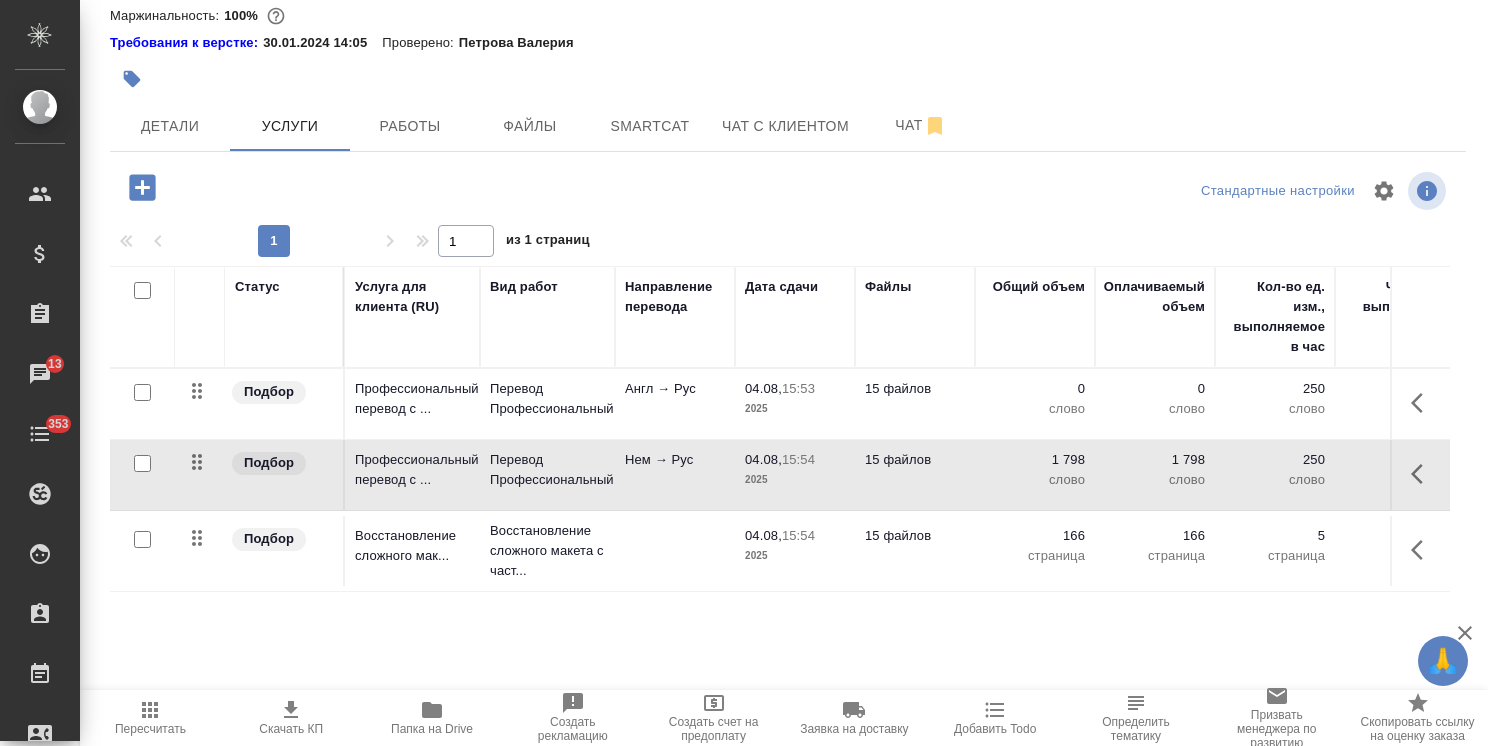 scroll, scrollTop: 0, scrollLeft: 0, axis: both 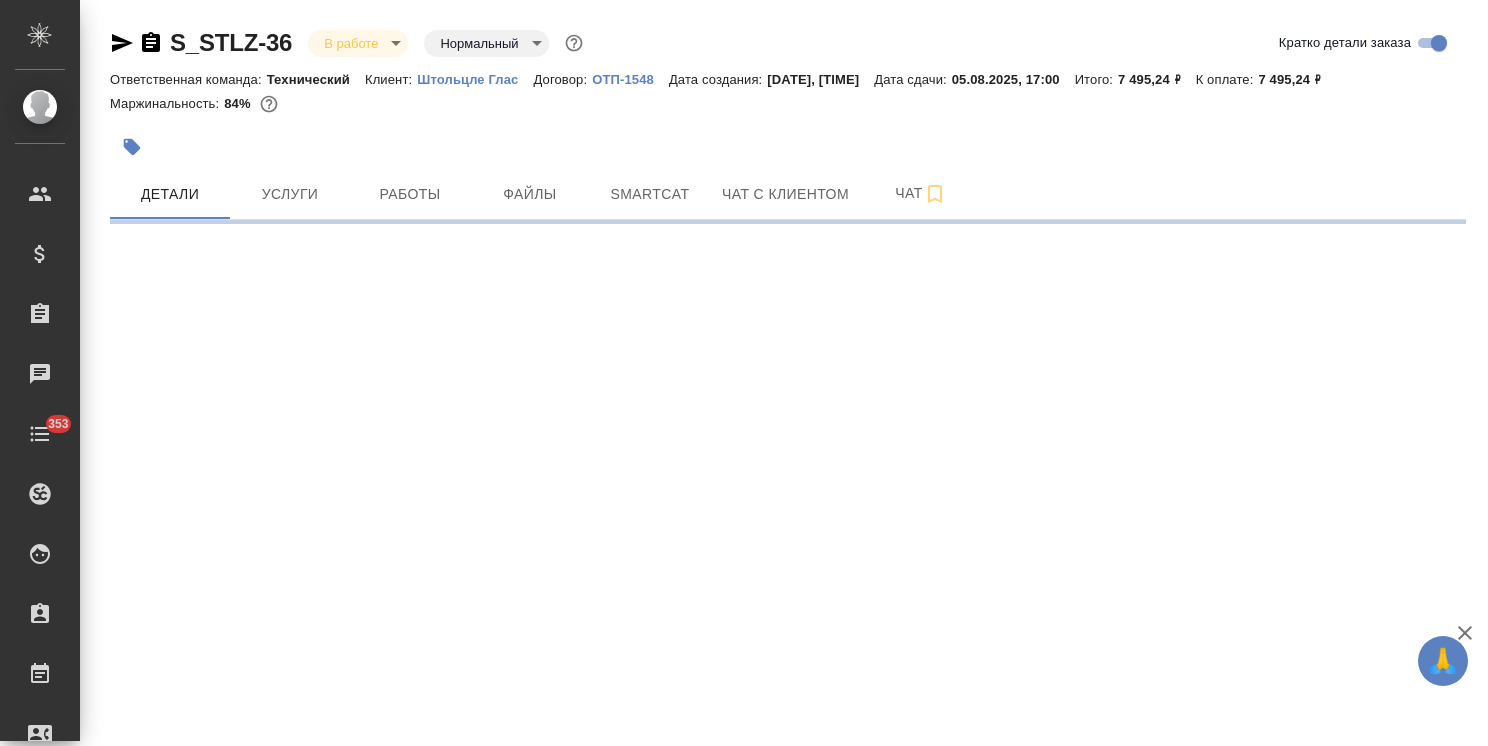 select on "RU" 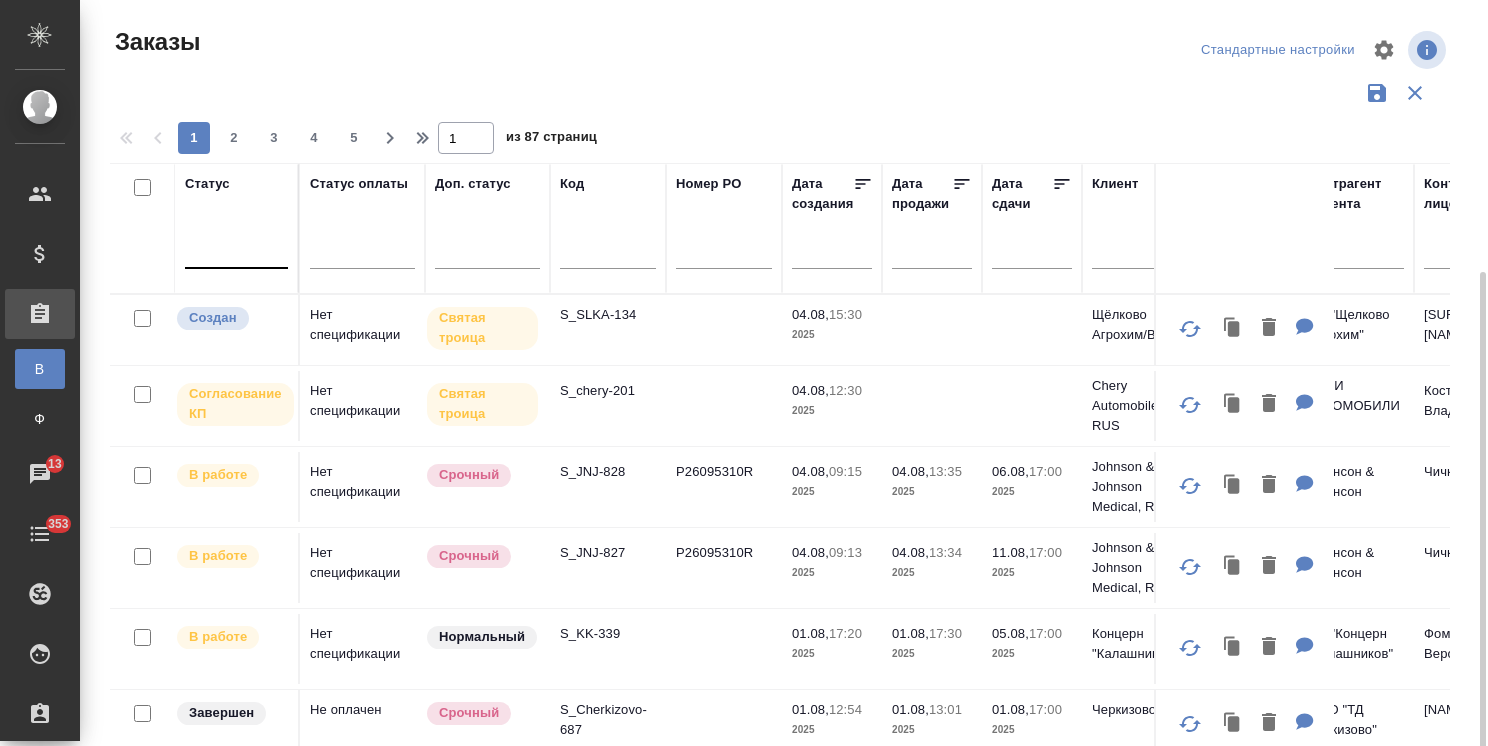 click at bounding box center [236, 248] 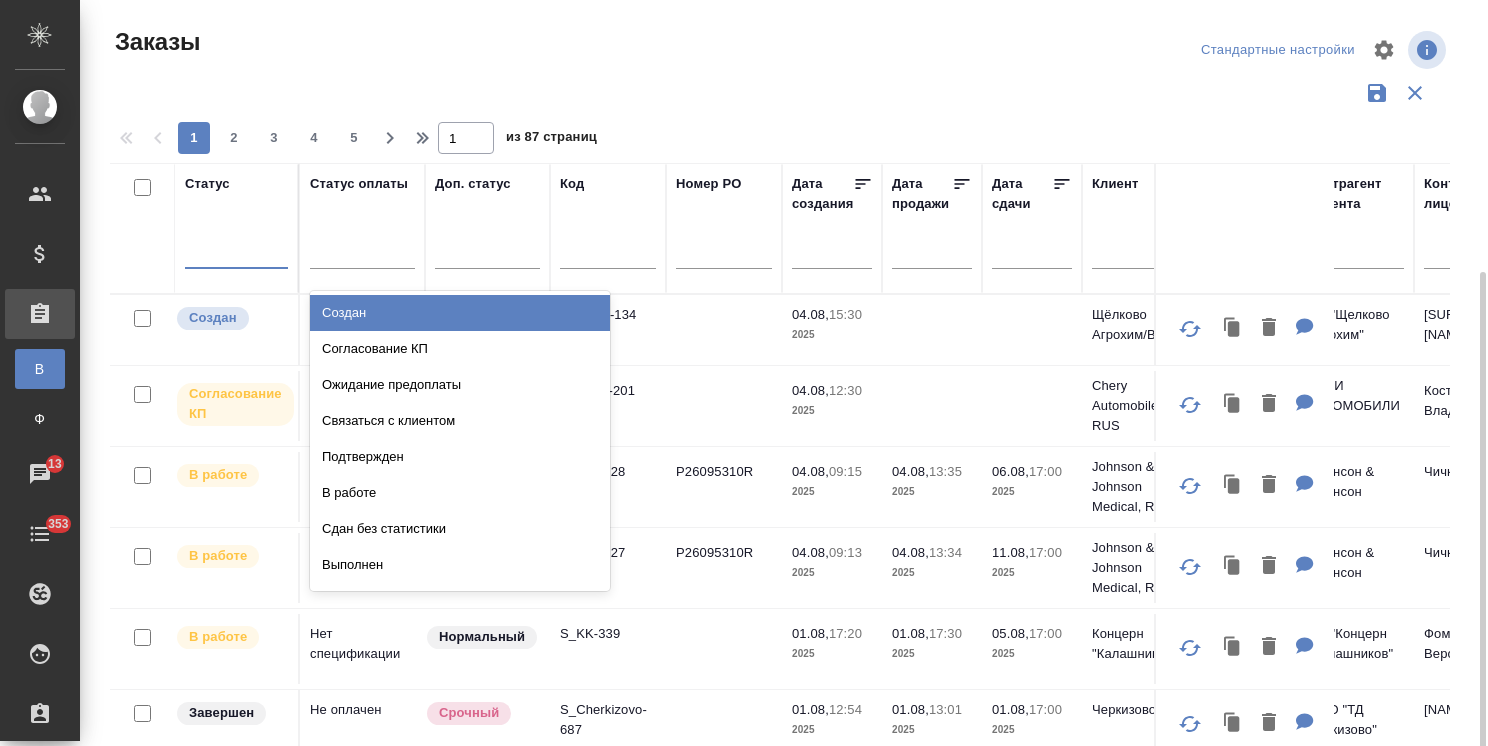 scroll, scrollTop: 0, scrollLeft: 0, axis: both 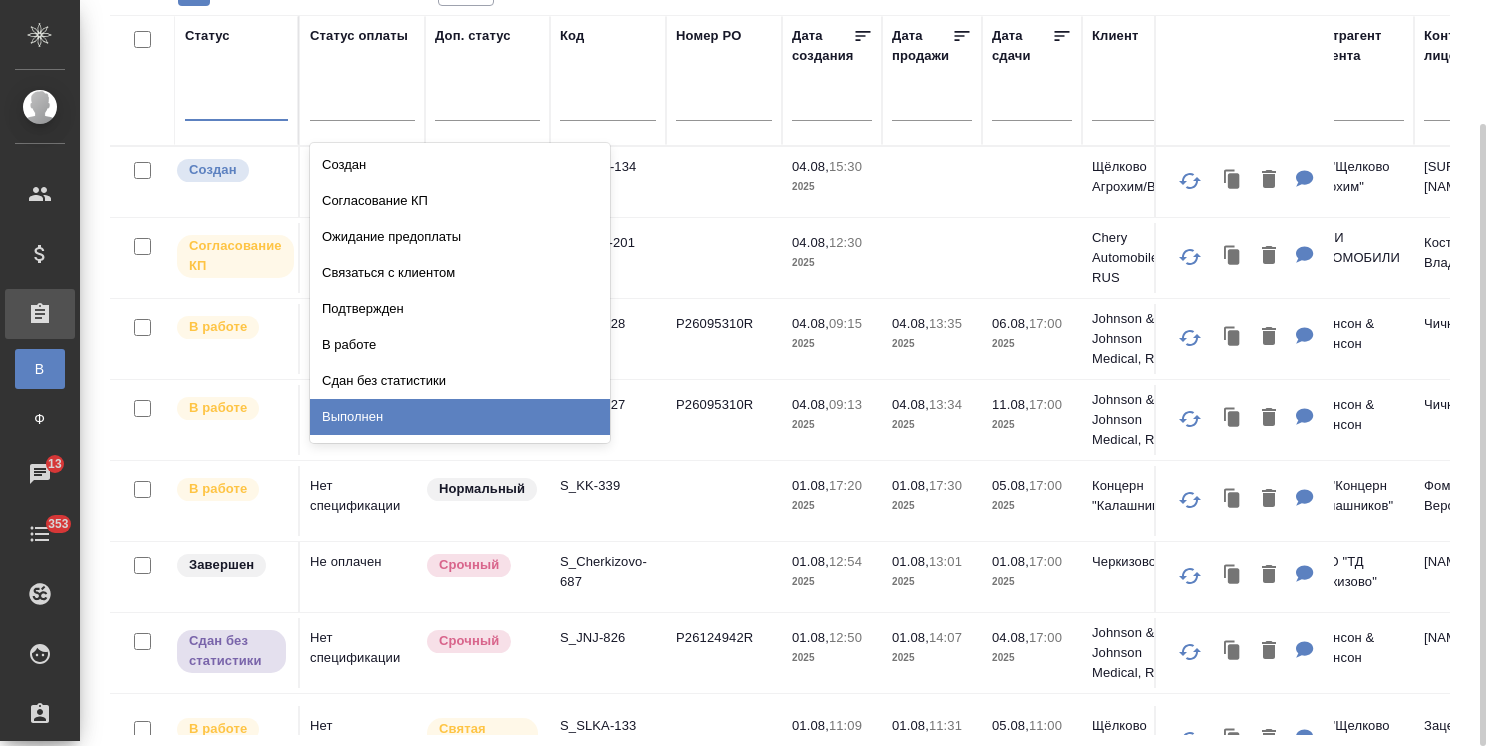 click on "Выполнен" at bounding box center [460, 417] 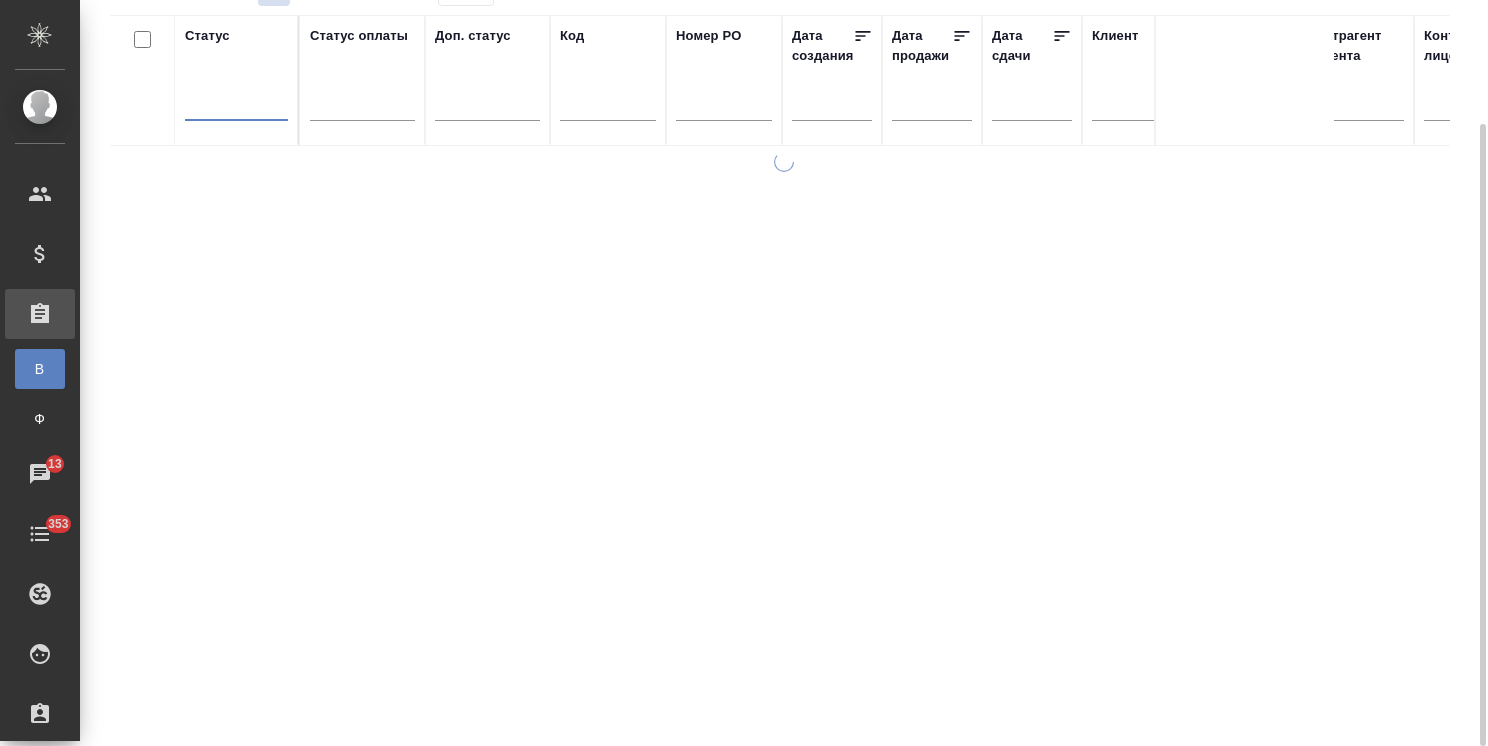 click at bounding box center [236, 100] 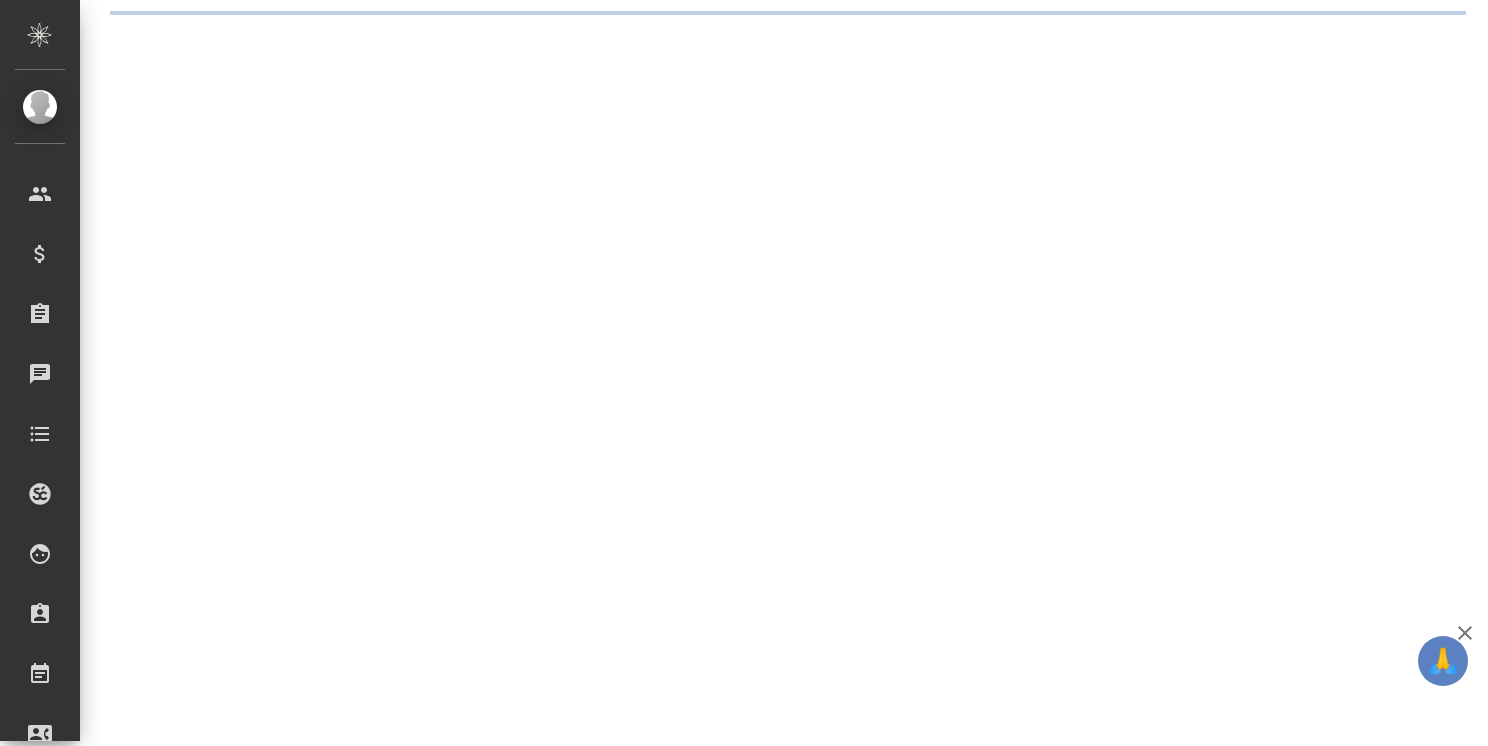 scroll, scrollTop: 0, scrollLeft: 0, axis: both 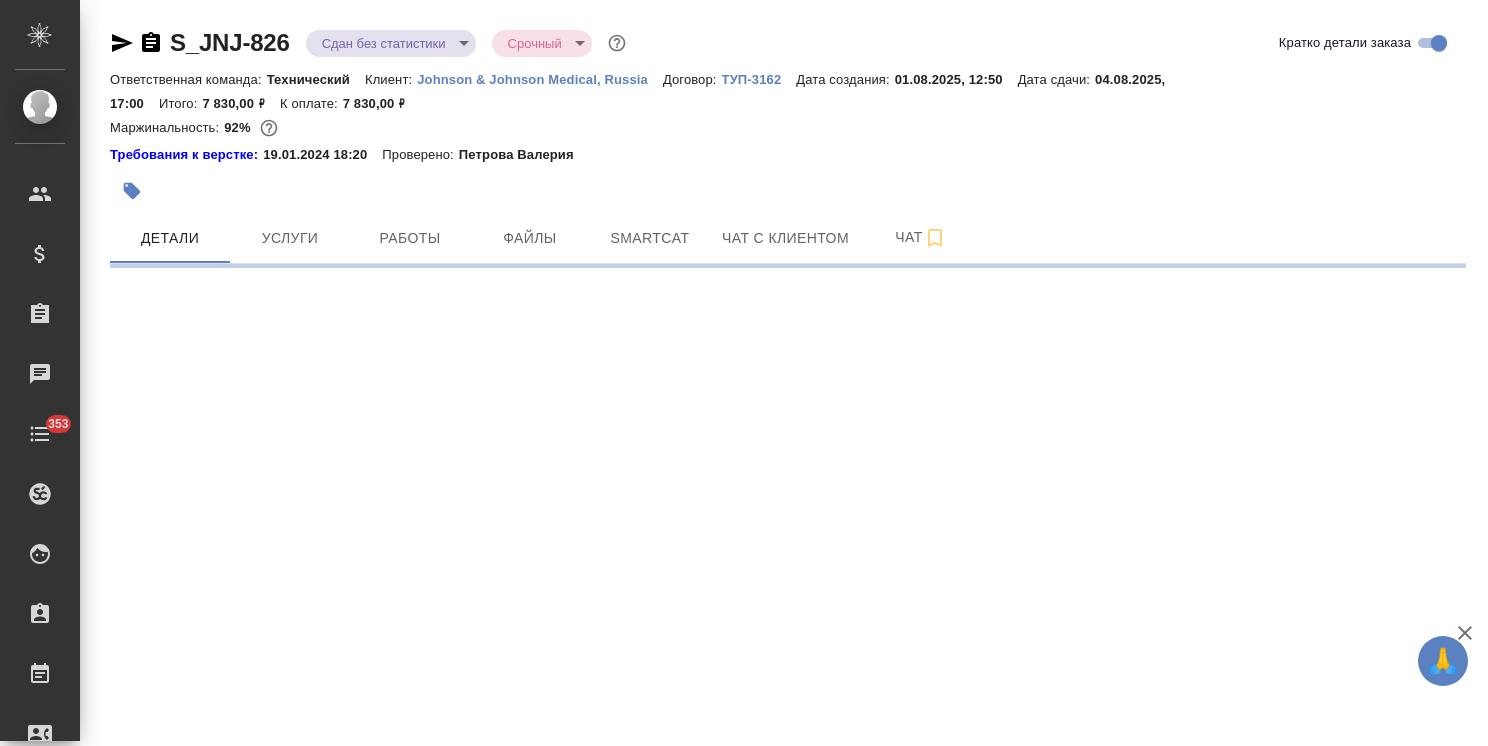 select on "RU" 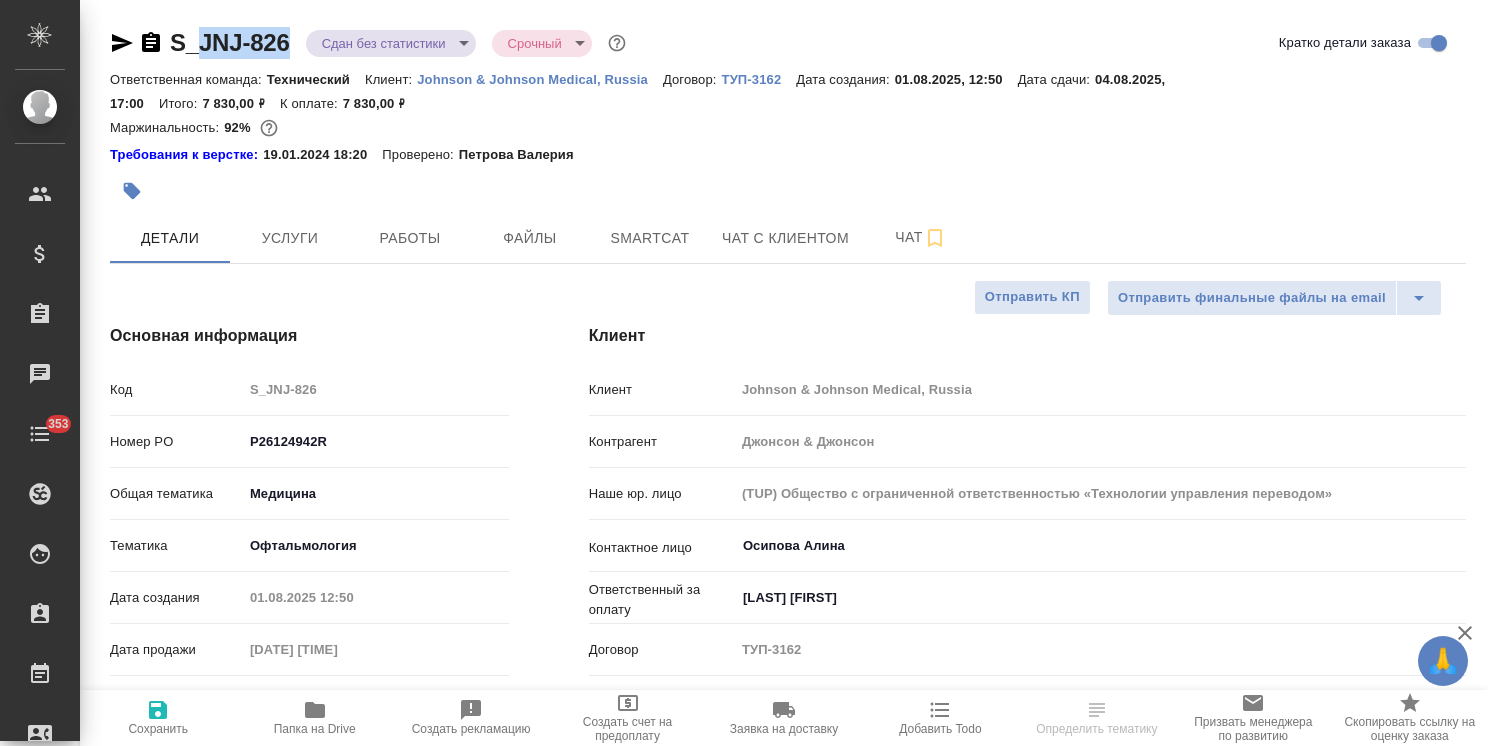 type on "x" 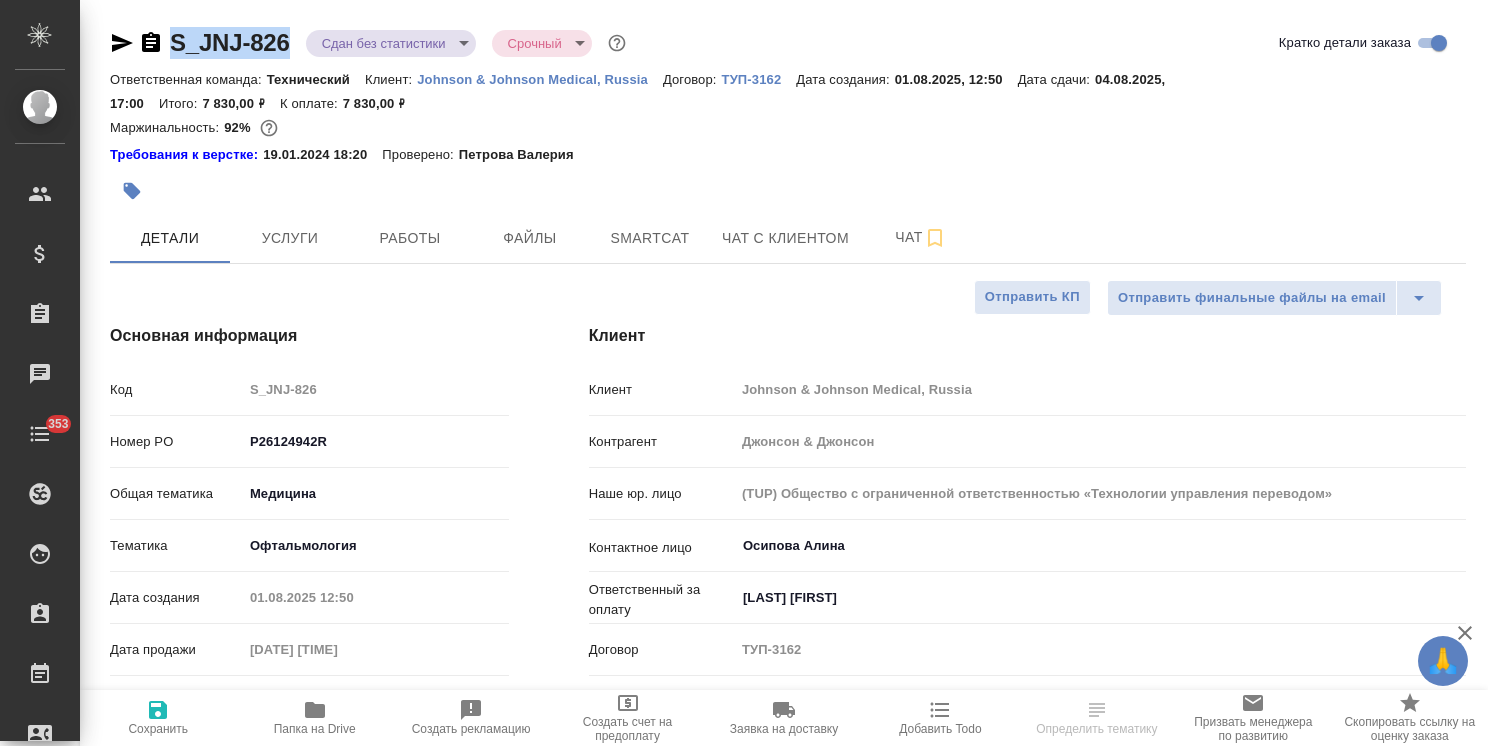 type on "x" 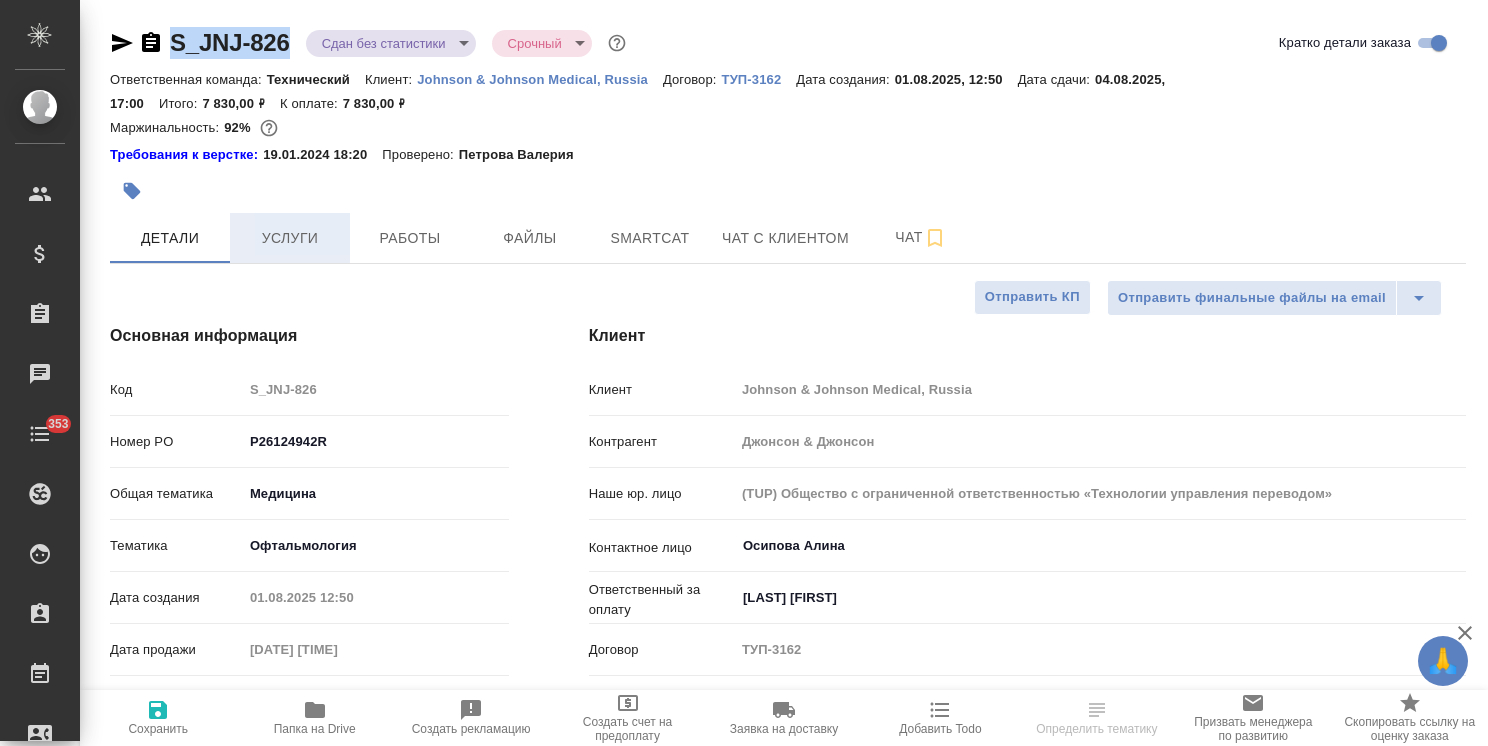 type on "x" 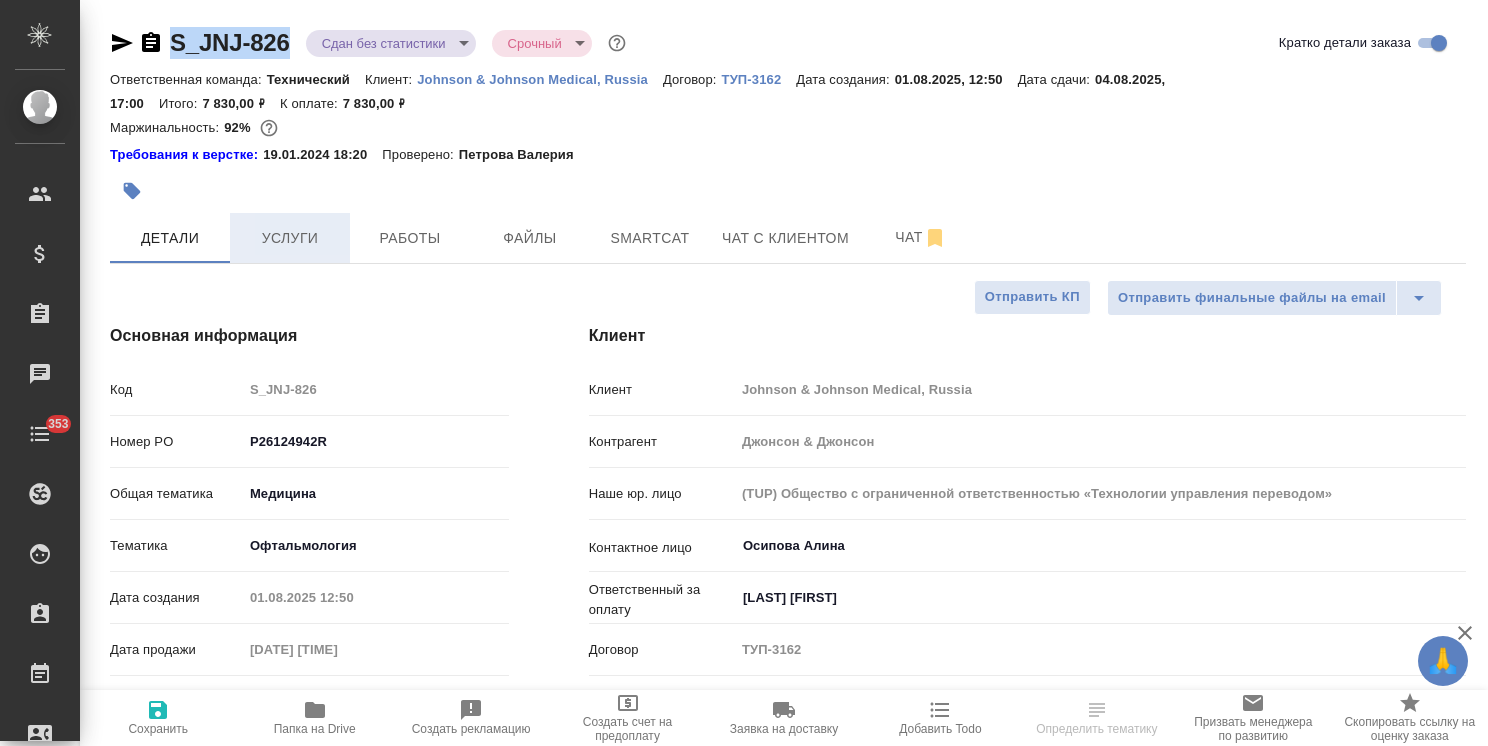 click on "Услуги" at bounding box center (290, 238) 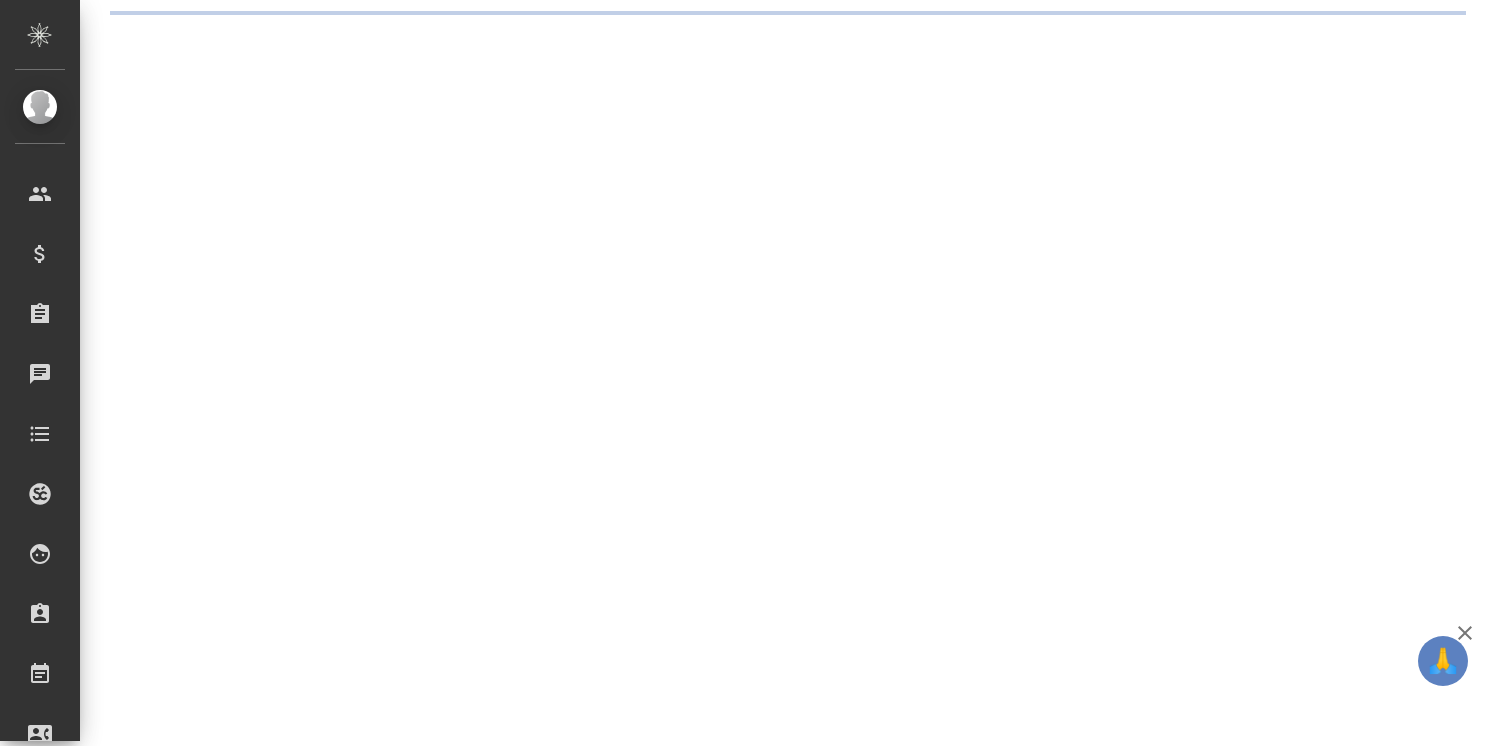 scroll, scrollTop: 0, scrollLeft: 0, axis: both 